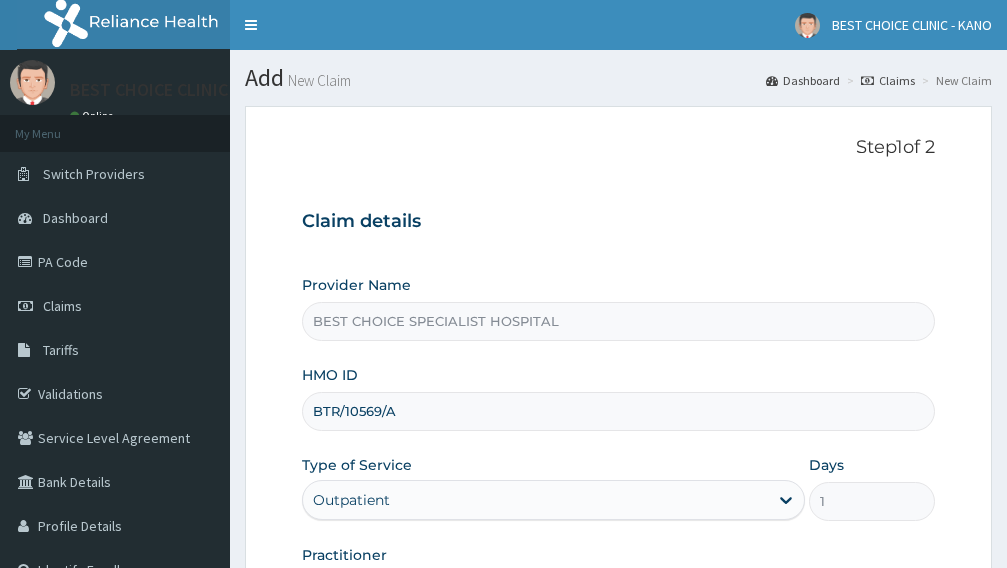 click on "Practitioner" at bounding box center [618, 591] 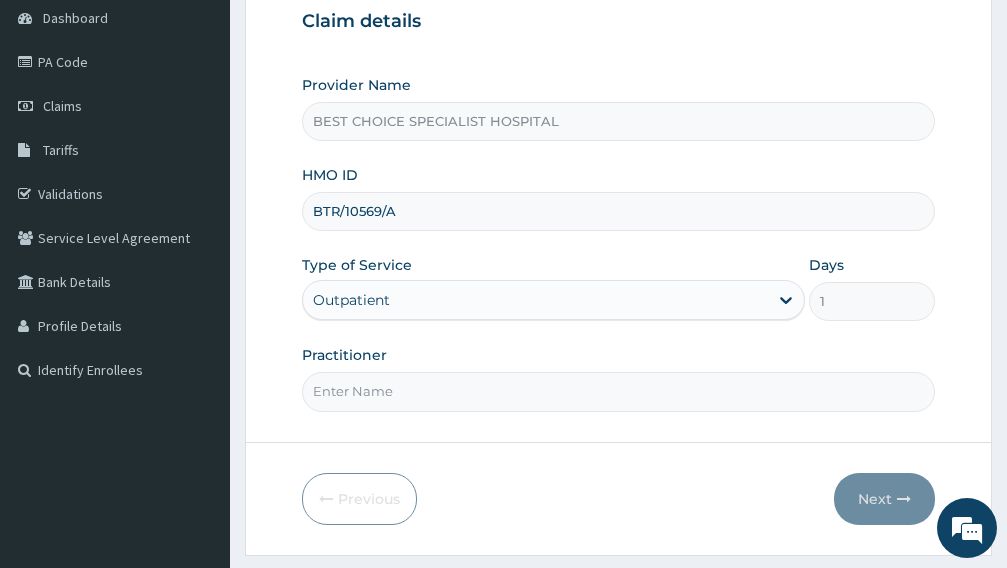 scroll, scrollTop: 200, scrollLeft: 0, axis: vertical 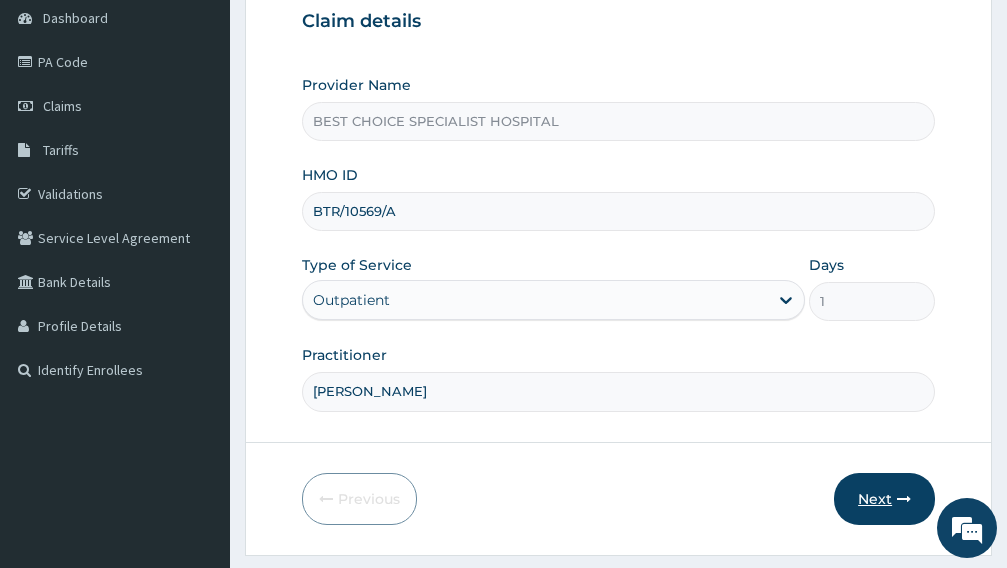 click on "Next" at bounding box center (884, 499) 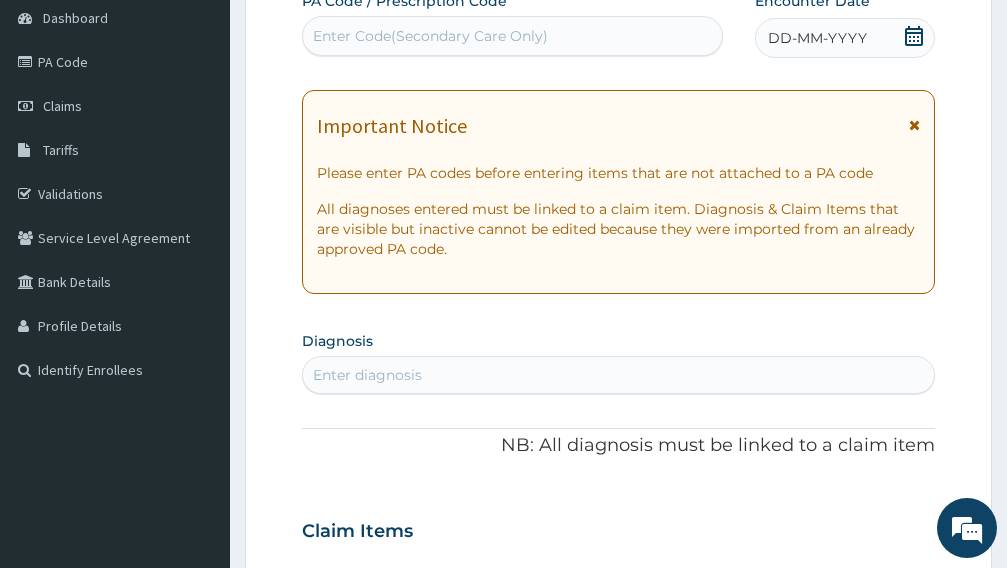 scroll, scrollTop: 0, scrollLeft: 0, axis: both 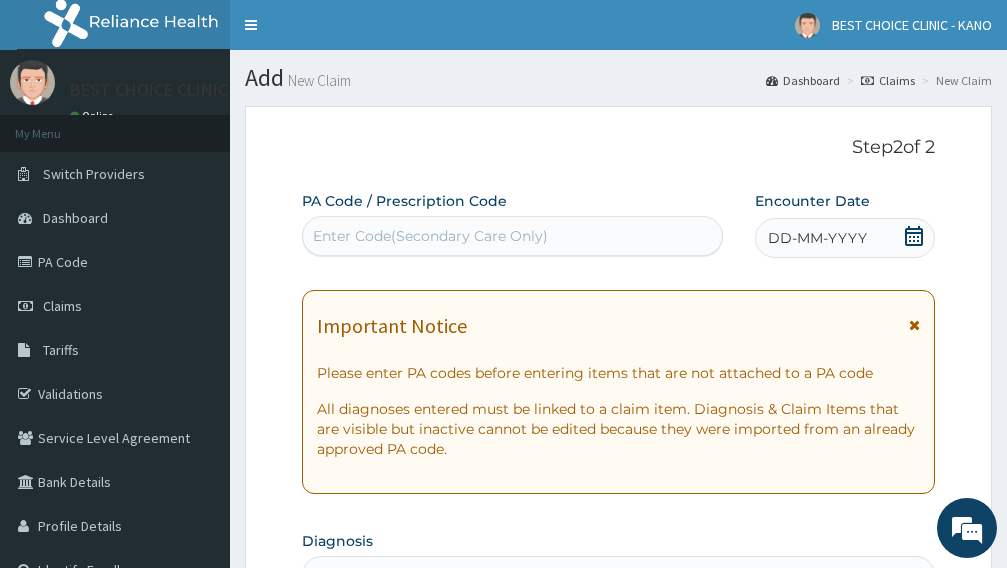click at bounding box center (914, 325) 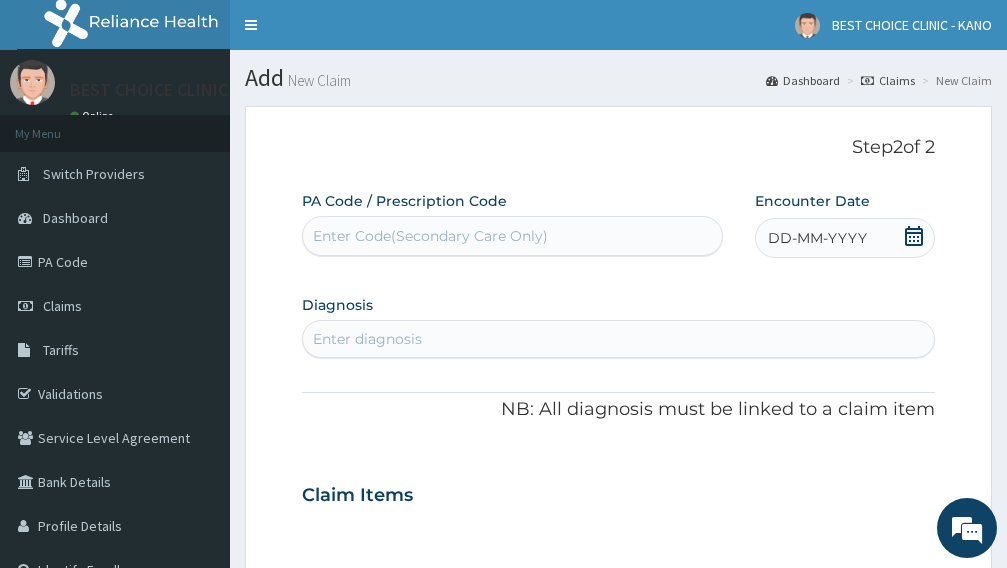 click on "DD-MM-YYYY" at bounding box center (817, 238) 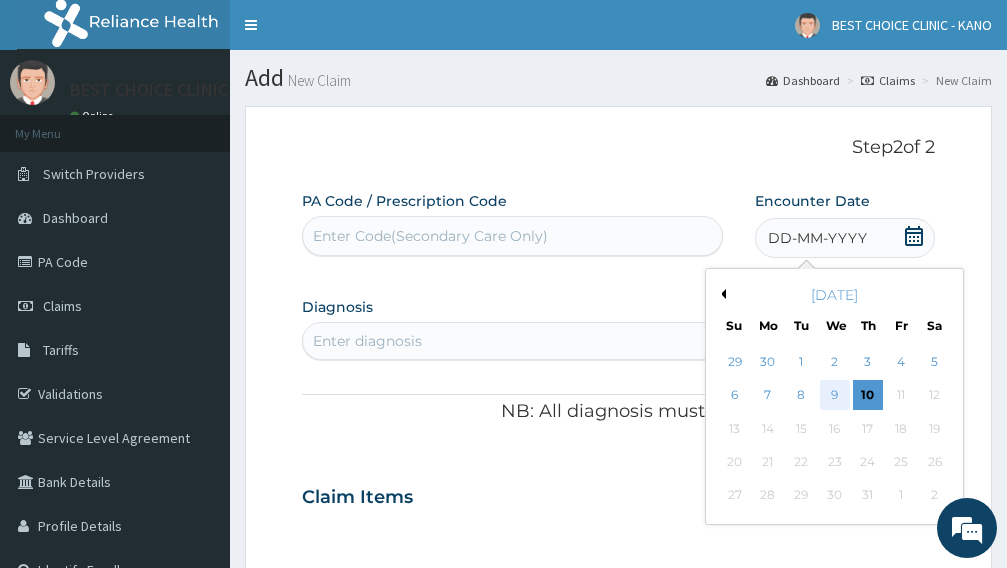 click on "9" at bounding box center [834, 396] 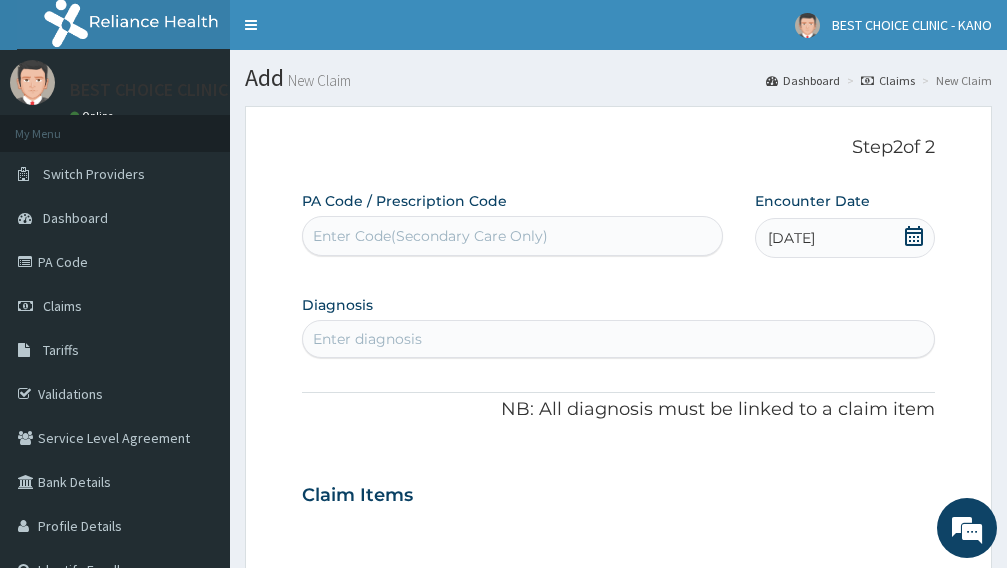 click on "Enter diagnosis" at bounding box center [618, 339] 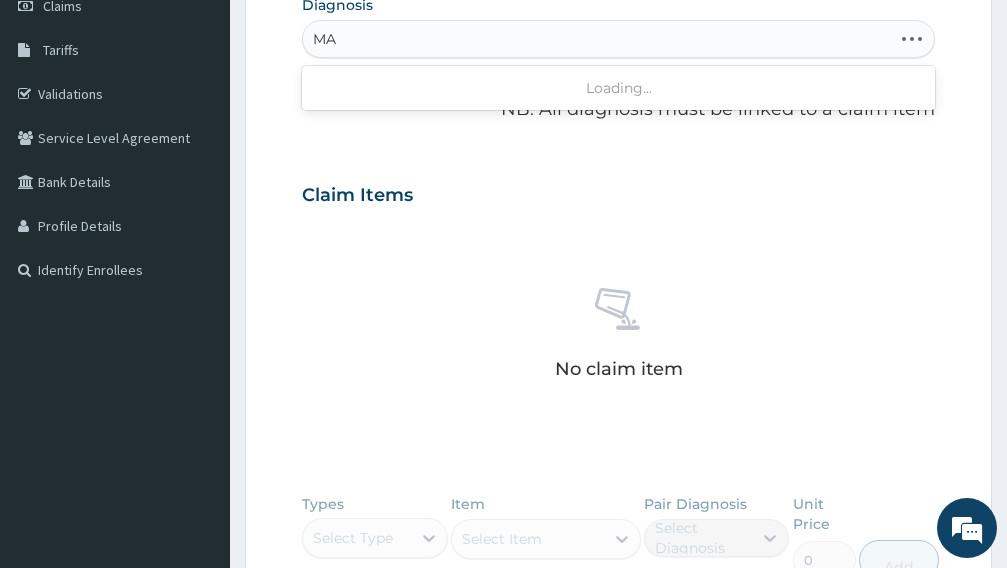 type on "M" 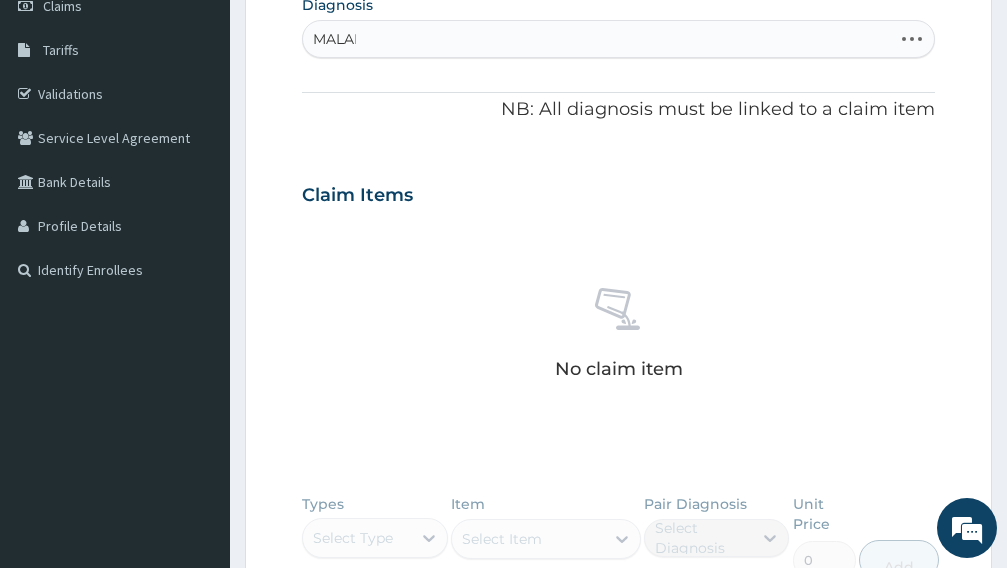type on "MALARIA" 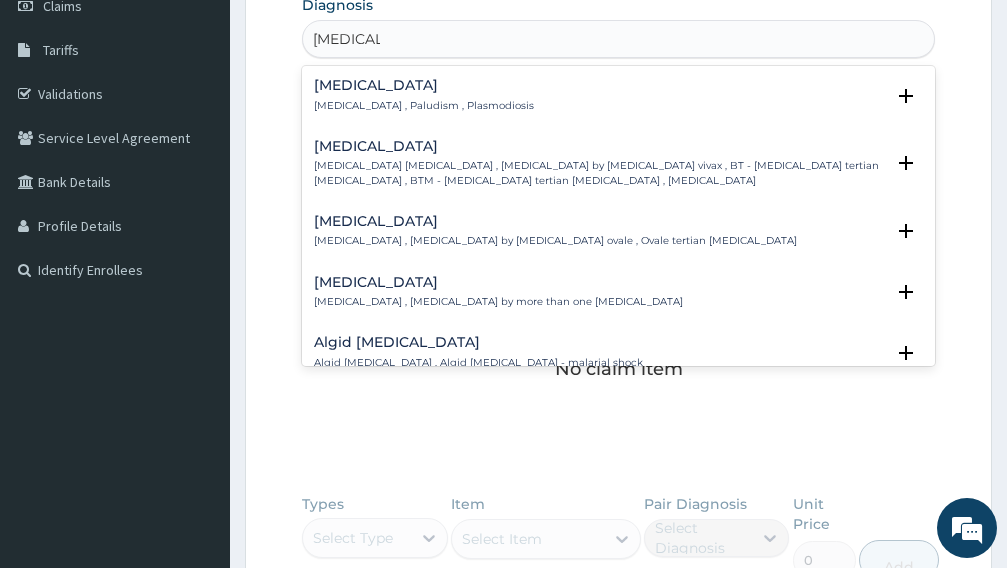 click on "Malaria" at bounding box center [424, 85] 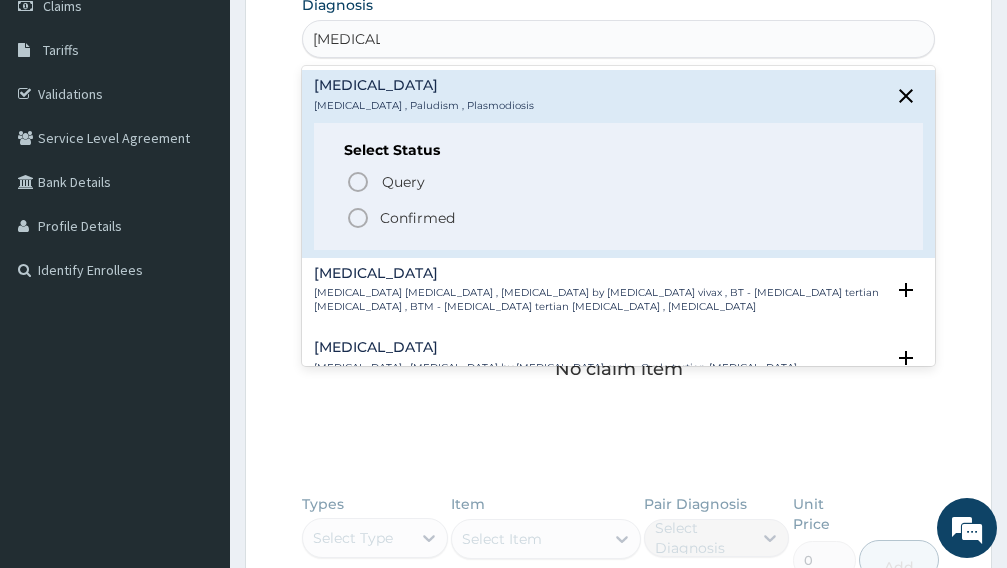 click on "Confirmed" at bounding box center (619, 218) 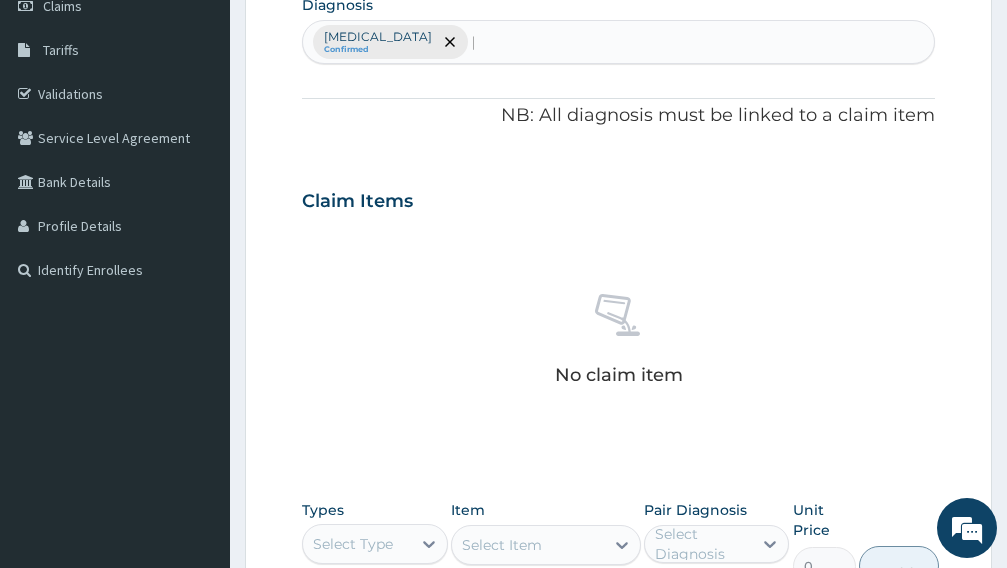 type 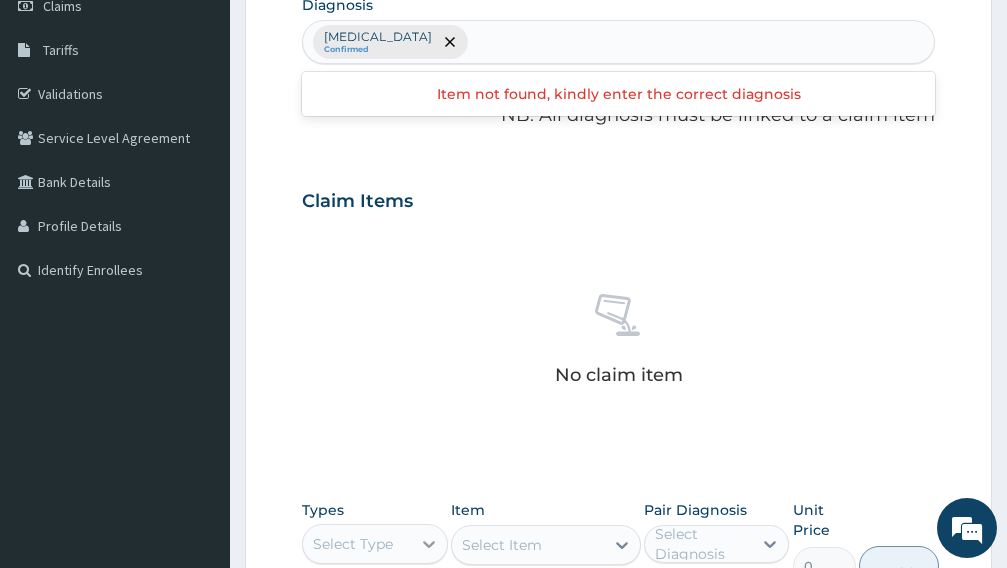 click at bounding box center (429, 544) 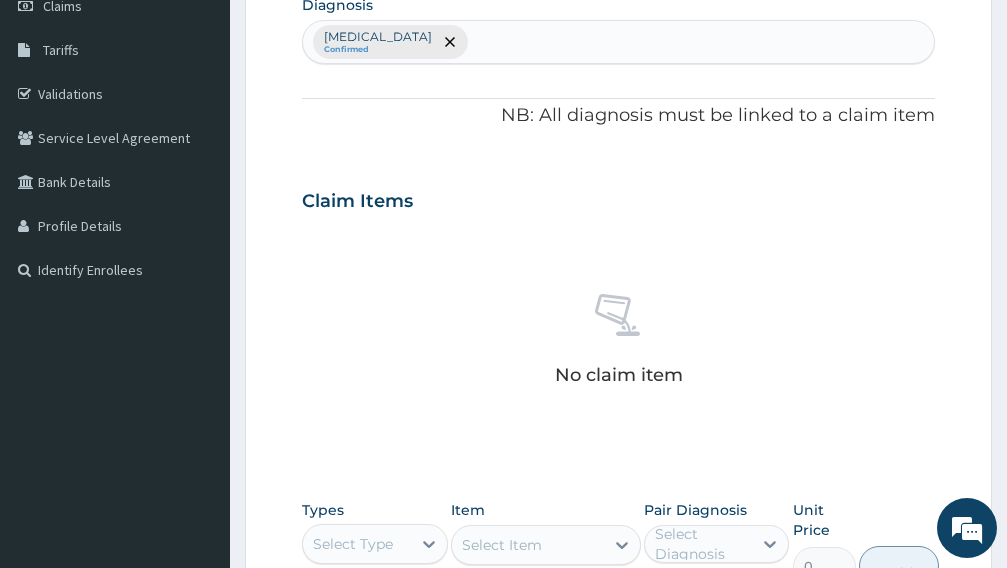 click on "Procedures" at bounding box center (375, 666) 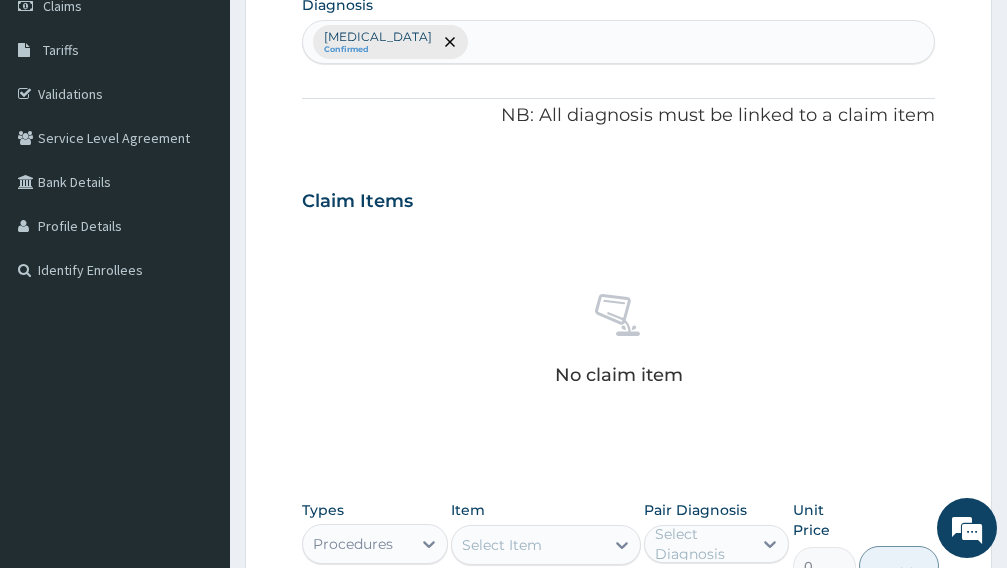 scroll, scrollTop: 678, scrollLeft: 0, axis: vertical 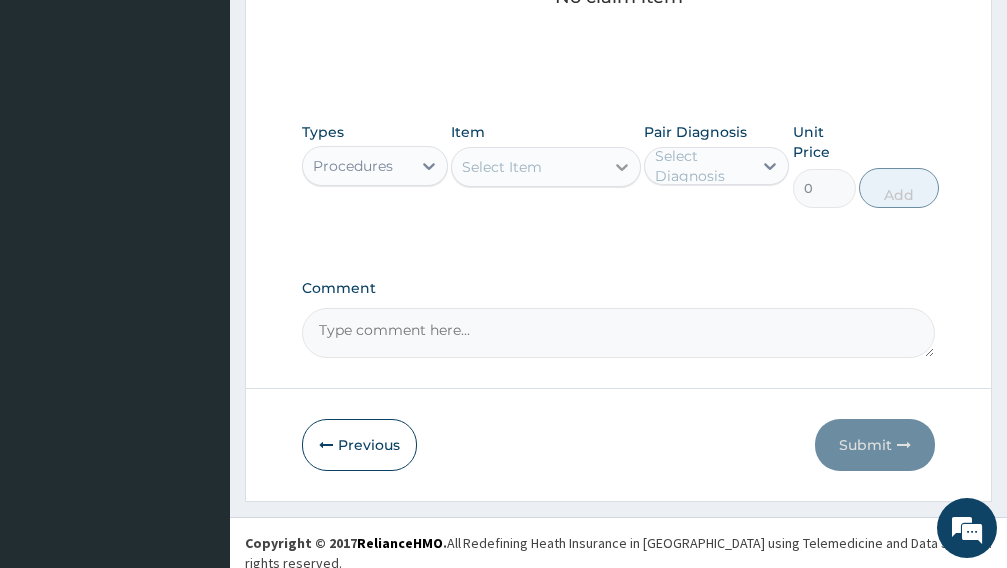click 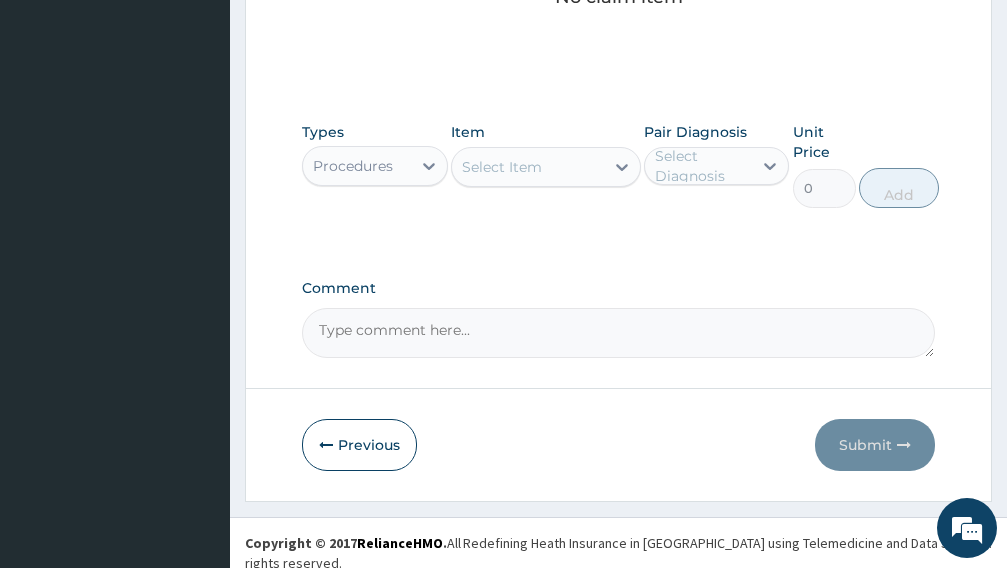 click on "Types Procedures Item Select Item Pair Diagnosis Select Diagnosis Unit Price 0 Add" 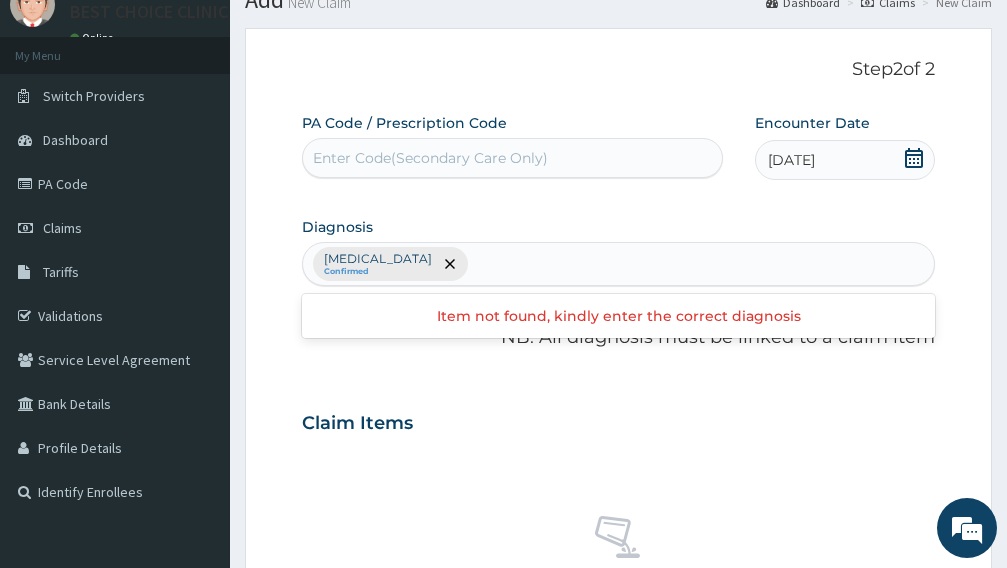 scroll, scrollTop: 678, scrollLeft: 0, axis: vertical 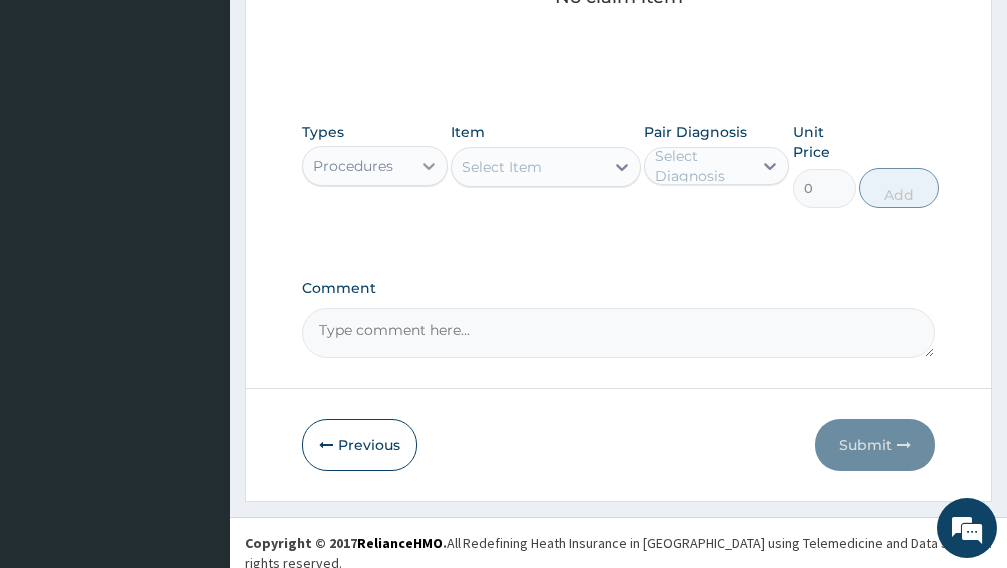 click 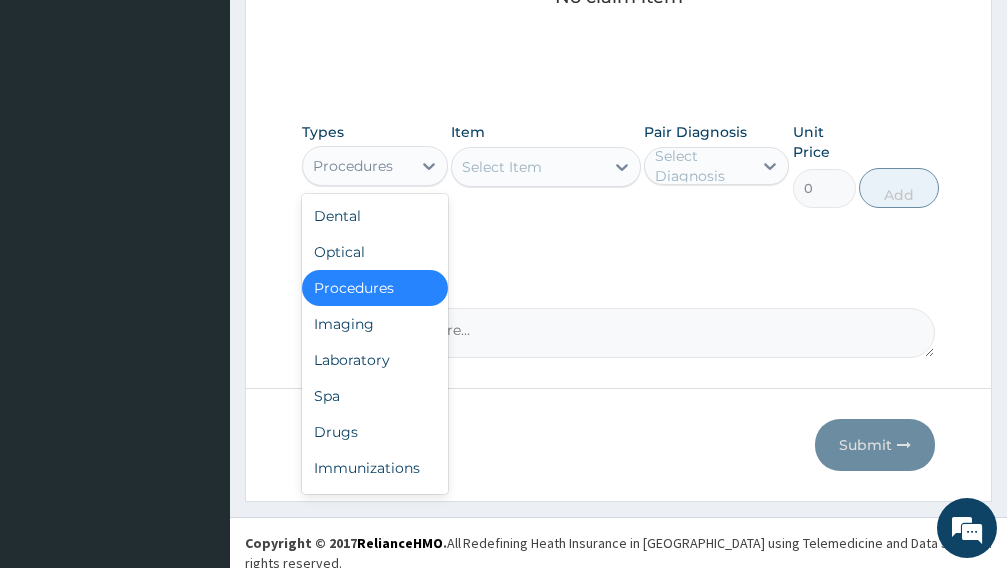 click on "Select Item" at bounding box center (528, 167) 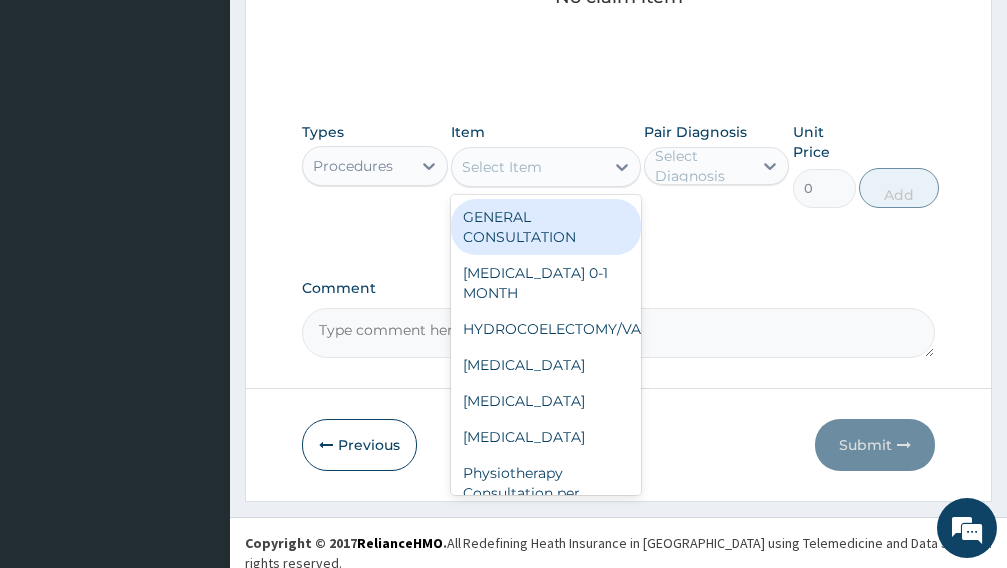 drag, startPoint x: 537, startPoint y: 229, endPoint x: 746, endPoint y: 167, distance: 218.00229 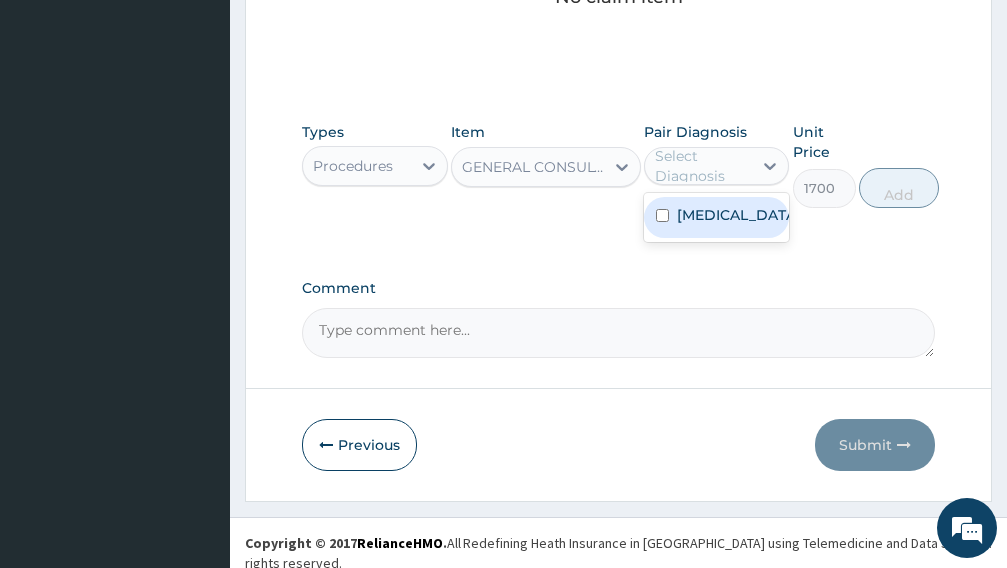 click on "[MEDICAL_DATA]" at bounding box center (717, 217) 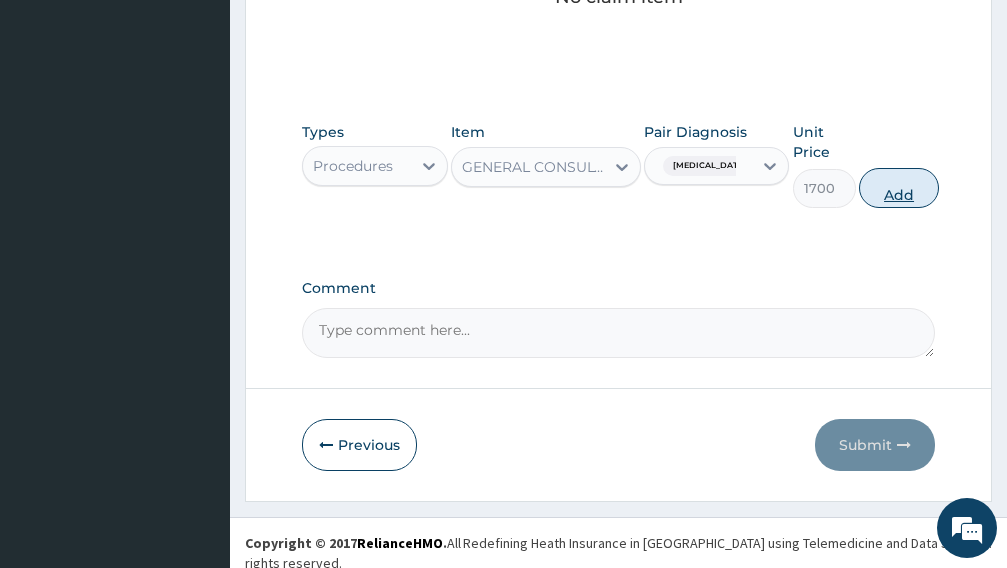 click on "Add" at bounding box center [899, 188] 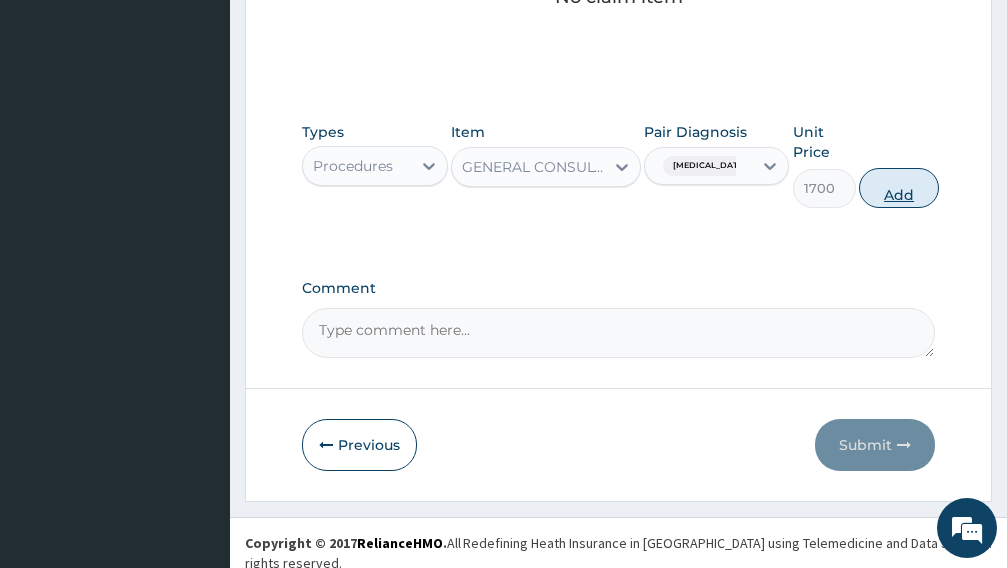 type on "0" 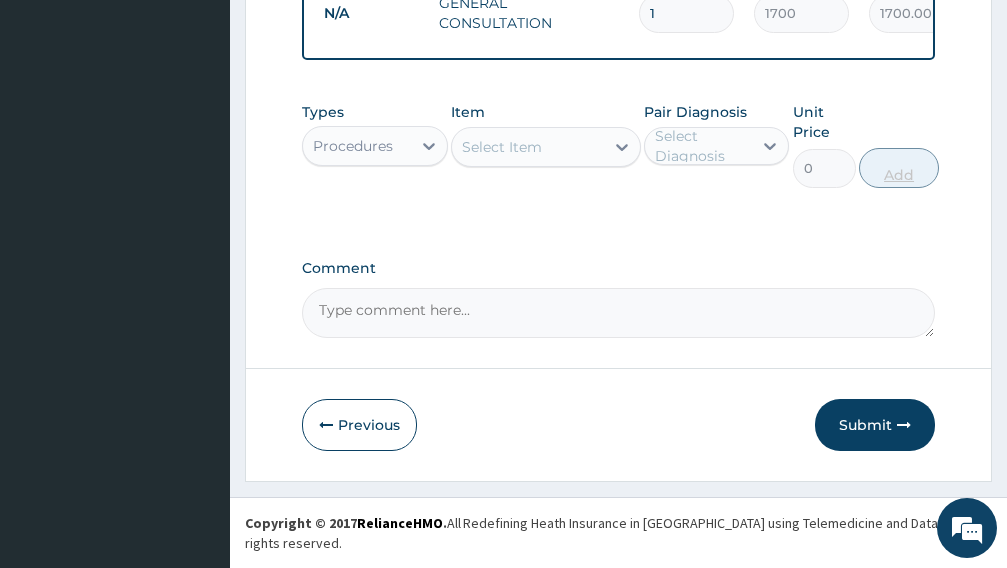 scroll, scrollTop: 596, scrollLeft: 0, axis: vertical 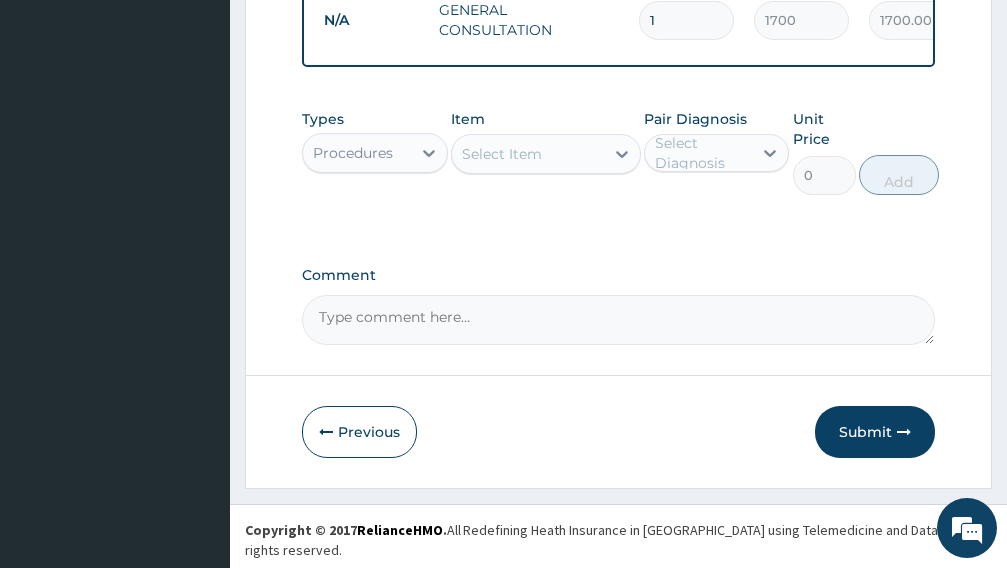 click on "Select Item" at bounding box center [528, 154] 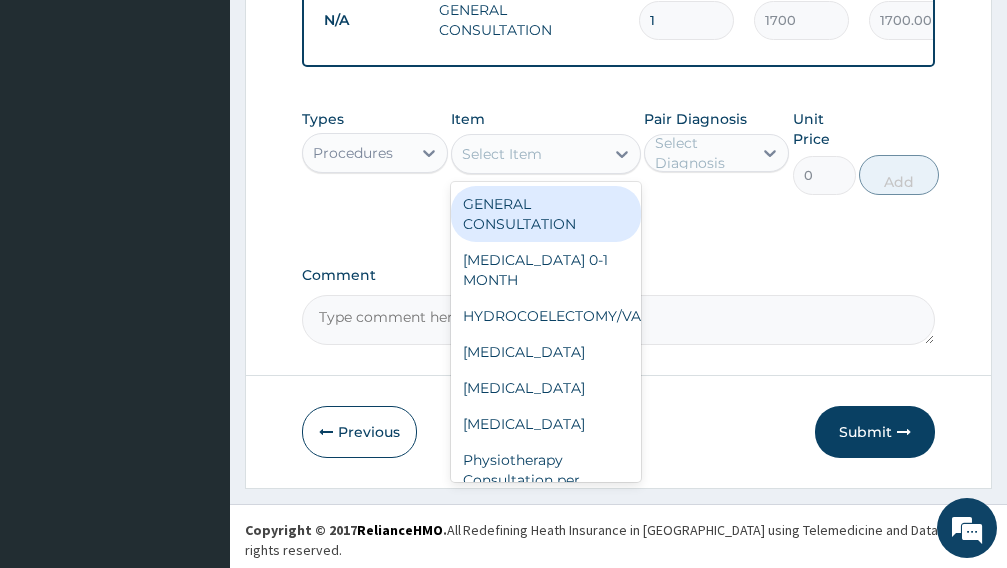 click on "GENERAL CONSULTATION" at bounding box center (546, 214) 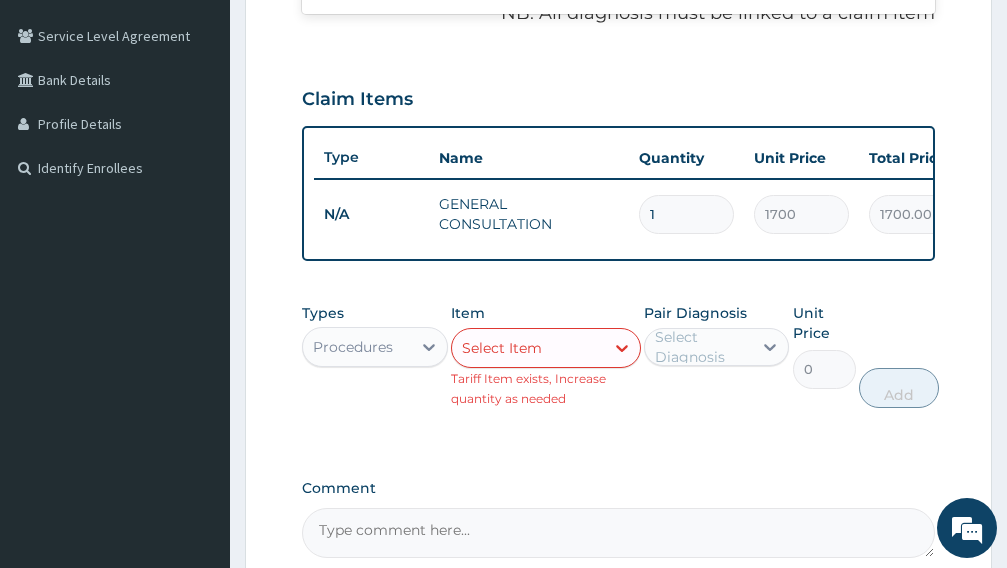 scroll, scrollTop: 596, scrollLeft: 0, axis: vertical 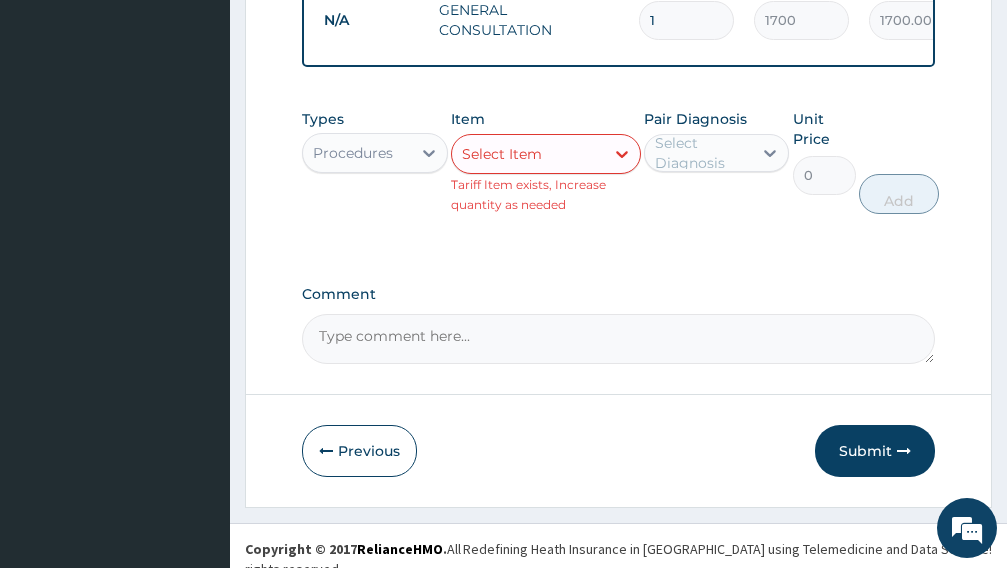 click on "Select Diagnosis" at bounding box center [703, 153] 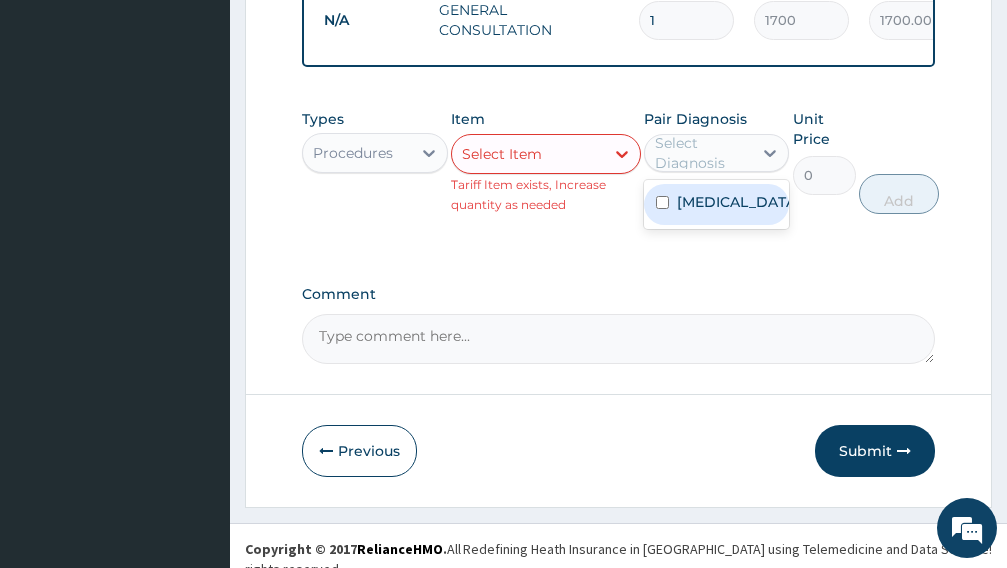 click on "[MEDICAL_DATA]" at bounding box center [717, 204] 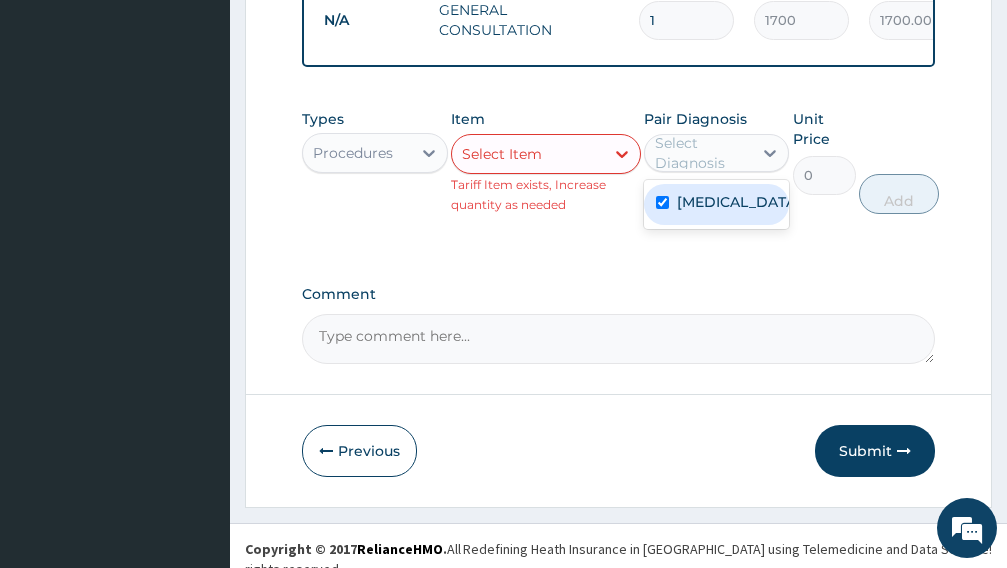 checkbox on "true" 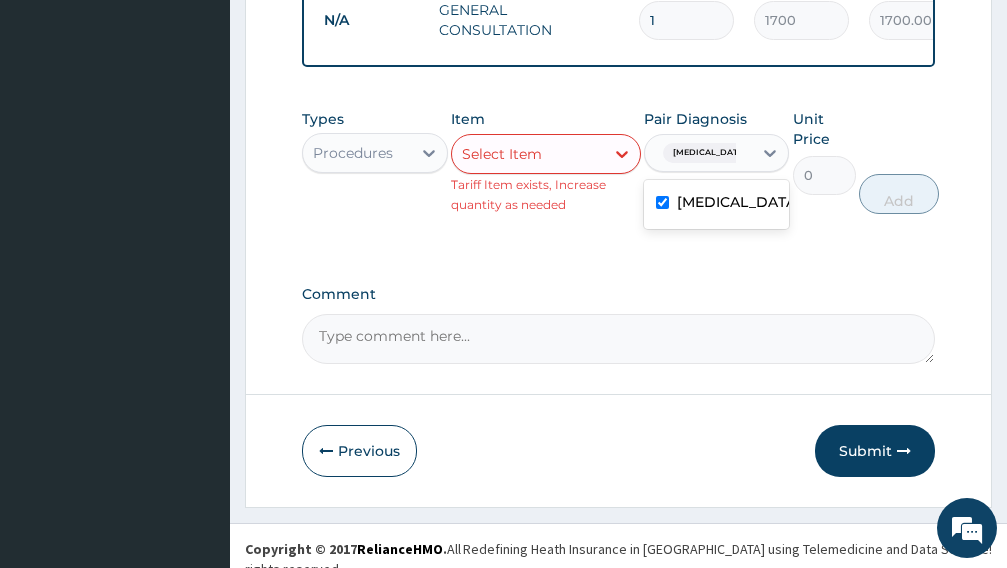 click on "Select Item" at bounding box center [528, 154] 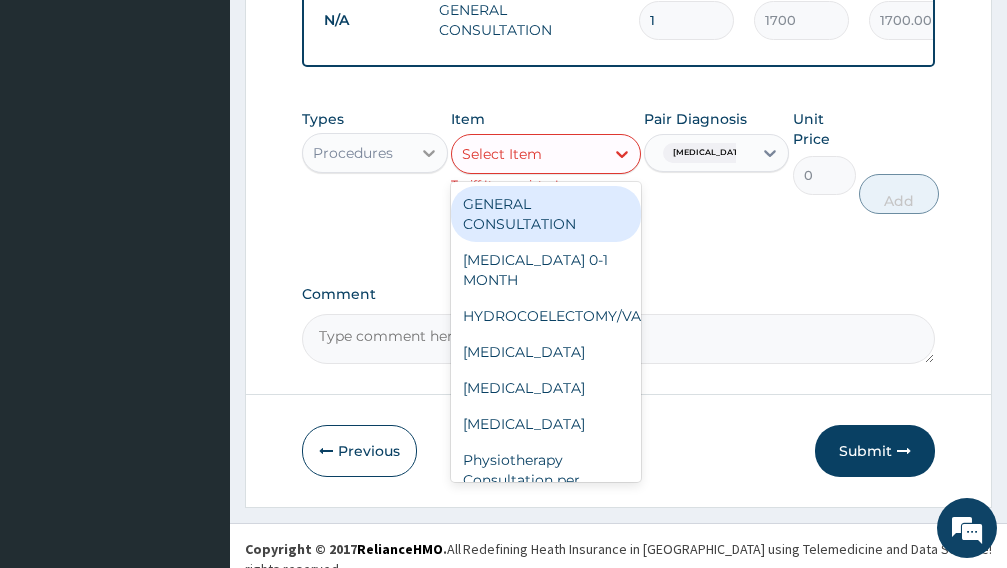 click on "Types Procedures Item option GENERAL CONSULTATION, selected. option GENERAL CONSULTATION focused, 1 of 67. 67 results available. Use Up and Down to choose options, press Enter to select the currently focused option, press Escape to exit the menu, press Tab to select the option and exit the menu. Select Item GENERAL CONSULTATION CIRCUMCISION 0-1 MONTH HYDROCOELECTOMY/VARICOCOELECTOMY CHOLECYSTECTOMY LARYNGOSCOPY Cesarean section Physiotherapy Consultation per session FAMILY FILE INDIVIDUAL FILE NEONATAL INTENSIVE CARE UNIT FILE {NICU} ANTENATAL REGISTRARTION GENERAL CONSULTATION FEE SPECIALIST SUBSEQUENT  VISIT EPU BED FEE NEONATE (NICU) AMINITY WARD VIP PRIVATE WARD  OXYGEN THERAPHY PER HOUR C-PAP MACHINE SUPPORT PER DAY PHOTOTERAPHY PER DAY INCUBATOR PER DAY BLOOD TRANSFUSION  EXCHANGE BLOOD TRANSFUSSION RESUSSCITATION AND SUNCTION PER DAY RADIANT WARMER PER DAY NOBILIZER  ULTRA SOUND SCAN {USS} DELIVEY BOOKED BELIVERY UNBOOKED MVA DIFFICULT DELIVERY INDUCED DELIVERY POST DELIVERY SUTURE C/S SURGERY 0" at bounding box center (618, 161) 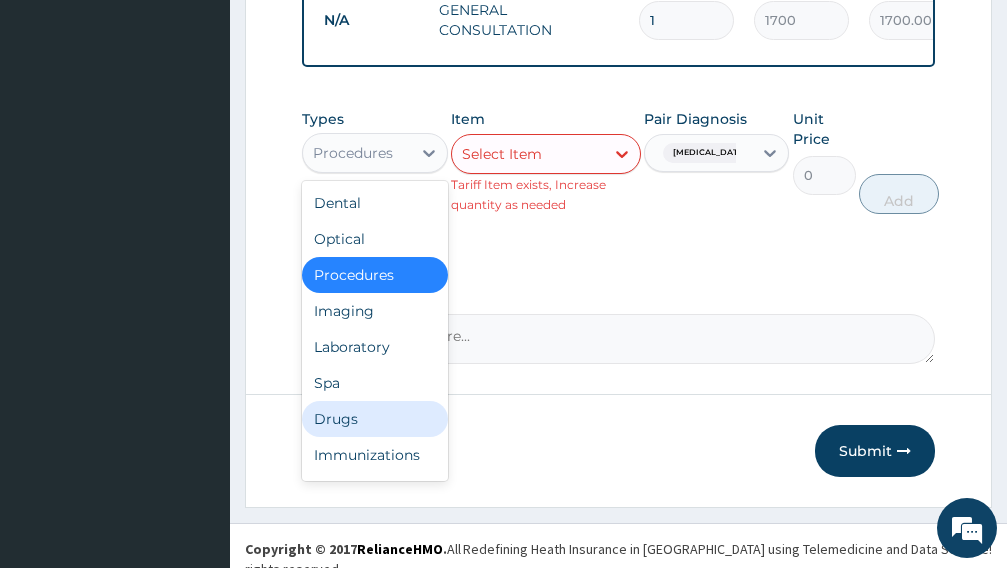 click on "Drugs" at bounding box center (375, 419) 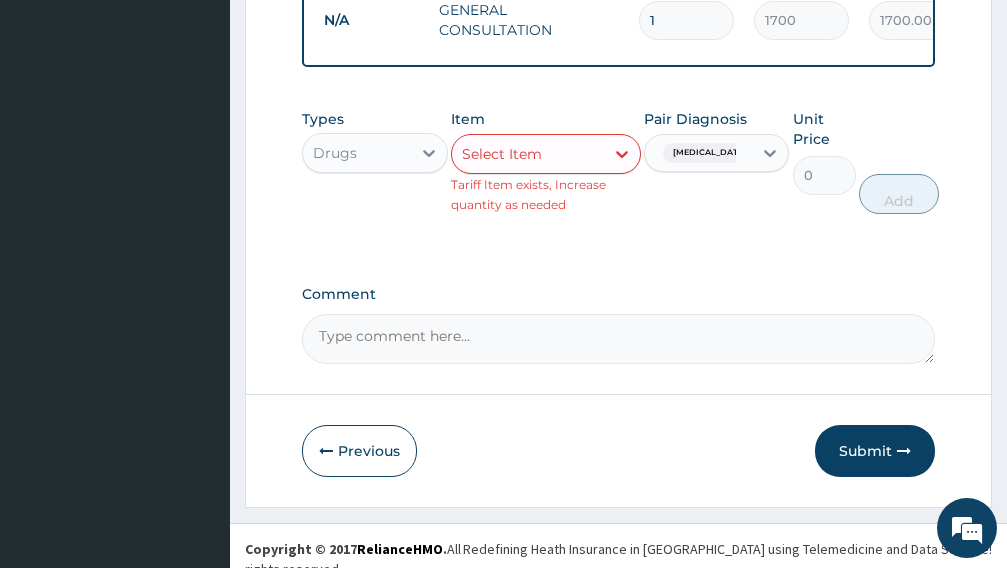 click on "Select Item" at bounding box center (528, 154) 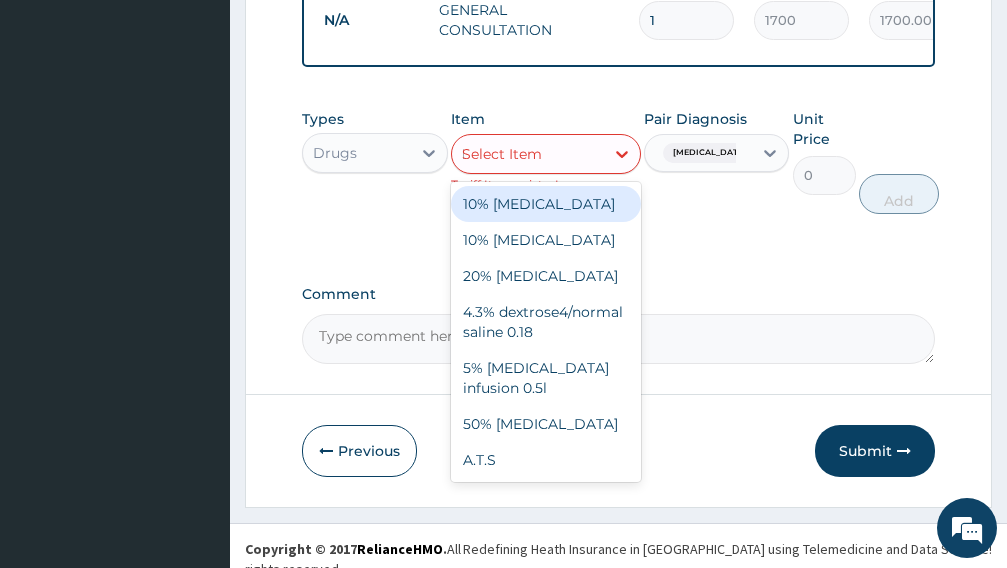 type on "LONART" 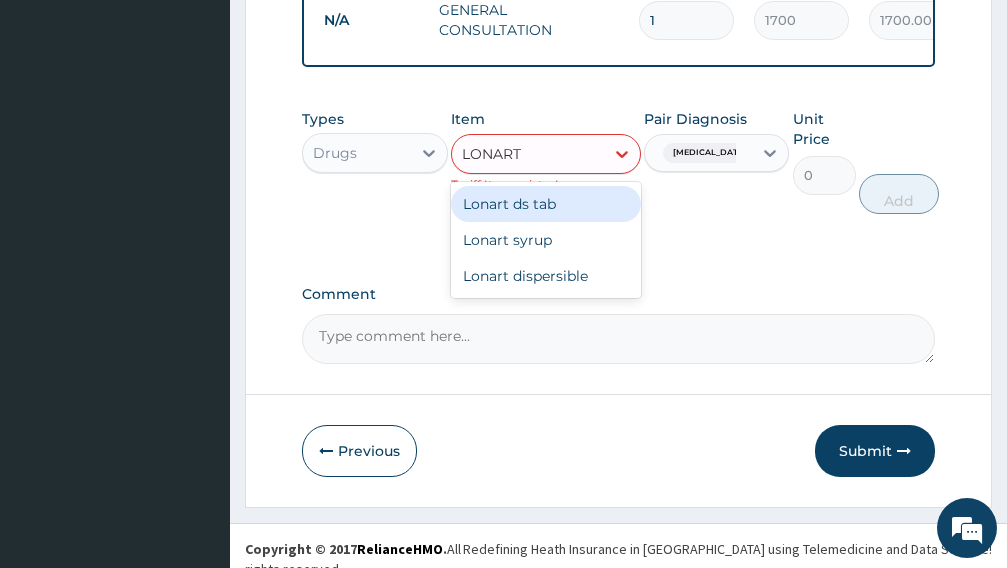 click on "Lonart ds tab" at bounding box center (546, 204) 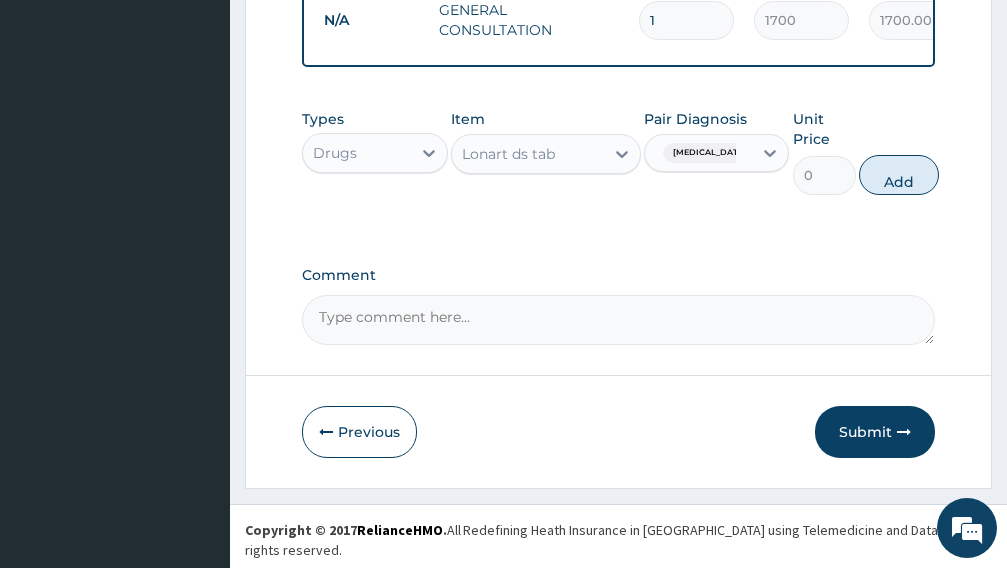 click on "[MEDICAL_DATA]" at bounding box center [699, 153] 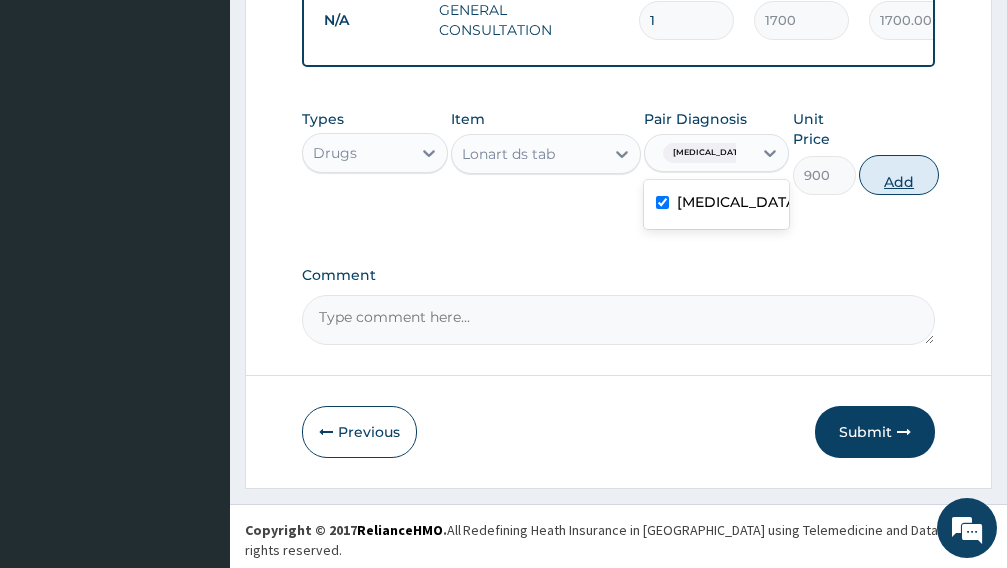 click on "Add" at bounding box center [899, 175] 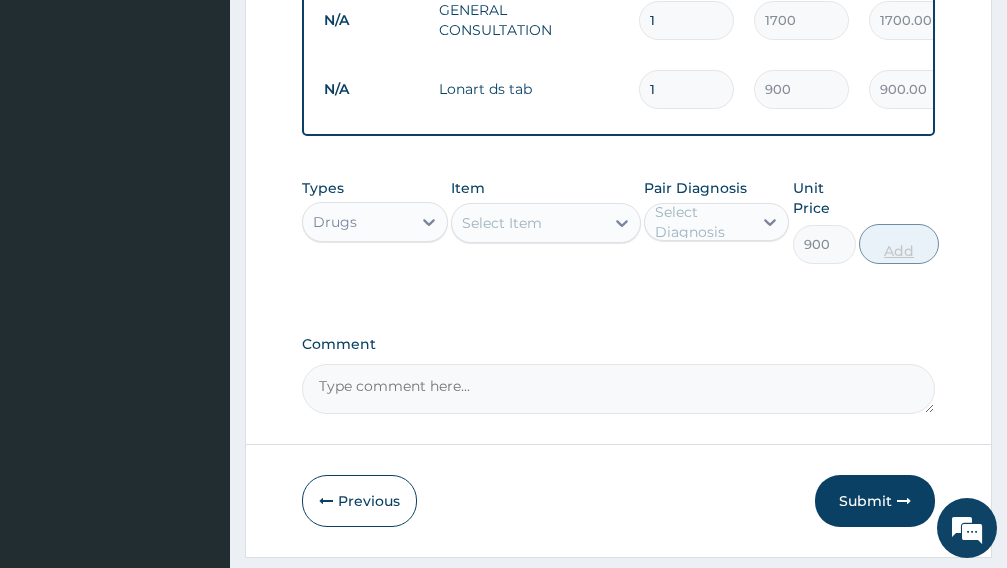 type on "0" 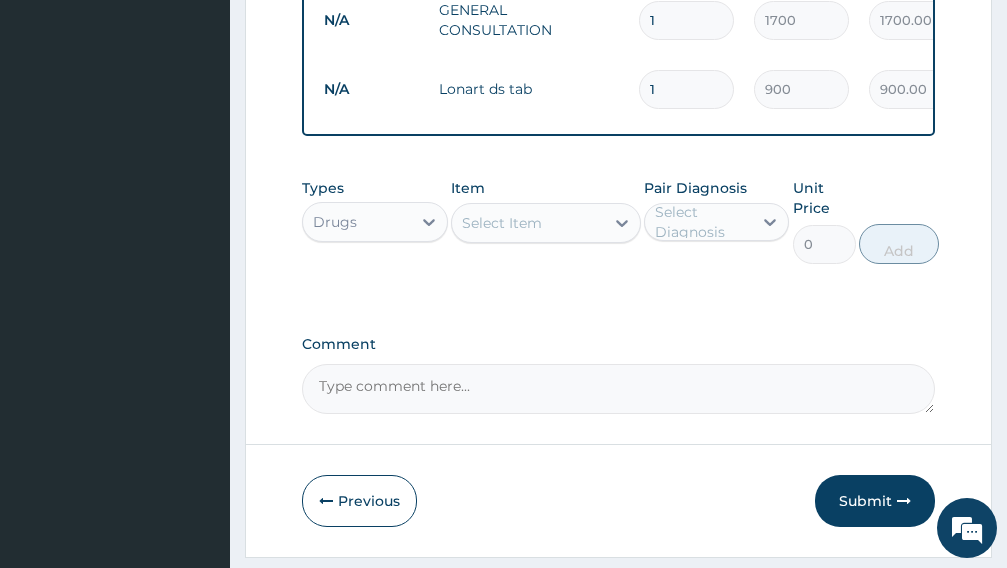 type 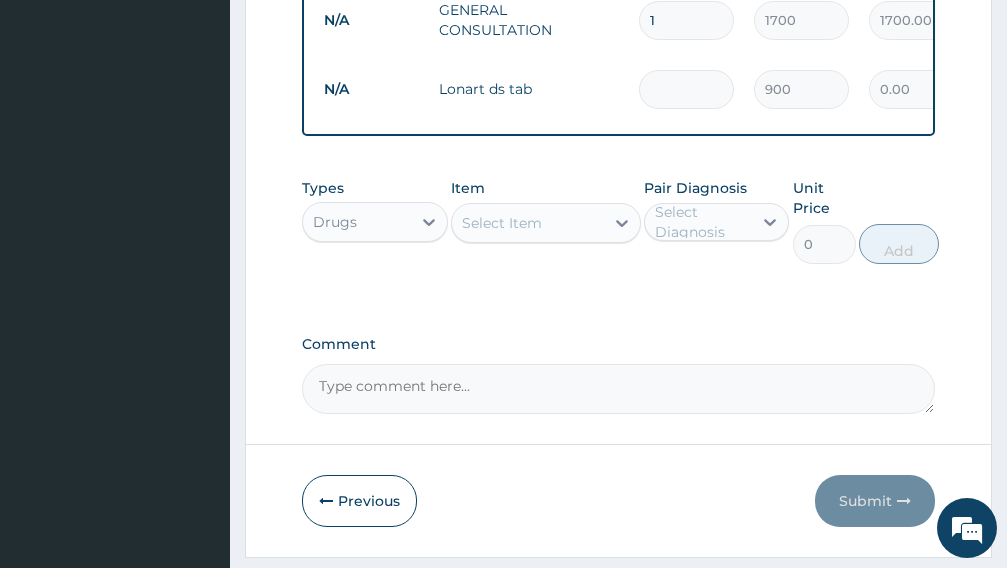 type on "0.00" 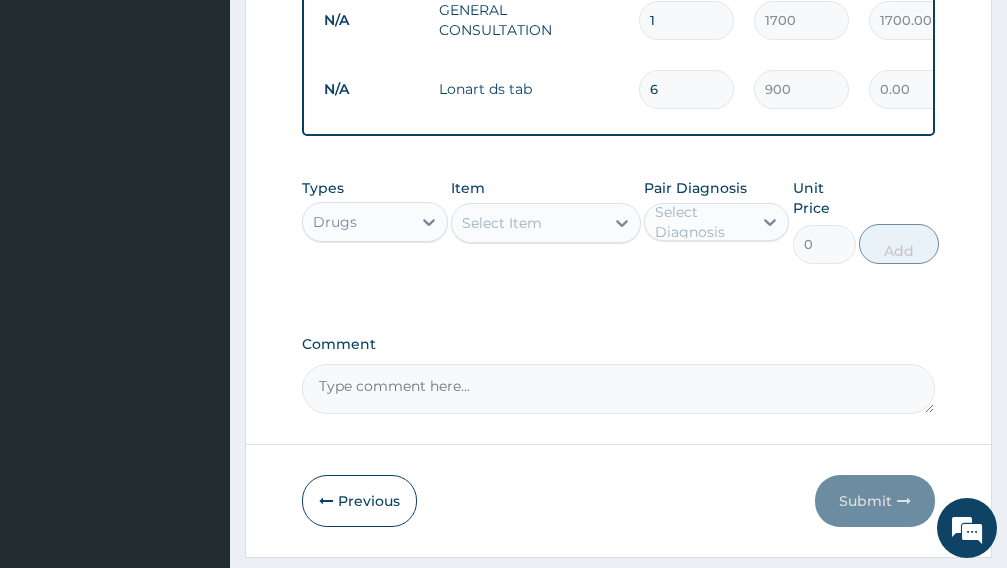type on "67" 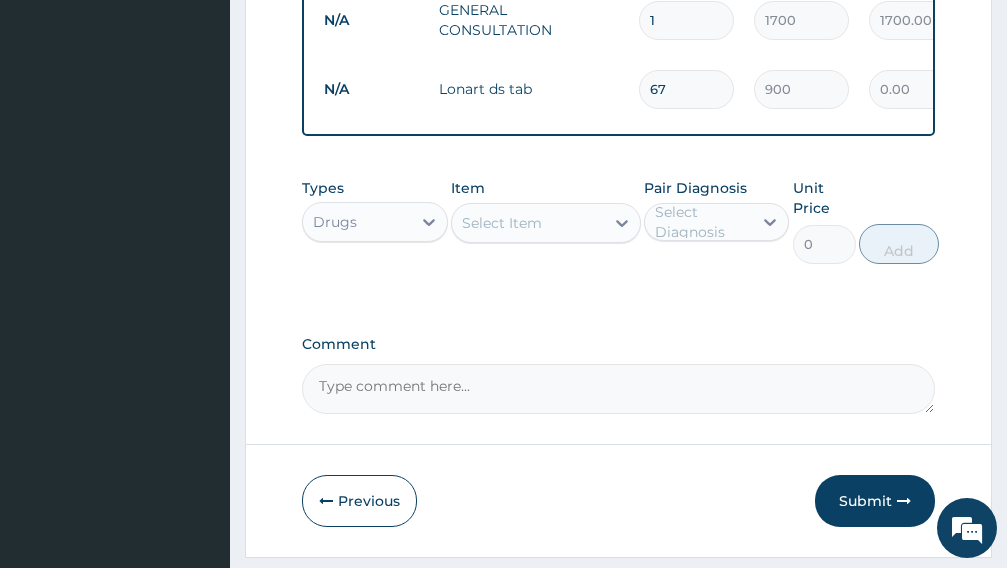 type on "60300.00" 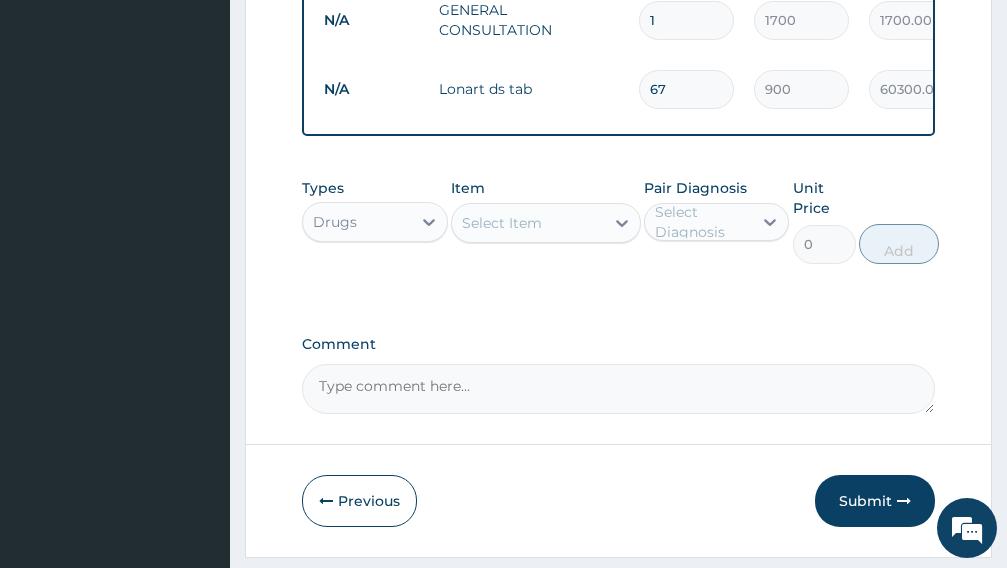 type on "6" 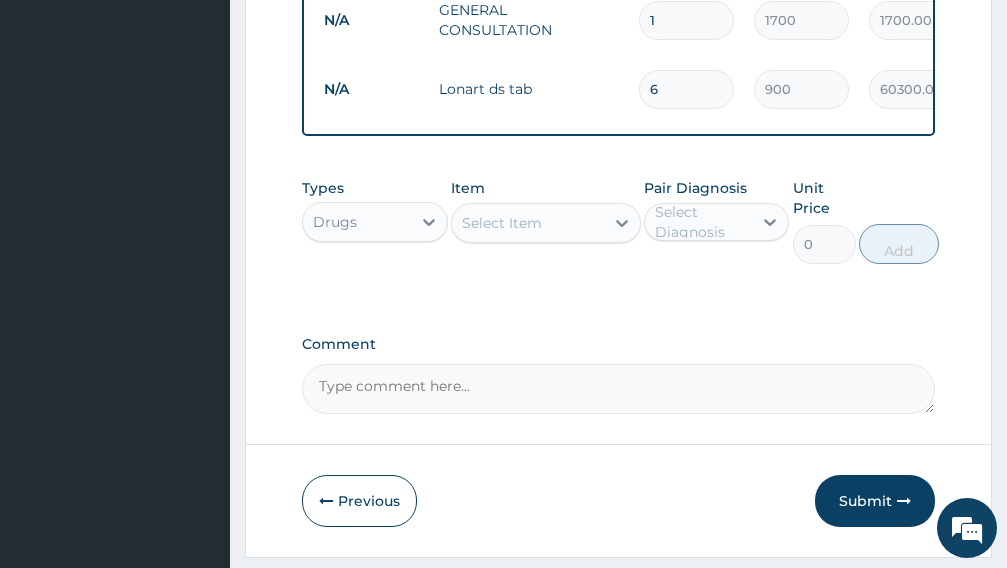 type on "5400.00" 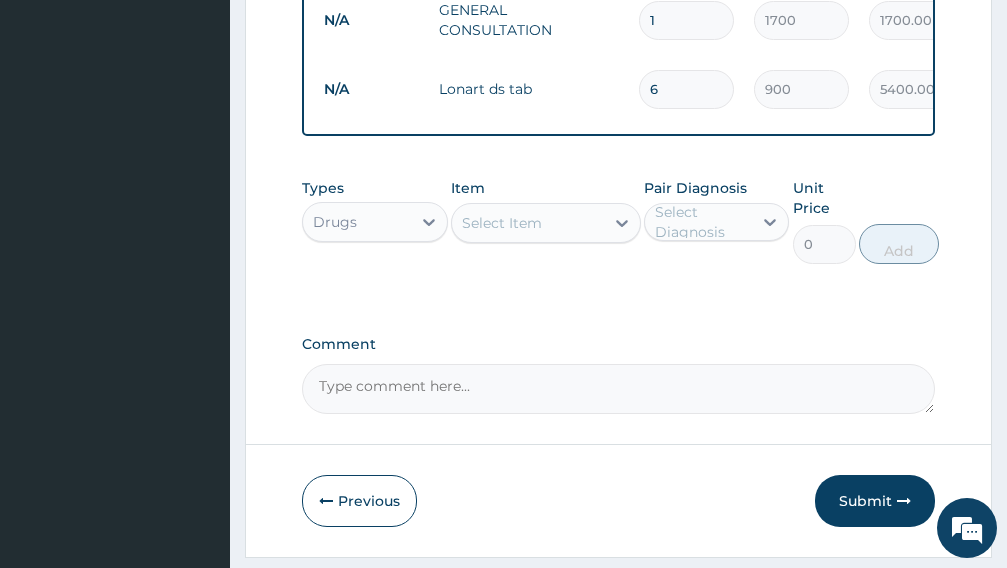 type on "6" 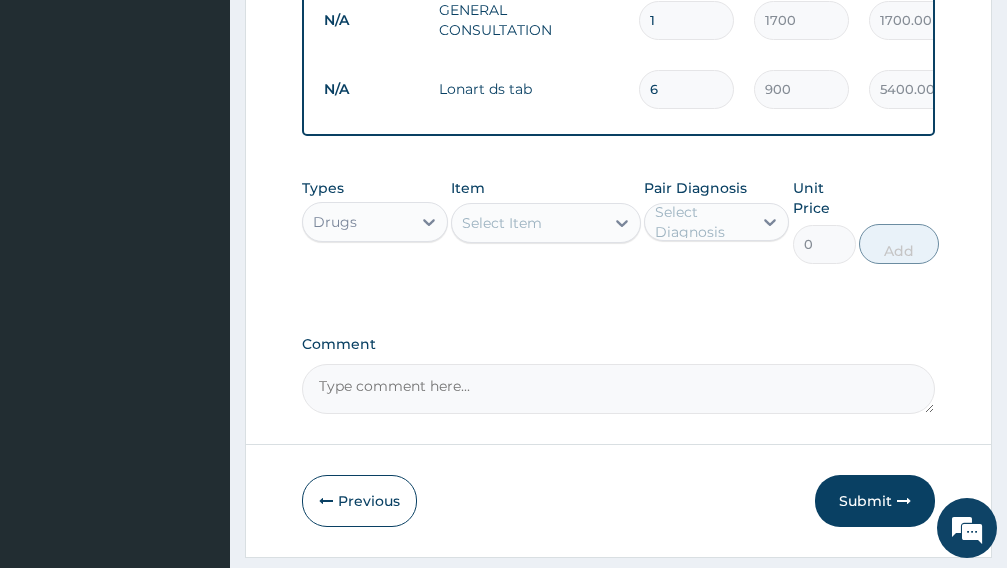 click on "Select Item" at bounding box center (528, 223) 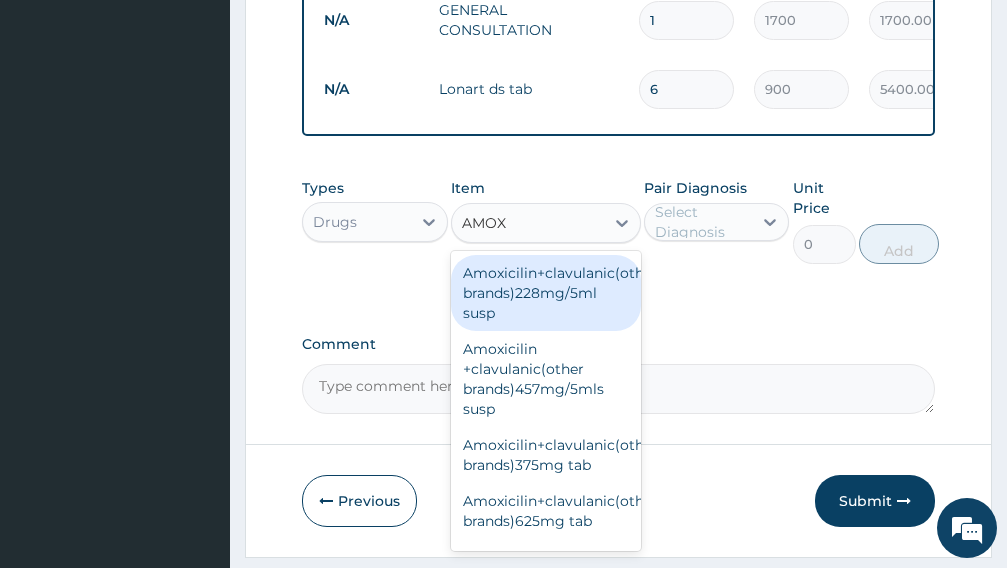 type on "AMOXI" 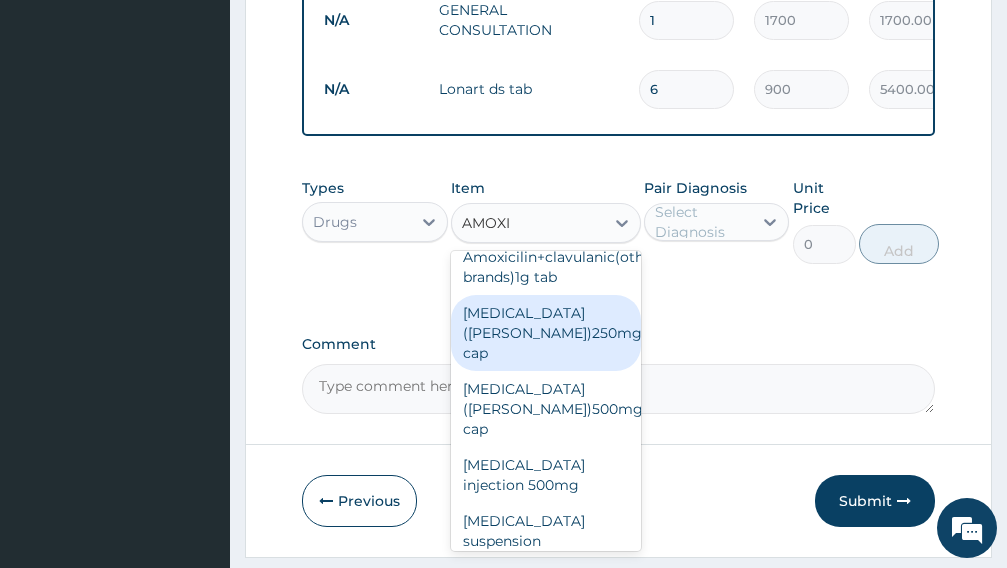 scroll, scrollTop: 200, scrollLeft: 0, axis: vertical 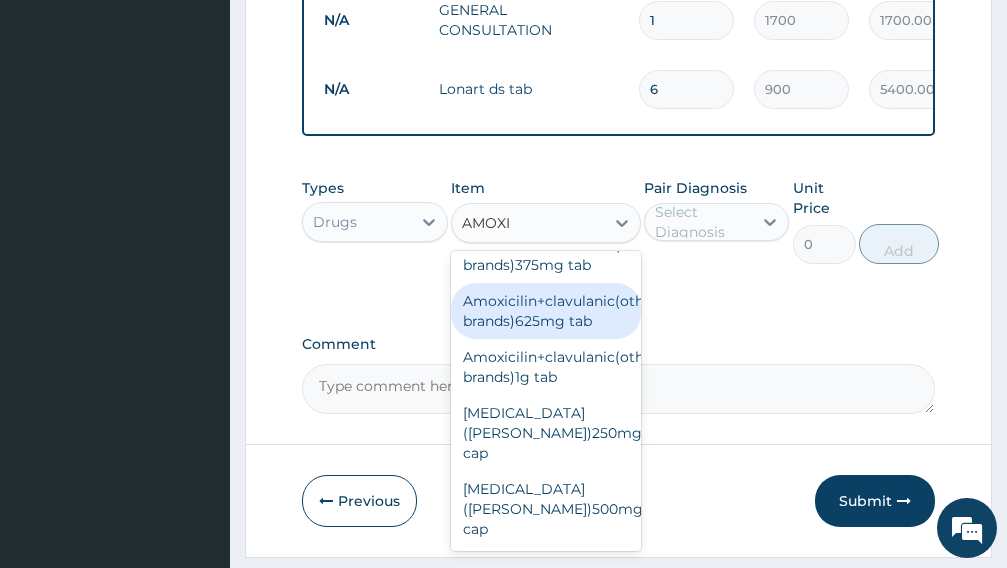click on "Amoxicilin+clavulanic(other brands)625mg tab" at bounding box center (546, 311) 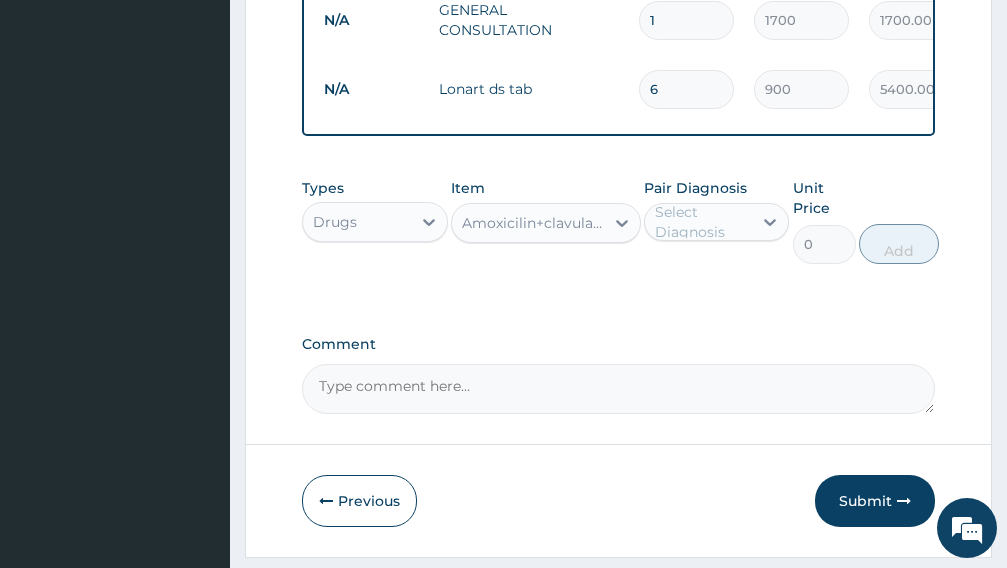 type 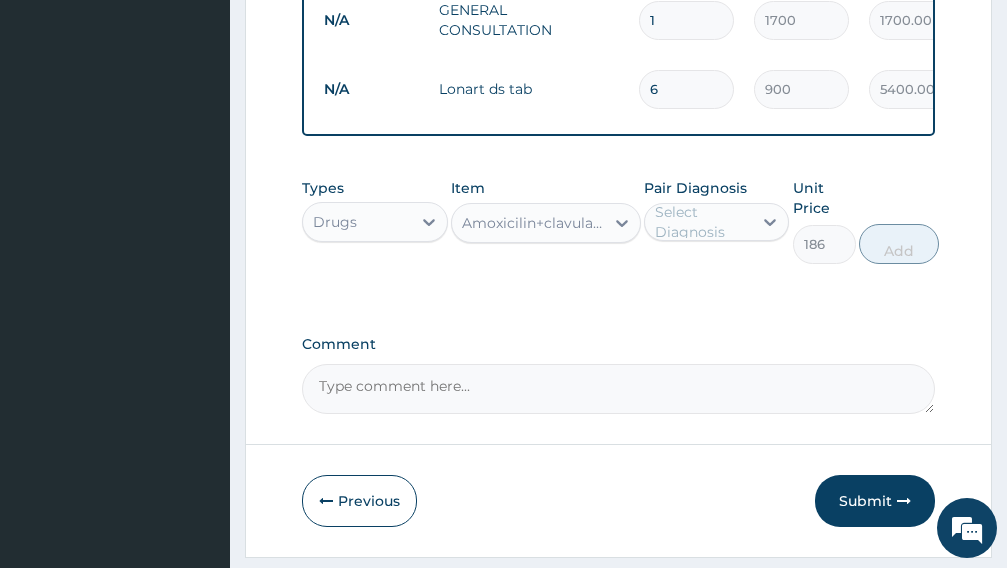 click on "Select Diagnosis" at bounding box center [703, 222] 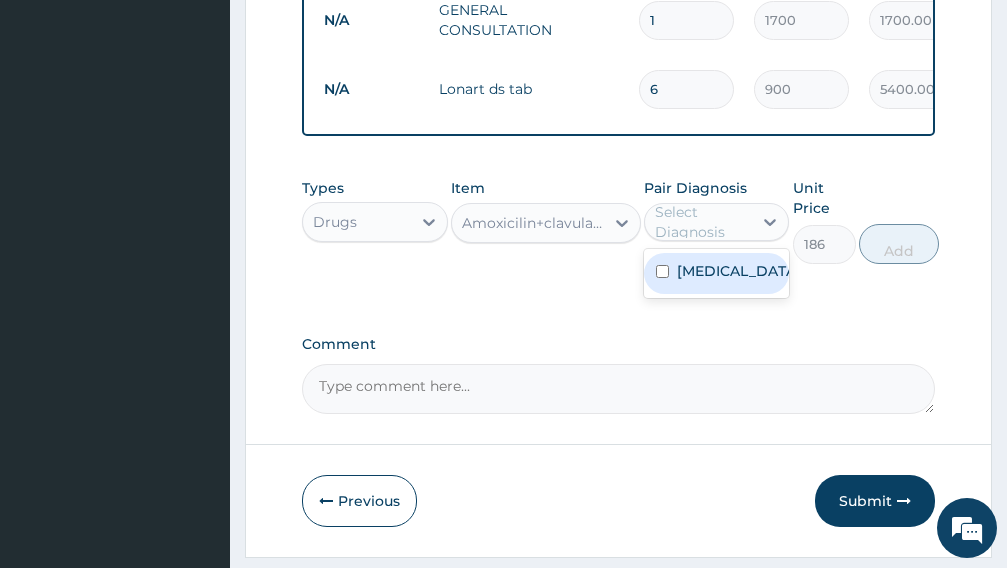 click on "[MEDICAL_DATA]" at bounding box center [738, 271] 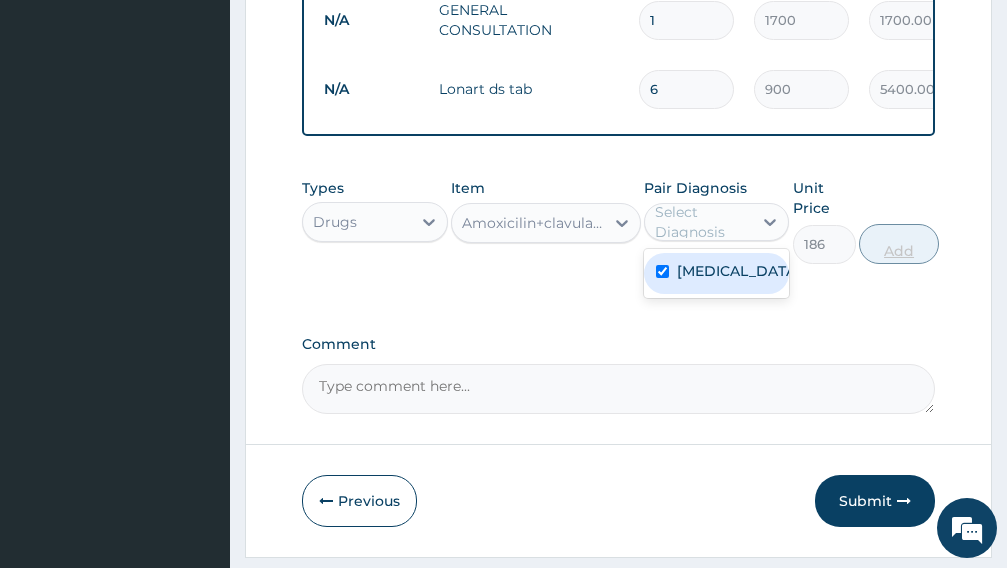 checkbox on "true" 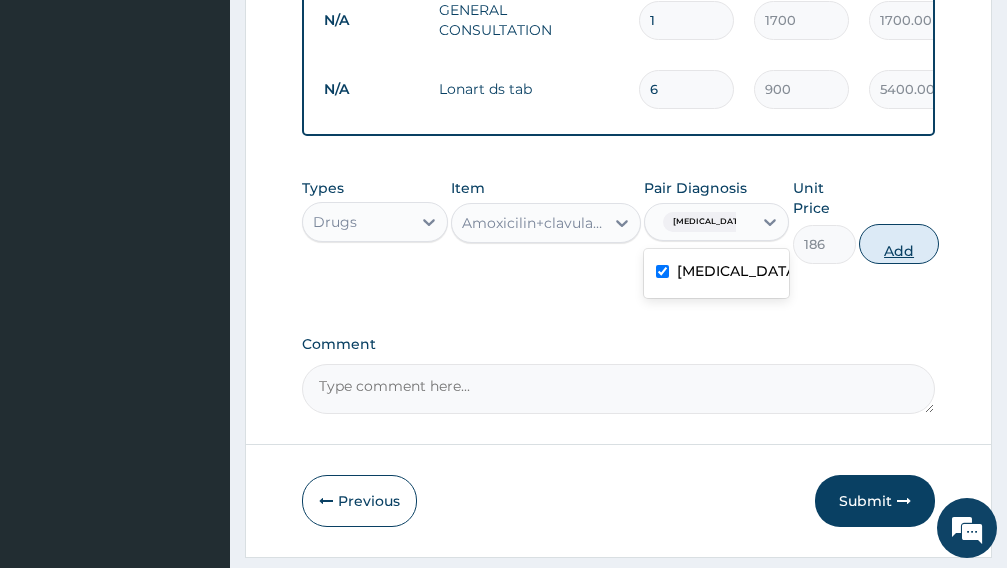 click on "Add" at bounding box center (899, 244) 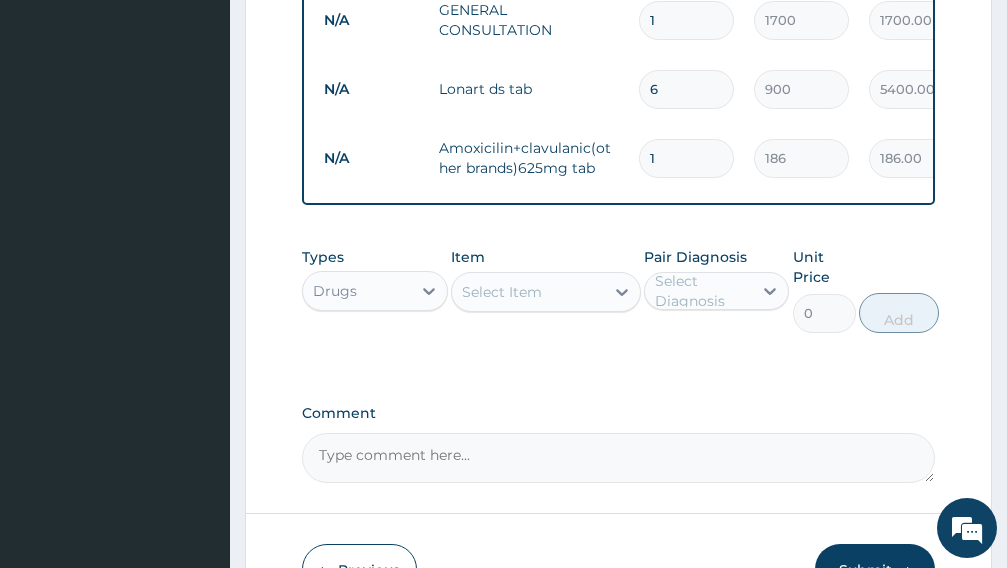 scroll, scrollTop: 696, scrollLeft: 0, axis: vertical 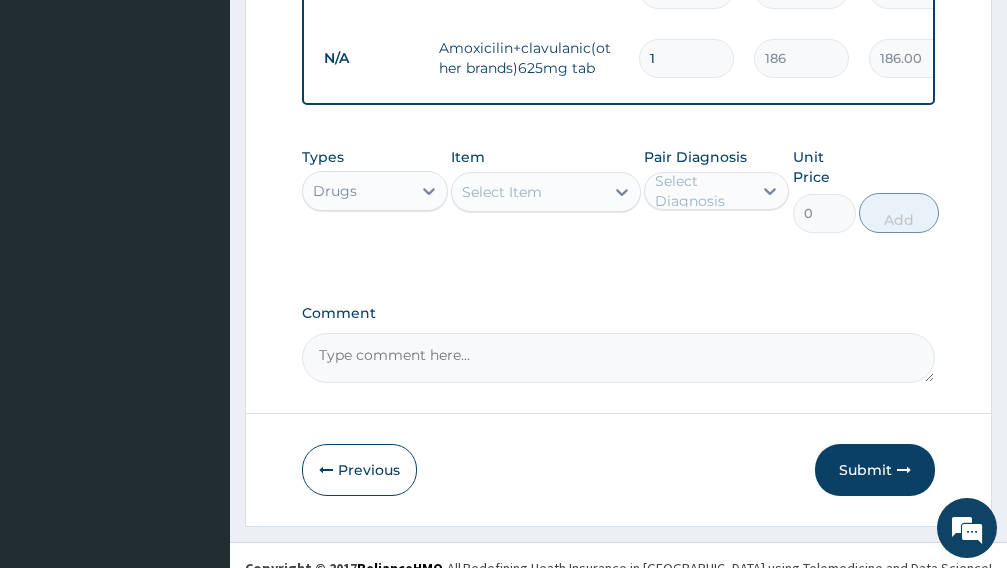click on "Select Item" at bounding box center (528, 192) 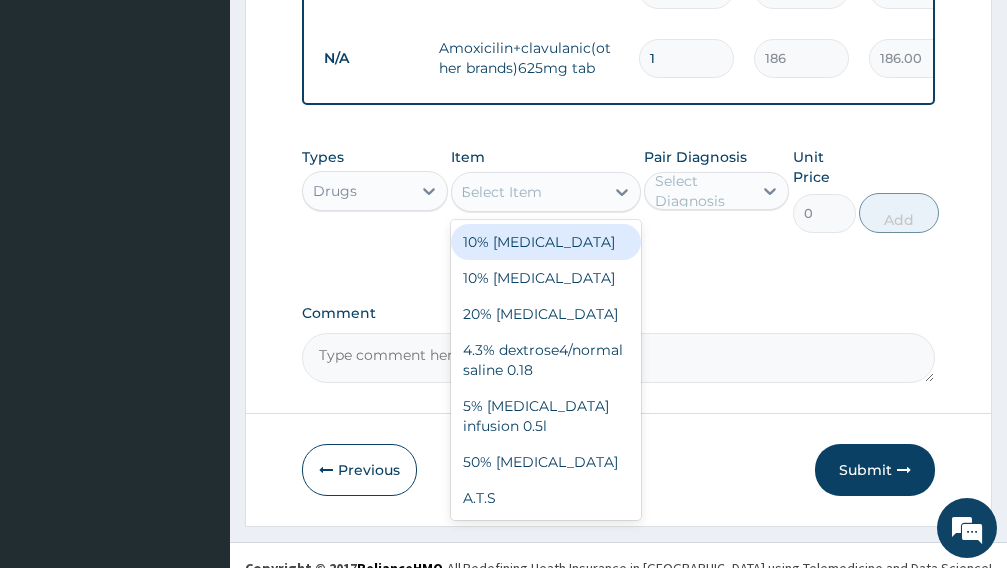 type on "FLAGYL" 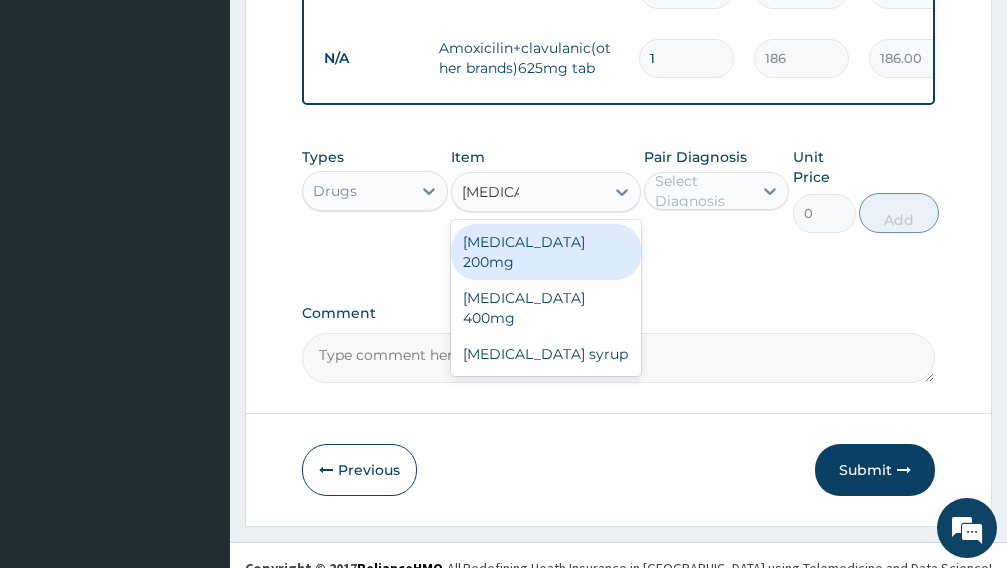 click on "[MEDICAL_DATA] 400mg" at bounding box center [546, 308] 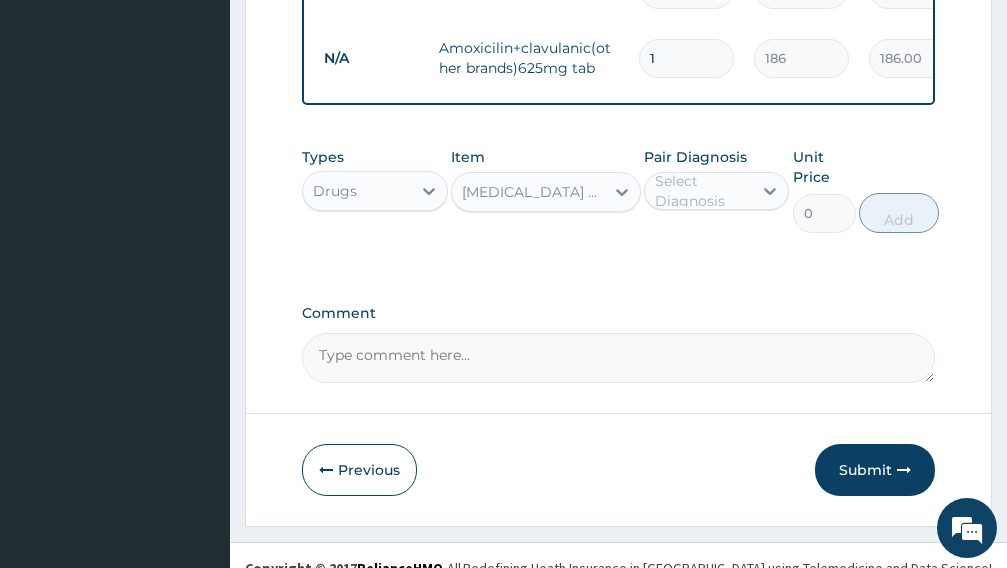 type 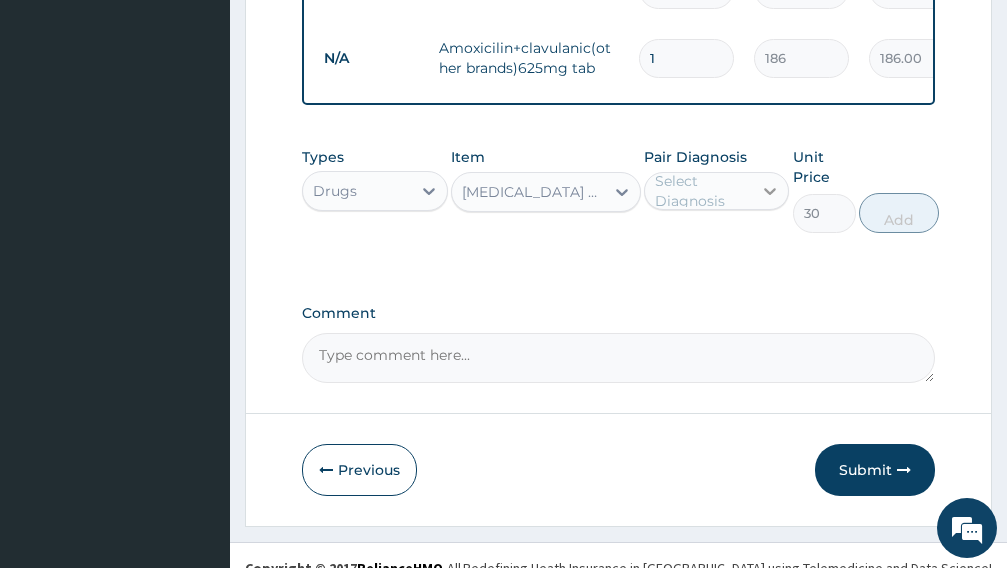 click 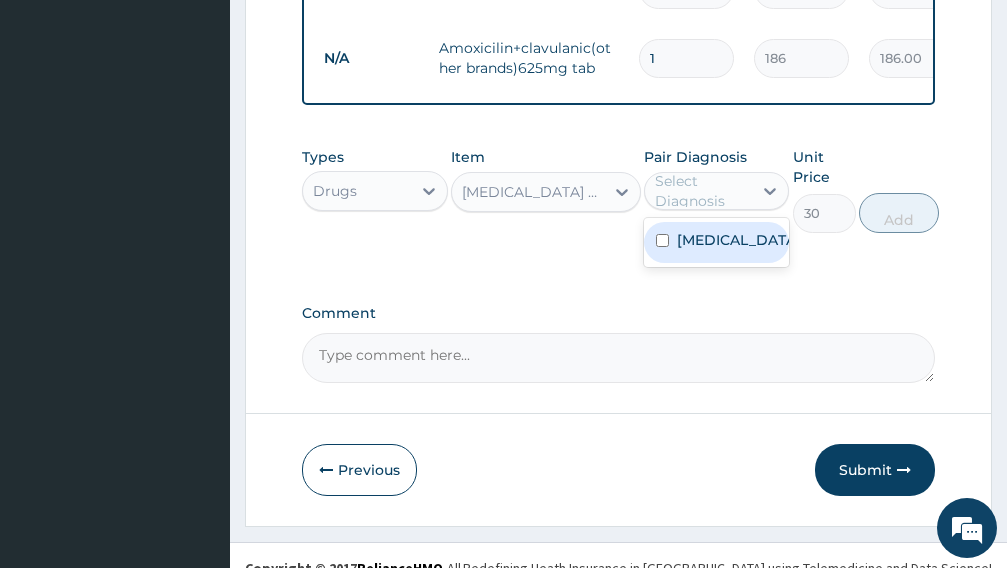 click on "[MEDICAL_DATA]" at bounding box center [717, 242] 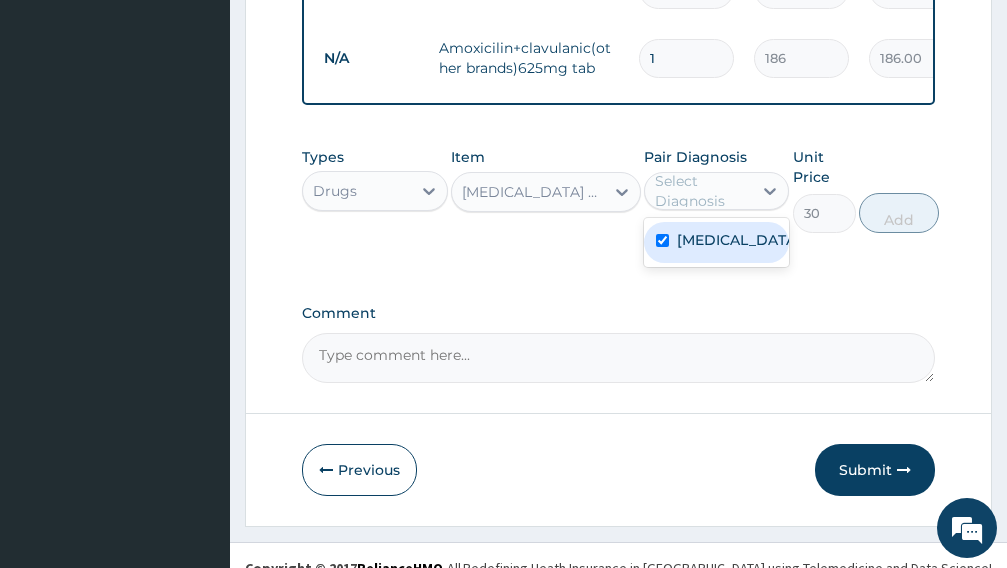 checkbox on "true" 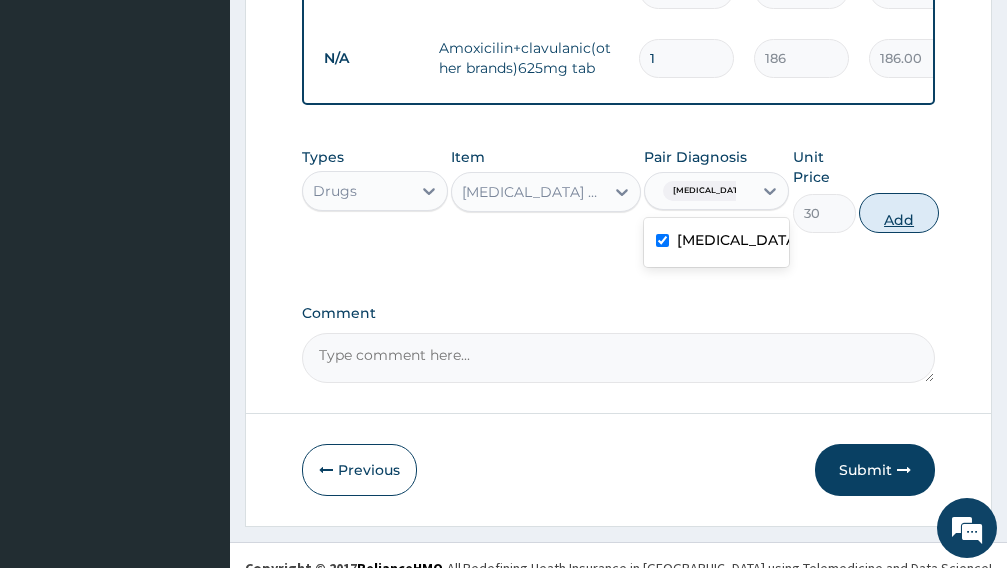 click on "Add" at bounding box center (899, 213) 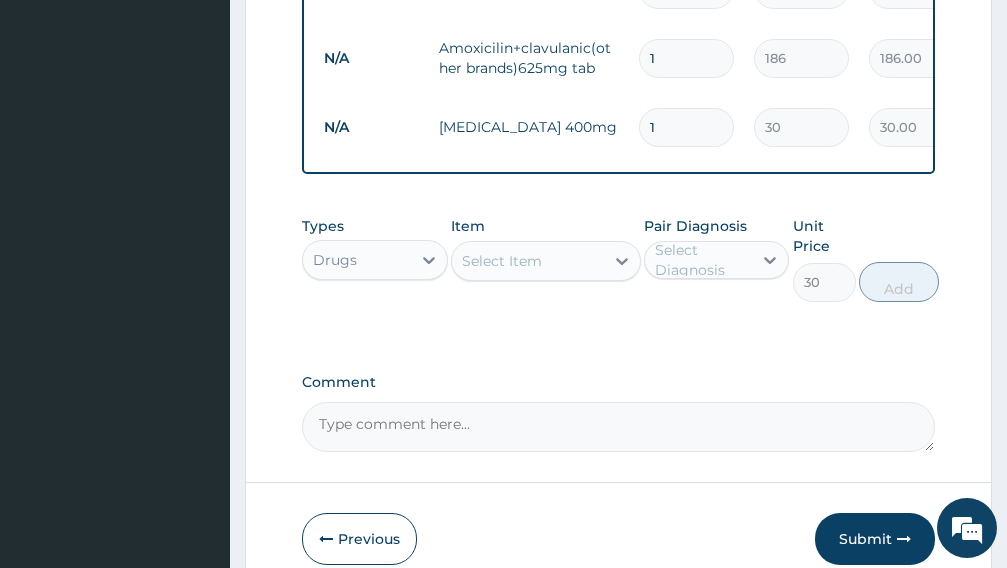 type on "0" 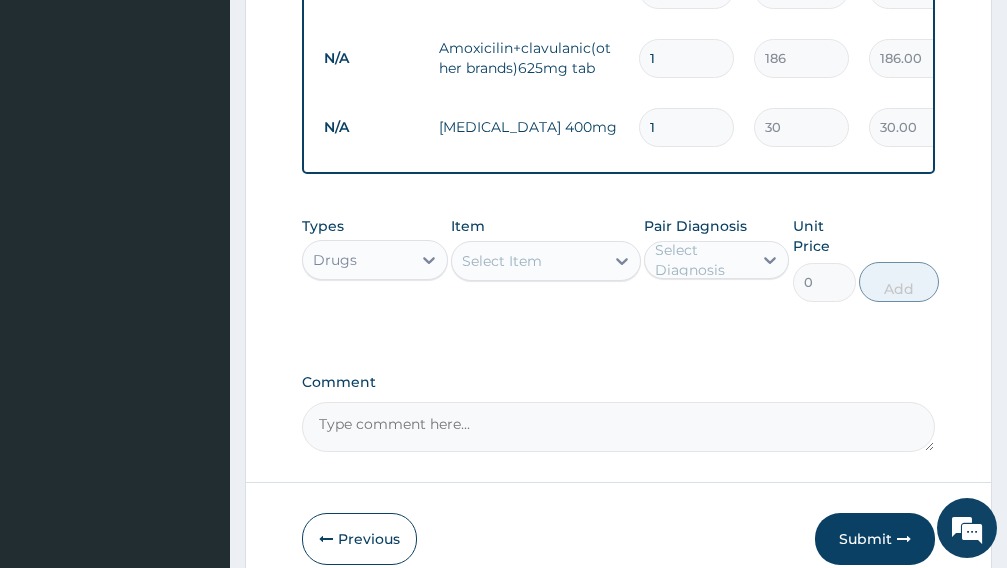 click on "Select Item" at bounding box center (528, 261) 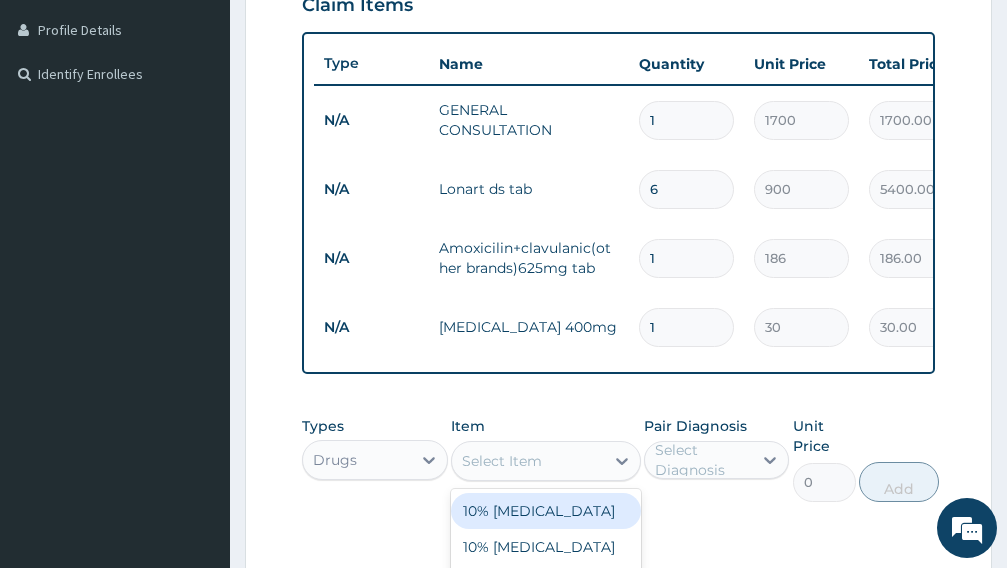 scroll, scrollTop: 596, scrollLeft: 0, axis: vertical 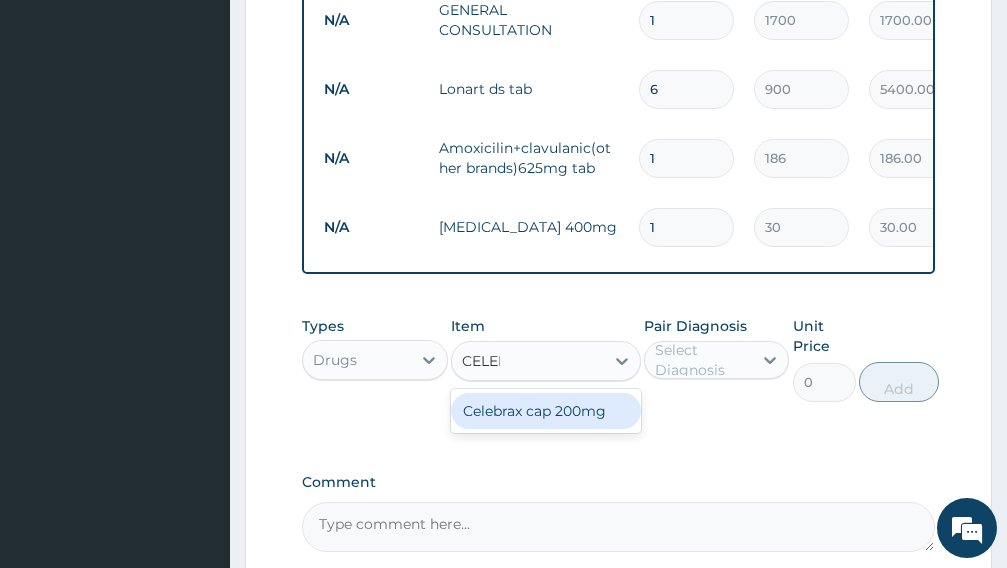 type on "CELEBR" 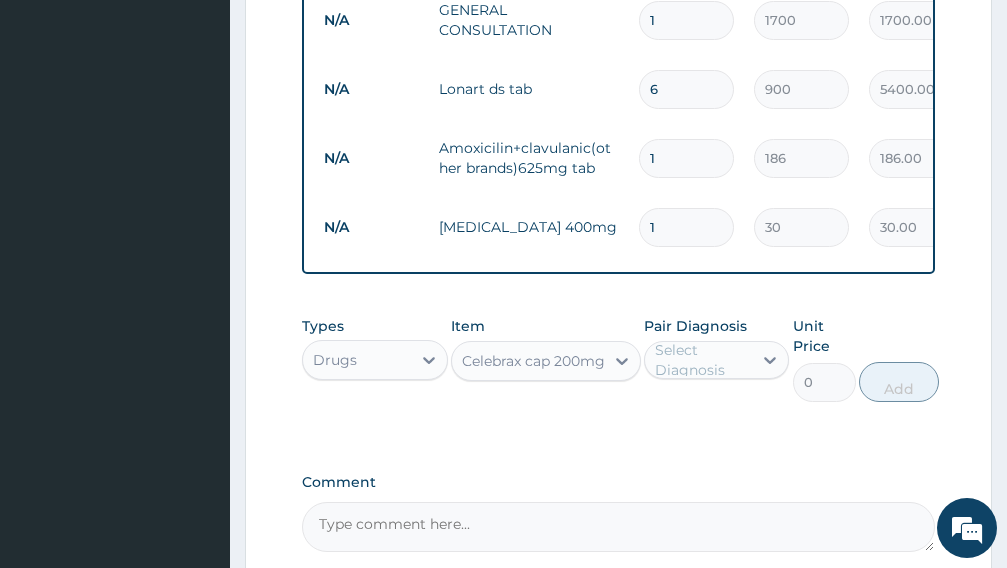 type 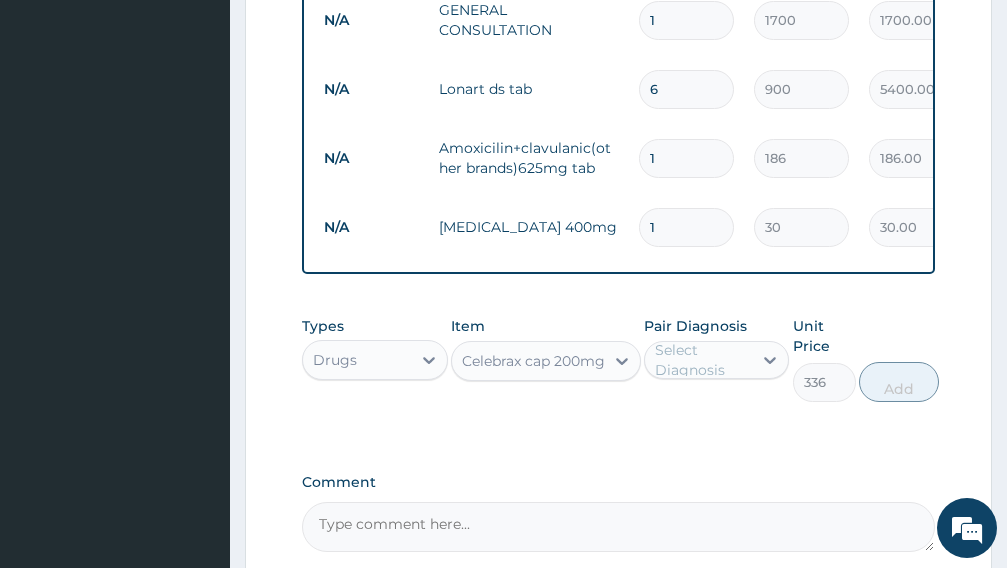 click on "Select Diagnosis" at bounding box center (703, 360) 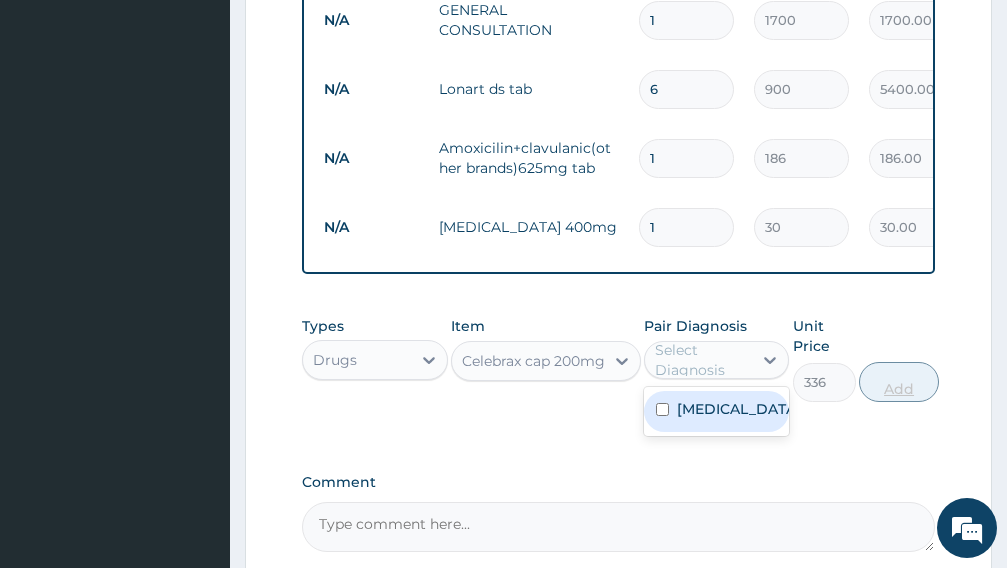 click on "Malaria" at bounding box center (738, 409) 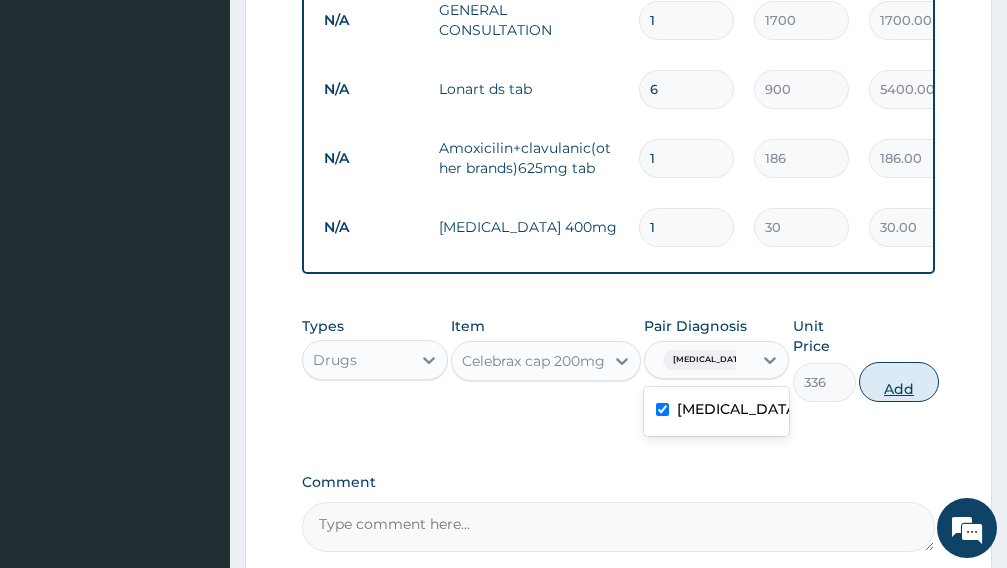 click on "Add" at bounding box center [899, 382] 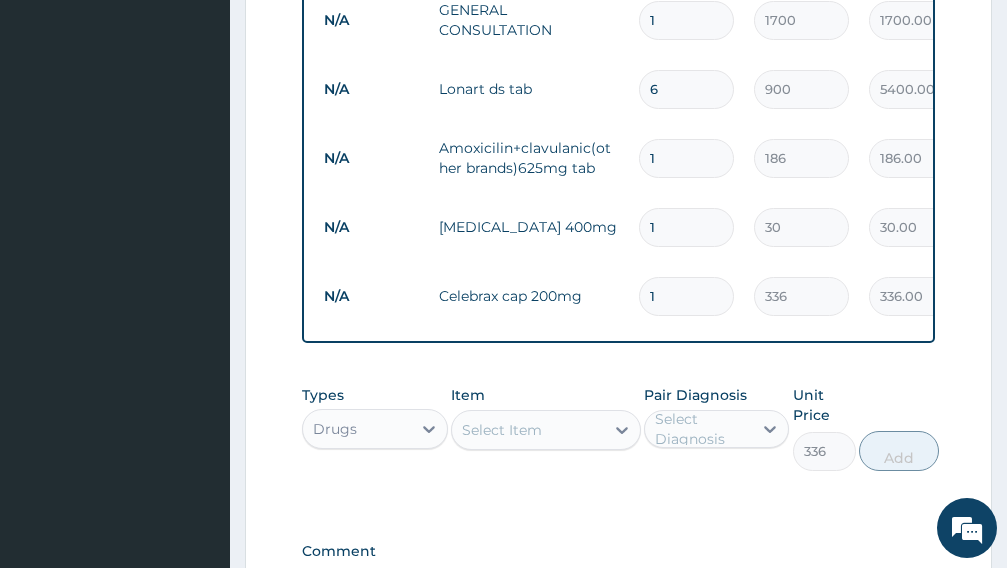 type on "0" 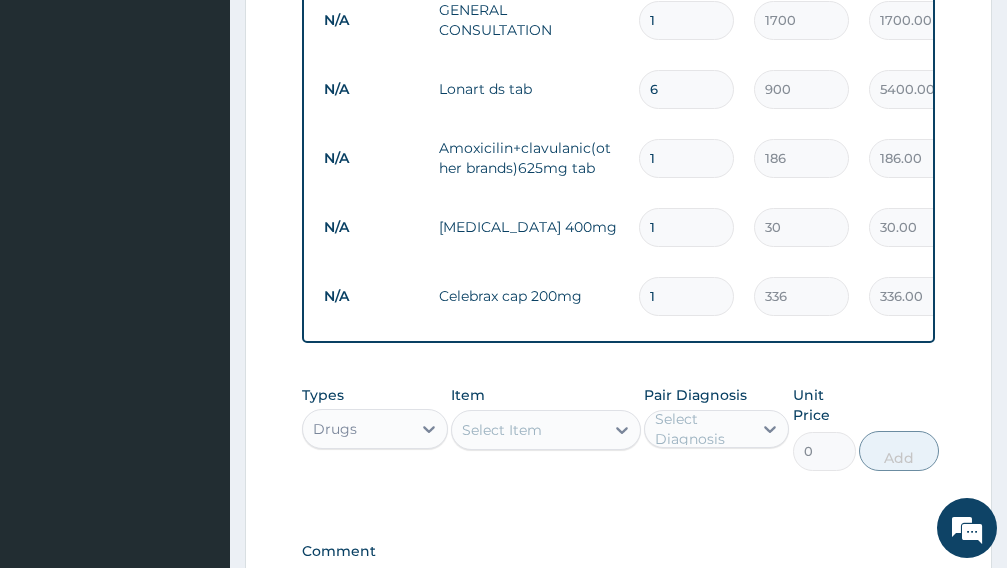 type on "10" 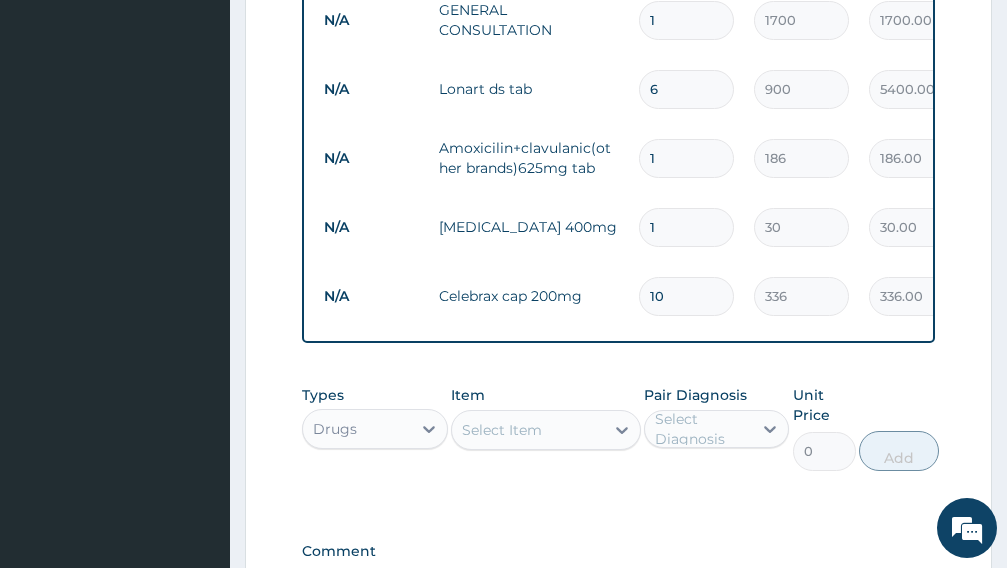 type on "3360.00" 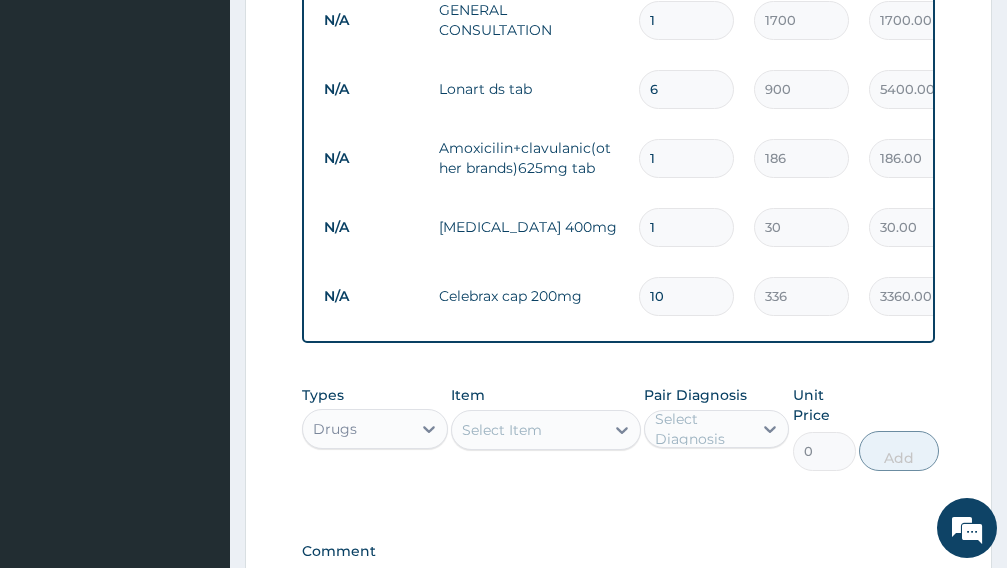 scroll, scrollTop: 796, scrollLeft: 0, axis: vertical 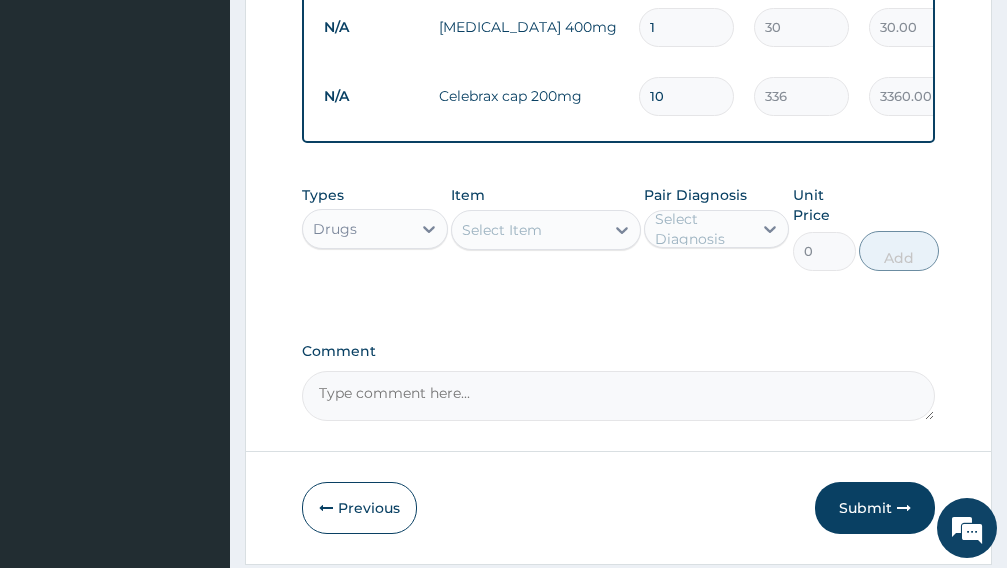 type on "109" 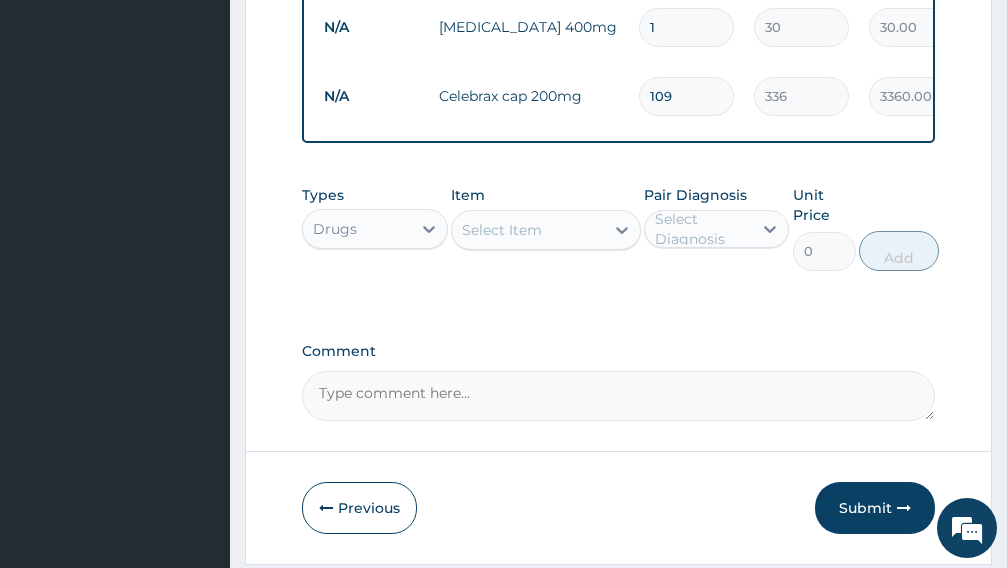 type on "36624.00" 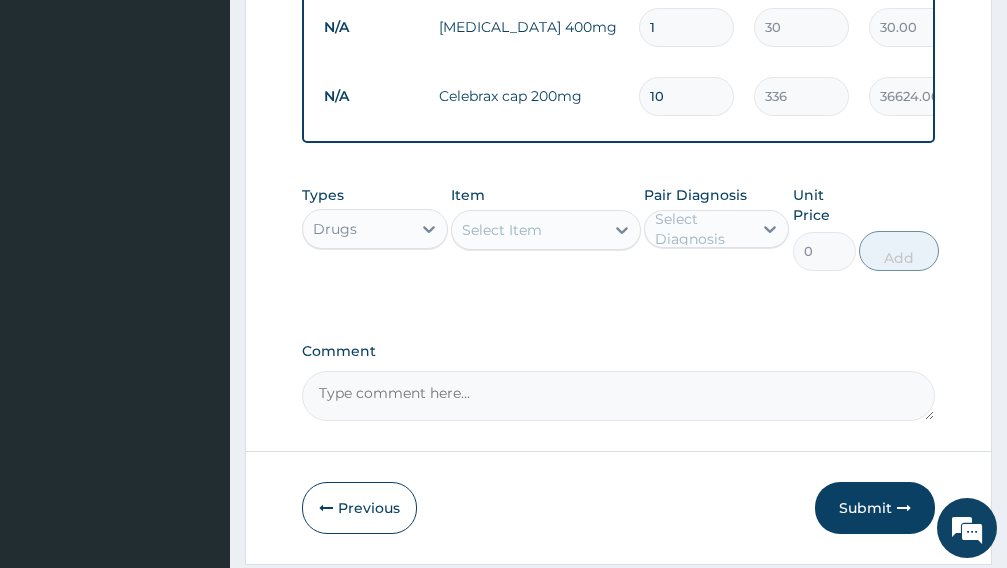 type on "1" 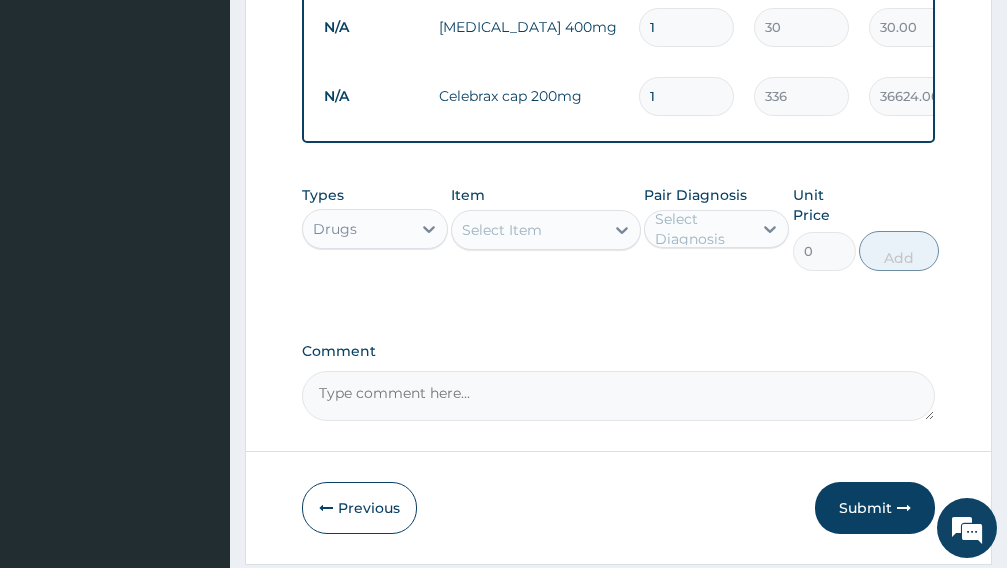 type on "336.00" 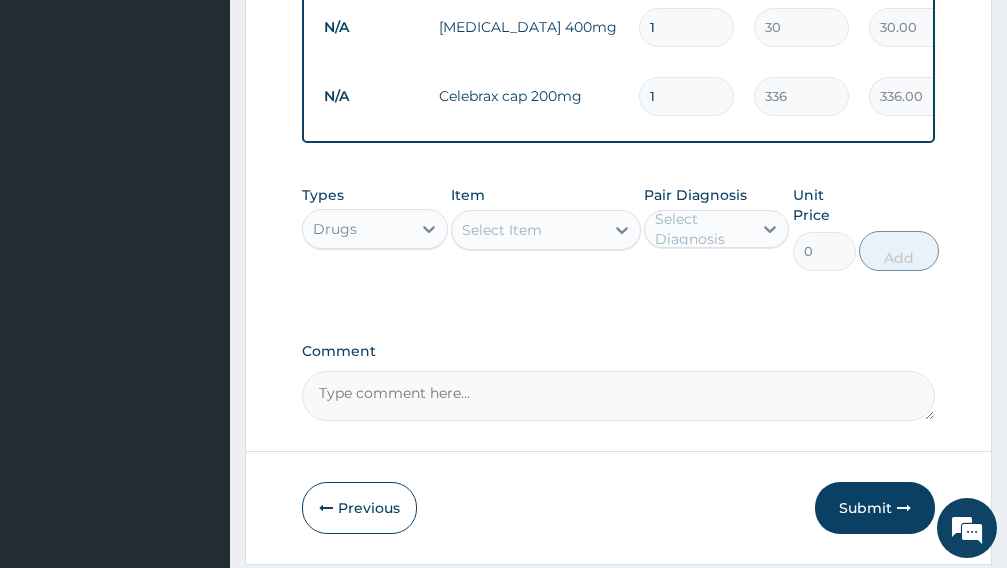 type 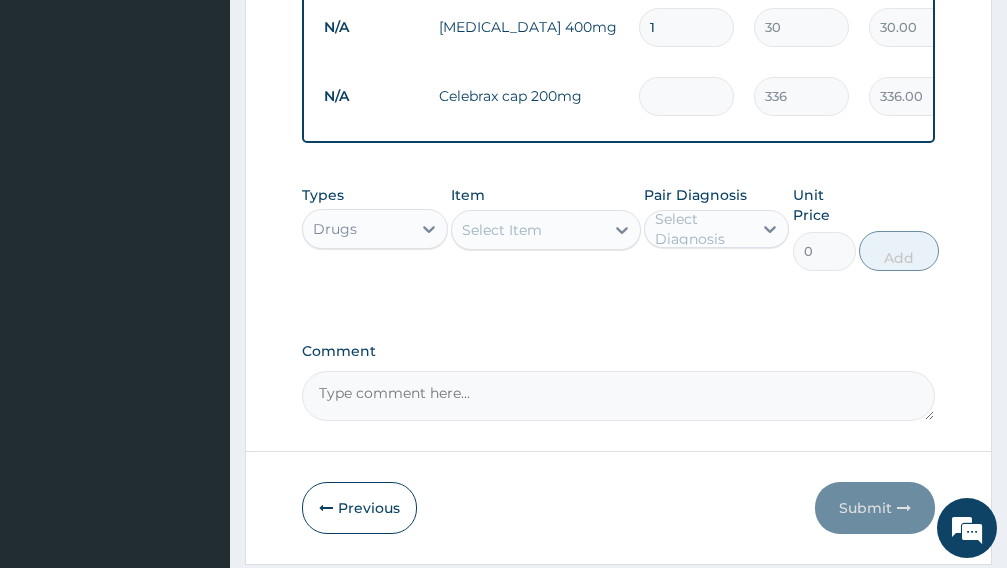 type on "0.00" 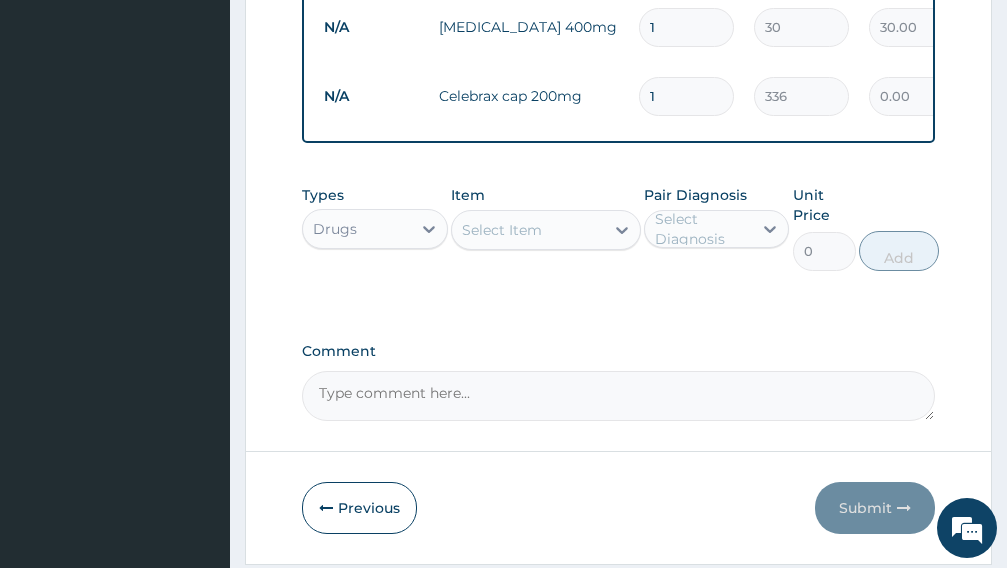 type on "10" 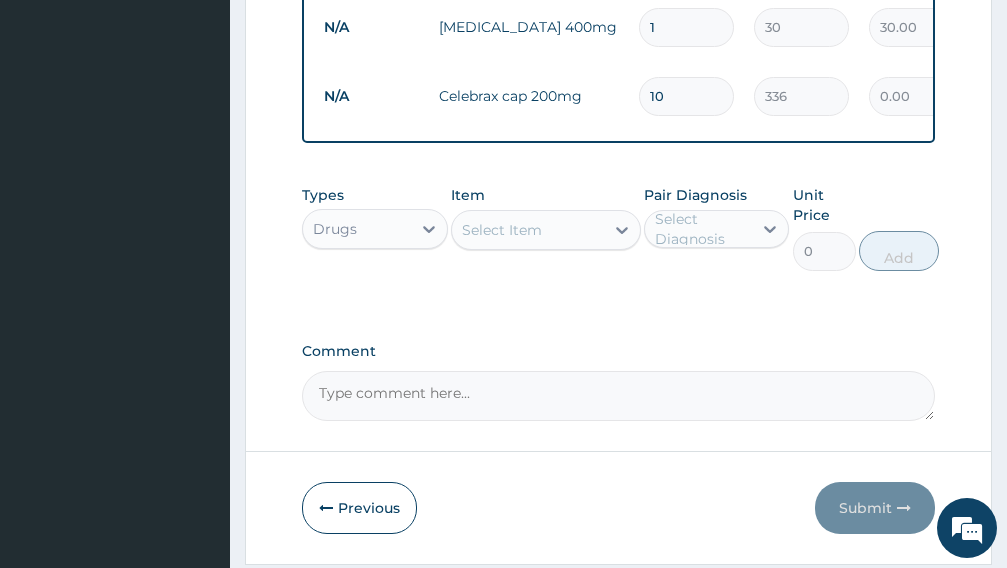 type on "3360.00" 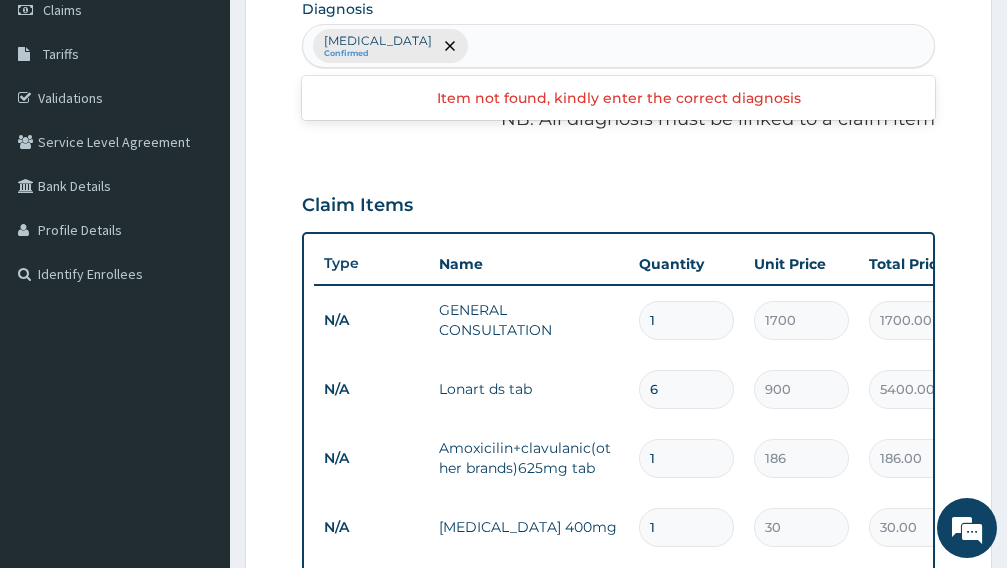 scroll, scrollTop: 696, scrollLeft: 0, axis: vertical 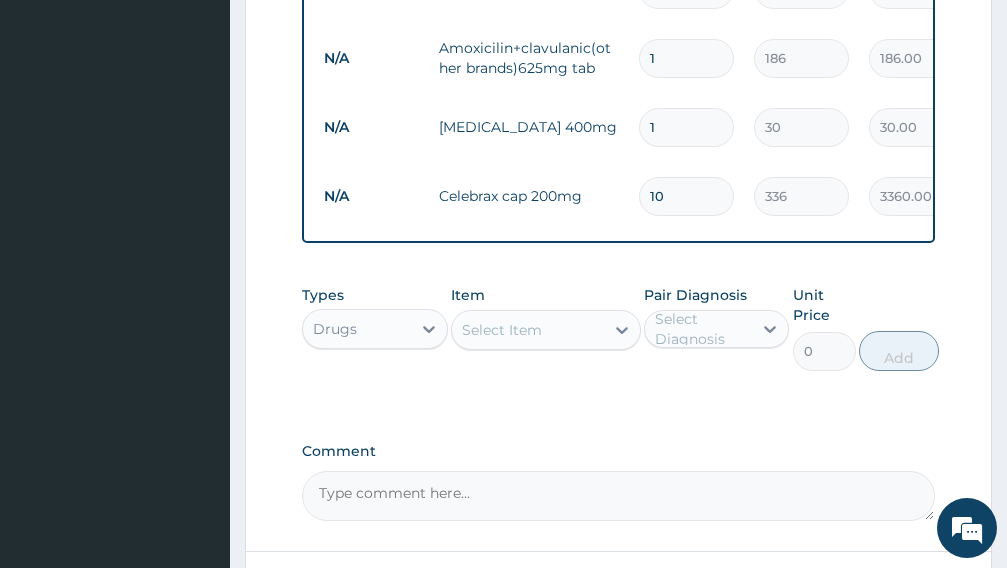 type on "10" 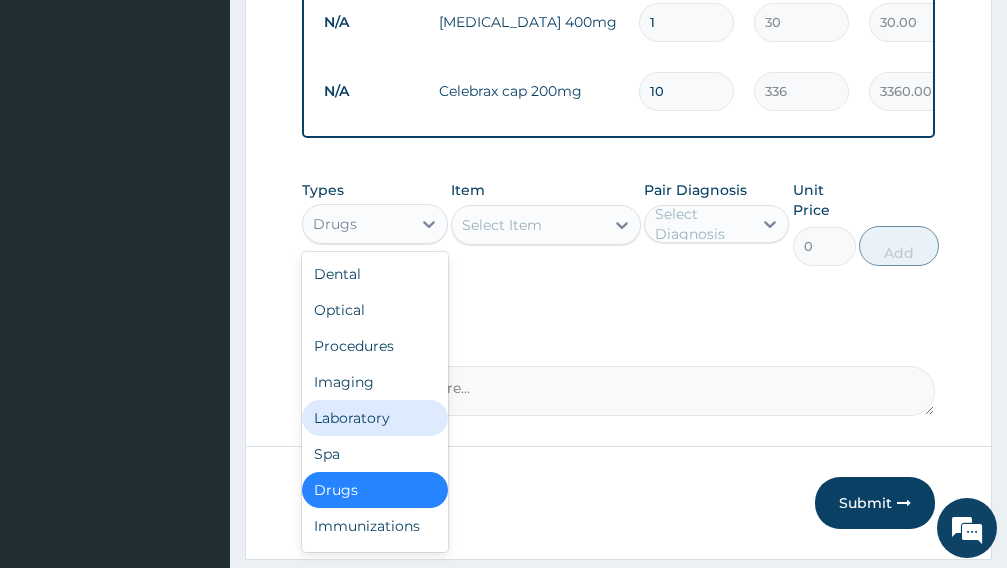 scroll, scrollTop: 876, scrollLeft: 0, axis: vertical 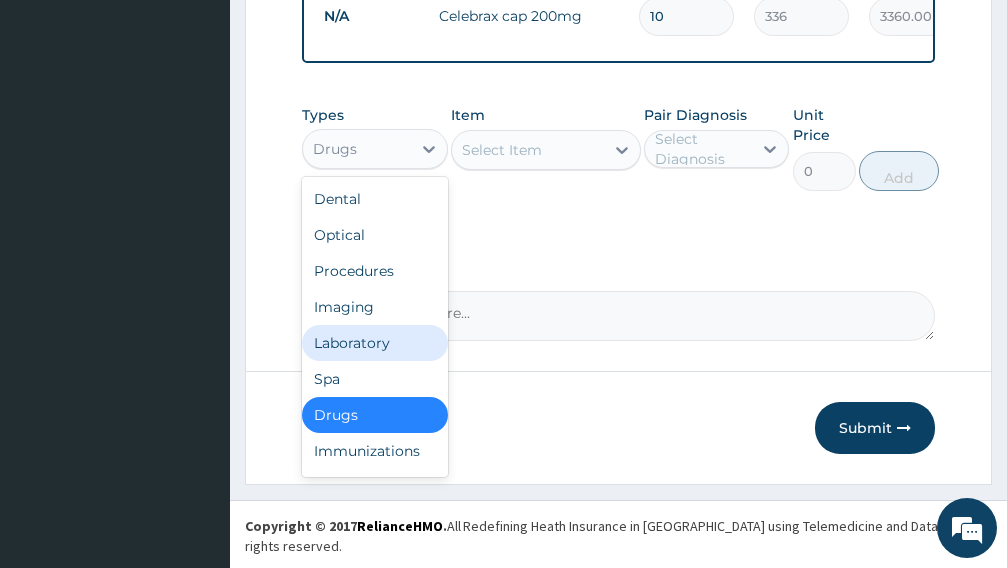 click on "Laboratory" at bounding box center (375, 343) 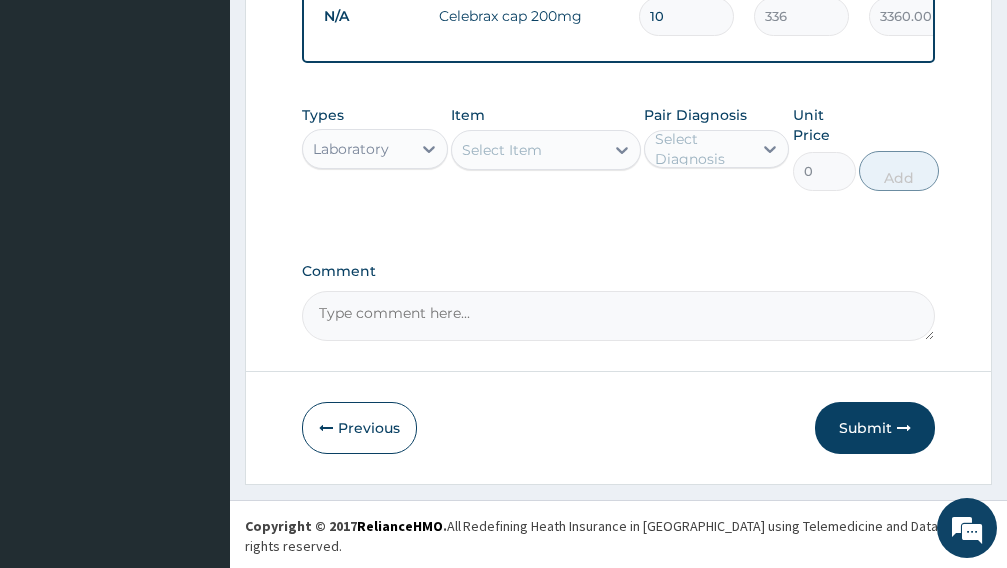 drag, startPoint x: 557, startPoint y: 172, endPoint x: 433, endPoint y: 306, distance: 182.57054 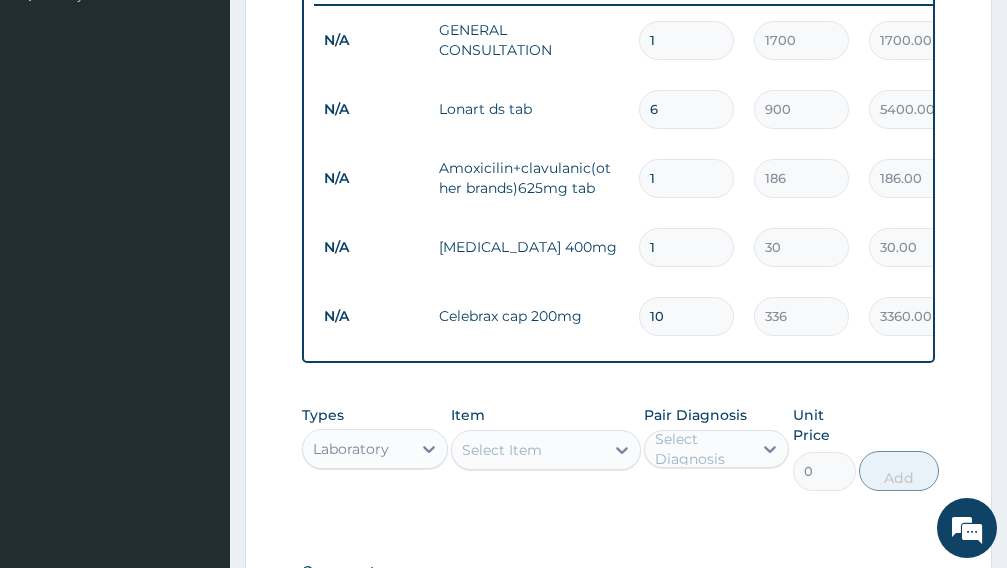 scroll, scrollTop: 676, scrollLeft: 0, axis: vertical 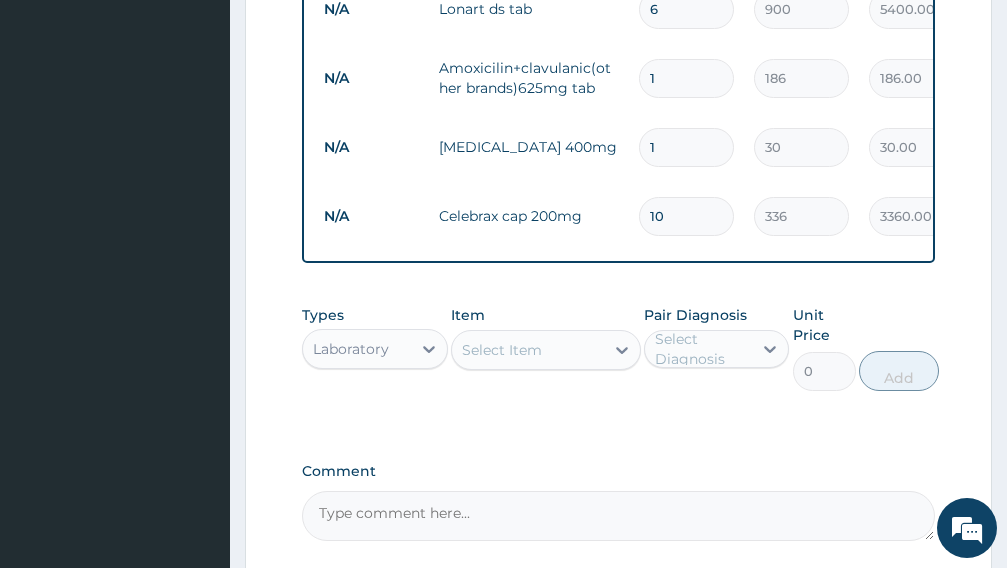 click on "Laboratory" at bounding box center (357, 349) 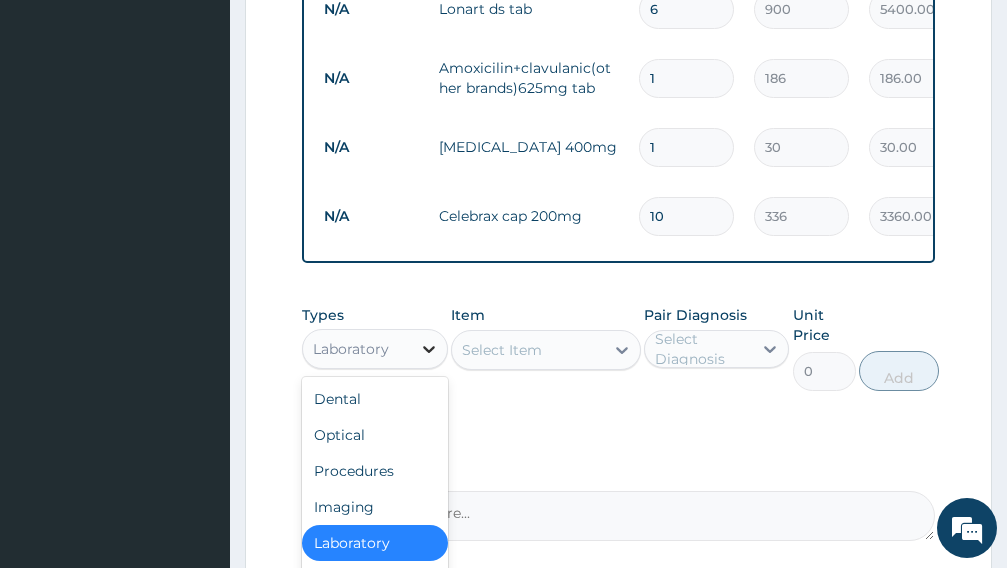 scroll, scrollTop: 876, scrollLeft: 0, axis: vertical 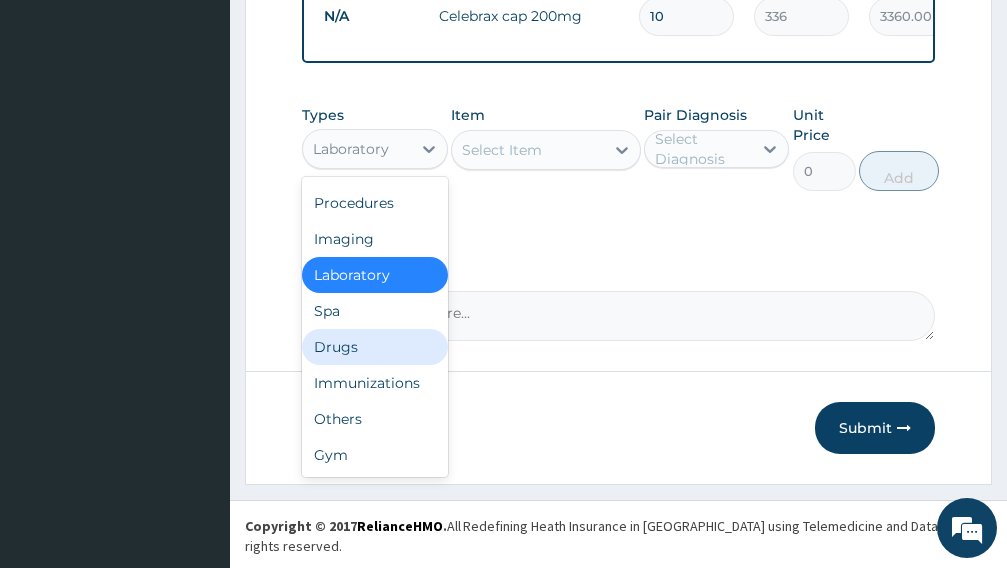 click on "Drugs" at bounding box center (375, 347) 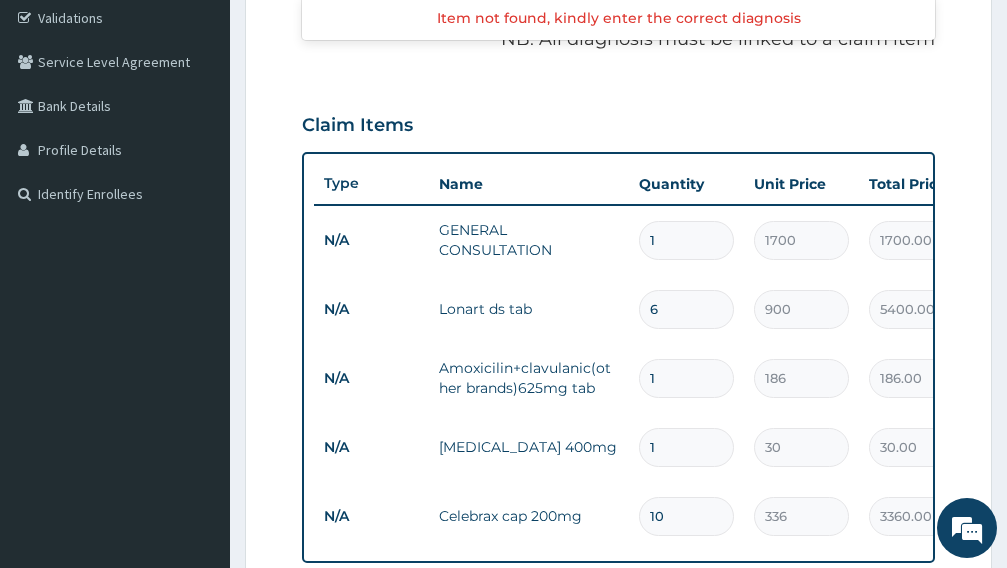 scroll, scrollTop: 776, scrollLeft: 0, axis: vertical 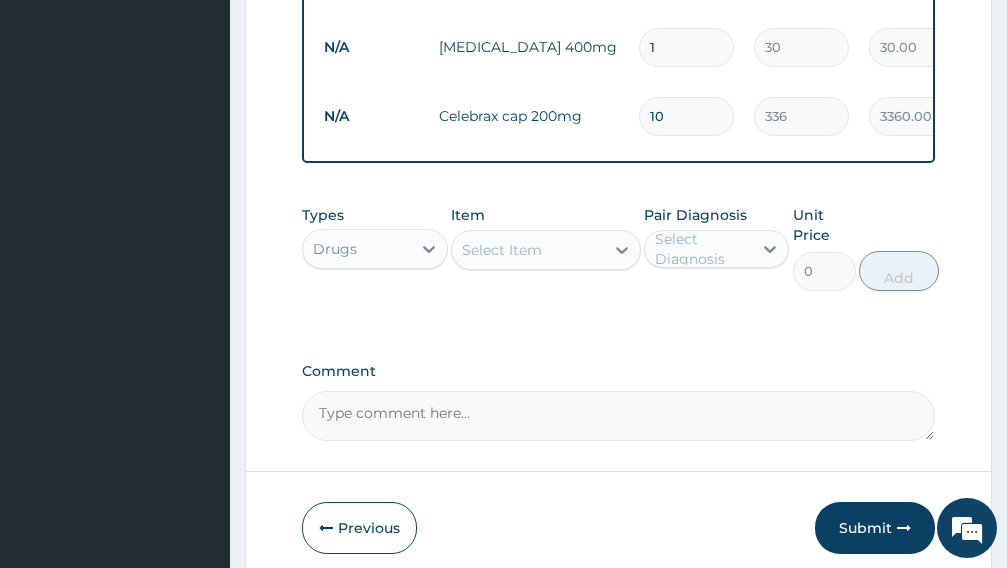 click on "Select Item" at bounding box center [528, 250] 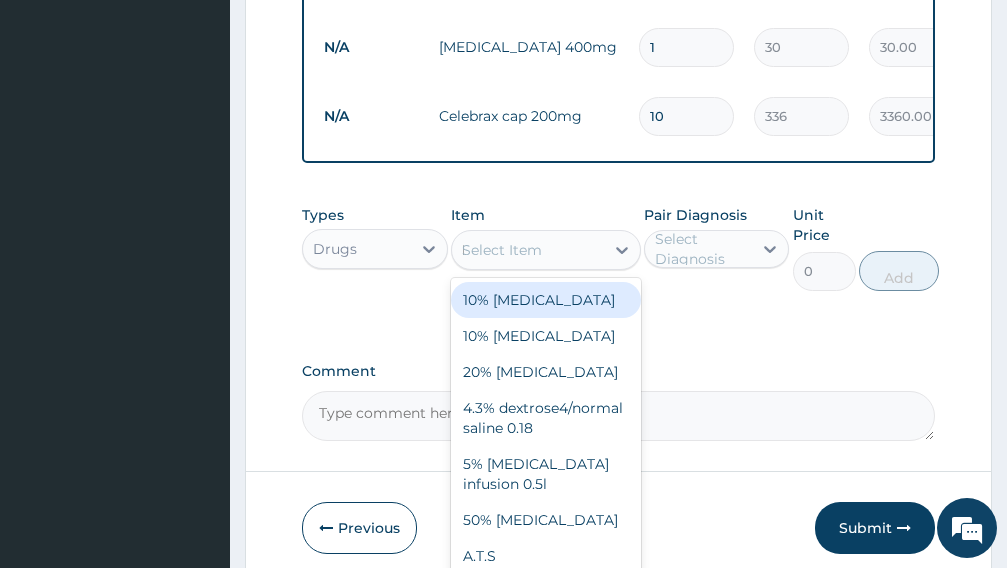 type on "PARACETAMOL" 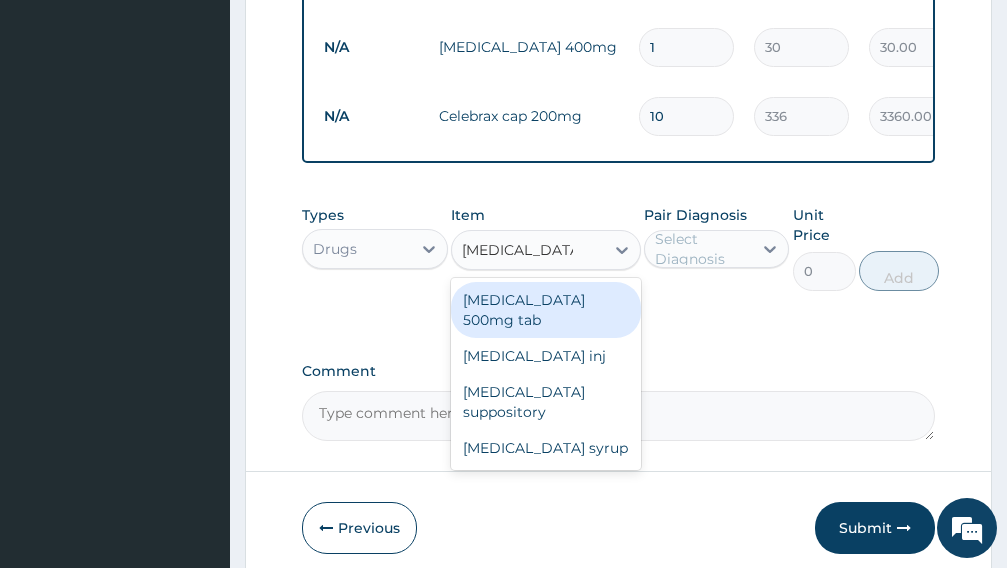 click on "Paracetamol 500mg tab" at bounding box center [546, 310] 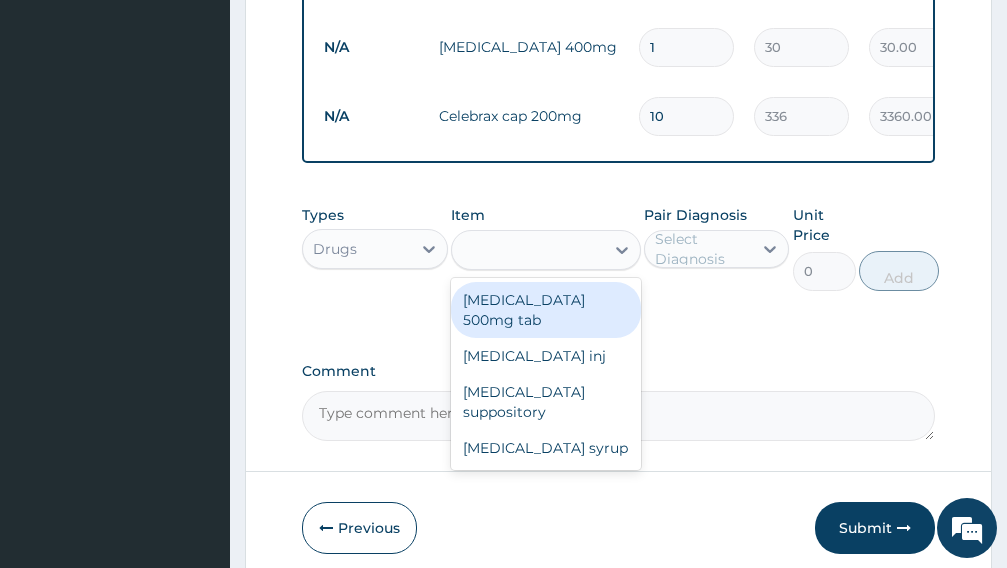 type on "10" 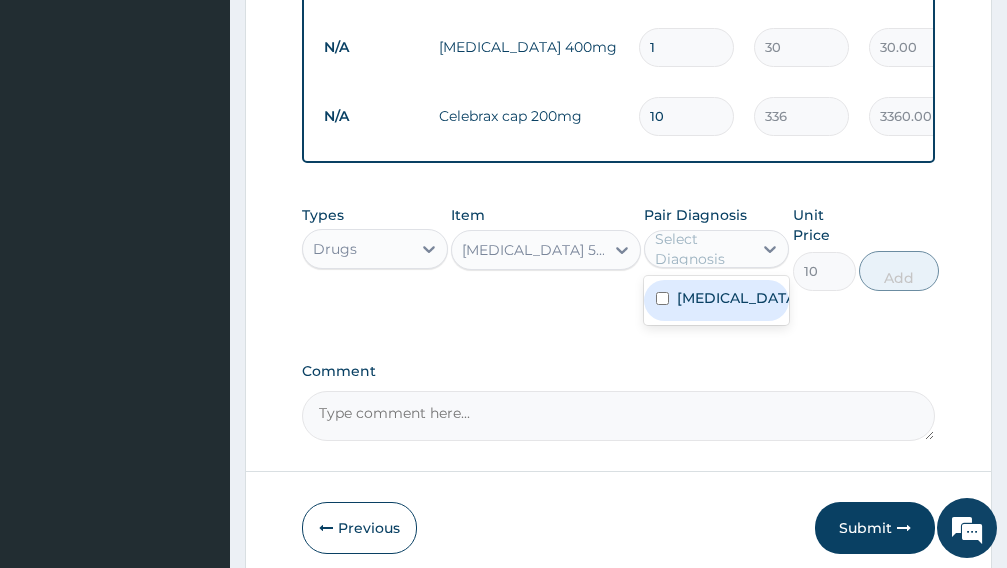 click on "Malaria" at bounding box center [717, 300] 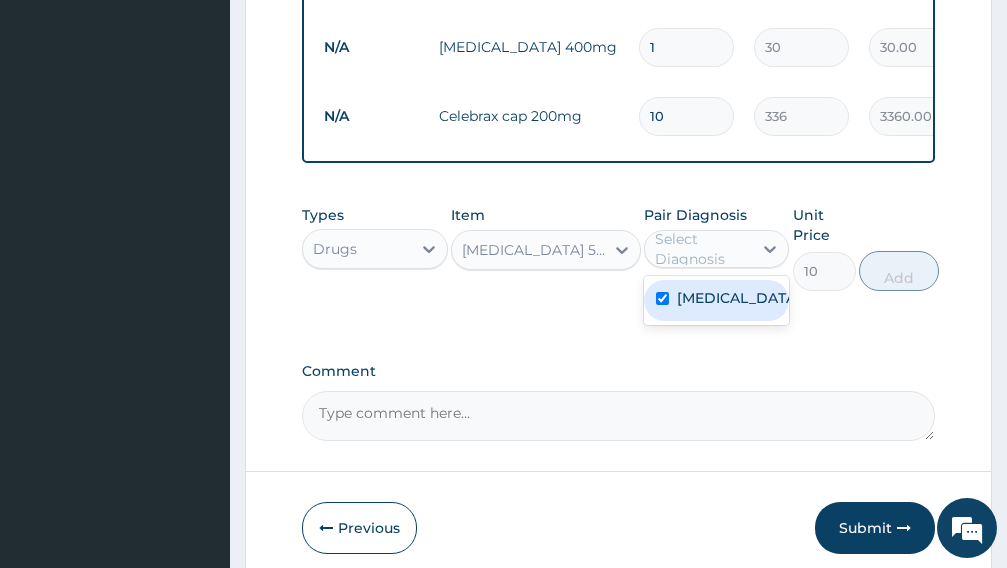 checkbox on "true" 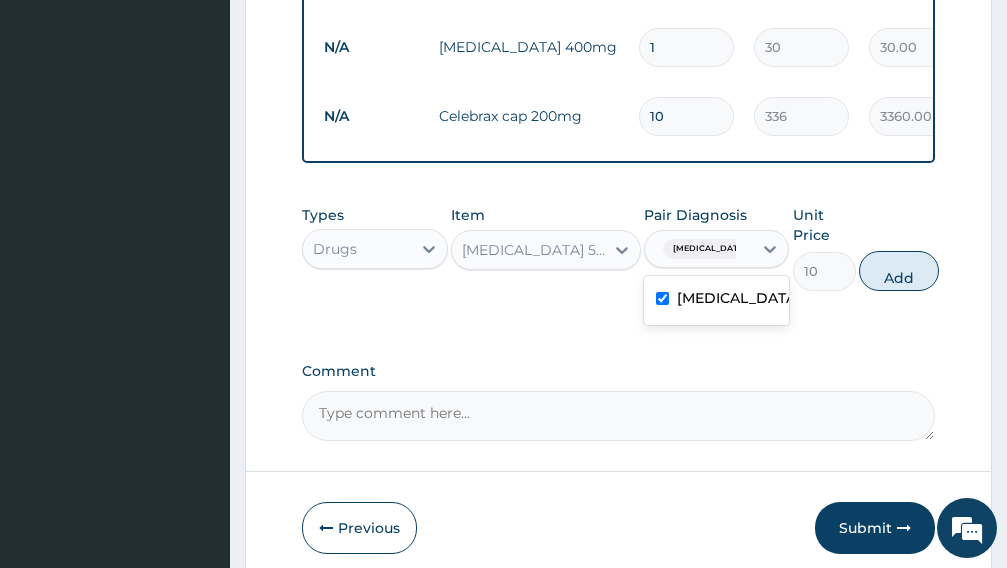 click on "Add" at bounding box center (899, 271) 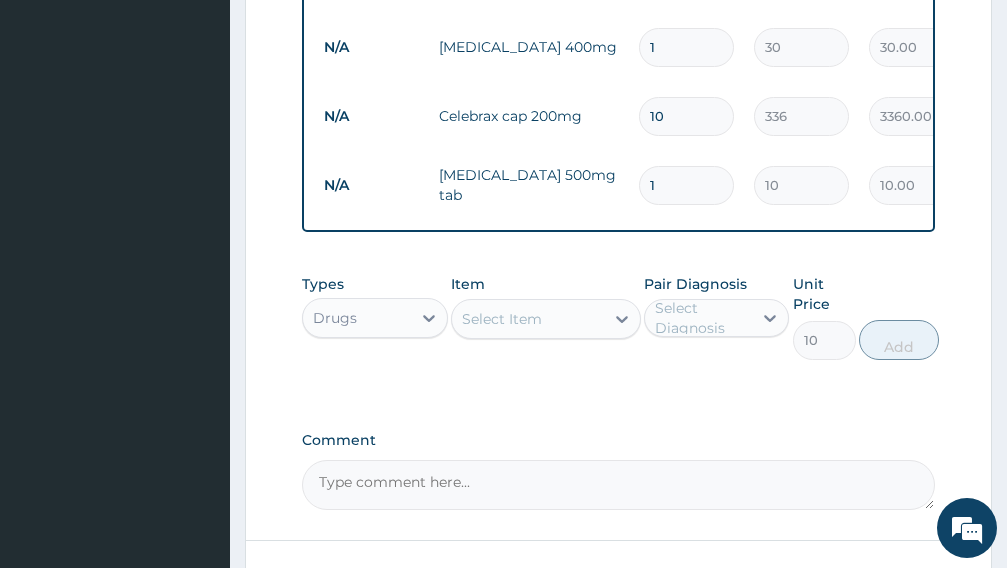 type on "0" 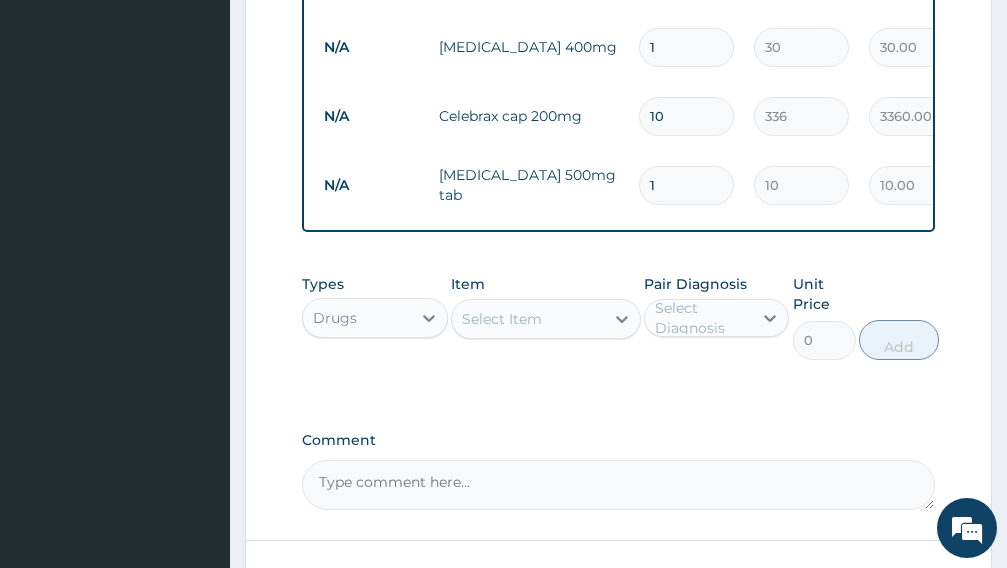 type 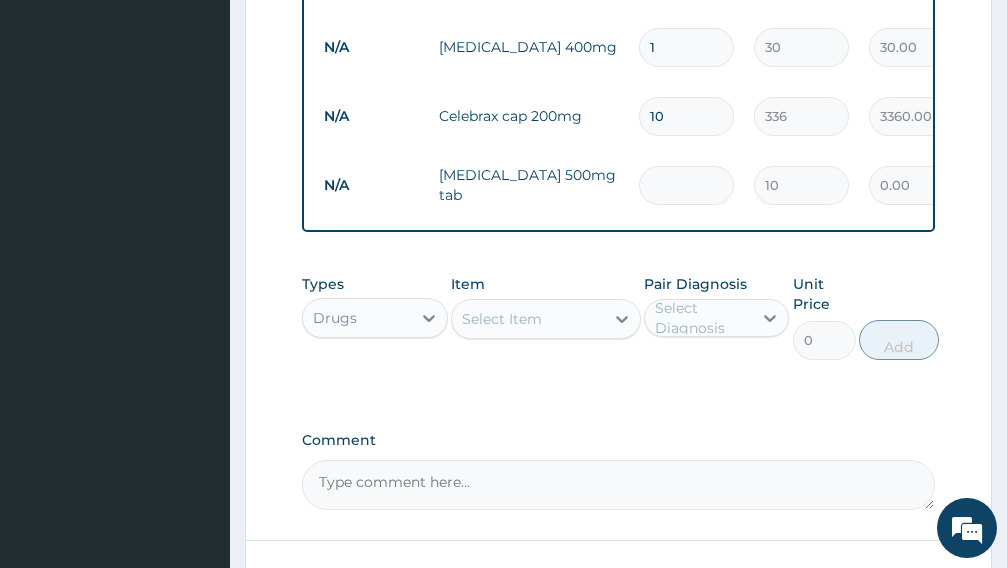 type on "0.00" 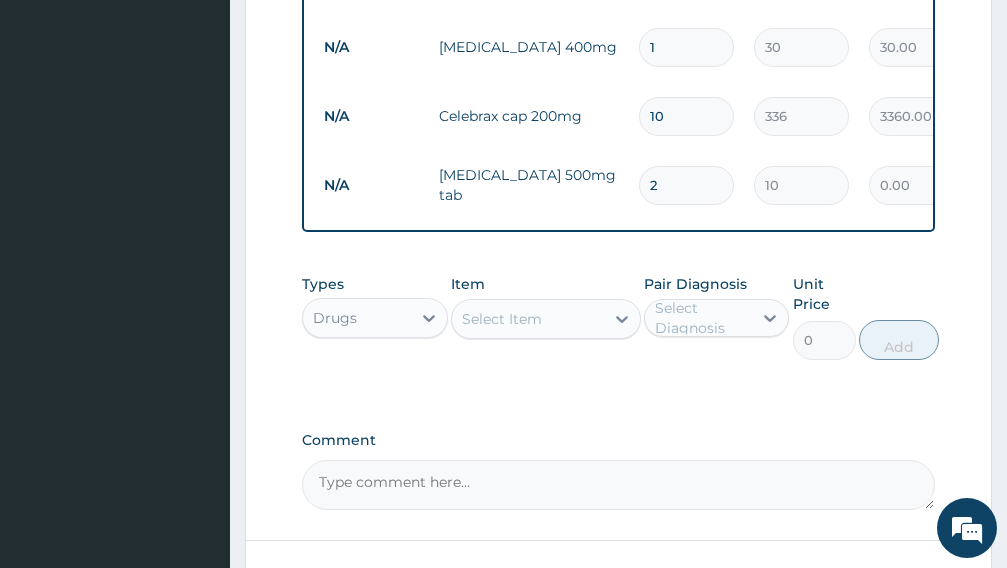 type on "20" 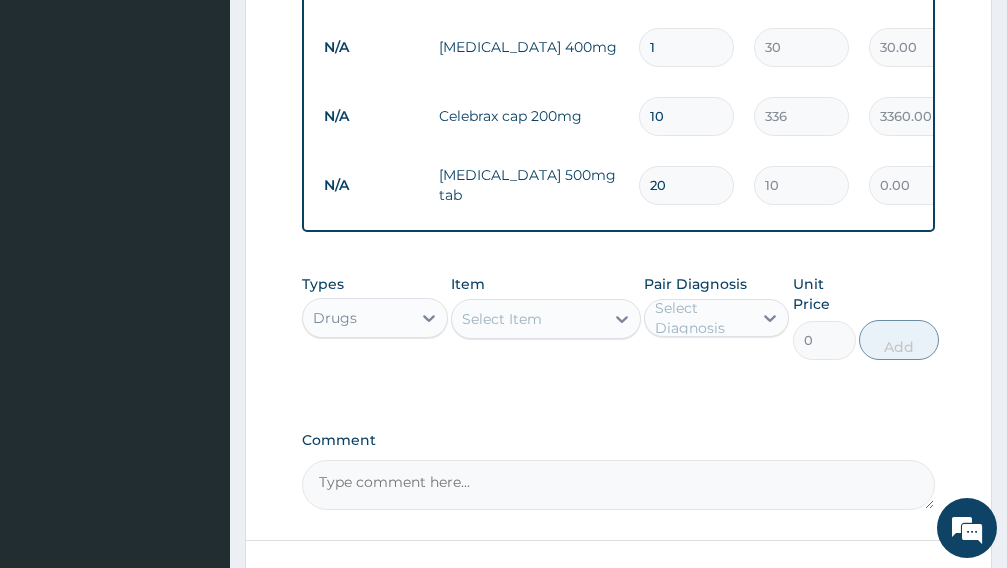 type on "200.00" 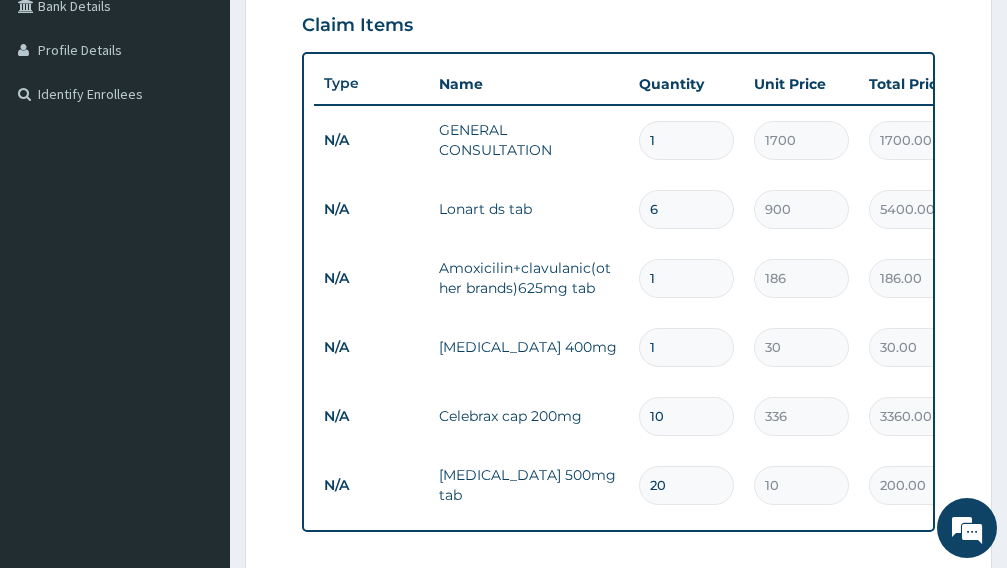 scroll, scrollTop: 945, scrollLeft: 0, axis: vertical 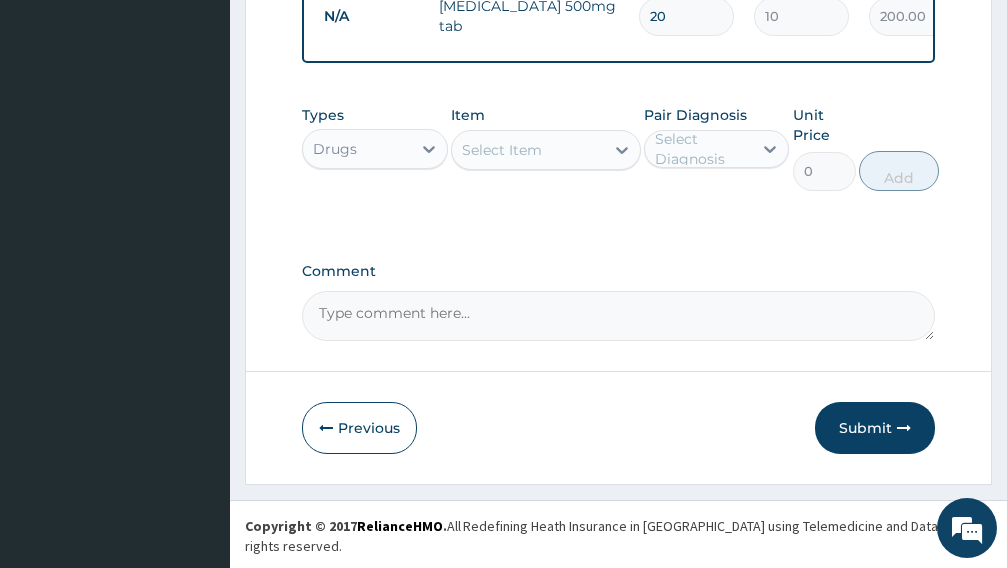type on "20" 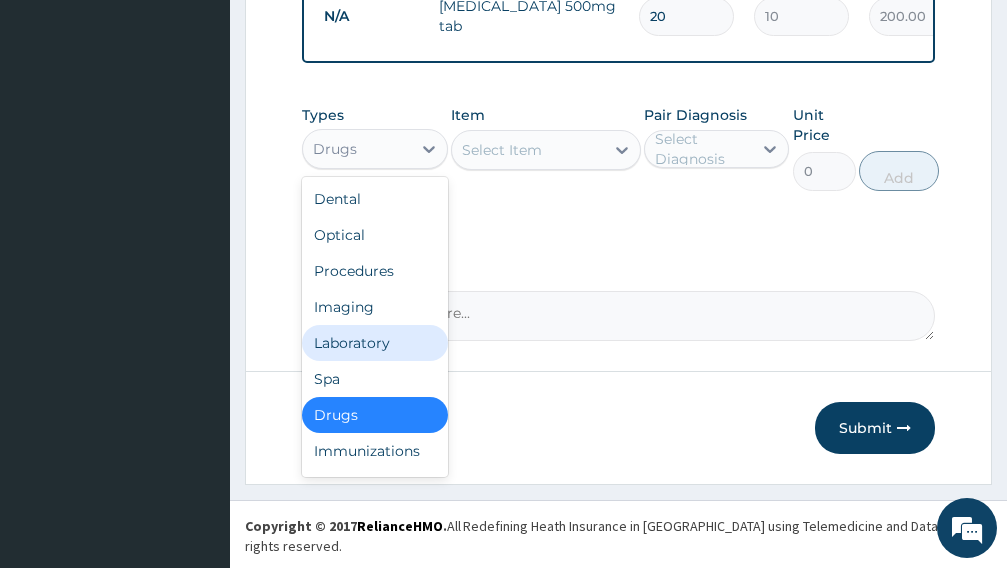 click on "Laboratory" at bounding box center (375, 343) 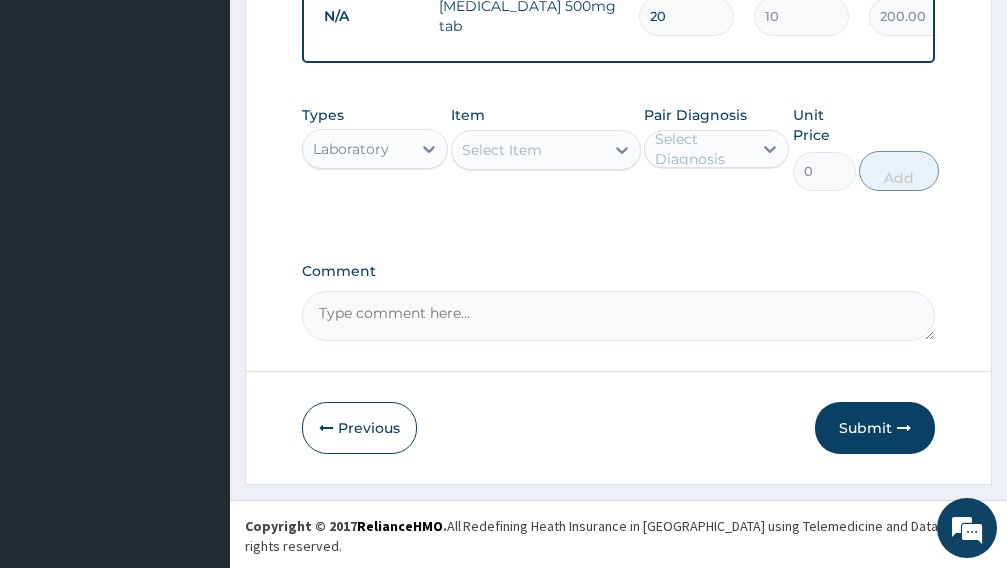 click on "Select Item" at bounding box center [528, 150] 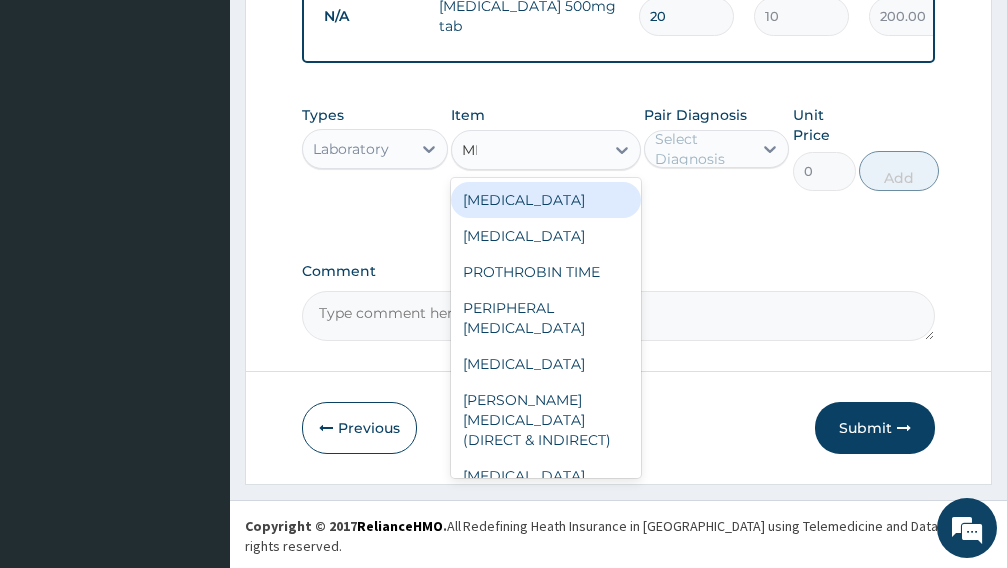 type on "MPS" 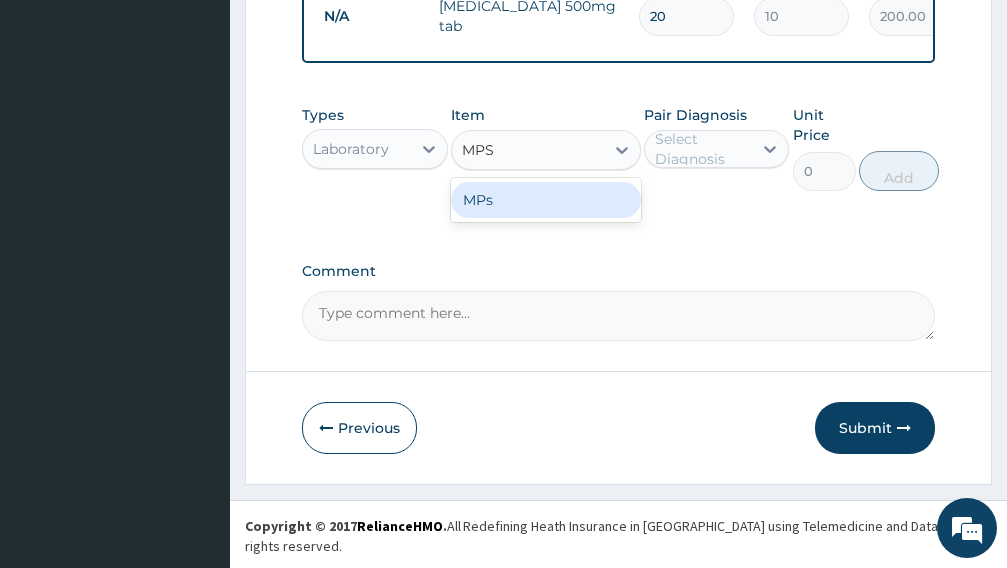 click on "MPs" at bounding box center [546, 200] 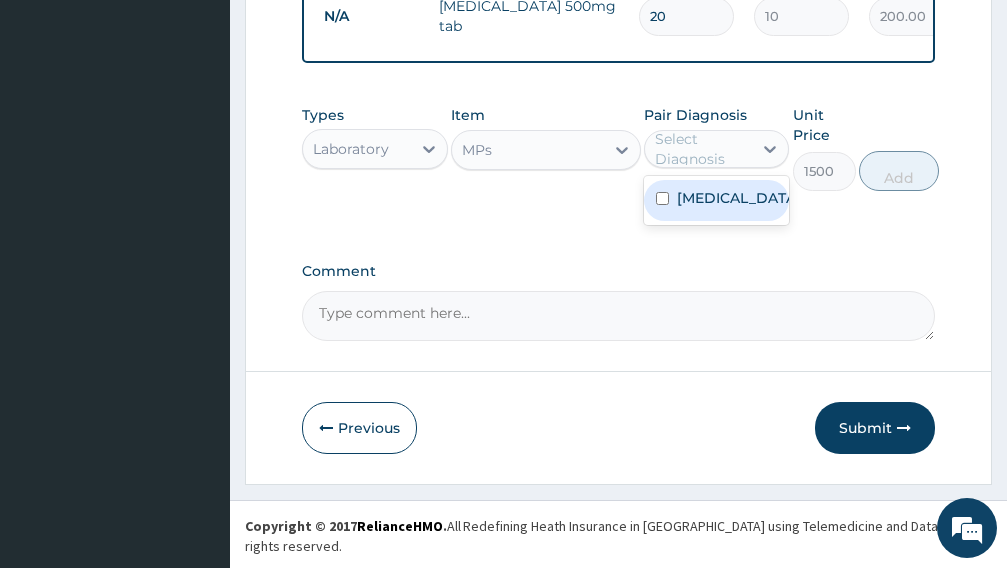 click on "Malaria" at bounding box center [738, 198] 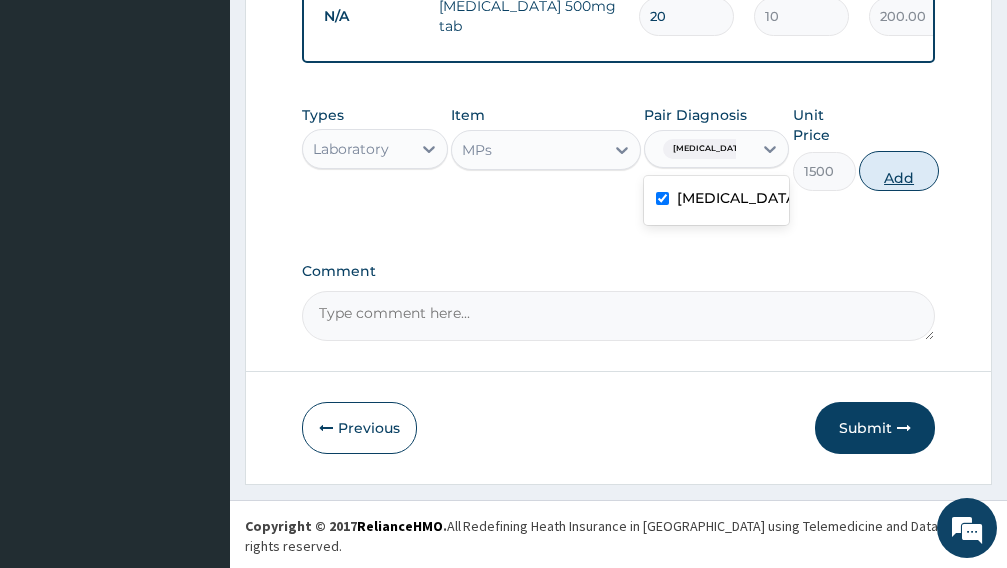 click on "Add" at bounding box center [899, 171] 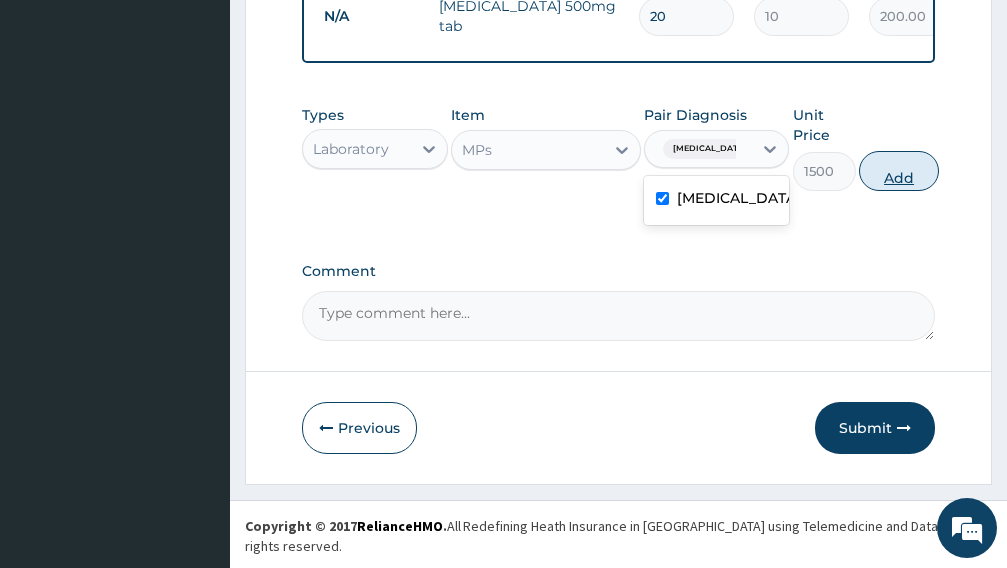 type on "0" 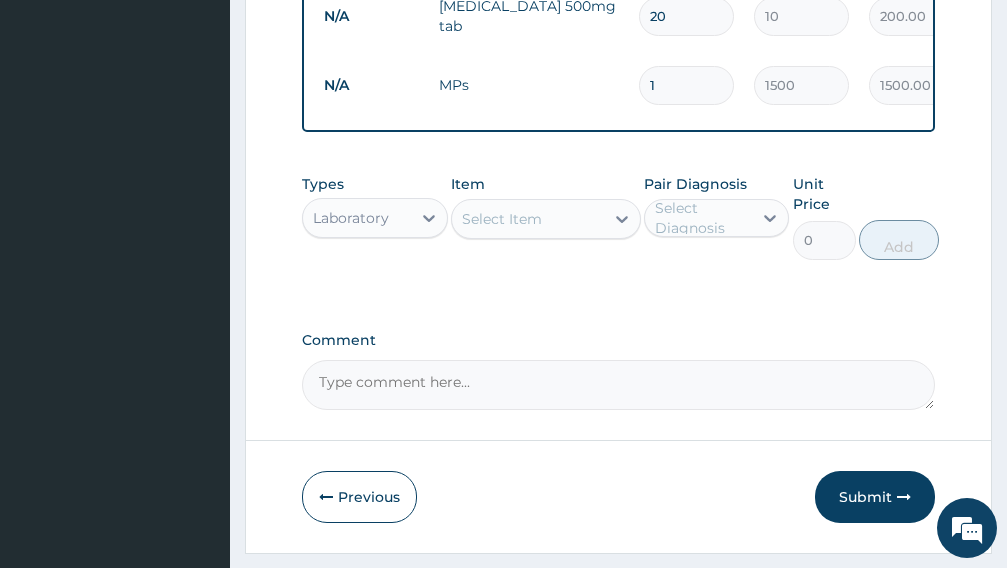 click on "Select Item" at bounding box center [528, 219] 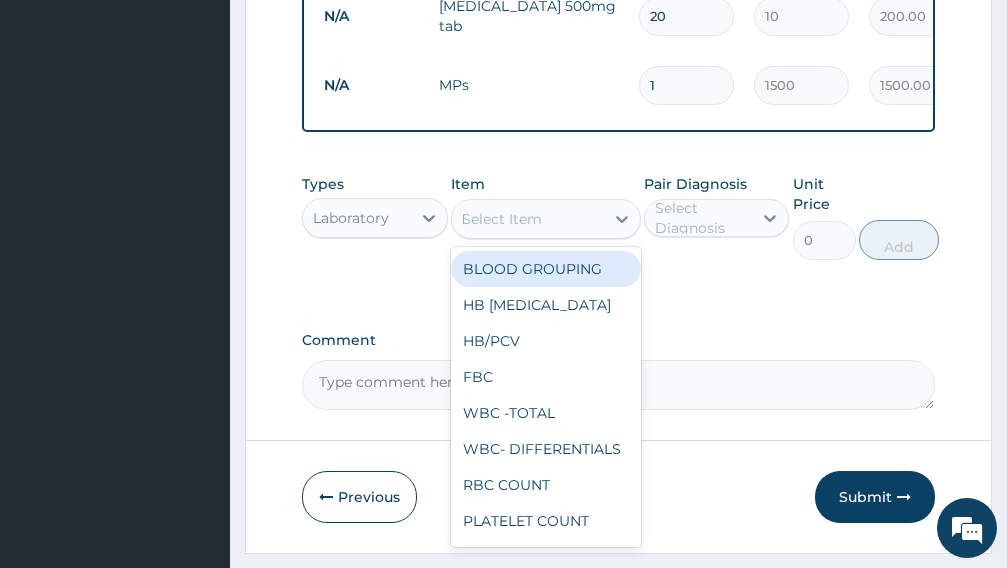 type on "FBC" 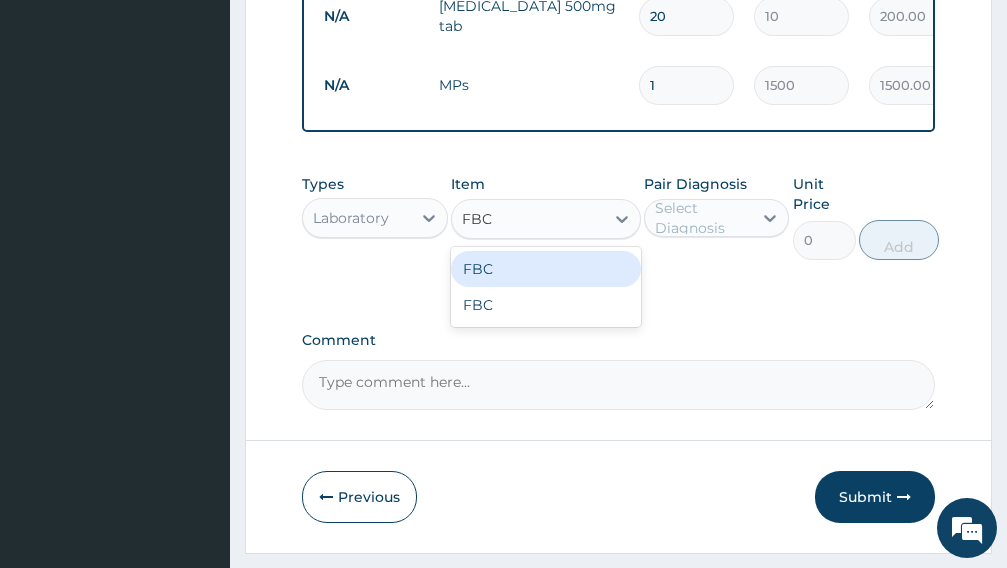 click on "FBC" at bounding box center (546, 269) 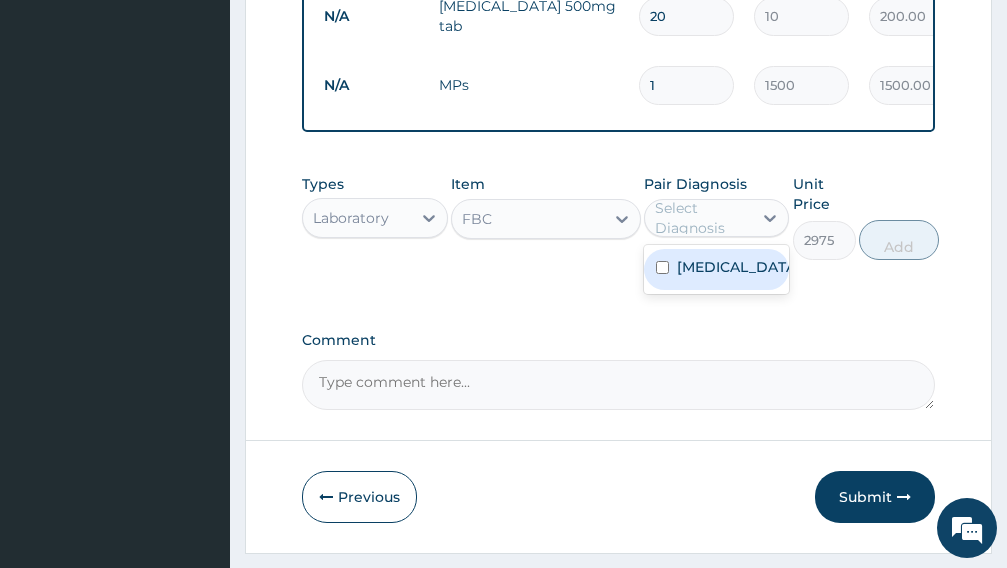 click on "Malaria" at bounding box center [717, 269] 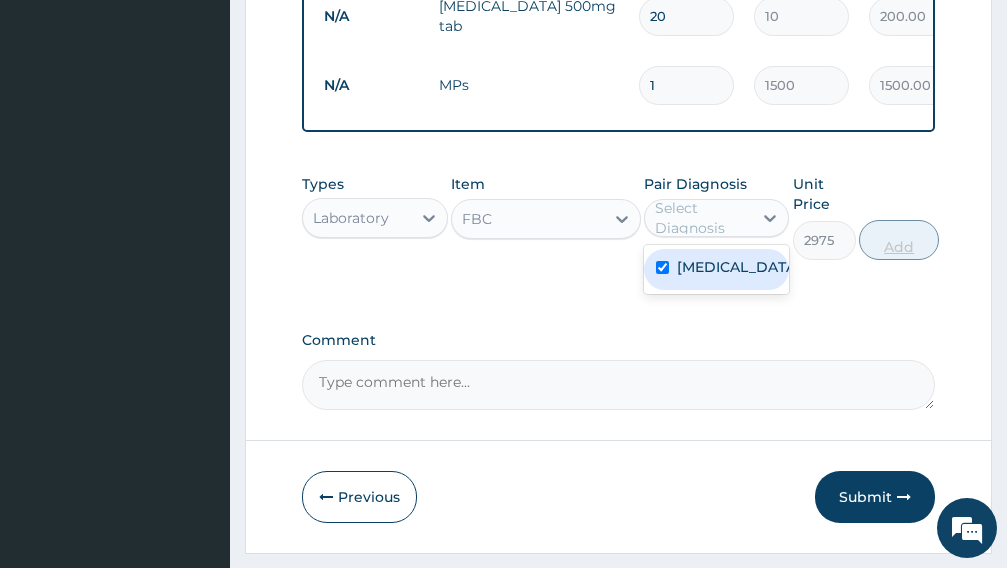 click on "Add" at bounding box center (899, 240) 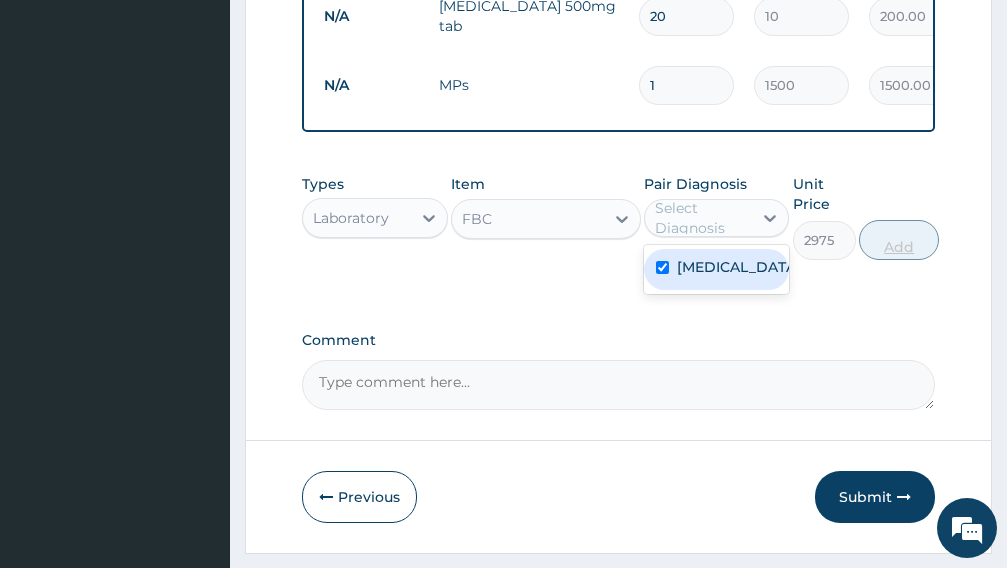 type on "0" 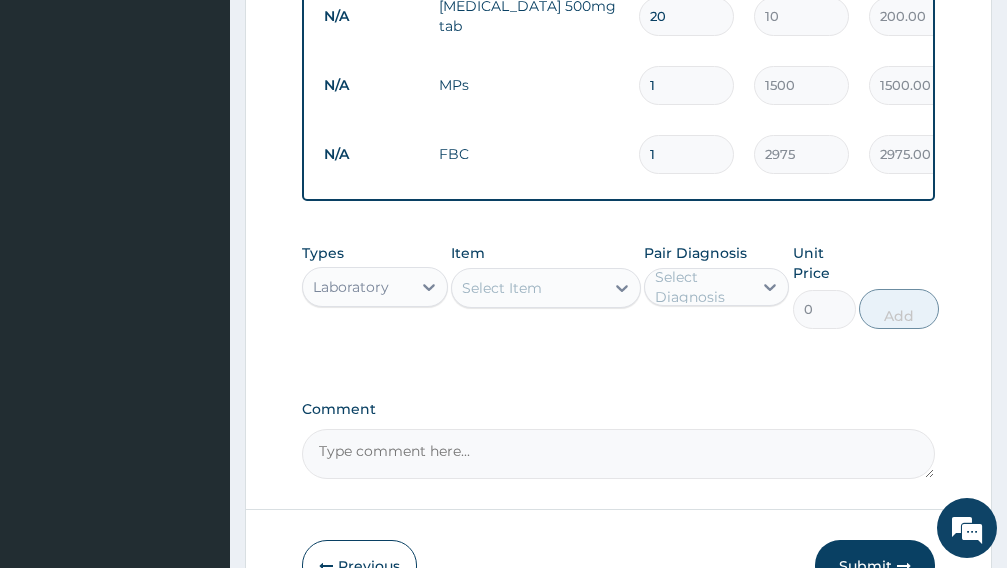 scroll, scrollTop: 1083, scrollLeft: 0, axis: vertical 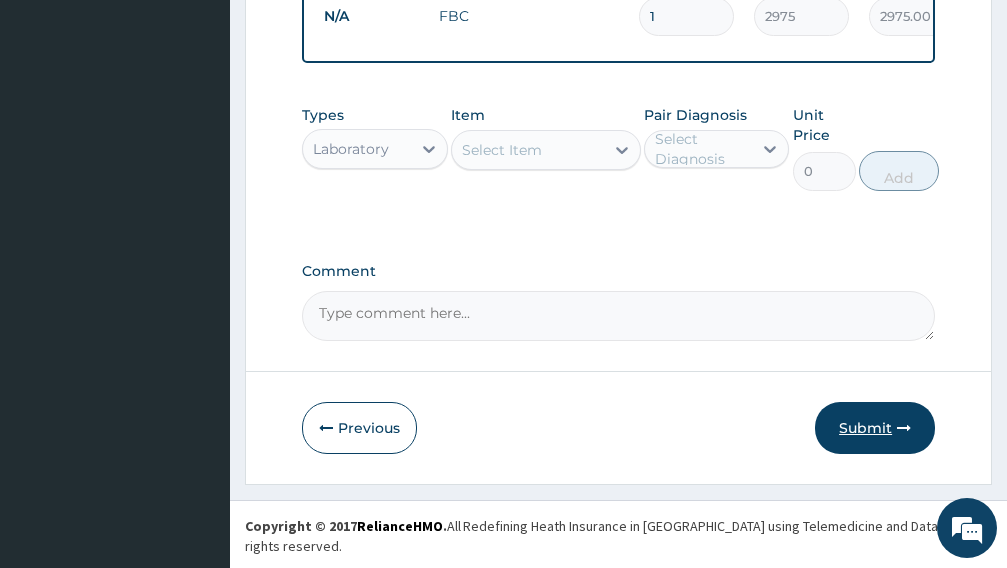 click on "Submit" at bounding box center [875, 428] 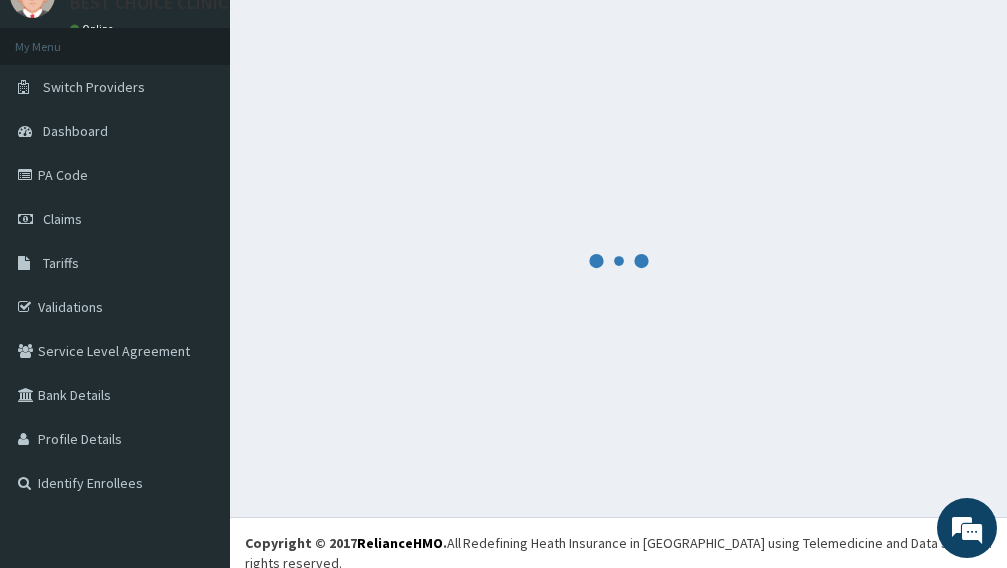scroll, scrollTop: 0, scrollLeft: 0, axis: both 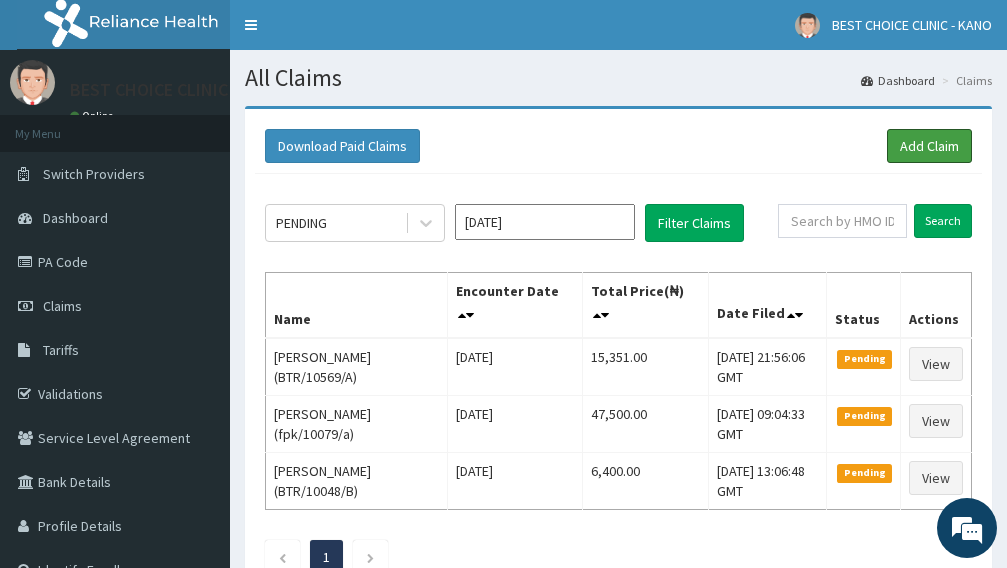 click on "Add Claim" at bounding box center (929, 146) 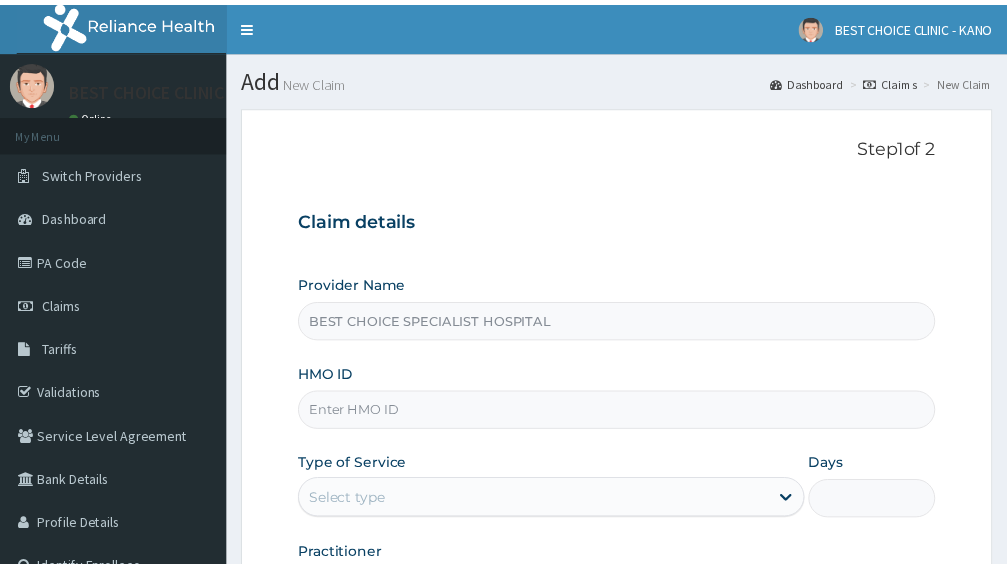 scroll, scrollTop: 0, scrollLeft: 0, axis: both 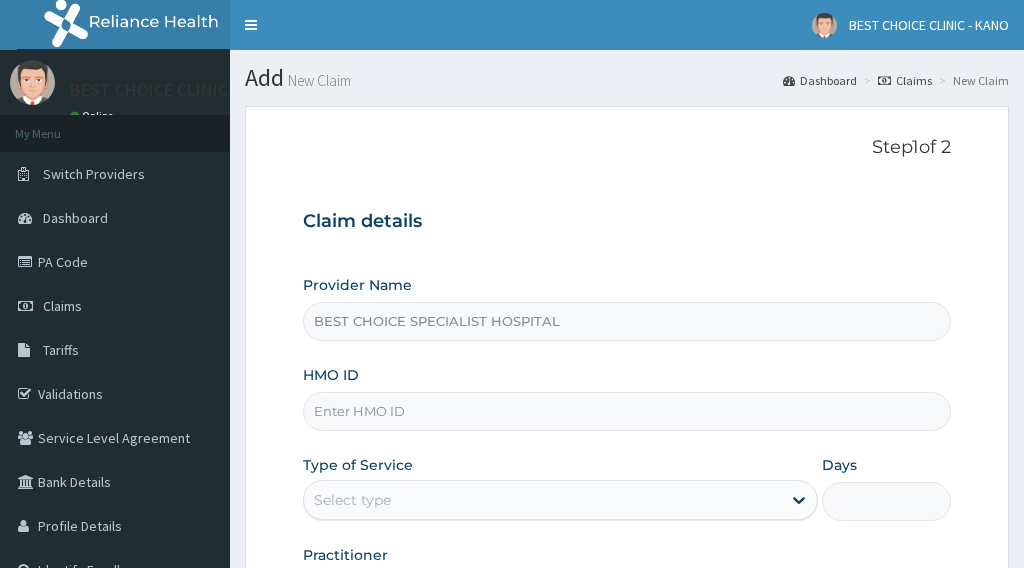click on "HMO ID" at bounding box center [627, 411] 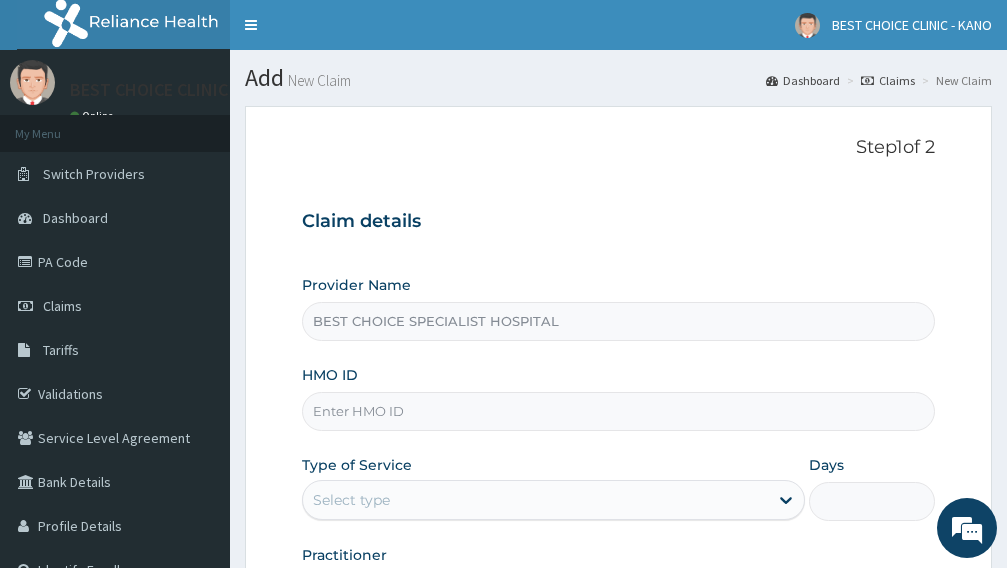 scroll, scrollTop: 0, scrollLeft: 0, axis: both 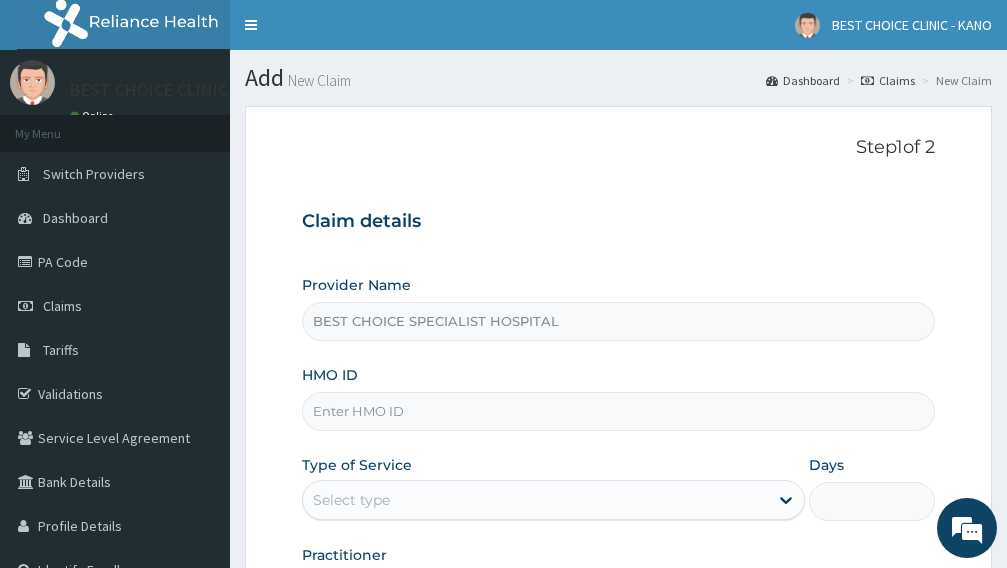 click on "HMO ID" at bounding box center (618, 411) 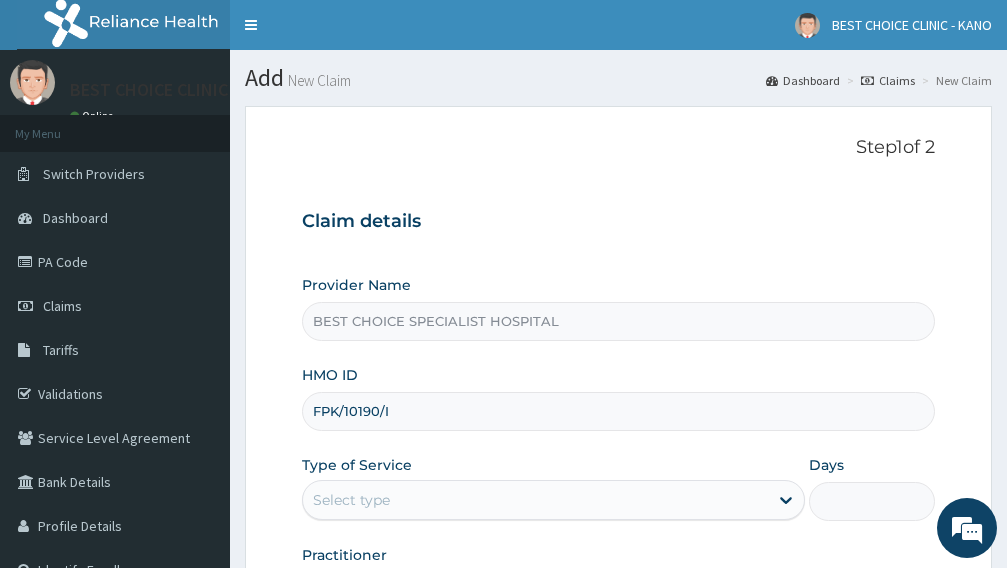 type on "FPK/10190/I" 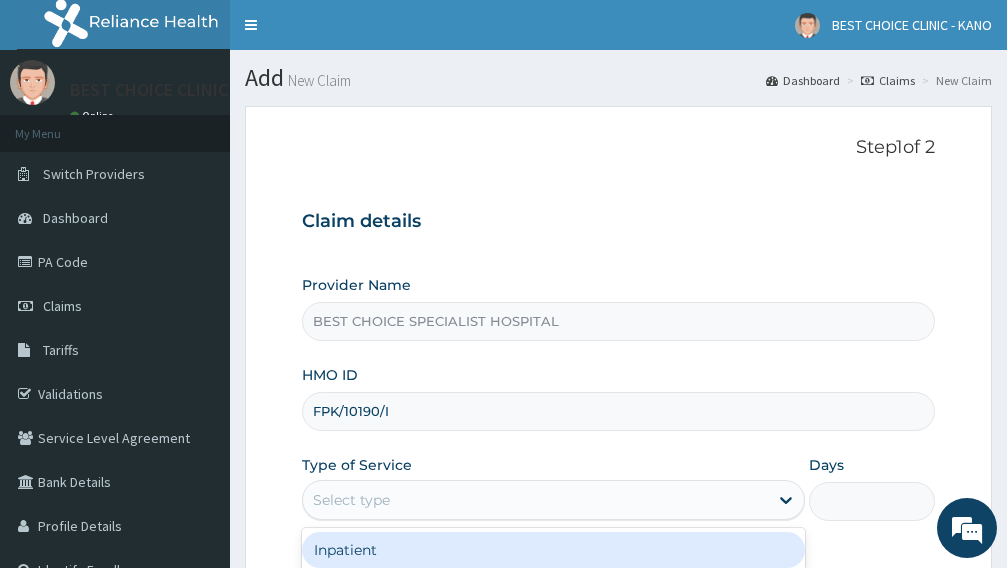click on "Select type" at bounding box center (535, 500) 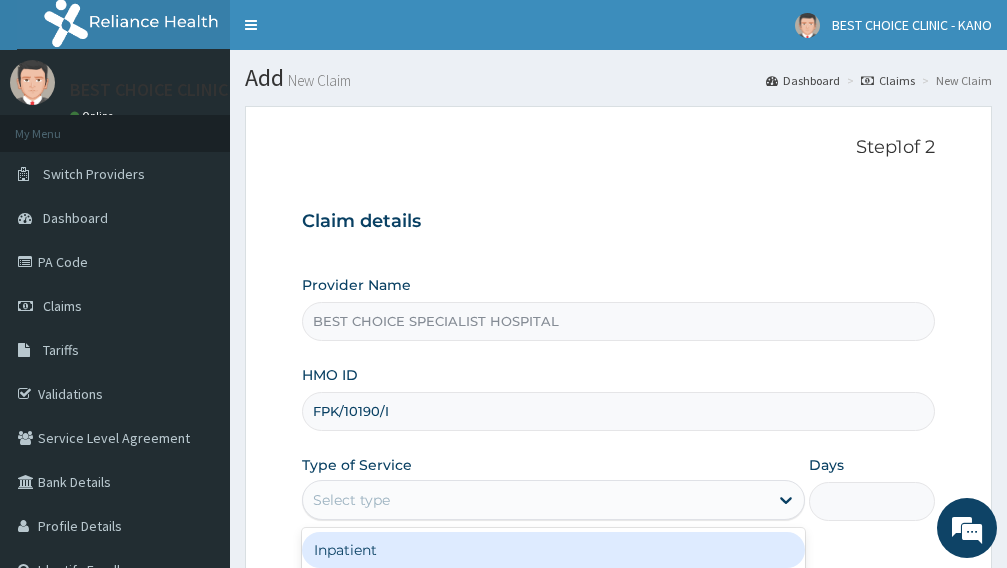 scroll, scrollTop: 200, scrollLeft: 0, axis: vertical 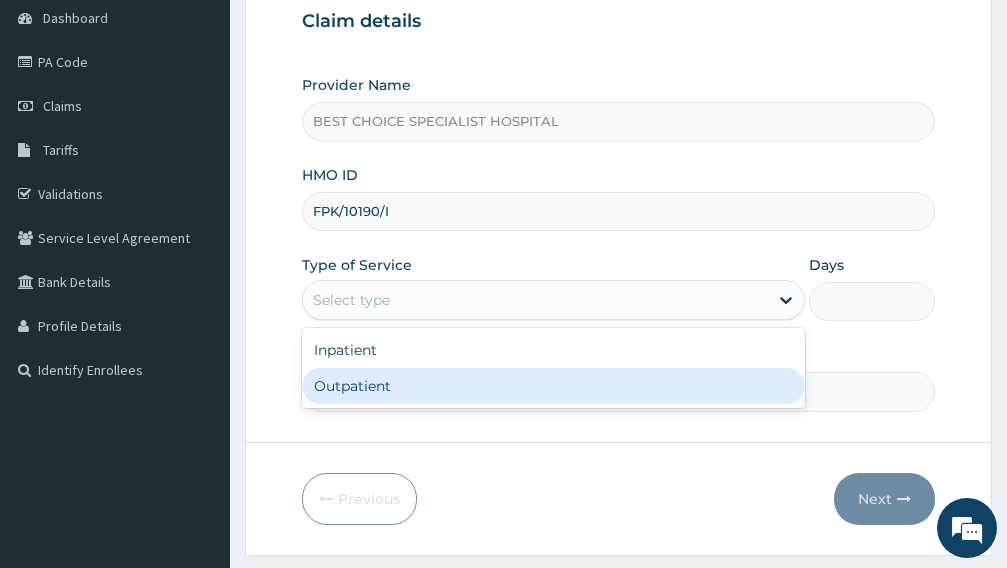 click on "Outpatient" at bounding box center [553, 386] 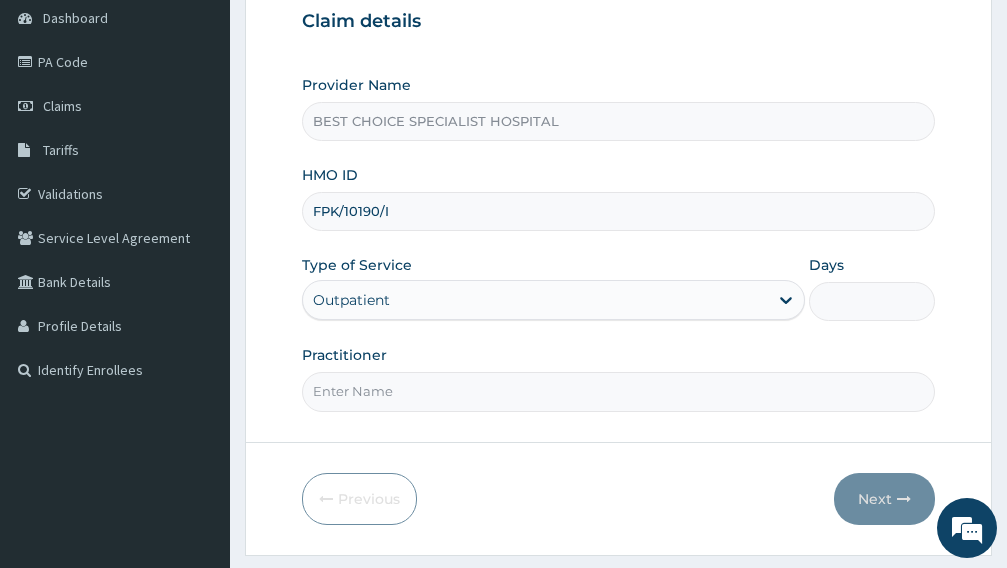 type on "1" 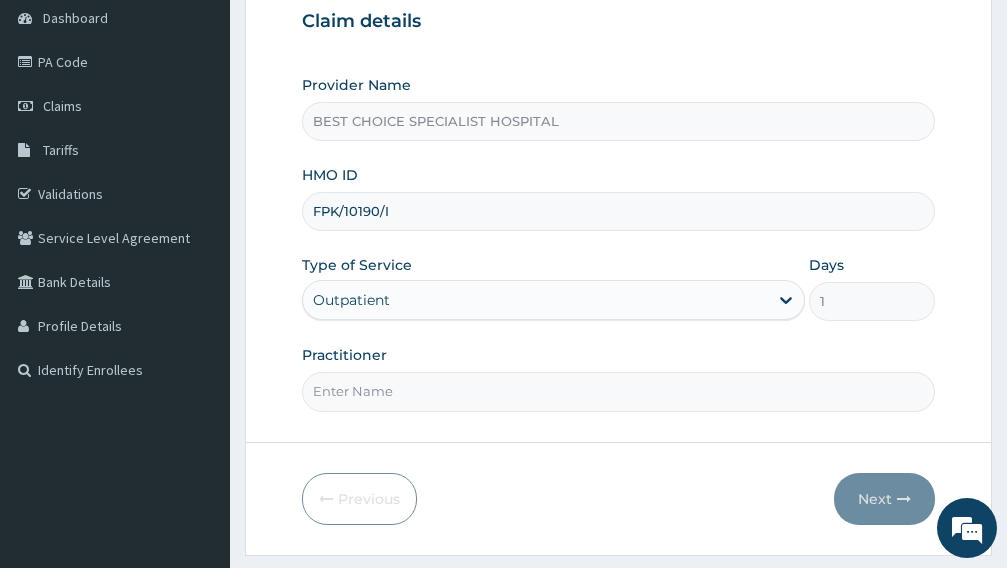 click on "Practitioner" at bounding box center (618, 391) 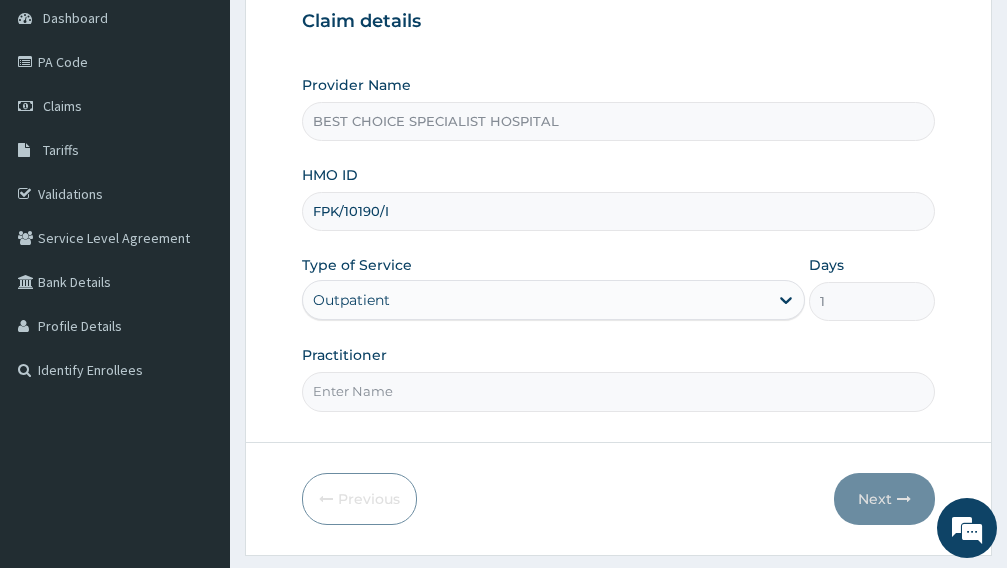 type on "Dr. Ibrahim" 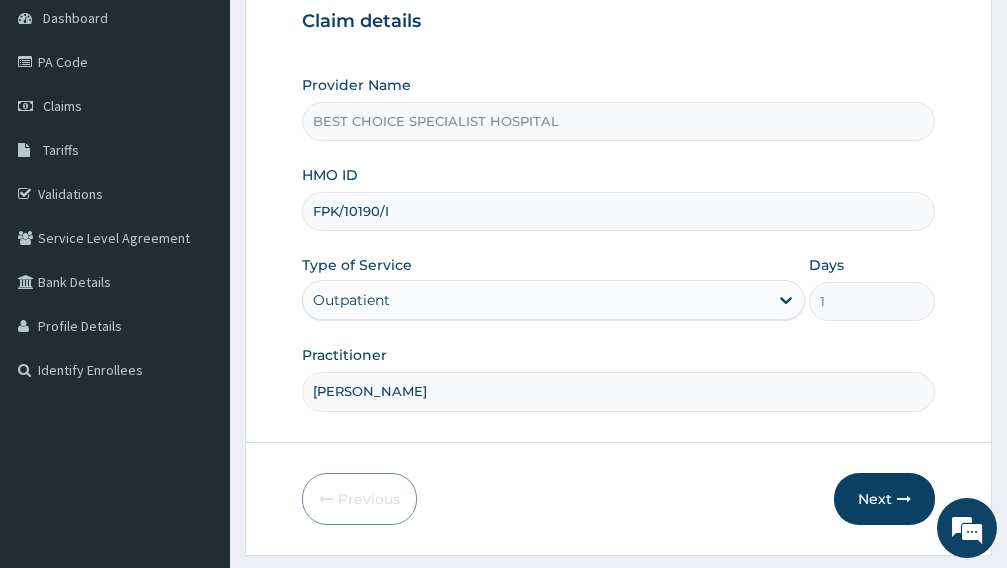scroll, scrollTop: 254, scrollLeft: 0, axis: vertical 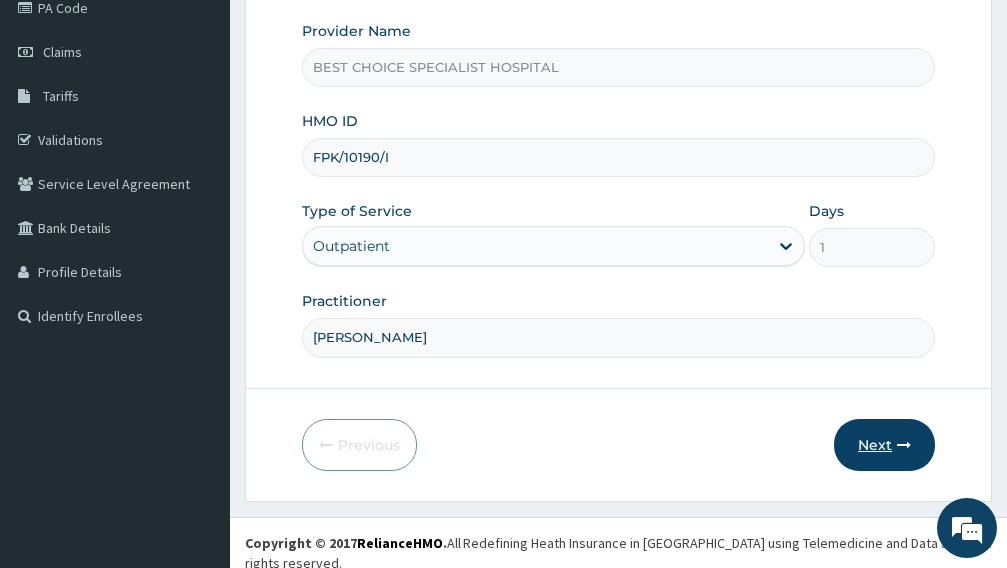 click on "Next" at bounding box center [884, 445] 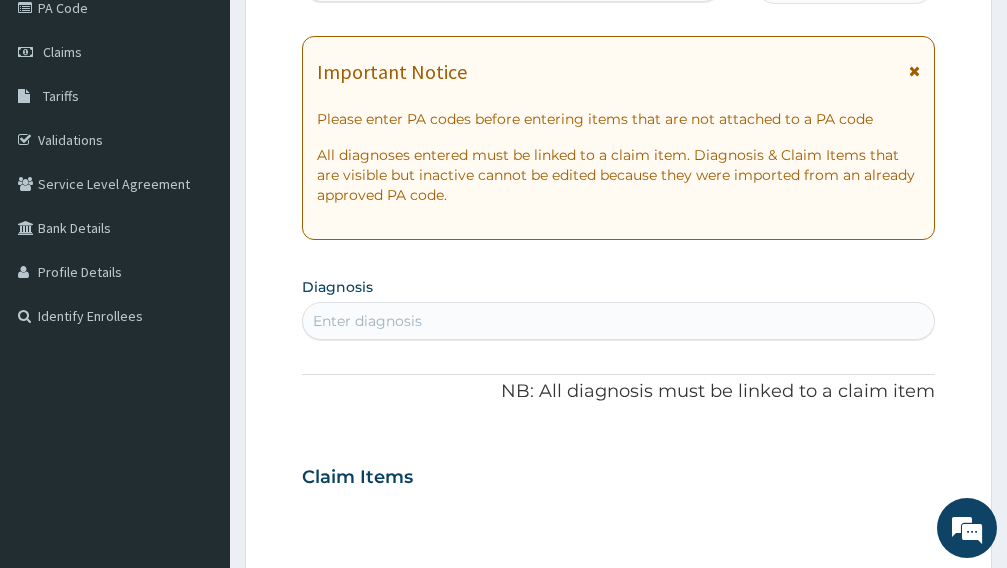 click on "DD-MM-YYYY" at bounding box center (817, -16) 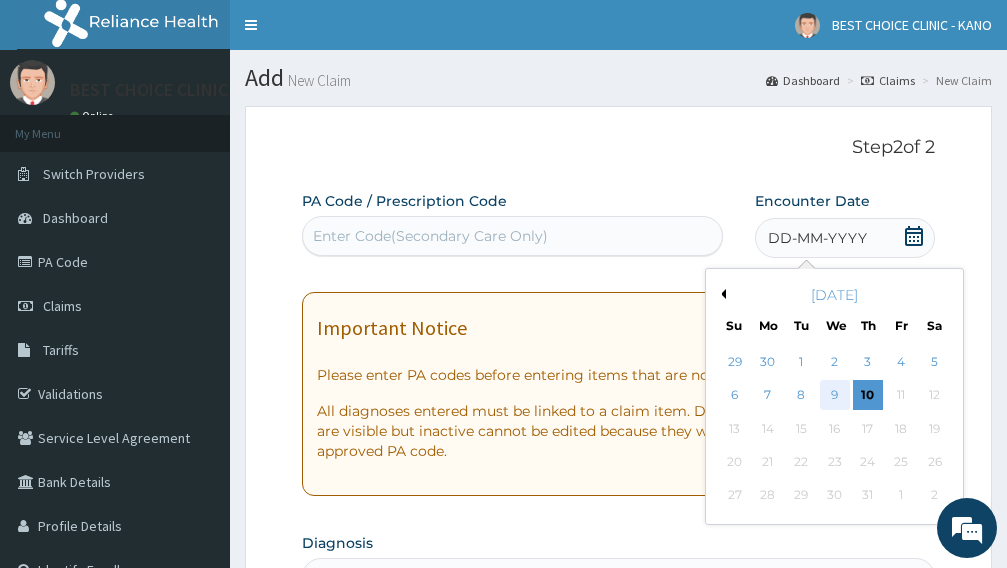 click on "9" at bounding box center (834, 396) 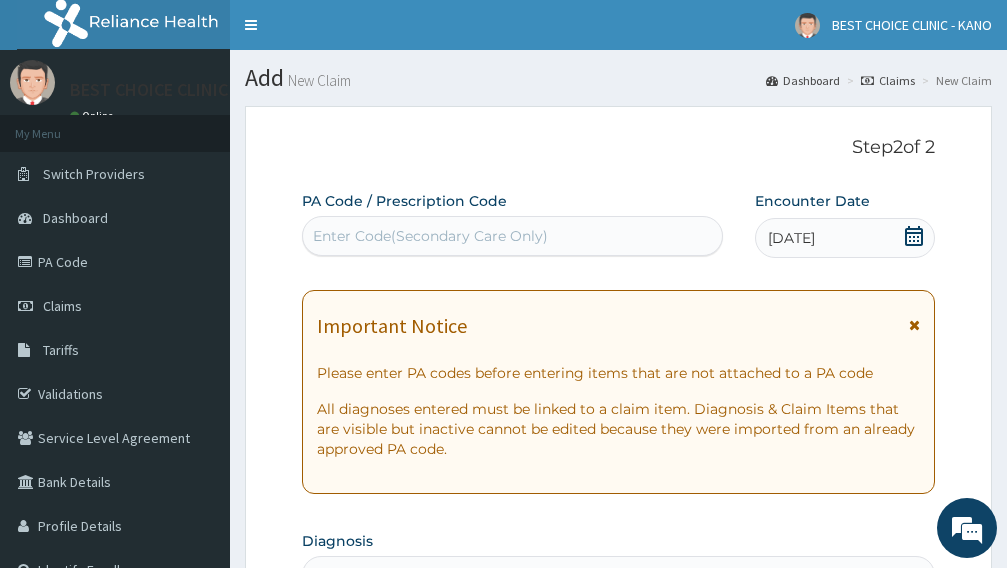 click at bounding box center [914, 325] 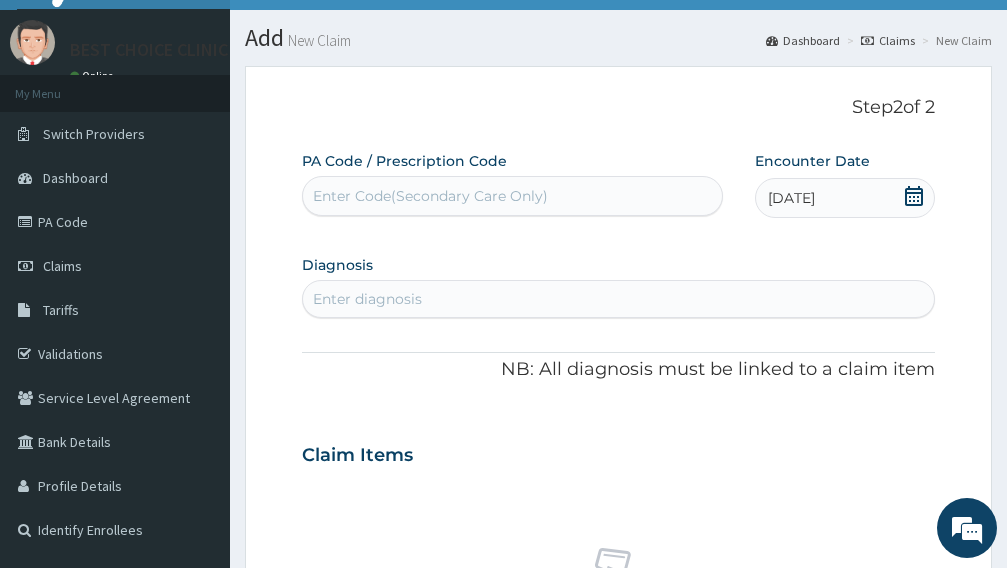 scroll, scrollTop: 0, scrollLeft: 0, axis: both 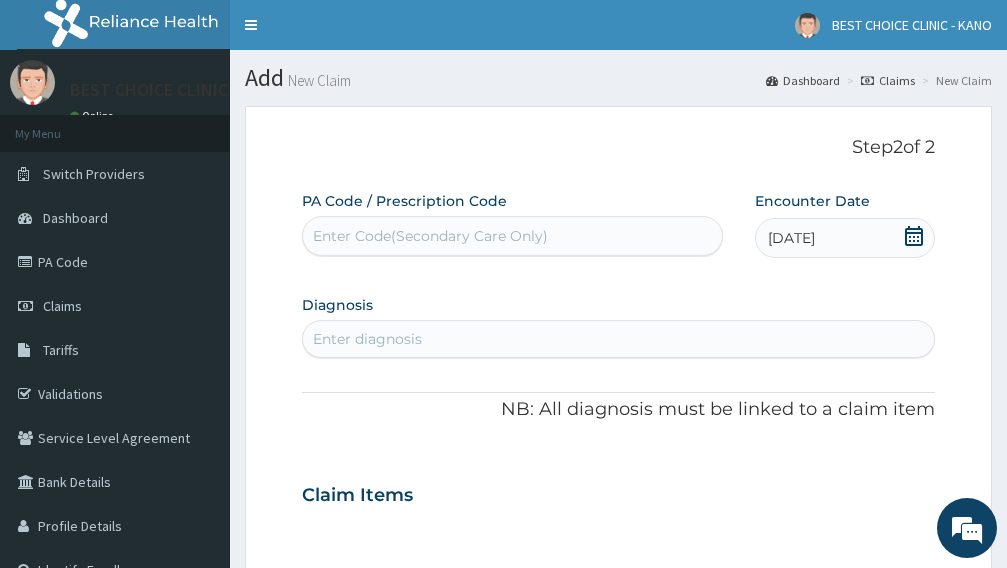 click on "Enter diagnosis" at bounding box center (367, 339) 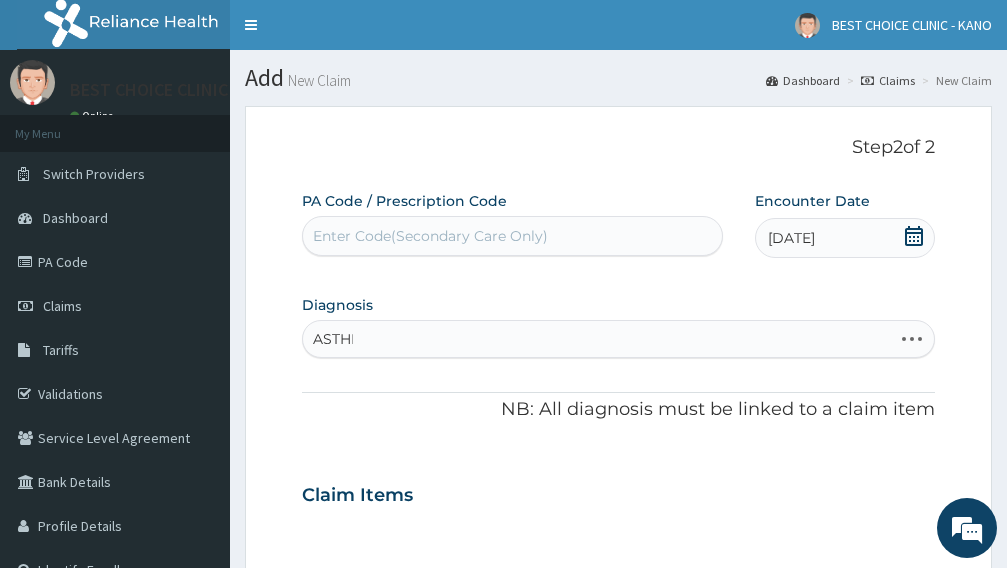 type on "ASTHMA" 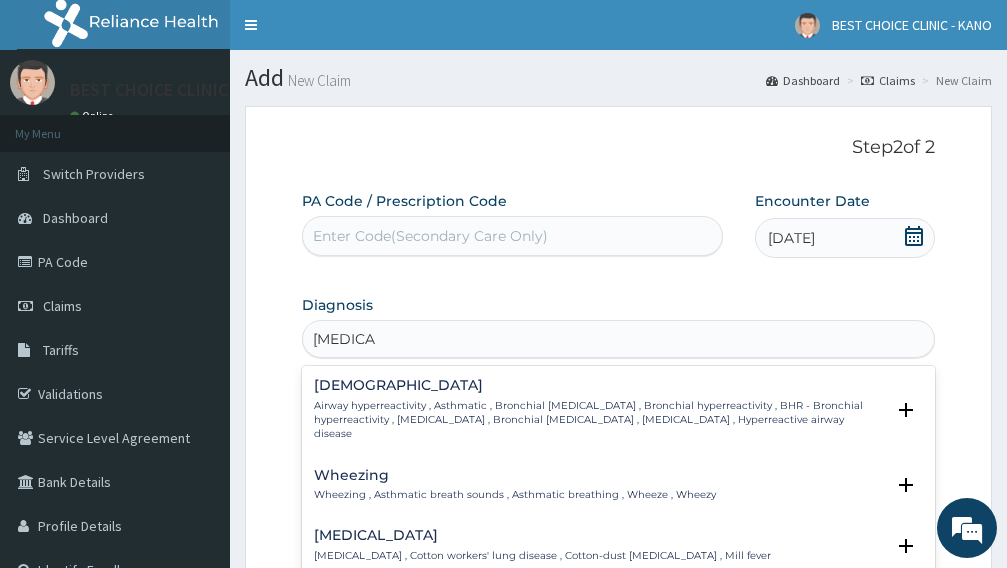 scroll, scrollTop: 100, scrollLeft: 0, axis: vertical 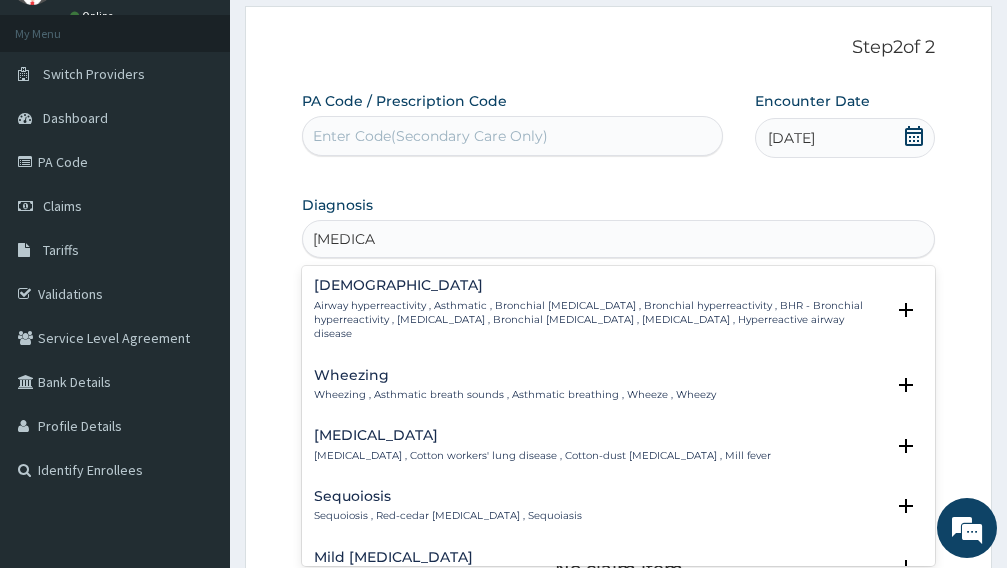 click on "Airway hyperreactivity , Asthmatic , Bronchial asthma , Bronchial hyperreactivity , BHR - Bronchial hyperreactivity , Bronchial hyperresponsiveness , Bronchial hypersensitivity , Asthma , Hyperreactive airway disease" at bounding box center (599, 320) 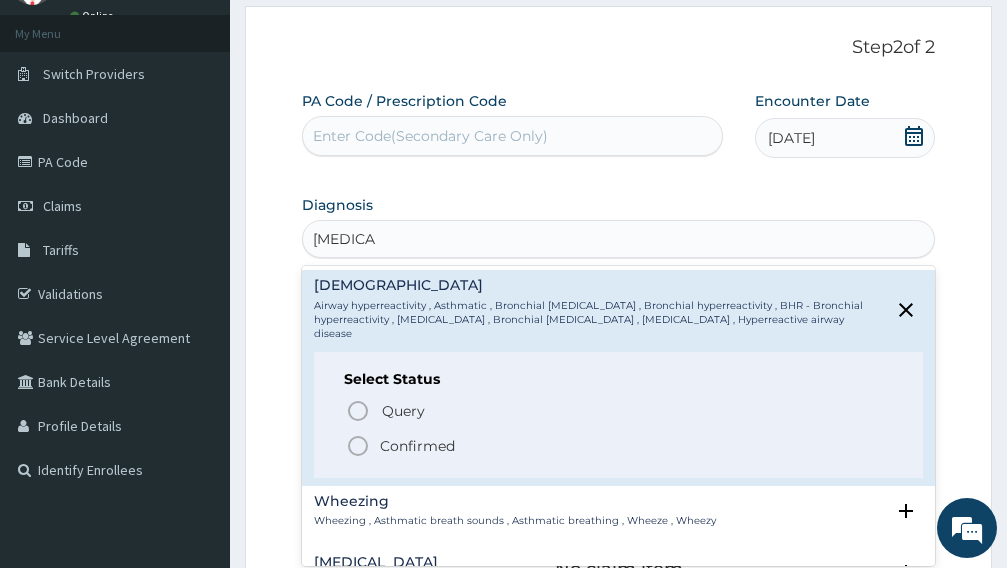 click 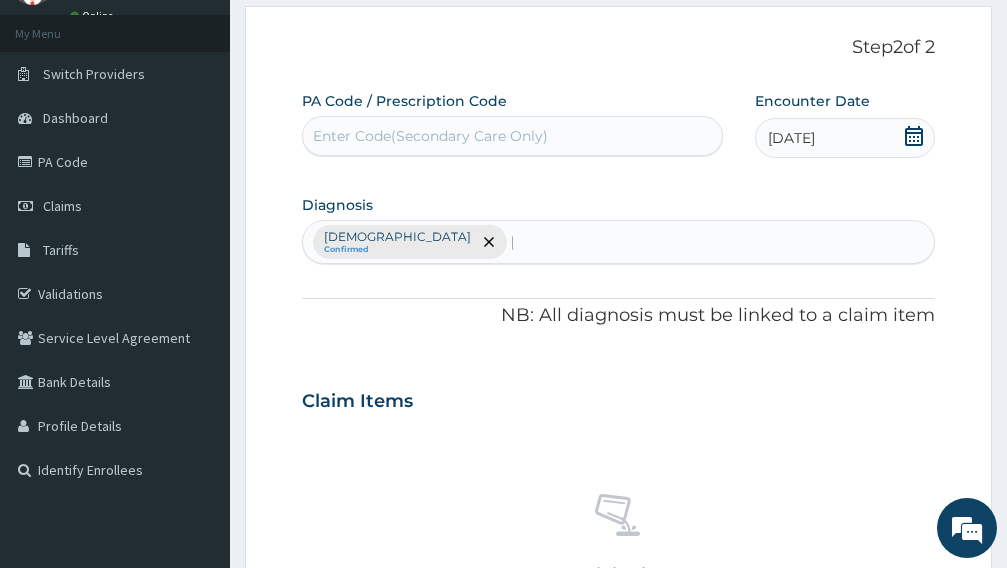 type 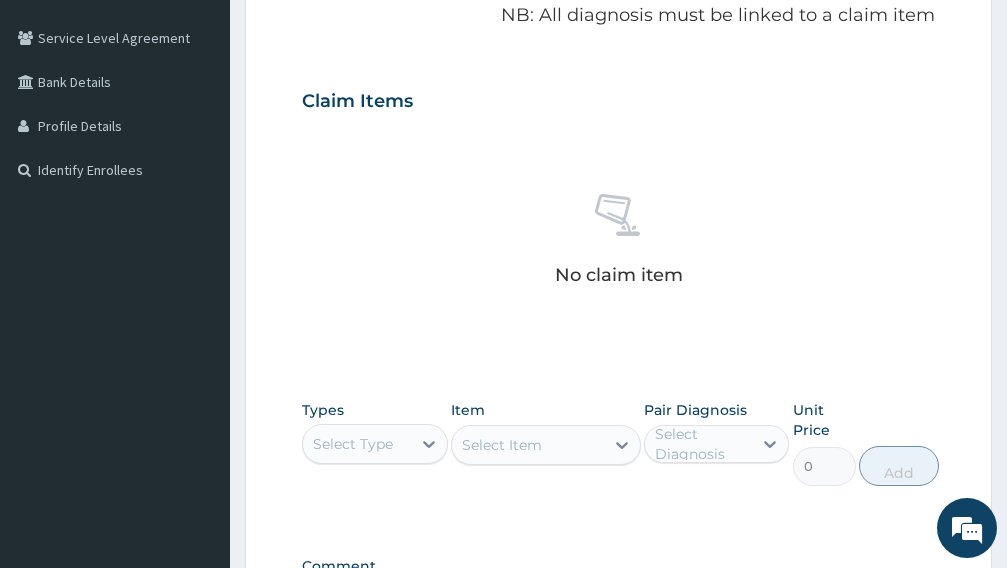 scroll, scrollTop: 678, scrollLeft: 0, axis: vertical 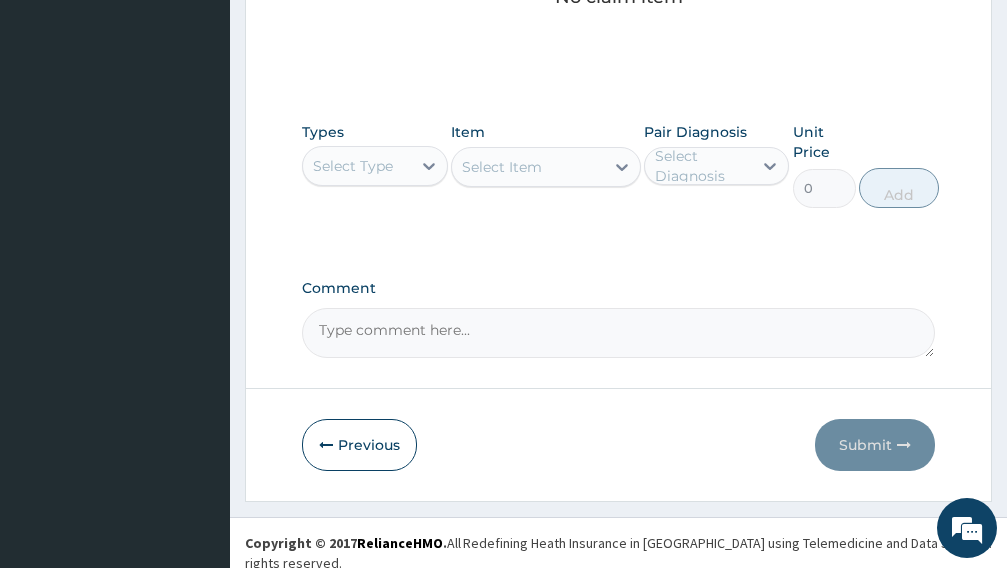 click on "Select Type" at bounding box center [357, 166] 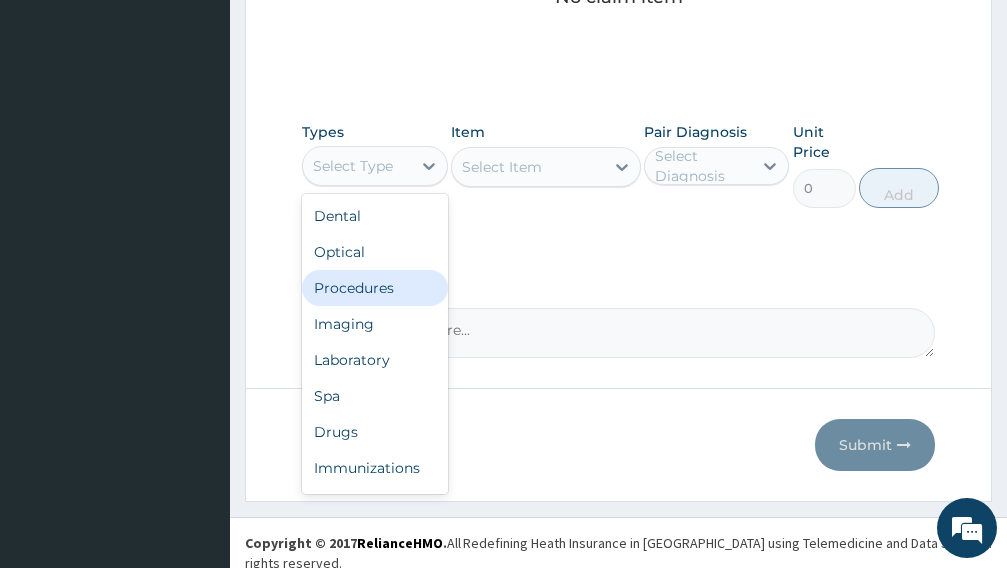 click on "Procedures" at bounding box center [375, 288] 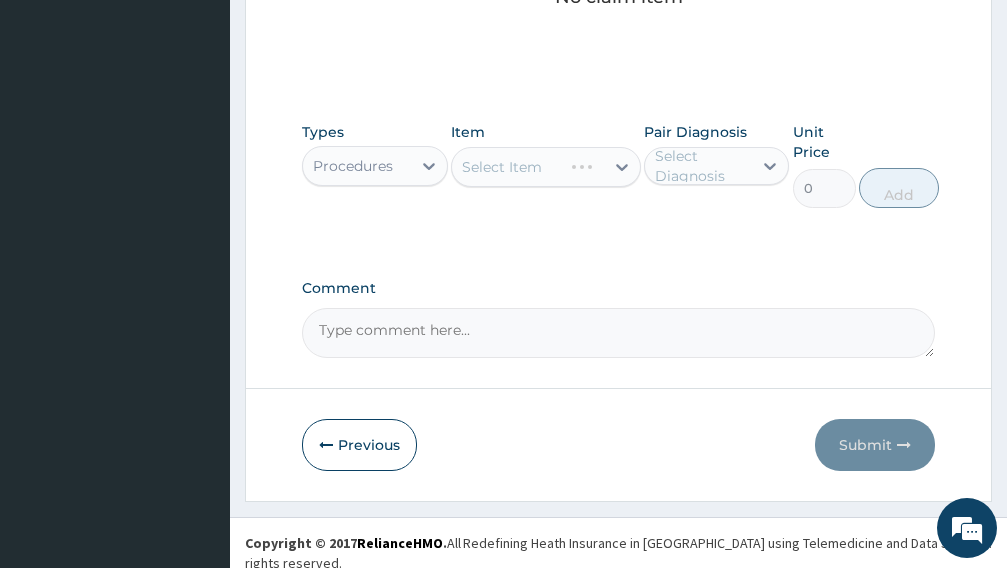click on "Select Item" at bounding box center [546, 167] 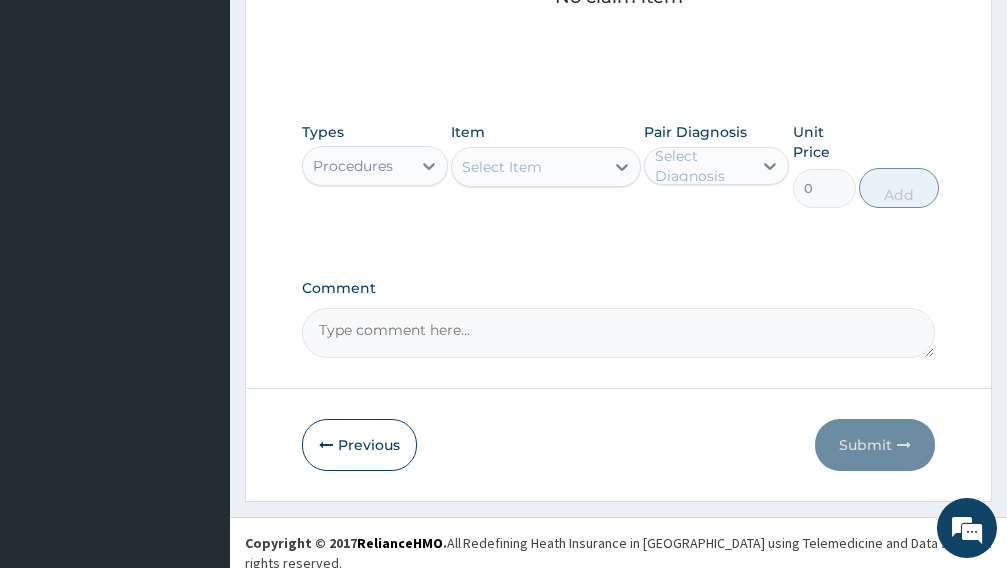 click on "Select Item" at bounding box center (528, 167) 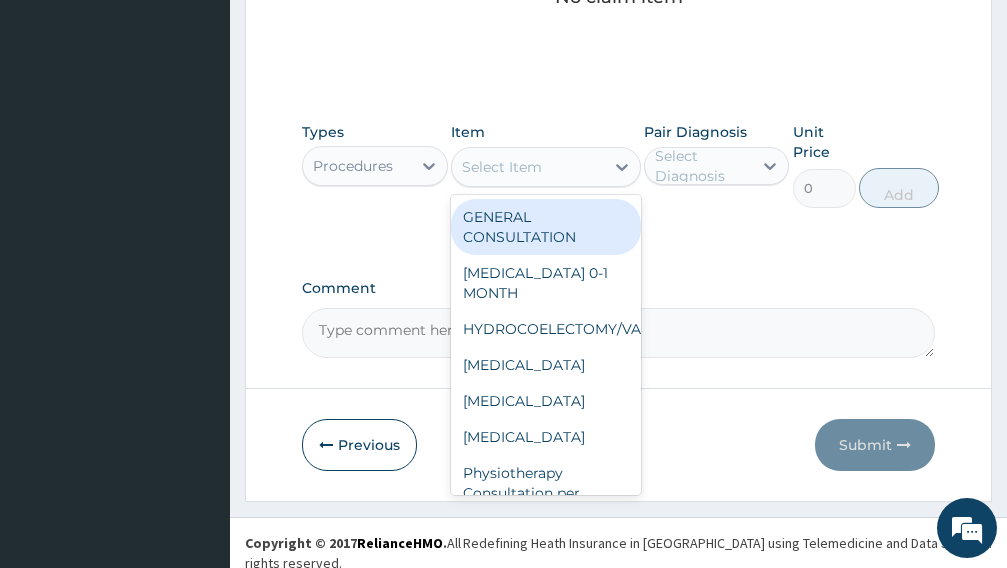 click on "GENERAL CONSULTATION" at bounding box center (546, 227) 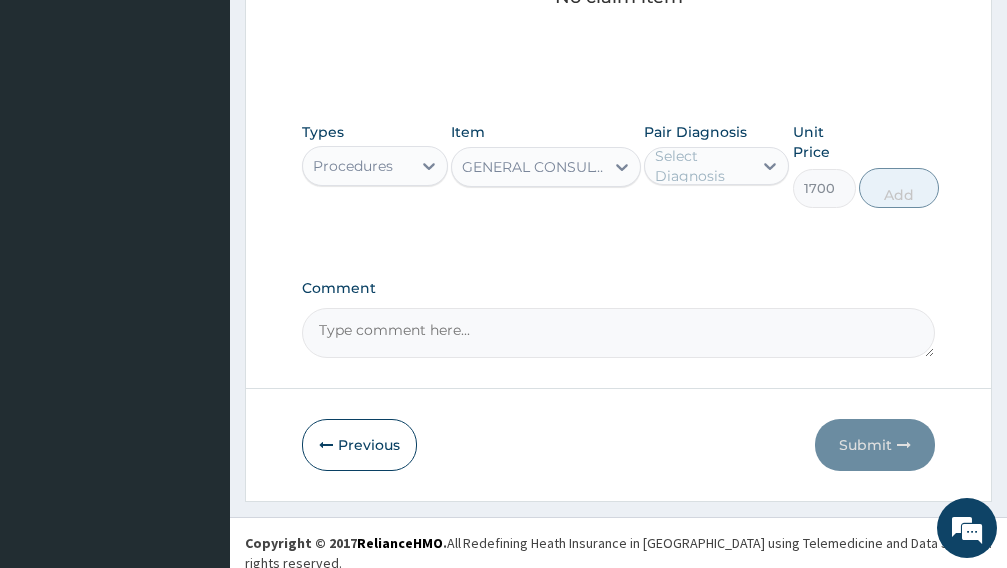 click on "Select Diagnosis" at bounding box center [703, 166] 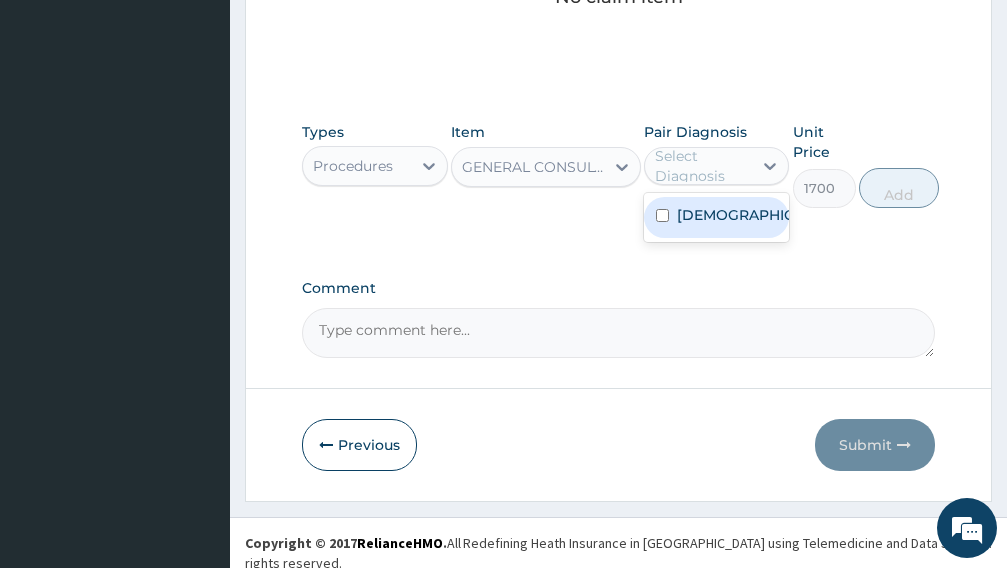 click on "Asthma" at bounding box center [738, 215] 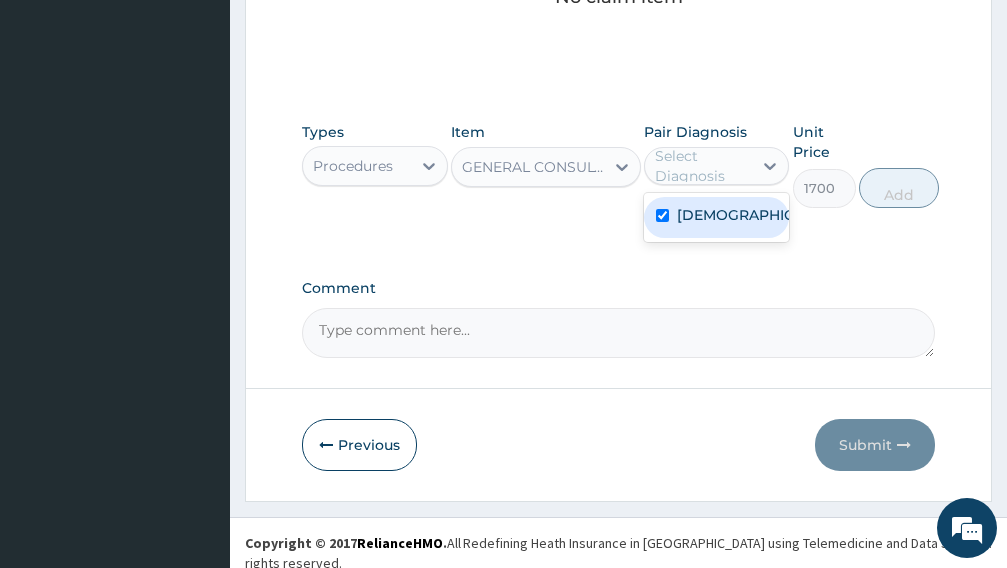 checkbox on "true" 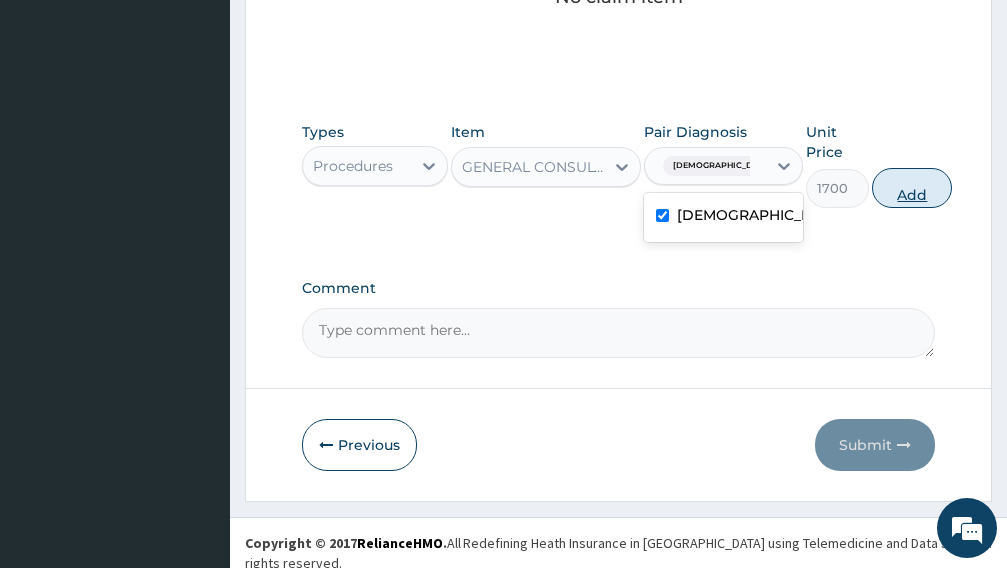 click on "Add" at bounding box center [912, 188] 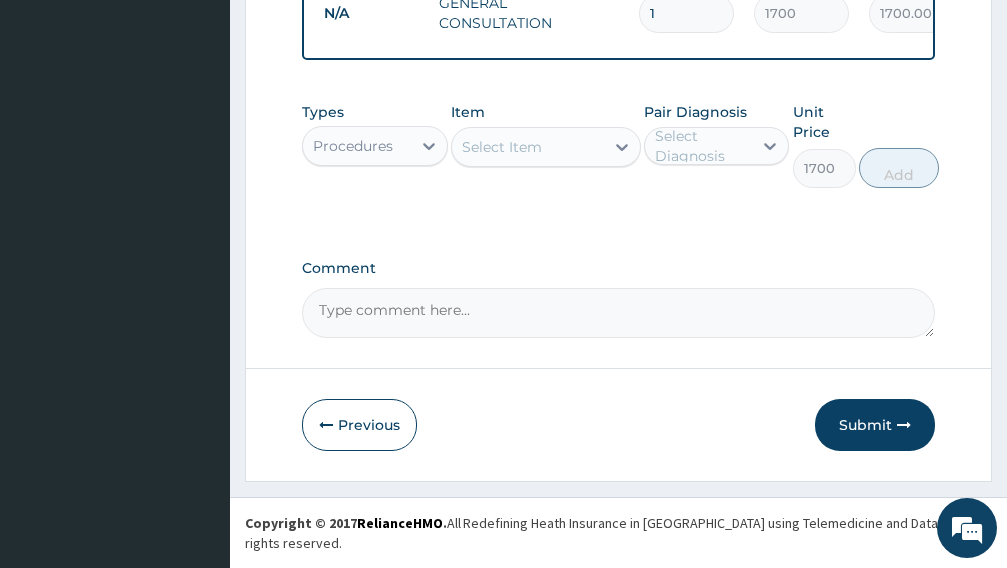 type on "0" 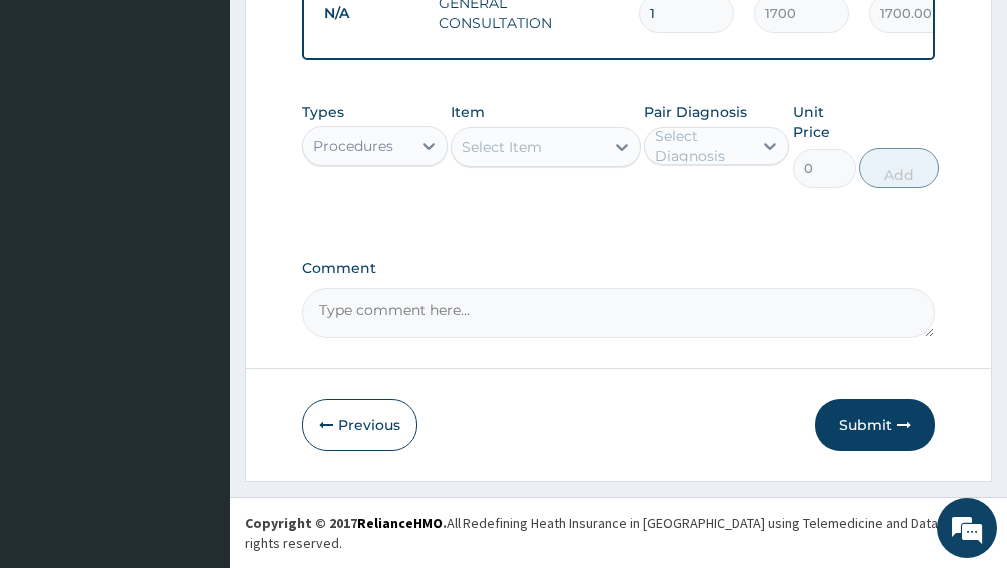 scroll, scrollTop: 596, scrollLeft: 0, axis: vertical 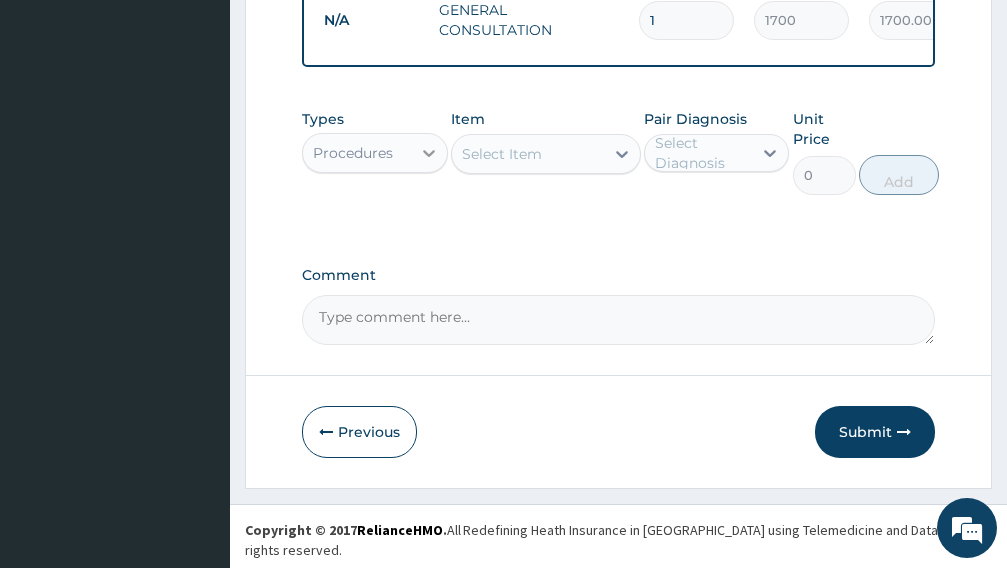 click at bounding box center (429, 153) 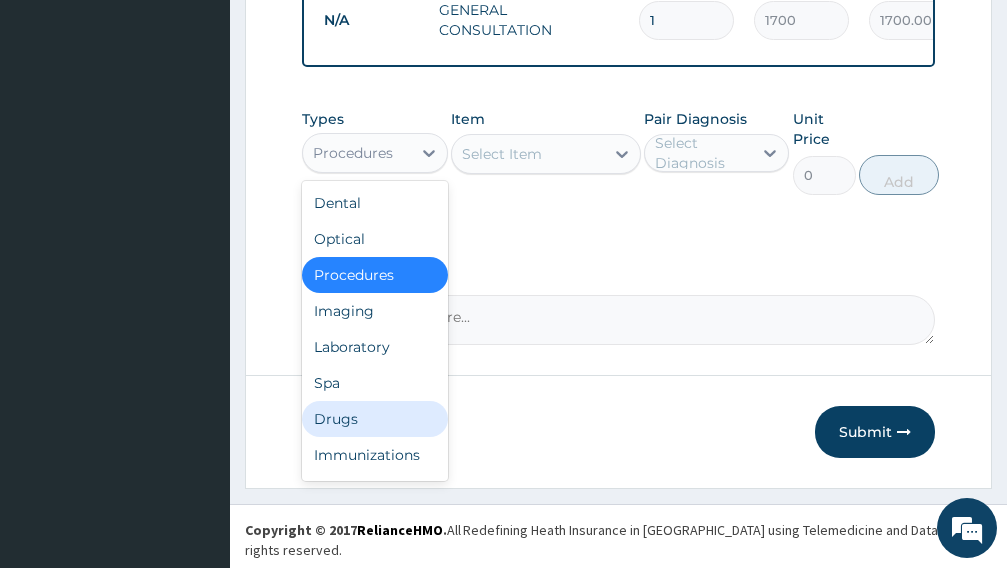 click on "Drugs" at bounding box center (375, 419) 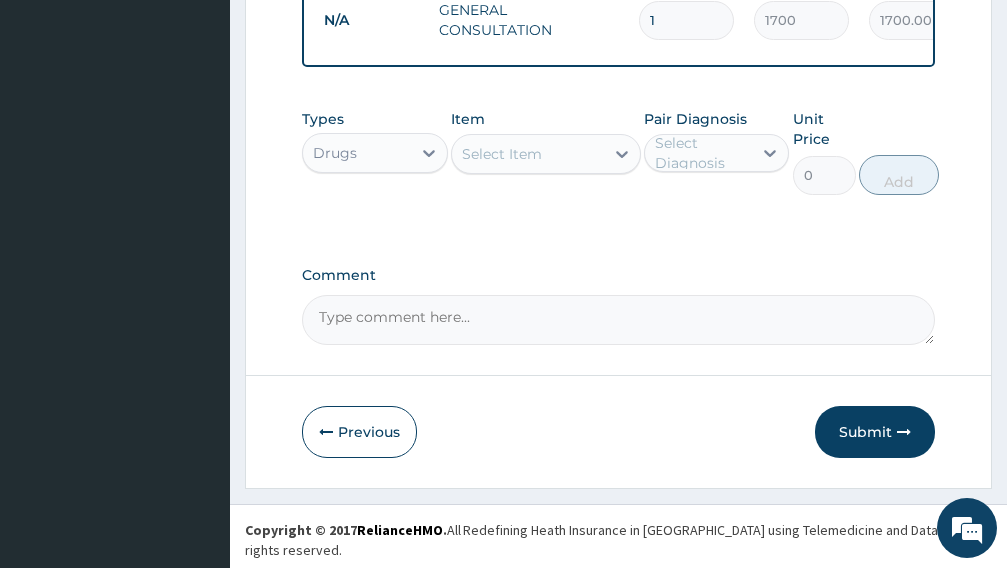 click on "Select Item" at bounding box center [528, 154] 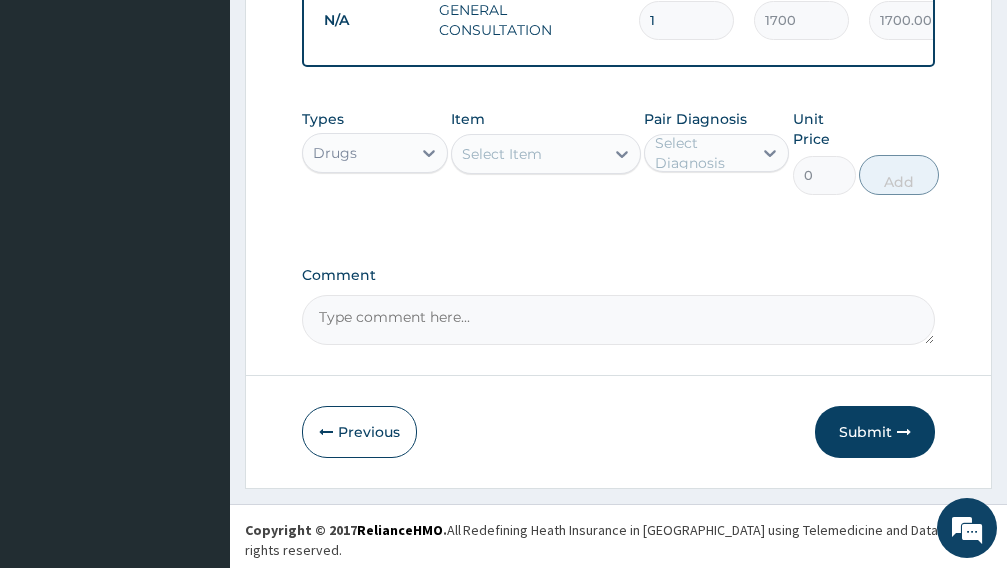 type on "SALBUTA" 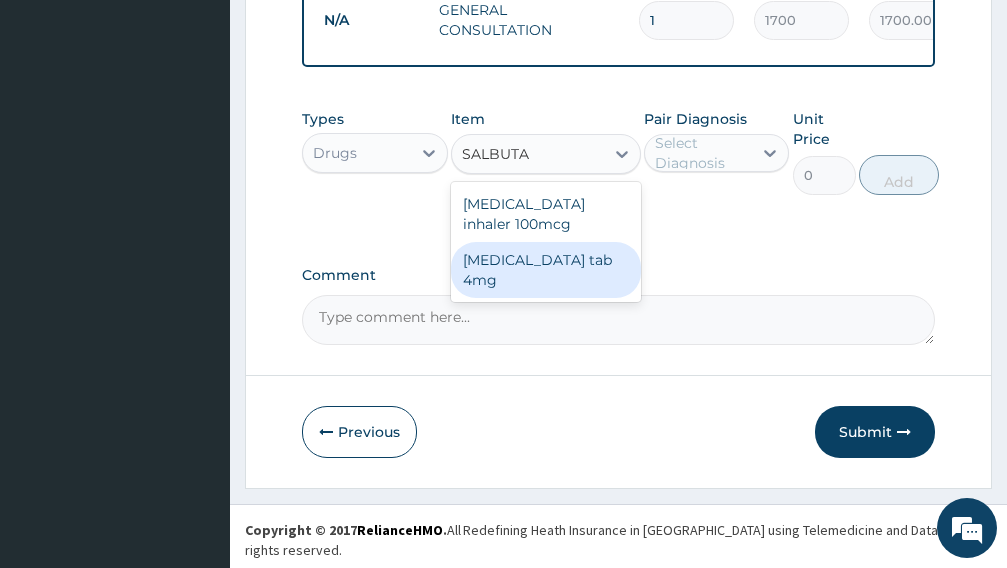 click on "[MEDICAL_DATA] tab 4mg" at bounding box center (546, 270) 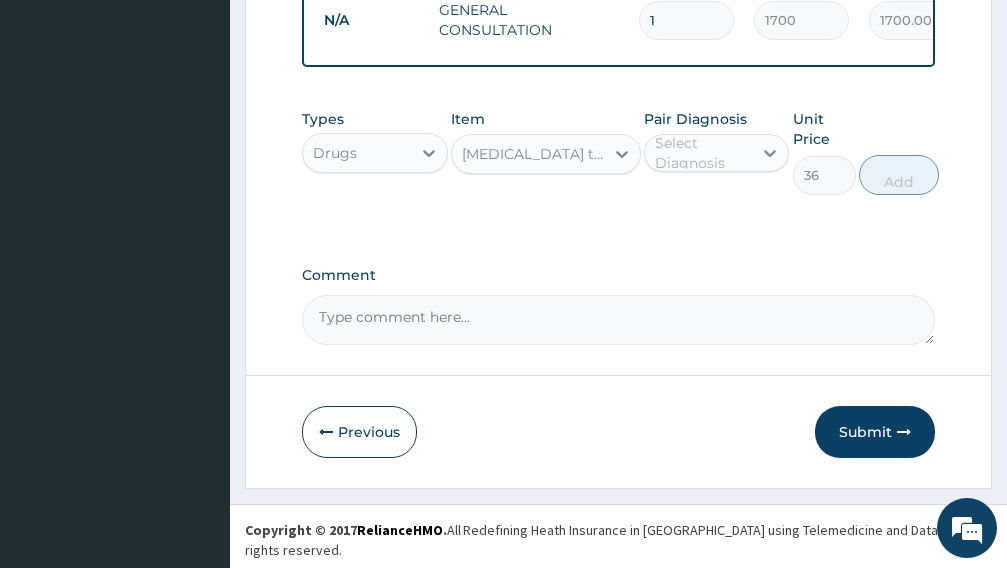 click on "Select Diagnosis" at bounding box center [703, 153] 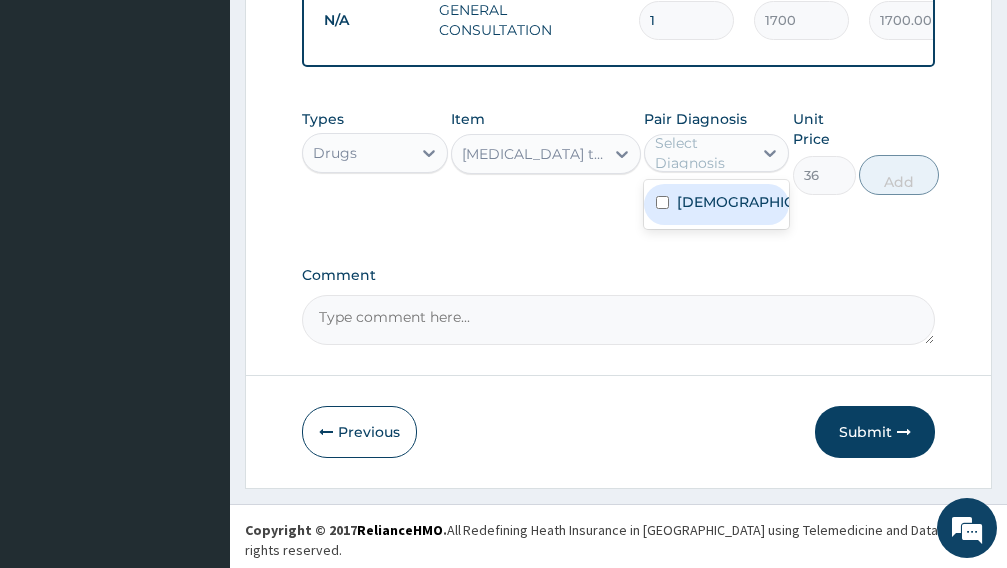 click on "Asthma" at bounding box center [738, 202] 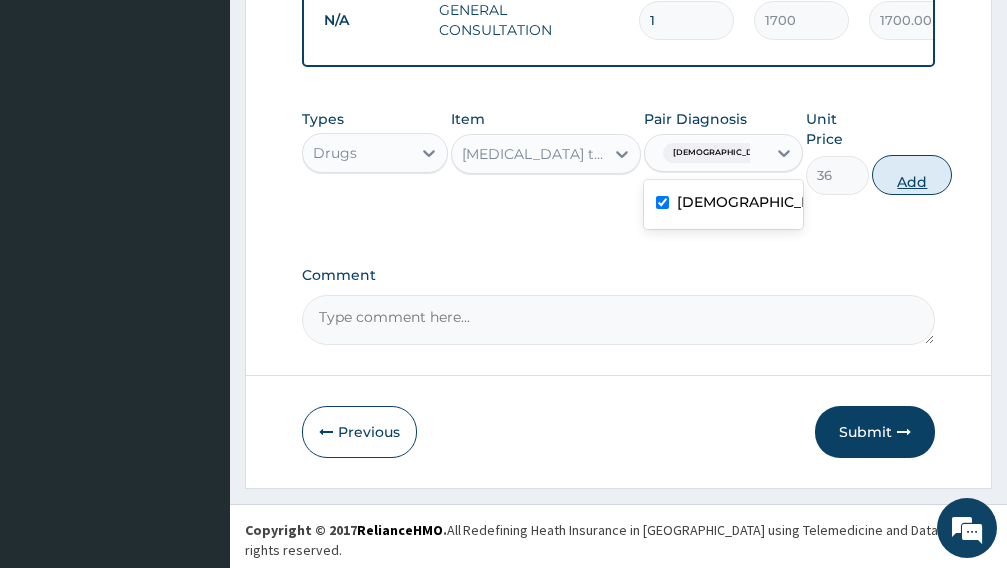 click on "Add" at bounding box center [912, 175] 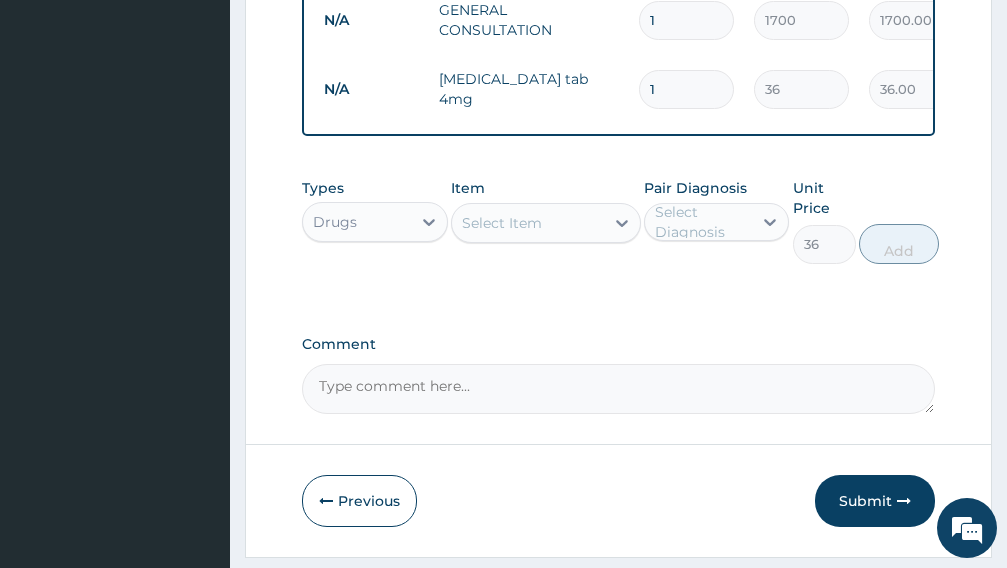 type on "0" 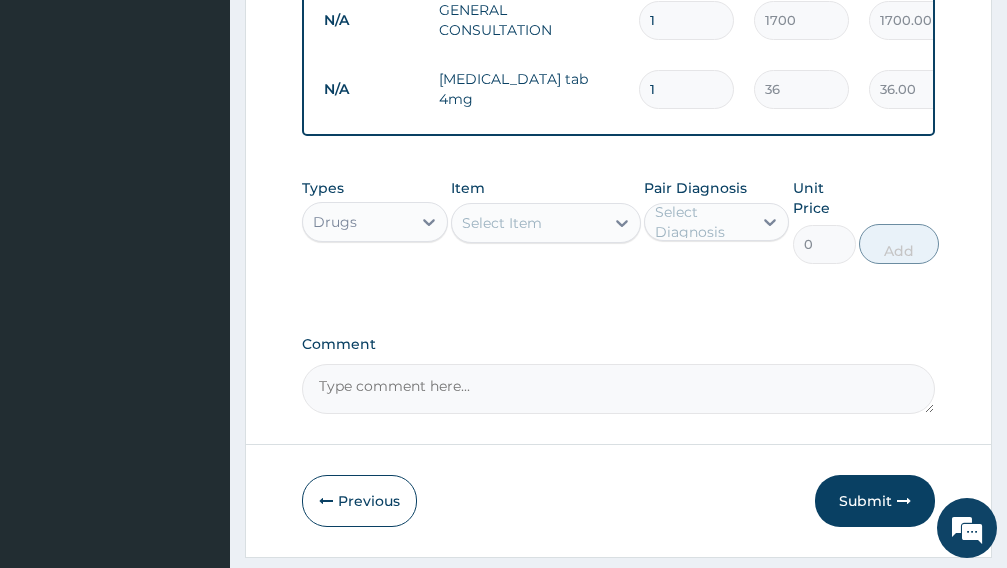 type 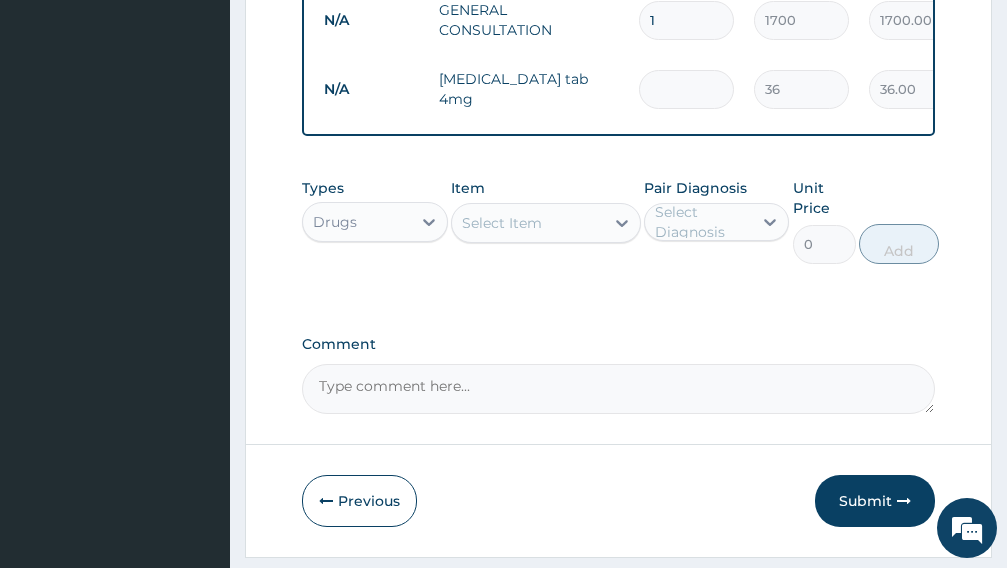 type on "0.00" 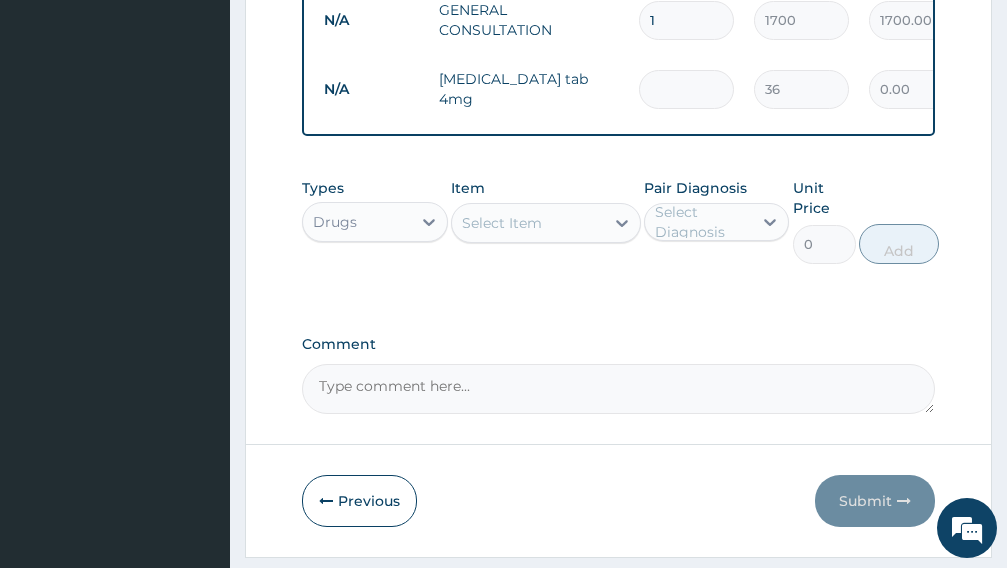 type on "3" 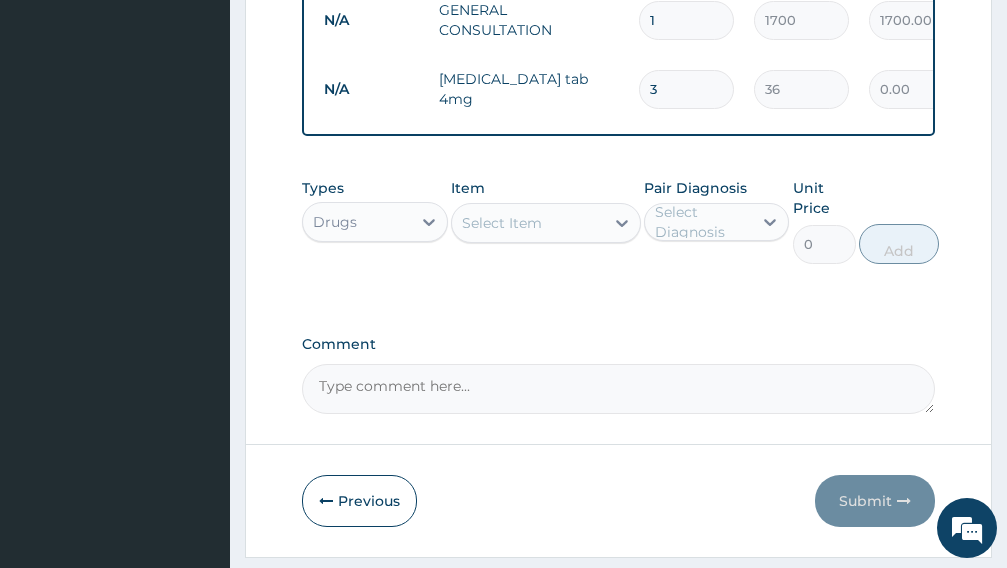 type on "108.00" 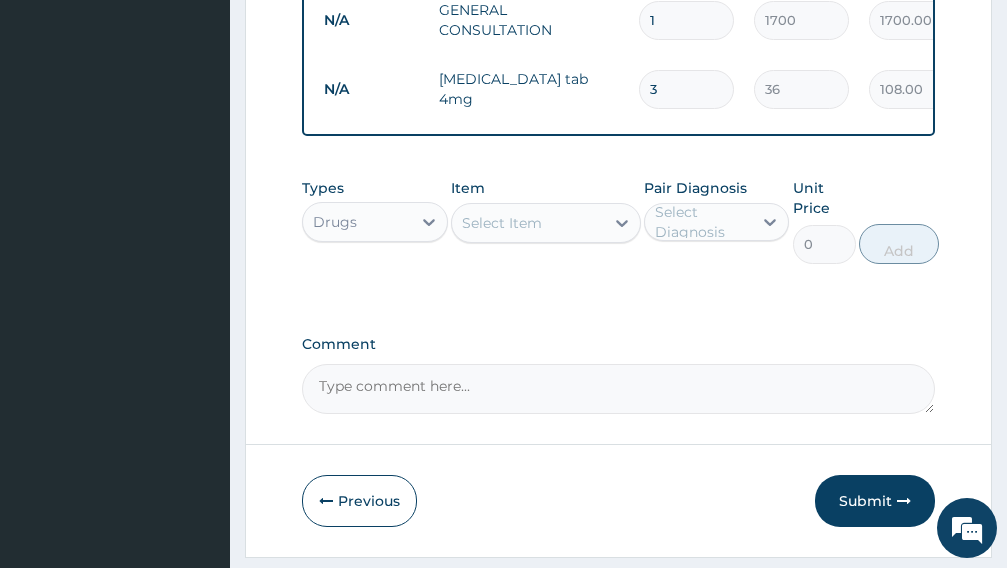 type on "30" 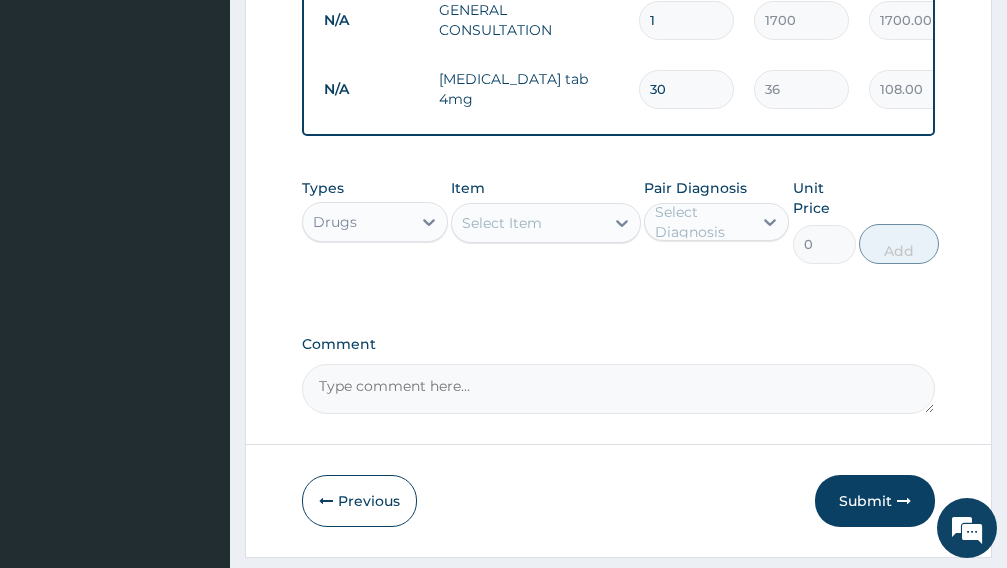 type on "1080.00" 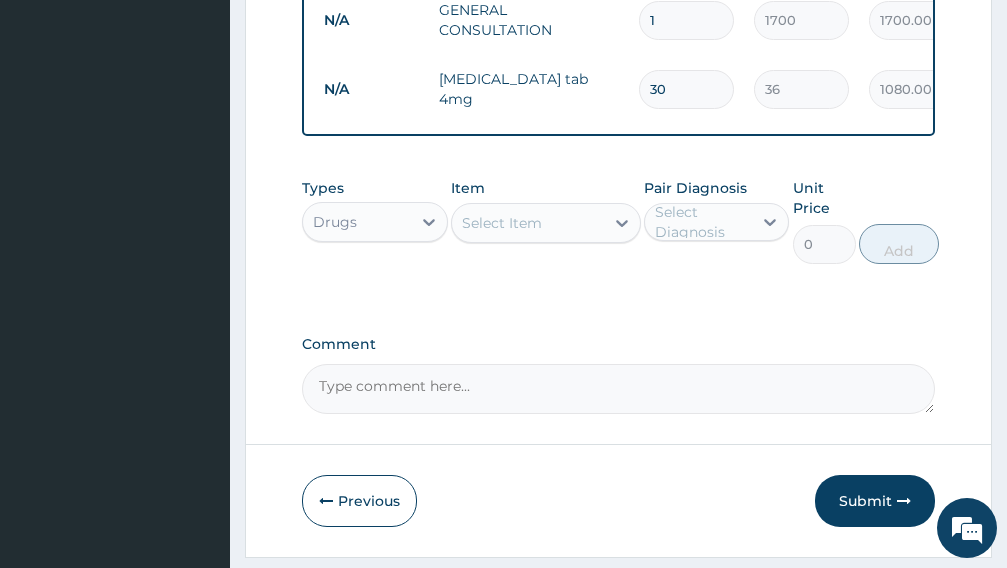type on "30" 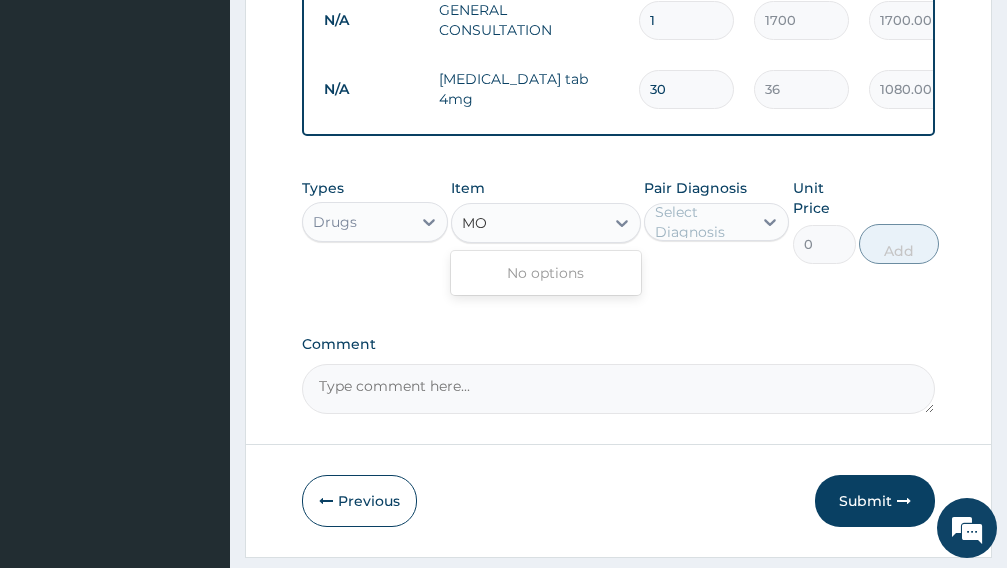 type on "M" 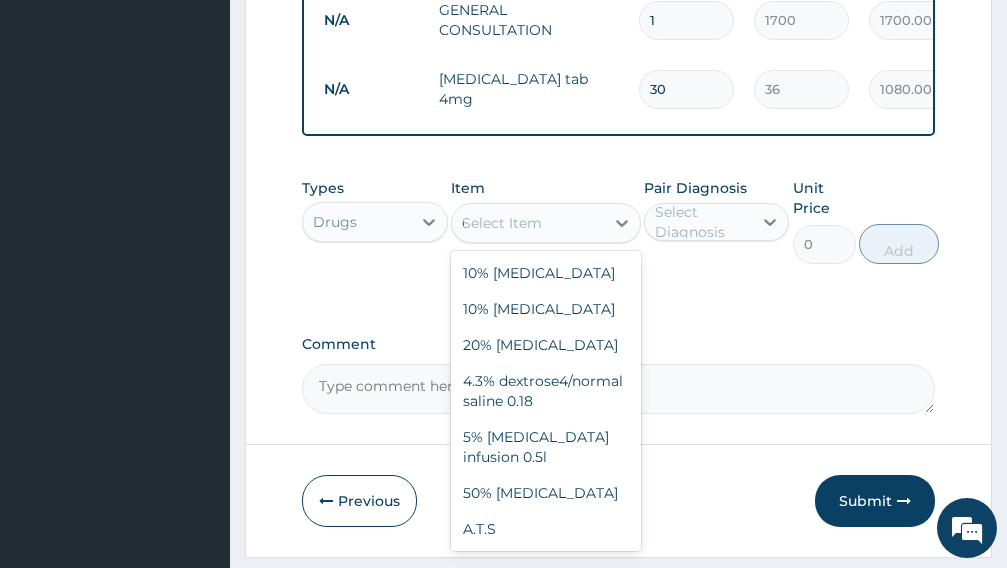type on "COUGH" 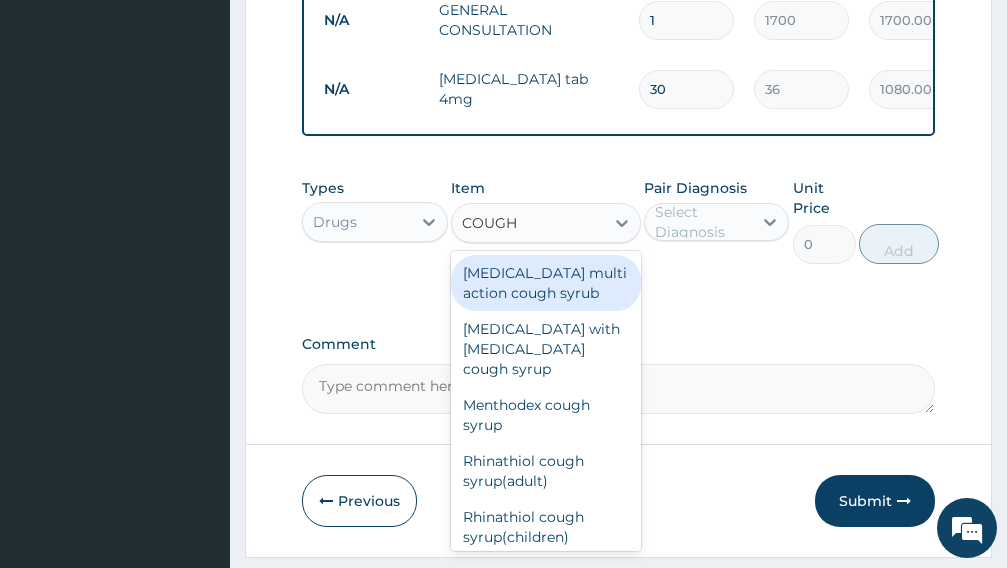 click on "[MEDICAL_DATA] multi action cough syrub" at bounding box center (546, 283) 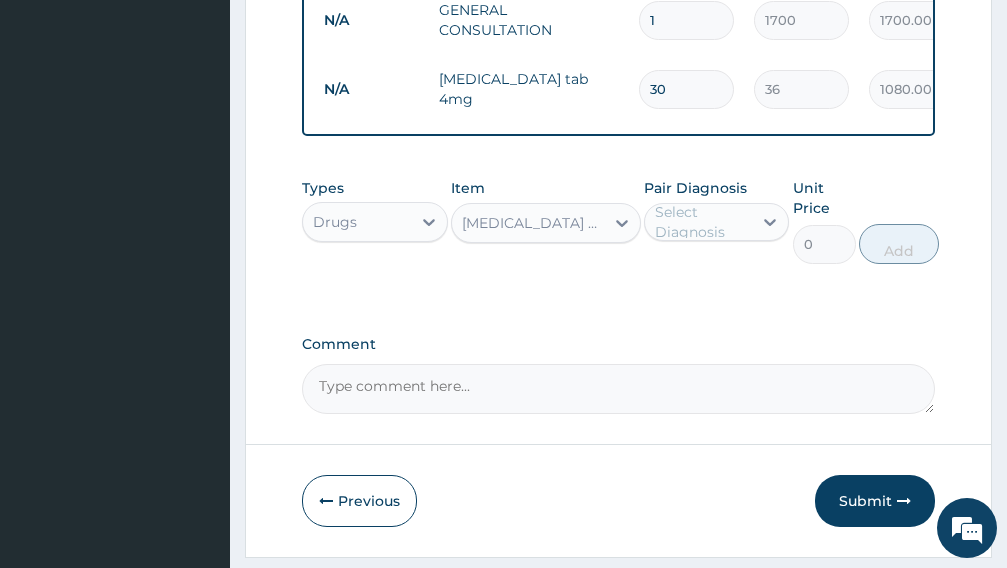 type 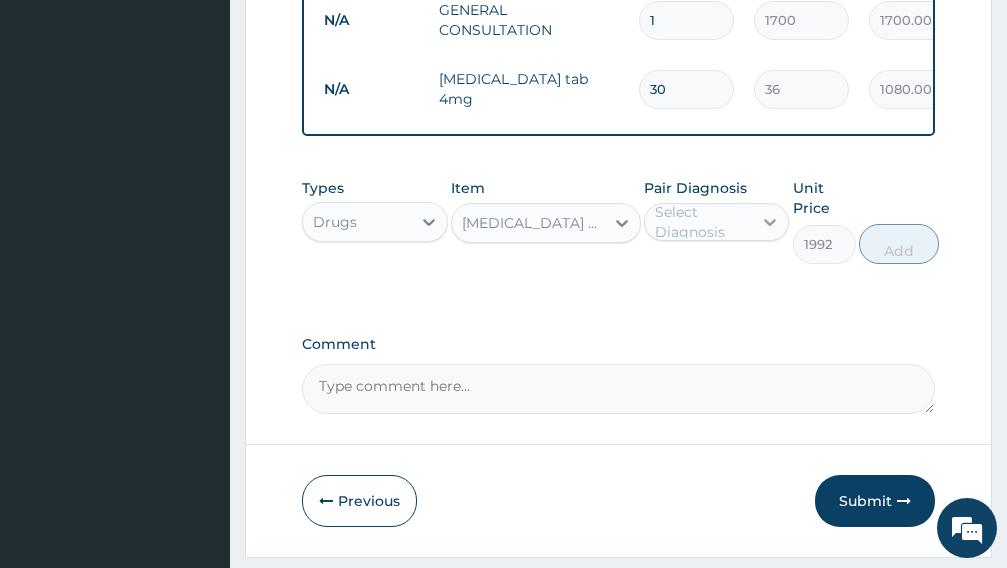 click at bounding box center [770, 222] 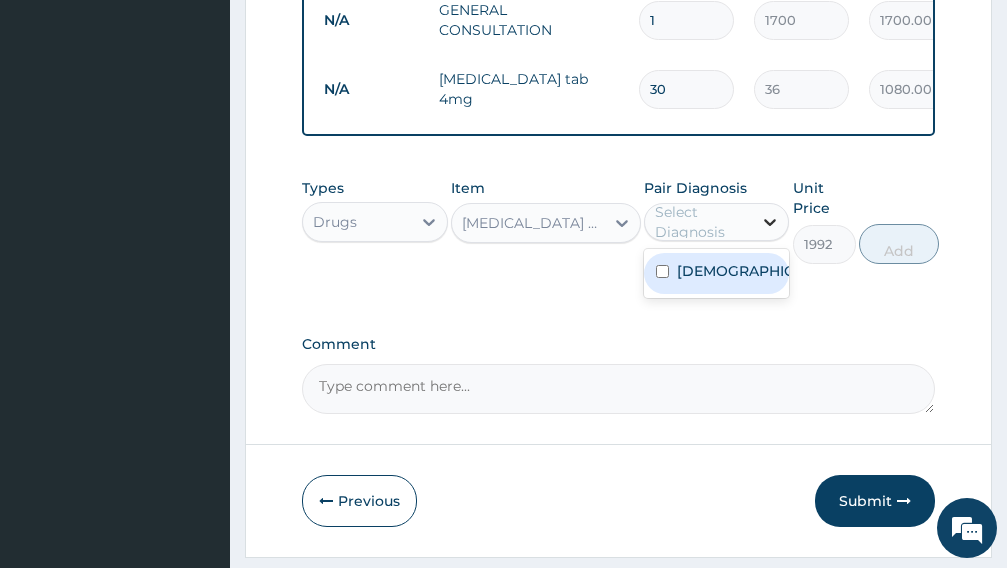 click on "Asthma" at bounding box center (738, 271) 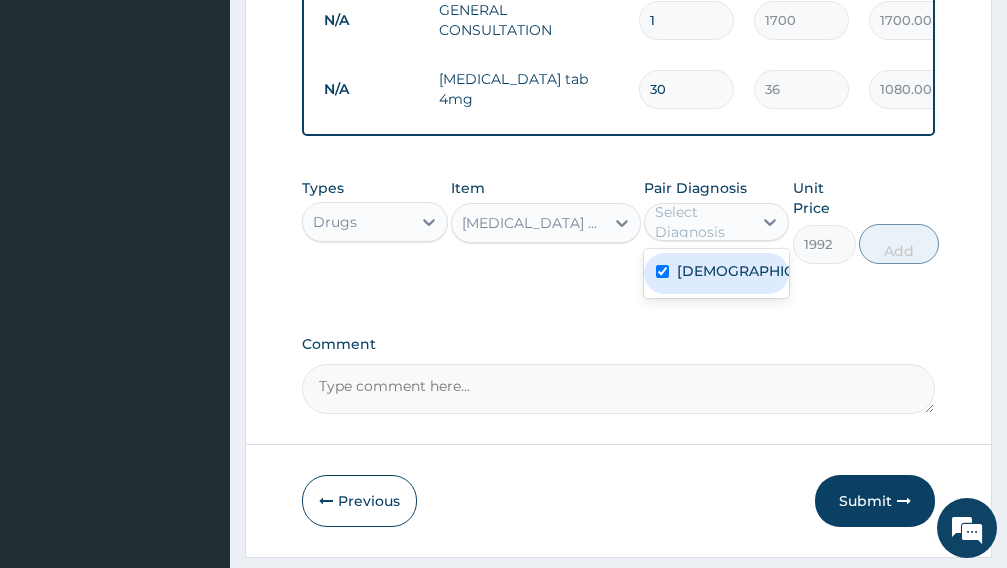 click on "Add" at bounding box center (899, 244) 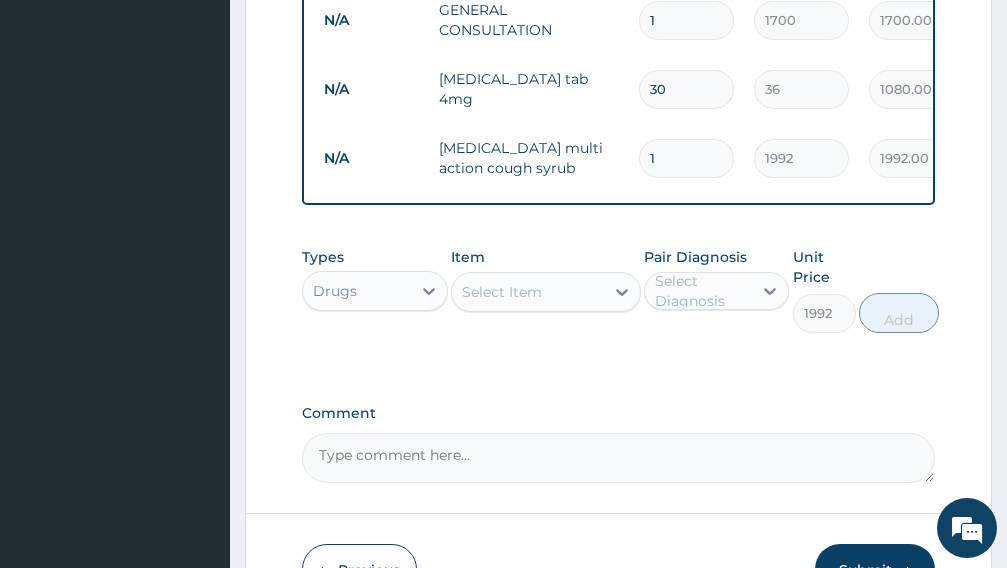 type on "0" 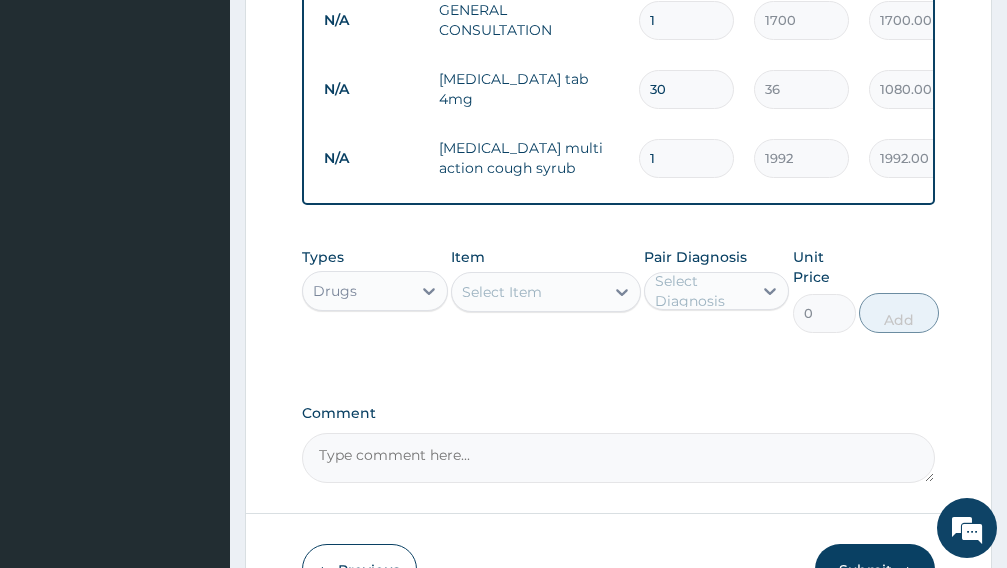 click on "Select Item" at bounding box center [528, 292] 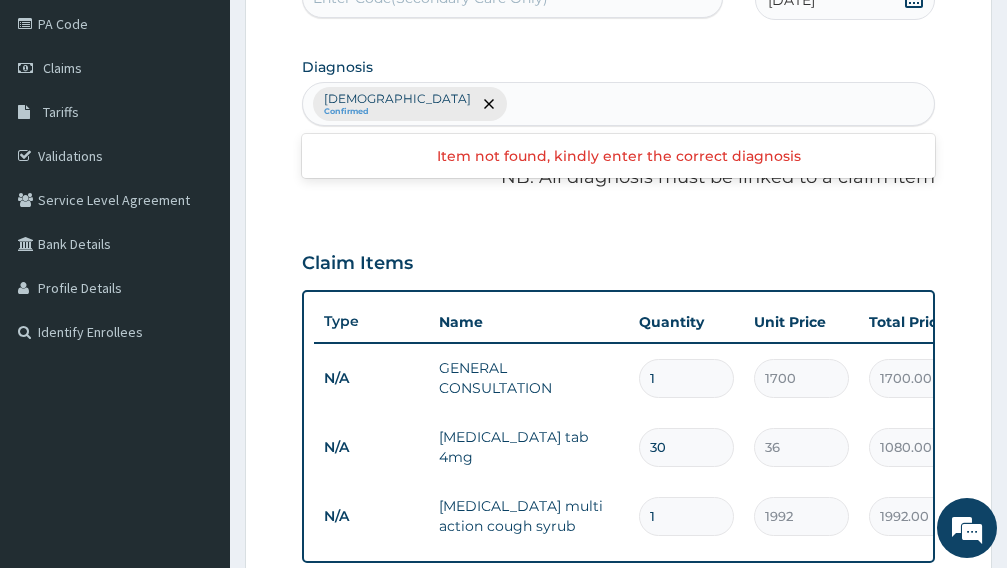 scroll, scrollTop: 738, scrollLeft: 0, axis: vertical 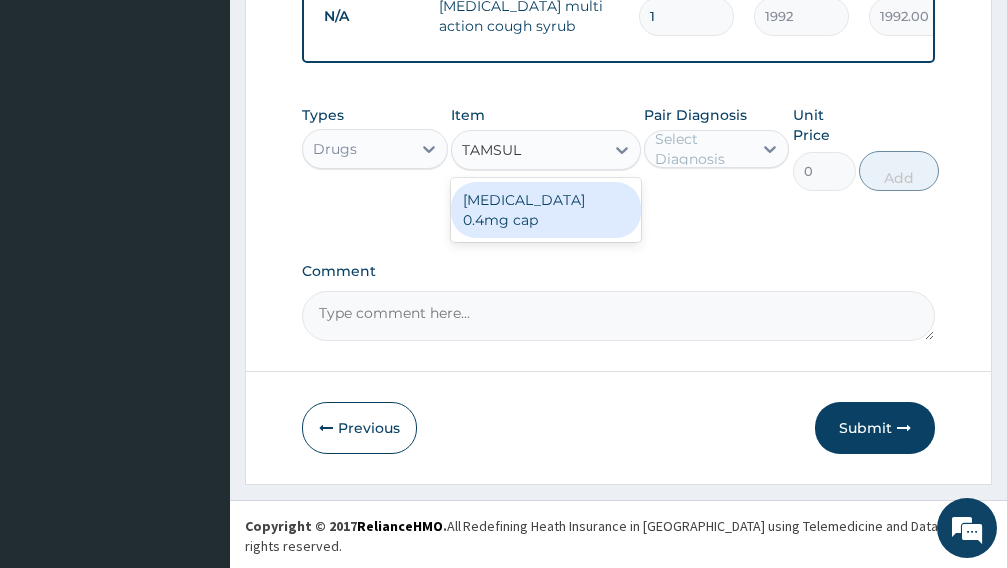 type on "TAMSUL" 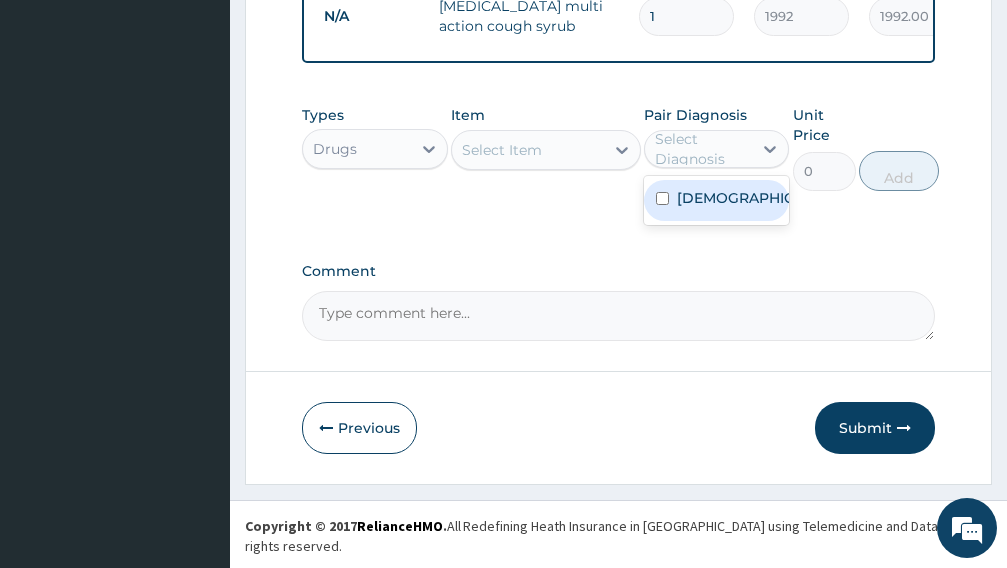 click on "Asthma" at bounding box center (738, 198) 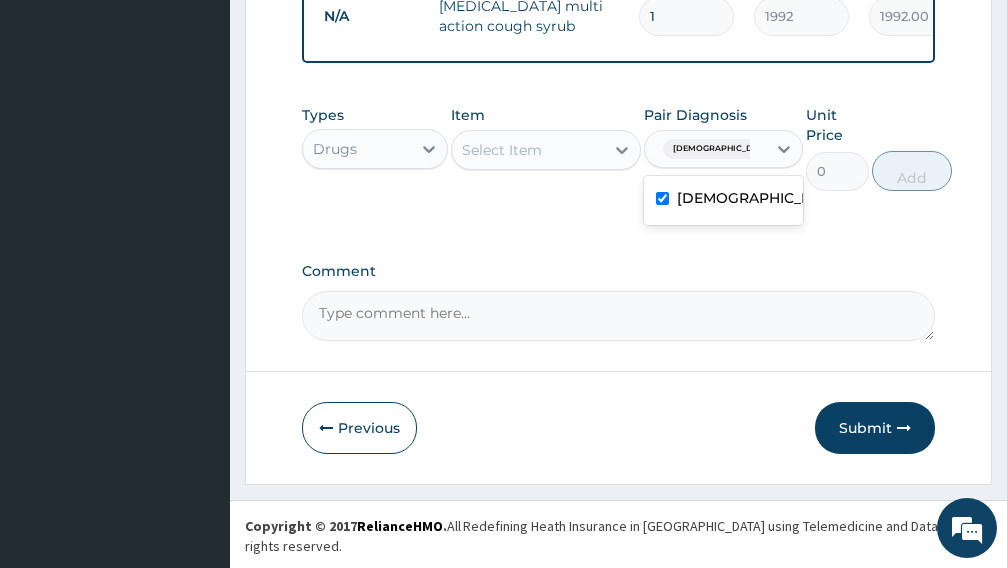 click on "Asthma" at bounding box center [744, 198] 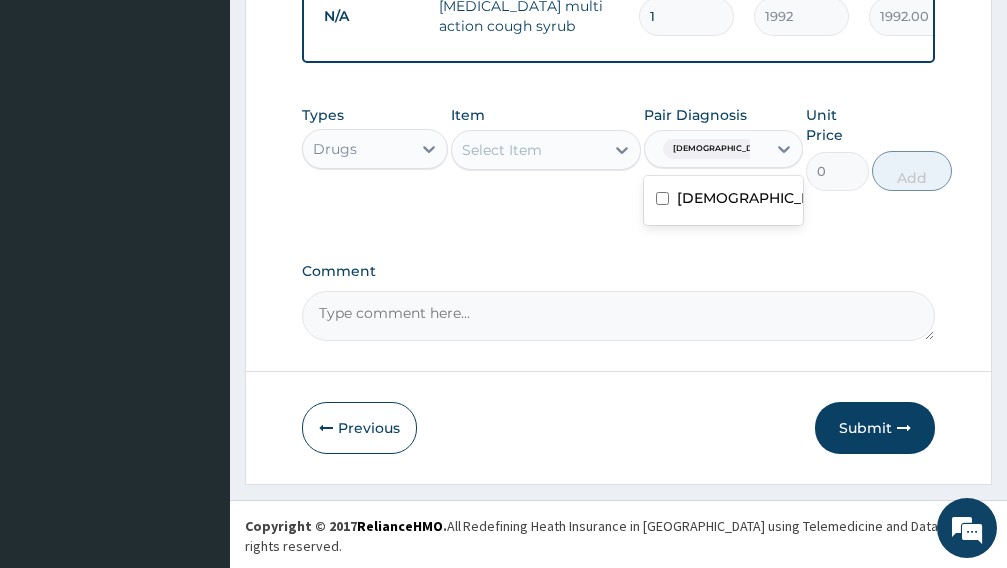 checkbox on "false" 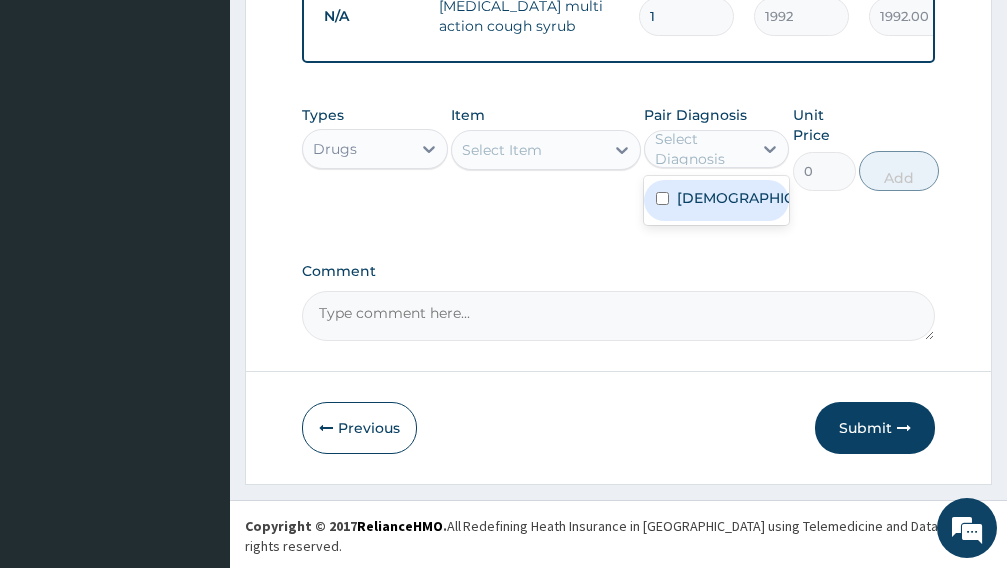 click on "Select Item" at bounding box center (528, 150) 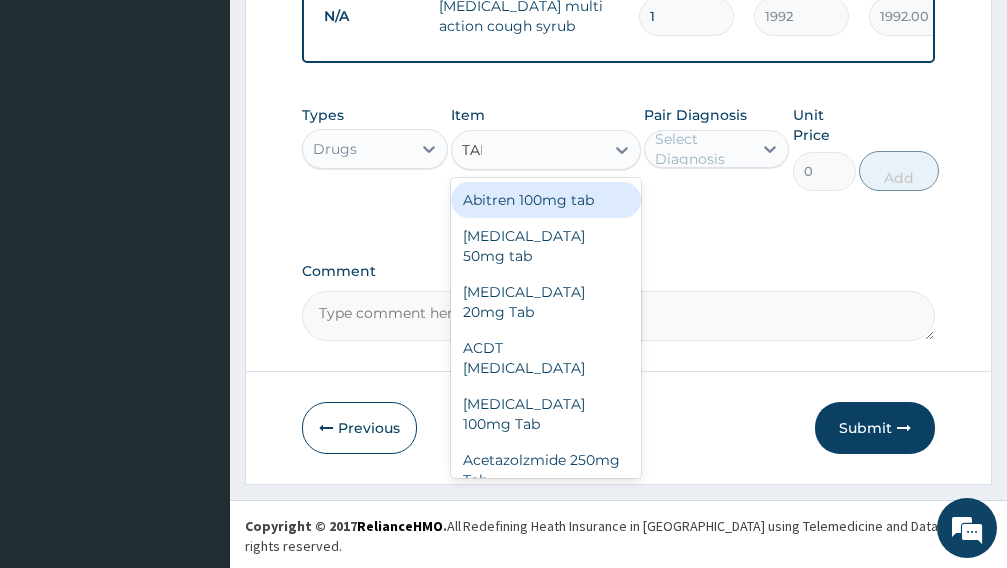 type on "TAMSULOSIN" 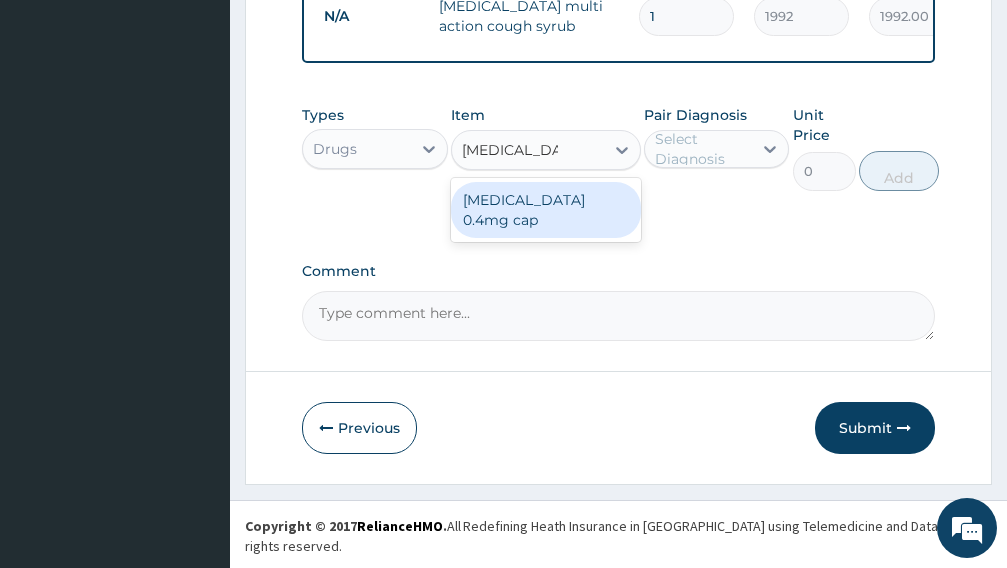 click on "[MEDICAL_DATA] 0.4mg cap" at bounding box center [546, 210] 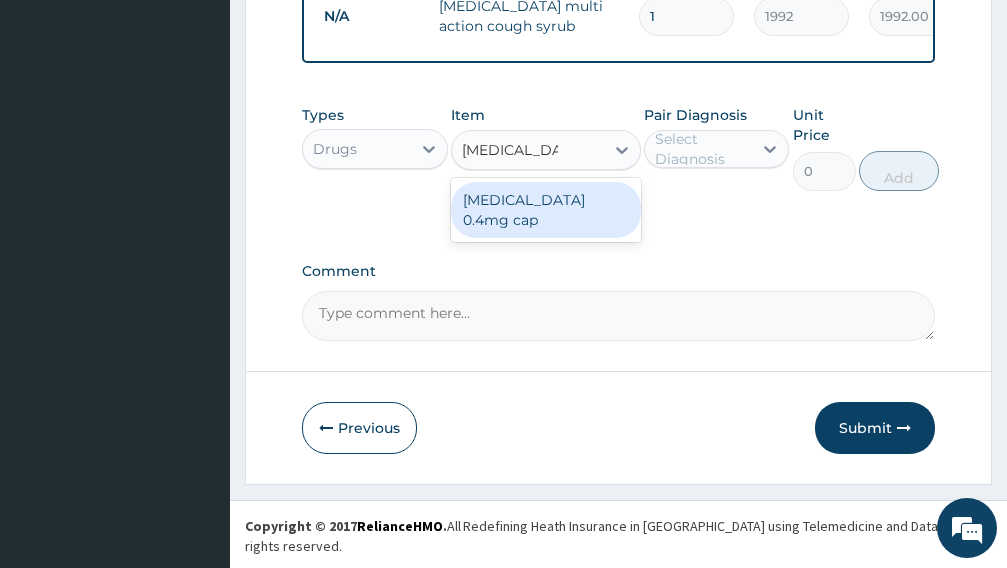 type 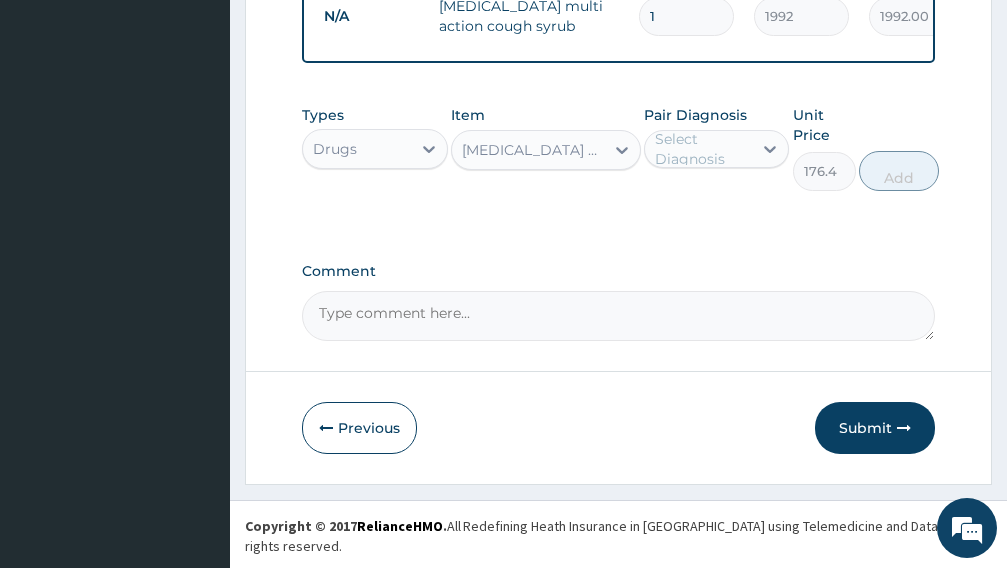 click on "Select Diagnosis" at bounding box center (703, 149) 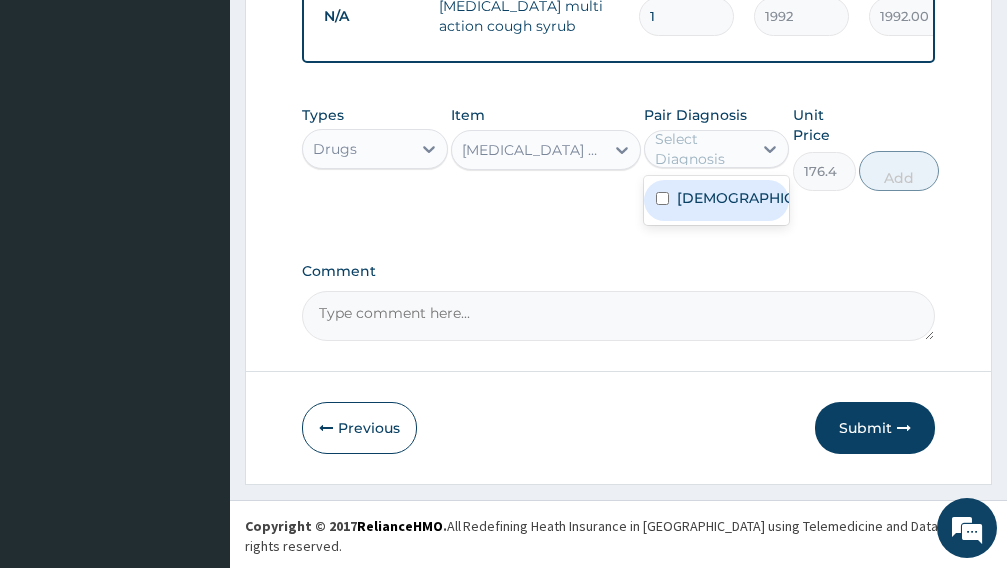 click on "Asthma" at bounding box center (717, 200) 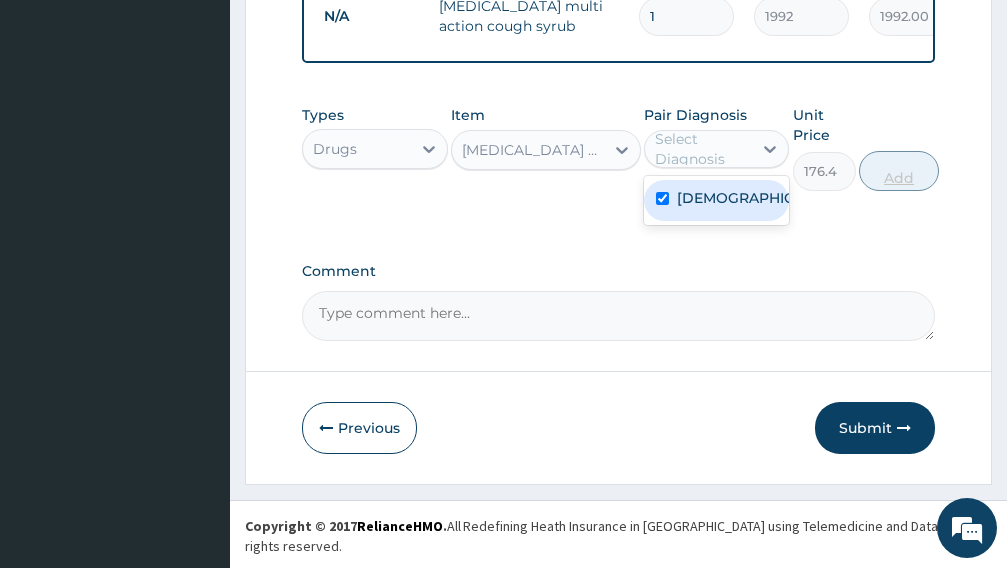 checkbox on "true" 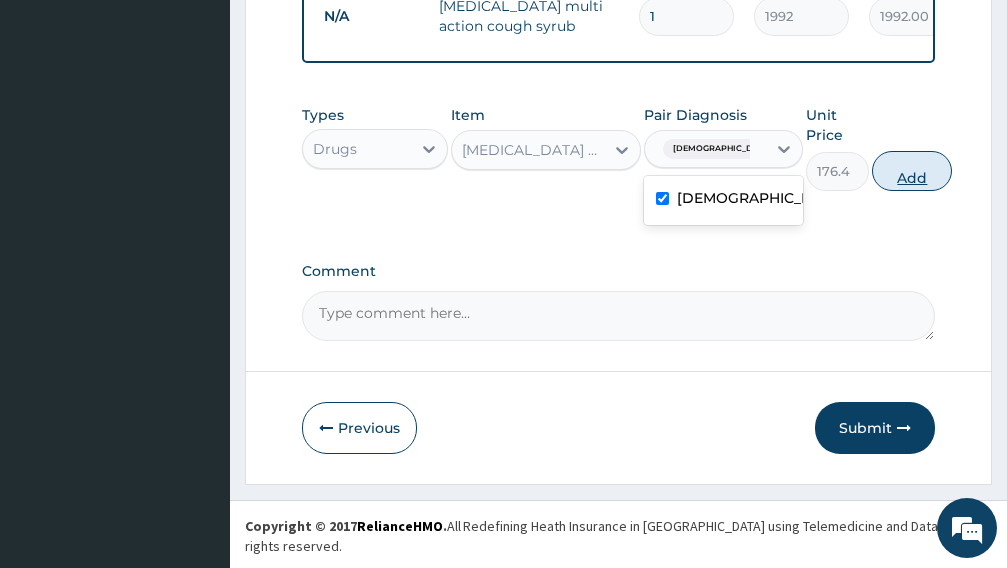 click on "Add" at bounding box center (912, 171) 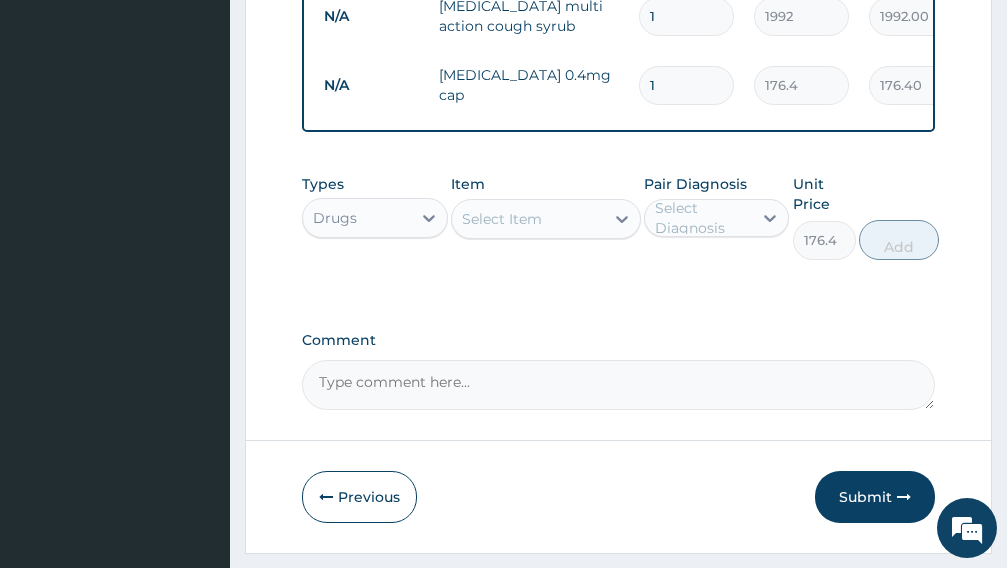 type on "0" 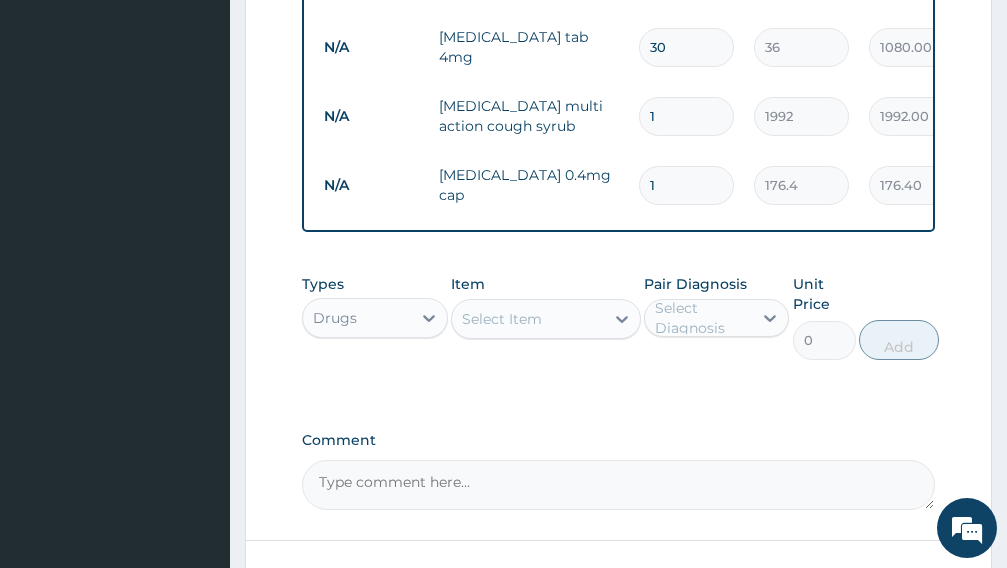 scroll, scrollTop: 238, scrollLeft: 0, axis: vertical 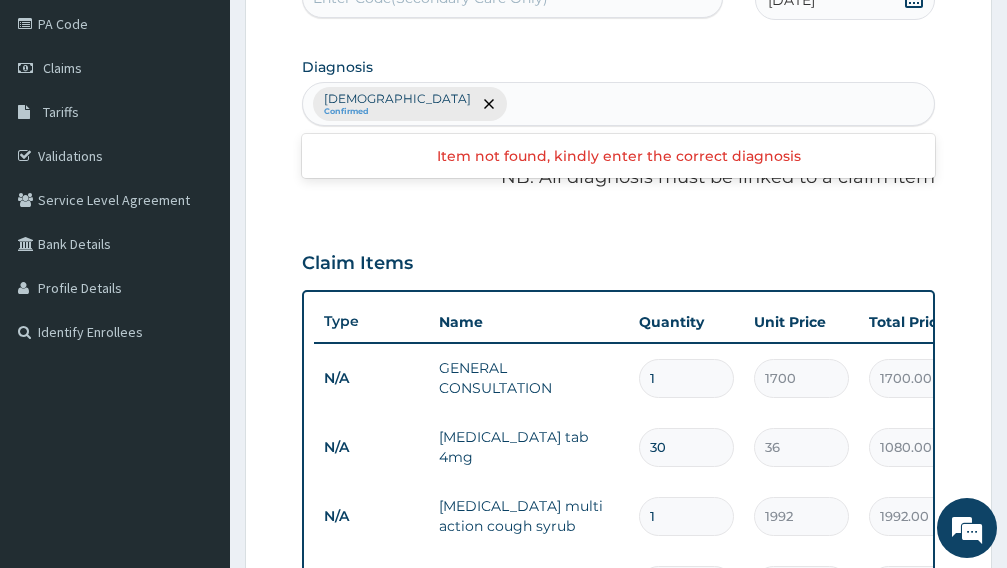 click on "Asthma Confirmed" at bounding box center (618, 104) 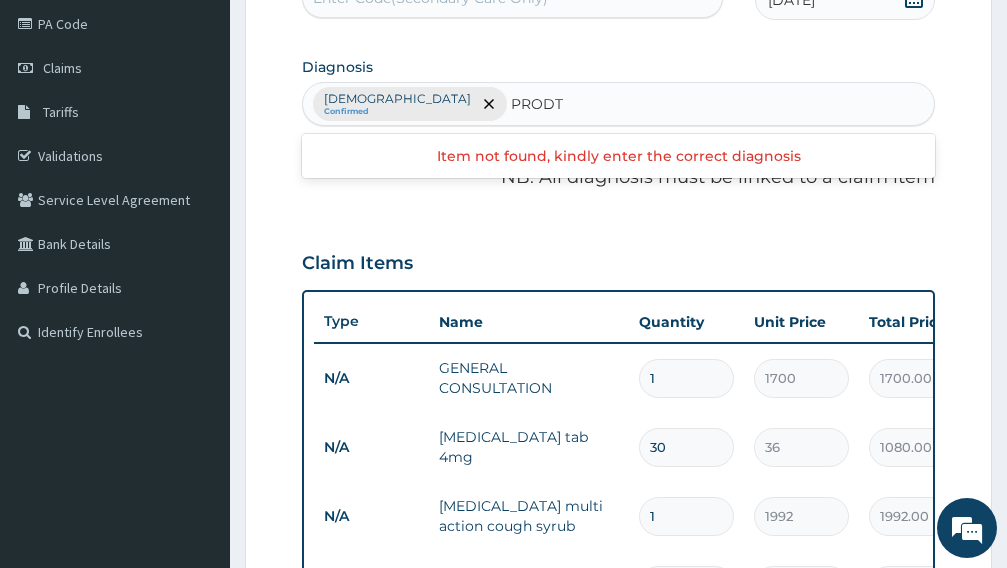 type on "PRODT" 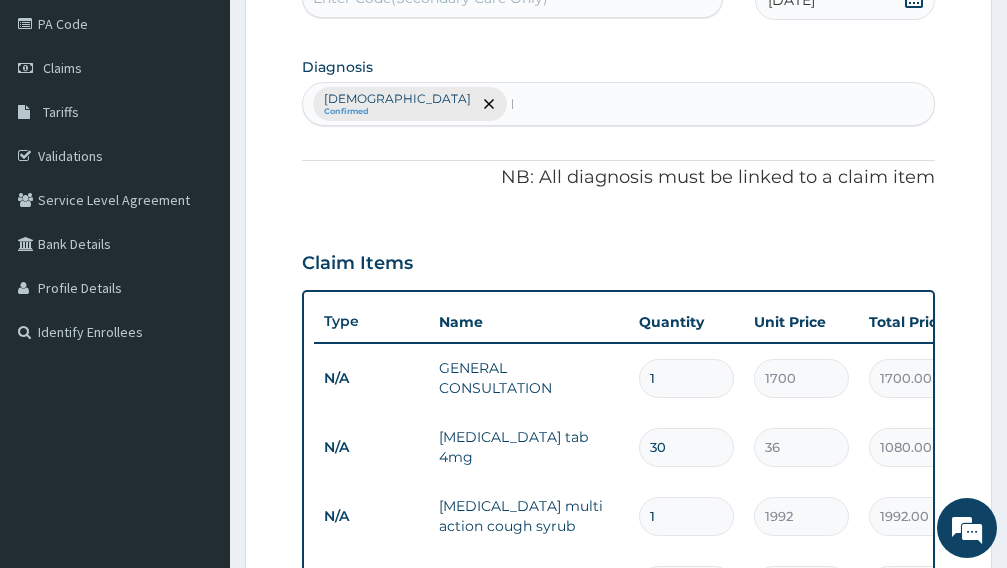 type 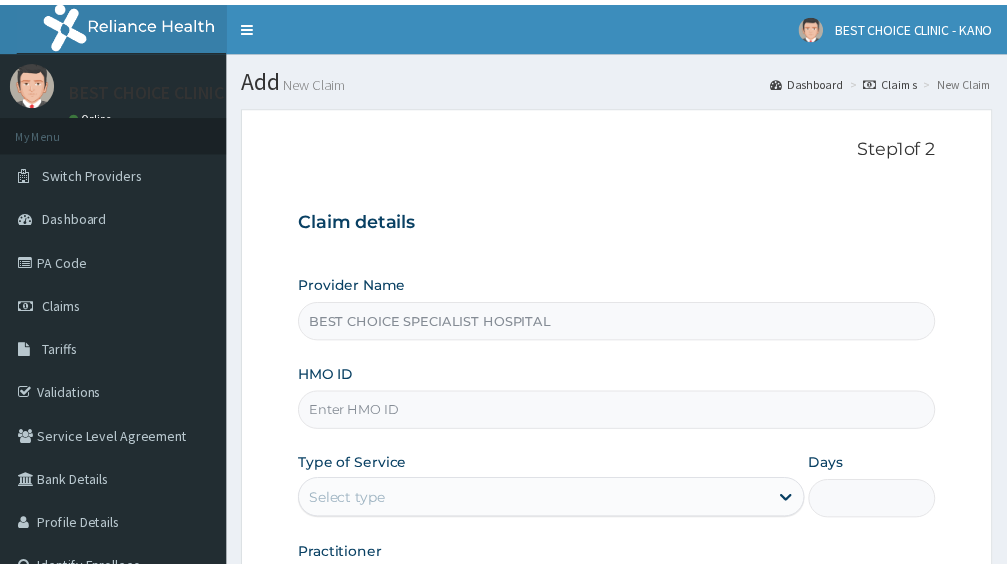 scroll, scrollTop: 238, scrollLeft: 0, axis: vertical 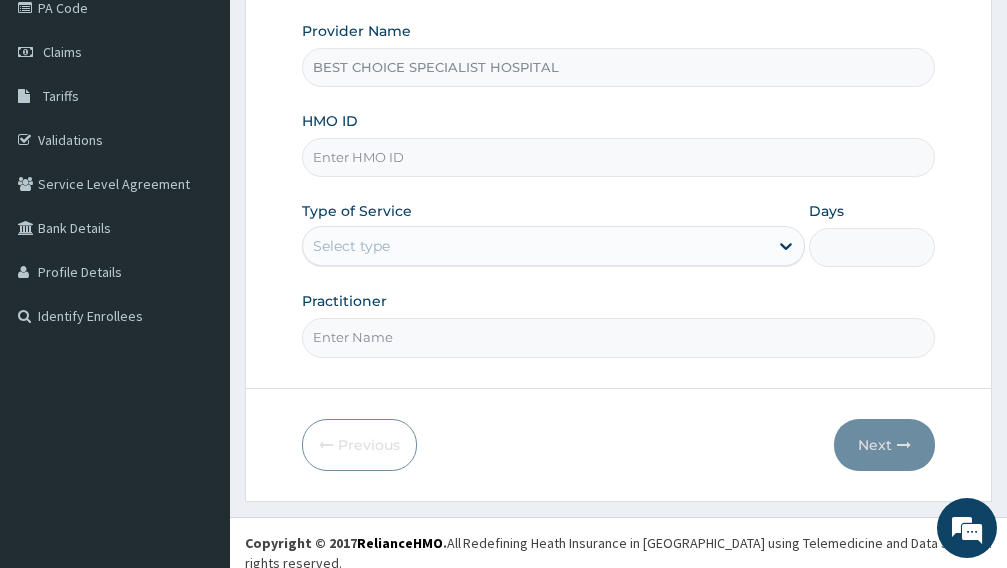 click on "HMO ID" at bounding box center [618, 157] 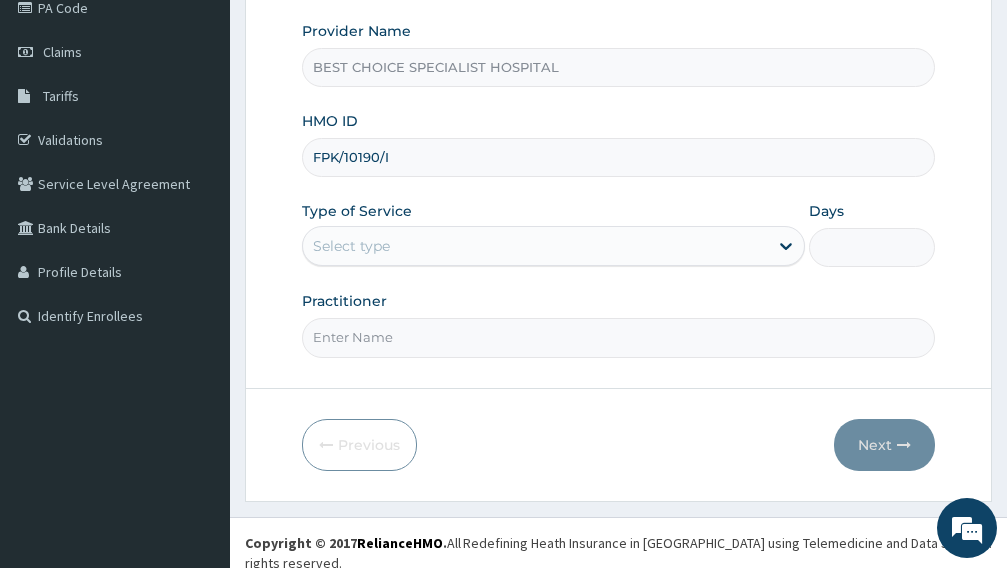 type on "FPK/10190/I" 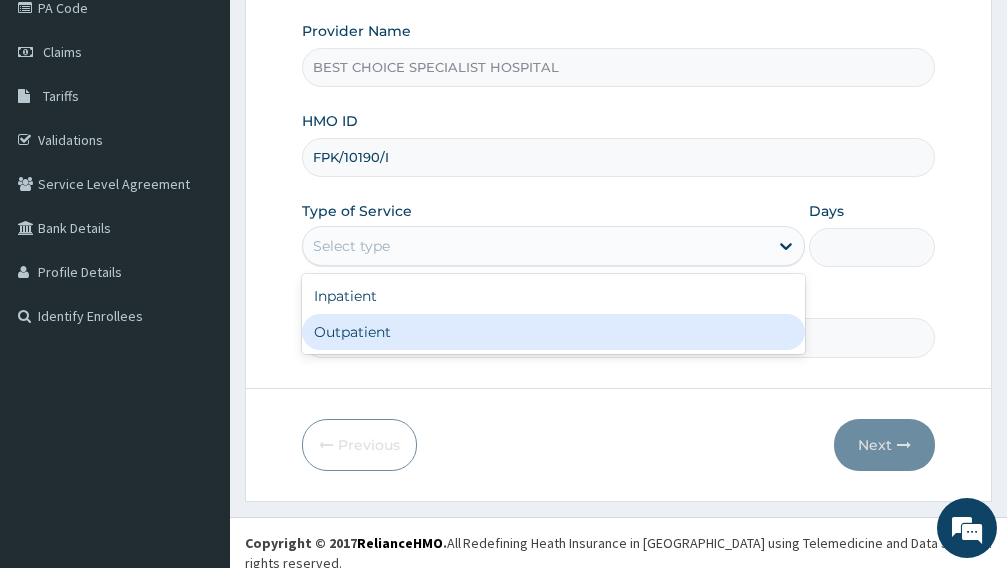 click on "Outpatient" at bounding box center (553, 332) 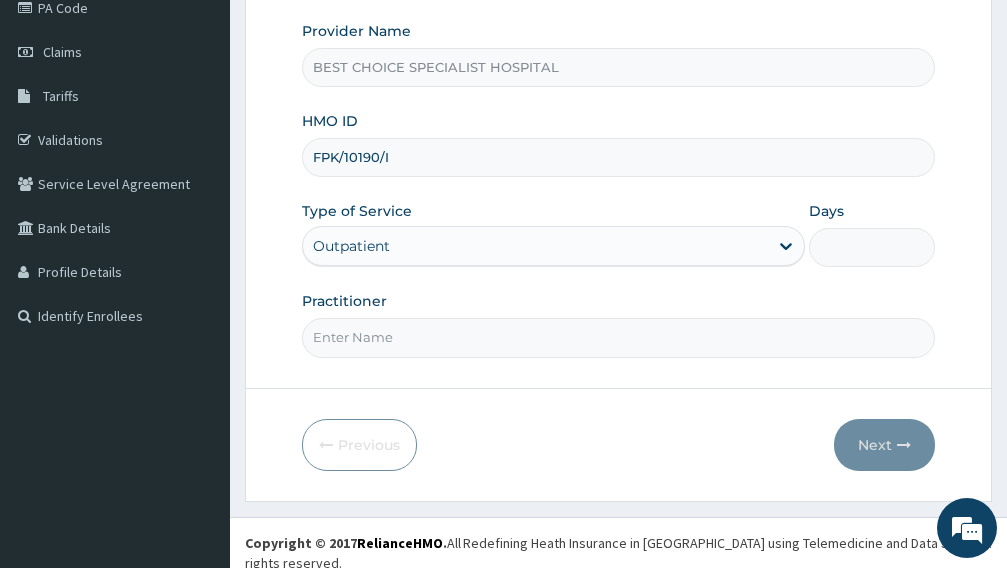type on "1" 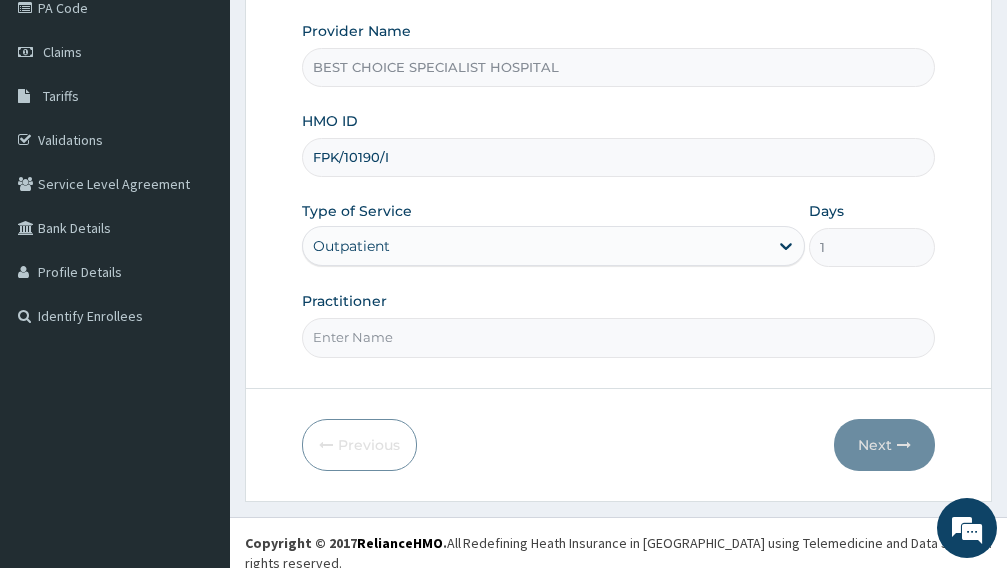 click on "Practitioner" at bounding box center [618, 337] 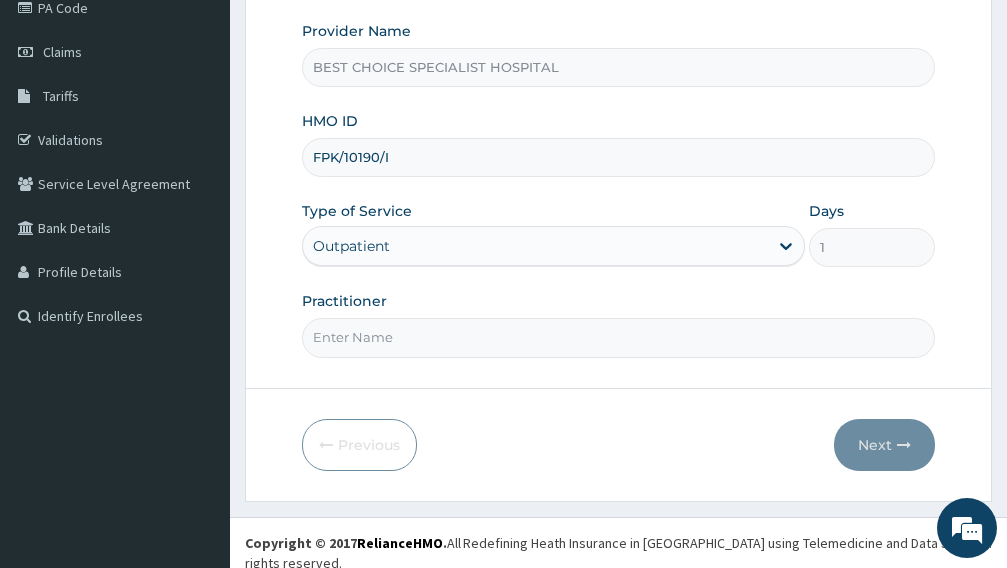 type on "Dr. Ibrahim" 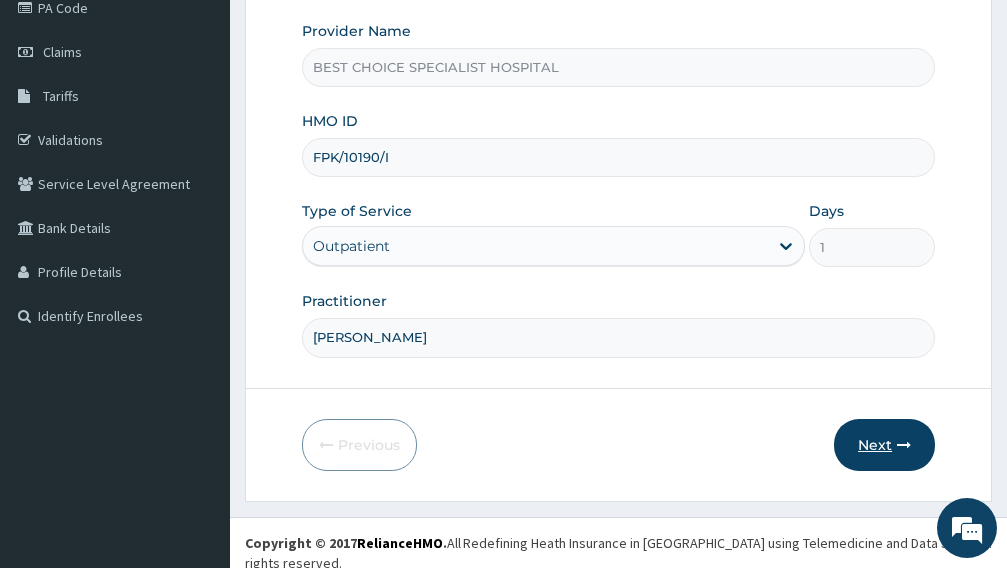 click on "Next" at bounding box center [884, 445] 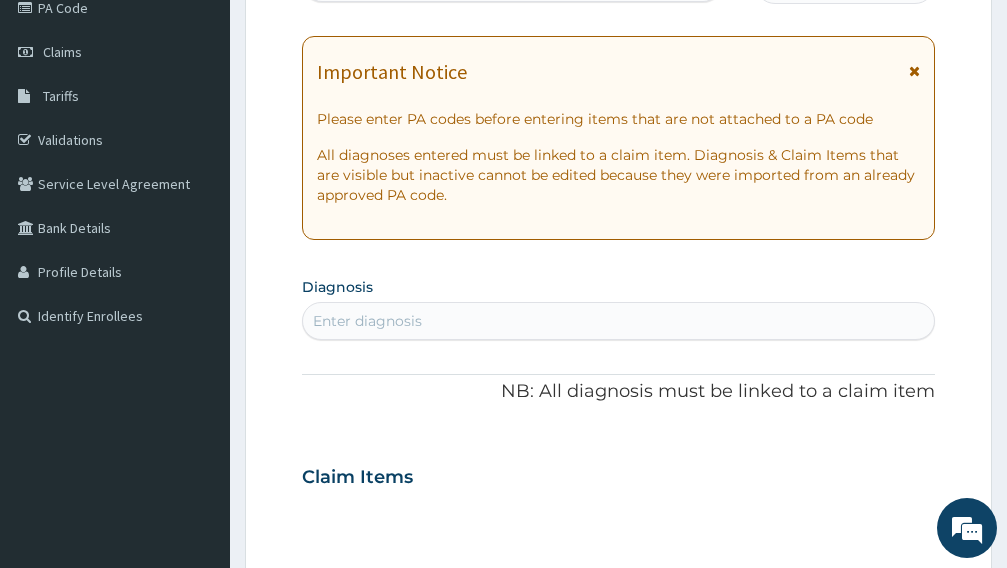 click on "PA Code / Prescription Code Enter Code(Secondary Care Only) Encounter Date DD-MM-YYYY Important Notice Please enter PA codes before entering items that are not attached to a PA code   All diagnoses entered must be linked to a claim item. Diagnosis & Claim Items that are visible but inactive cannot be edited because they were imported from an already approved PA code. Diagnosis Enter diagnosis NB: All diagnosis must be linked to a claim item Claim Items No claim item Types Select Type Item Select Item Pair Diagnosis Select Diagnosis Unit Price 0 Add Comment" at bounding box center [618, 474] 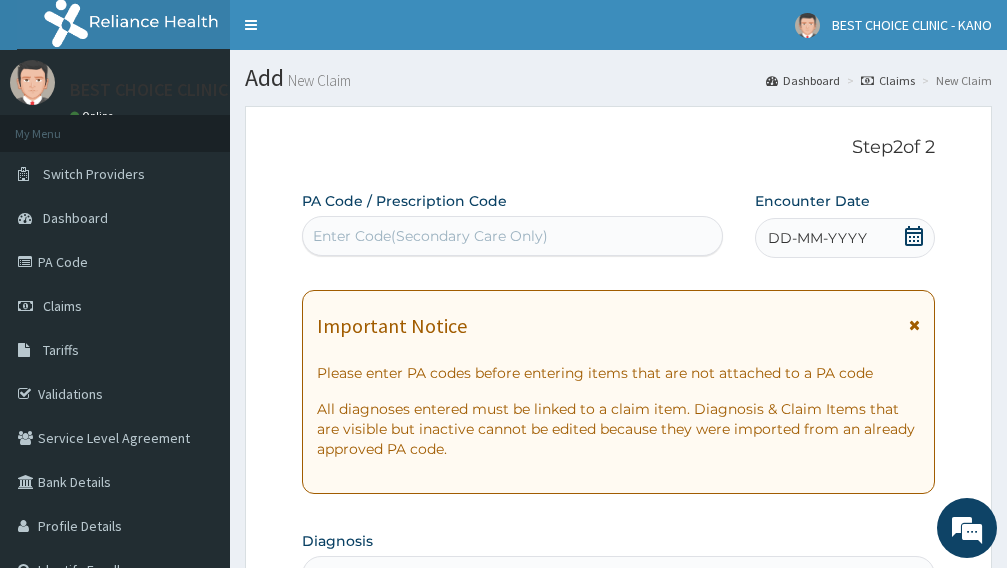 click on "DD-MM-YYYY" at bounding box center [817, 238] 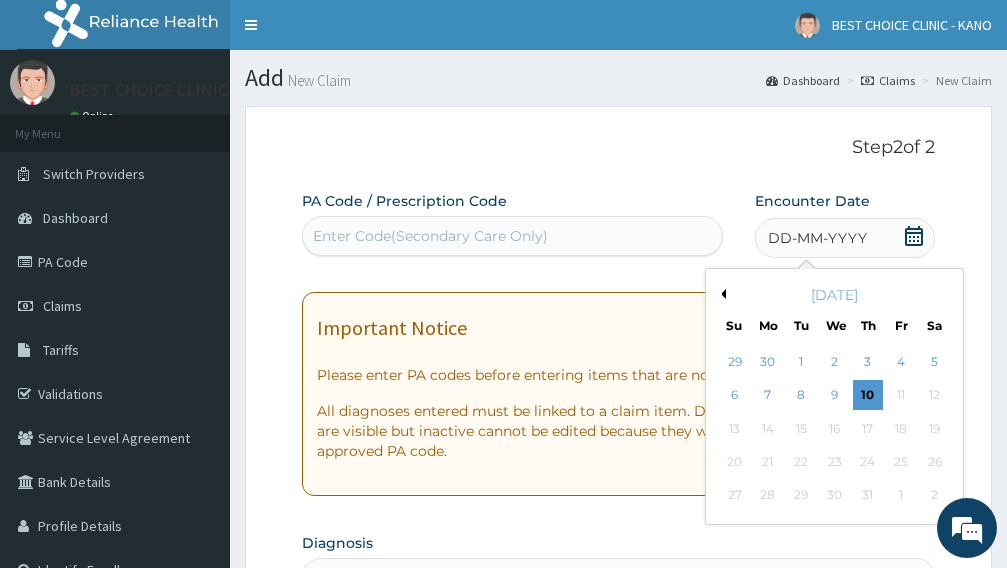 click on "9" at bounding box center (834, 396) 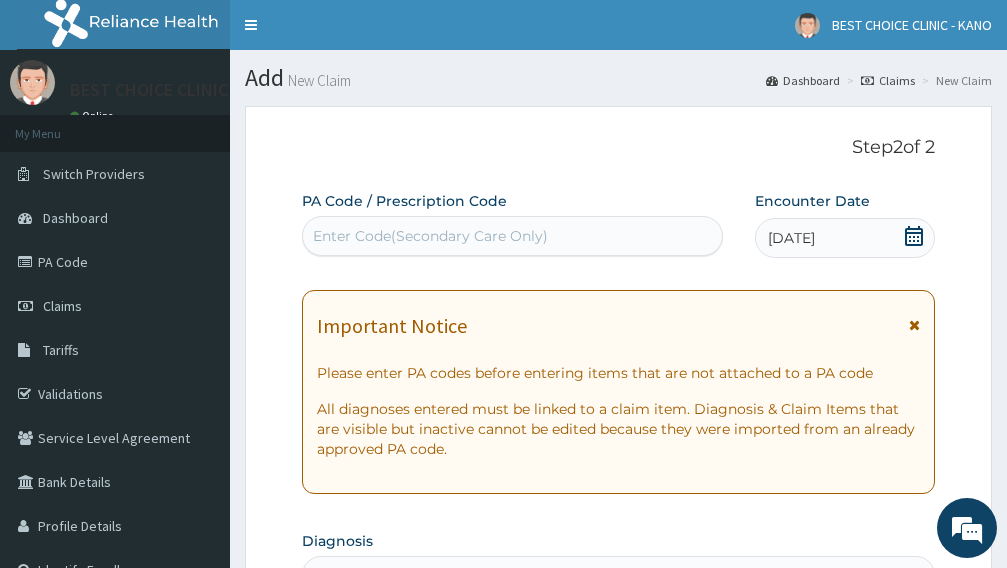 click at bounding box center (914, 325) 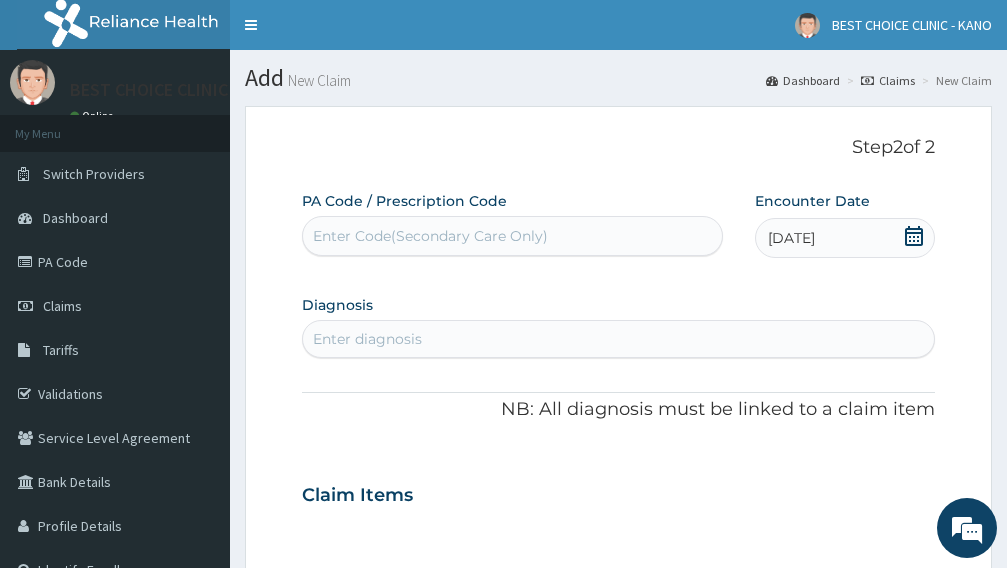 scroll, scrollTop: 100, scrollLeft: 0, axis: vertical 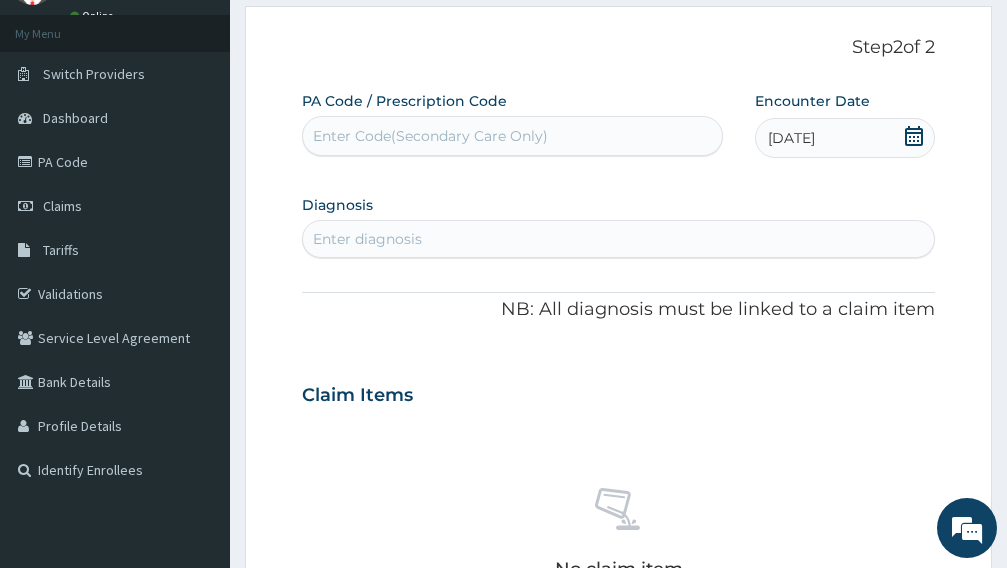 click on "Enter diagnosis" at bounding box center [367, 239] 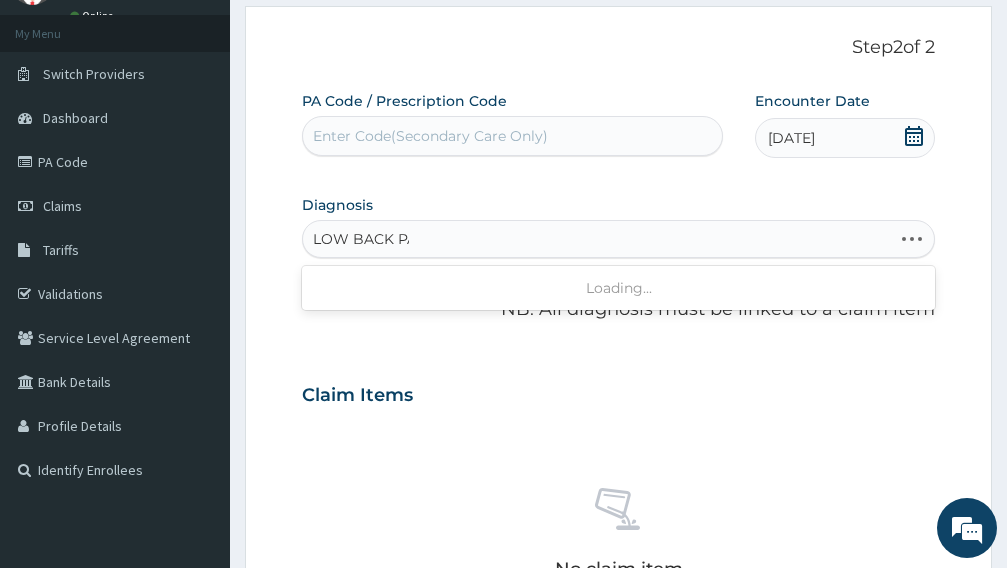 type on "LOW BACK PAIN" 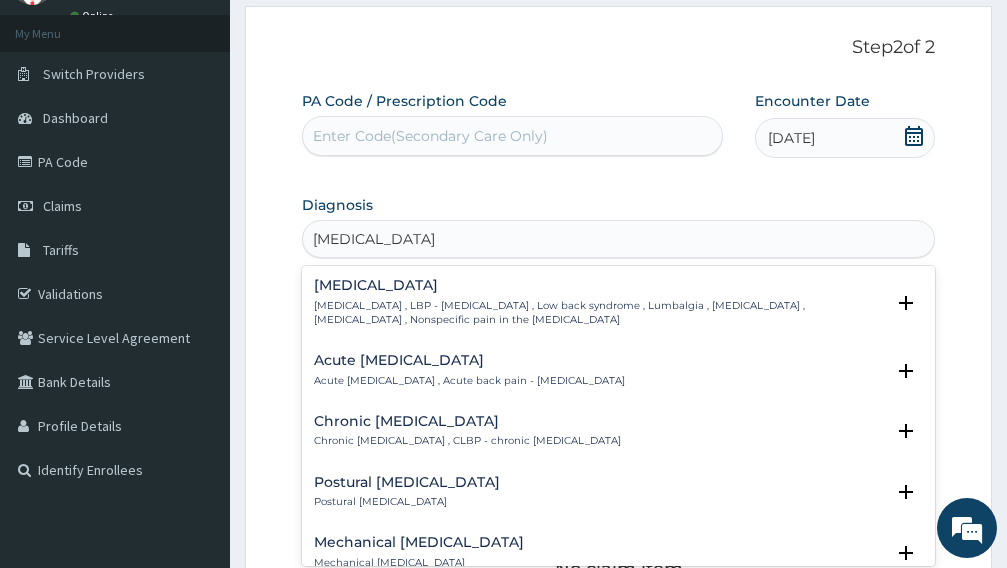 click on "Low back pain" at bounding box center [599, 285] 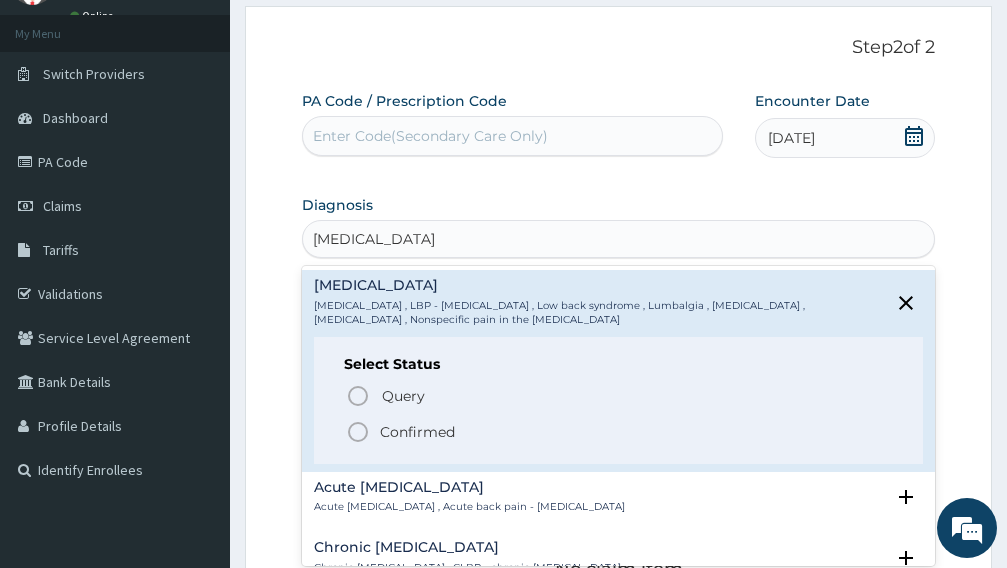 click 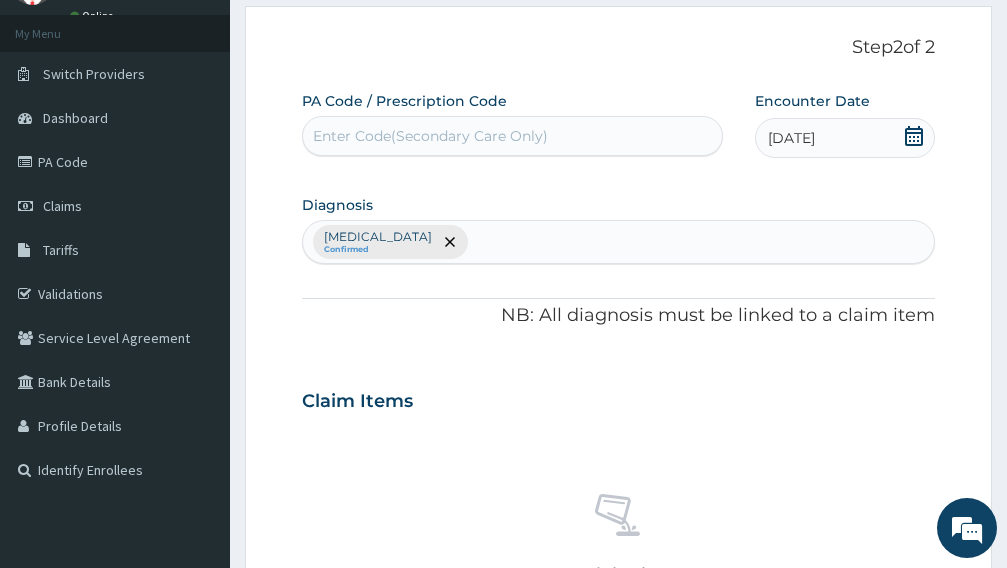 click on "Low back pain Confirmed" at bounding box center [618, 242] 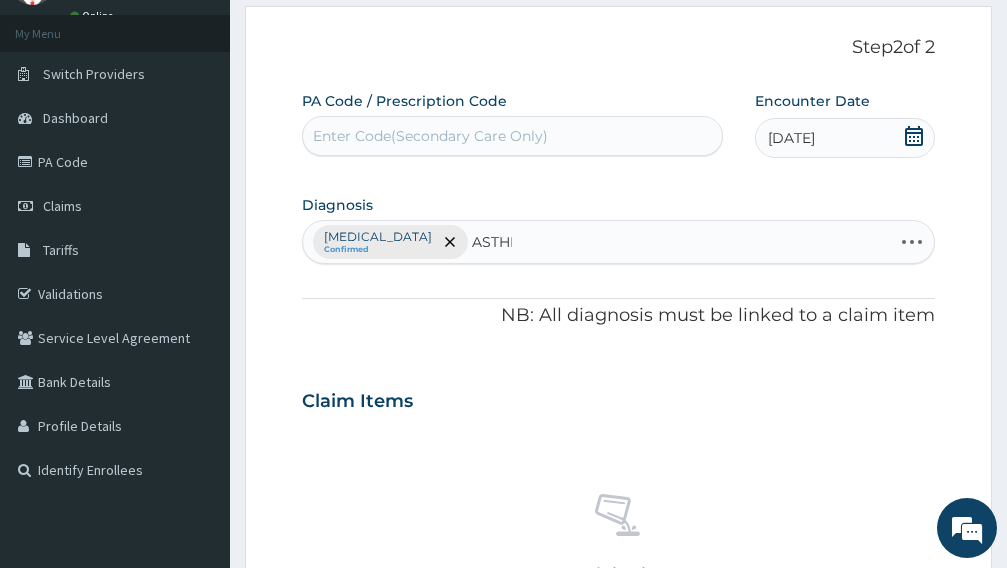 type on "ASTHMA" 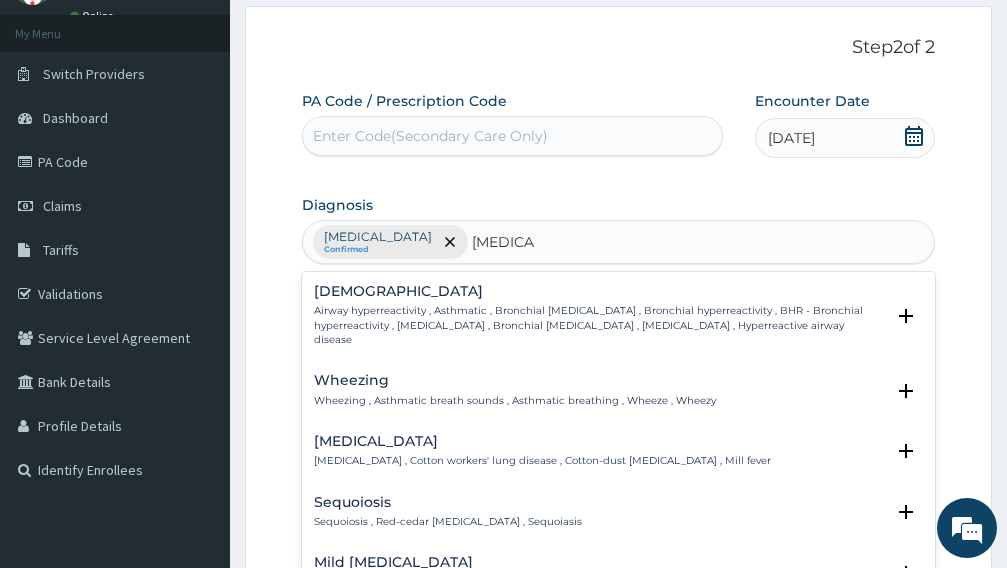 click on "Airway hyperreactivity , Asthmatic , Bronchial asthma , Bronchial hyperreactivity , BHR - Bronchial hyperreactivity , Bronchial hyperresponsiveness , Bronchial hypersensitivity , Asthma , Hyperreactive airway disease" at bounding box center [599, 325] 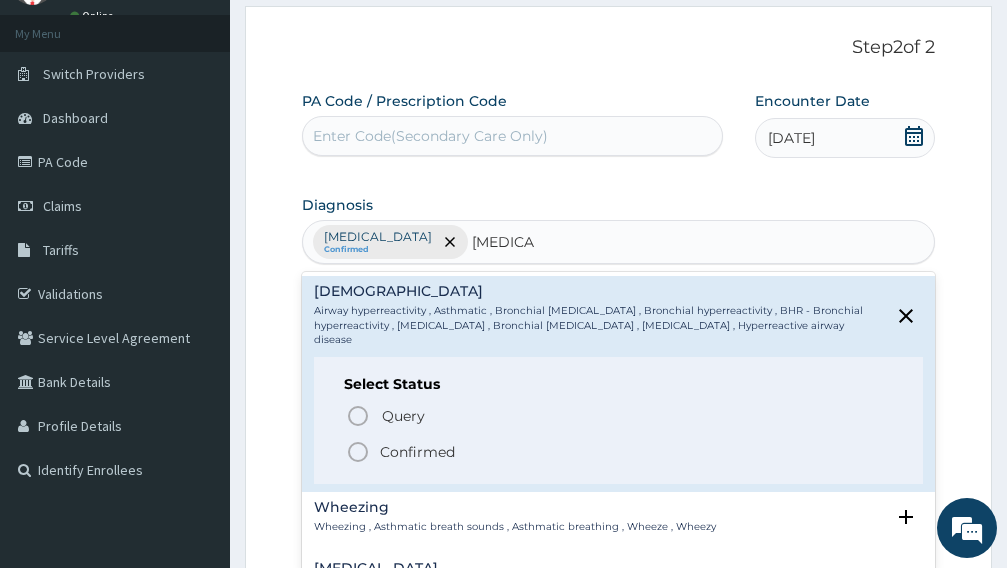 click 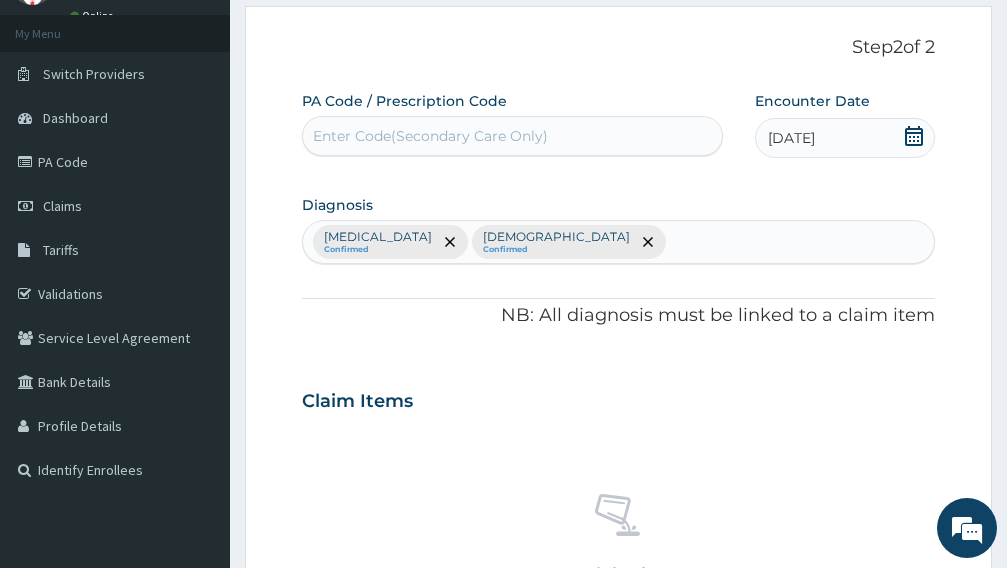 click on "Low back pain Confirmed Asthma Confirmed" at bounding box center [618, 242] 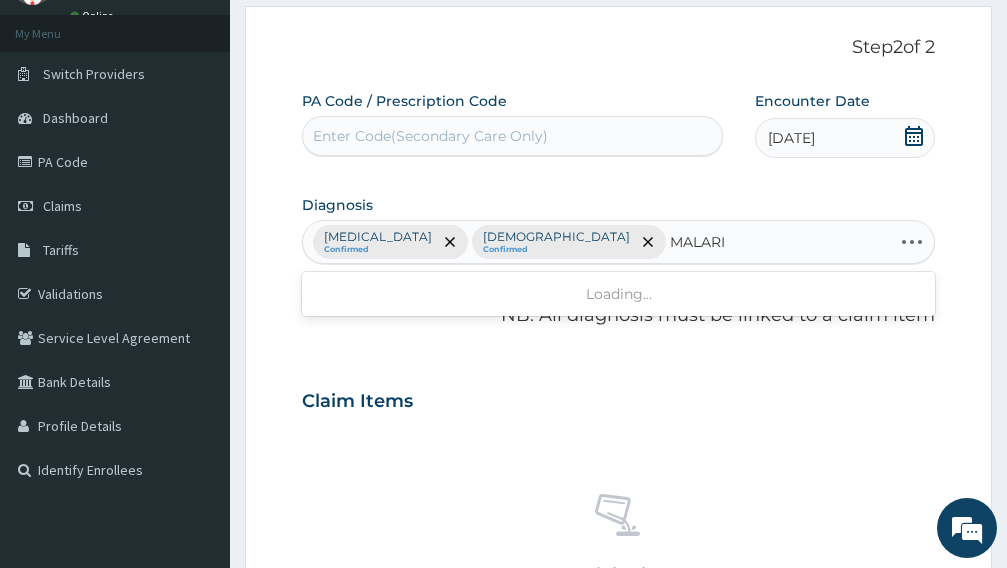 type on "MALARIA" 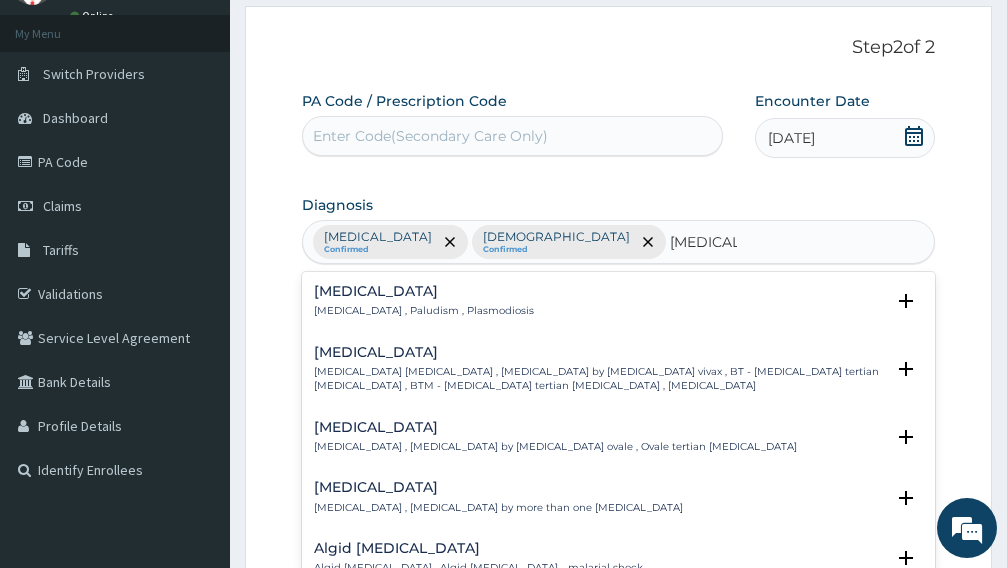 click on "Malaria" at bounding box center (424, 291) 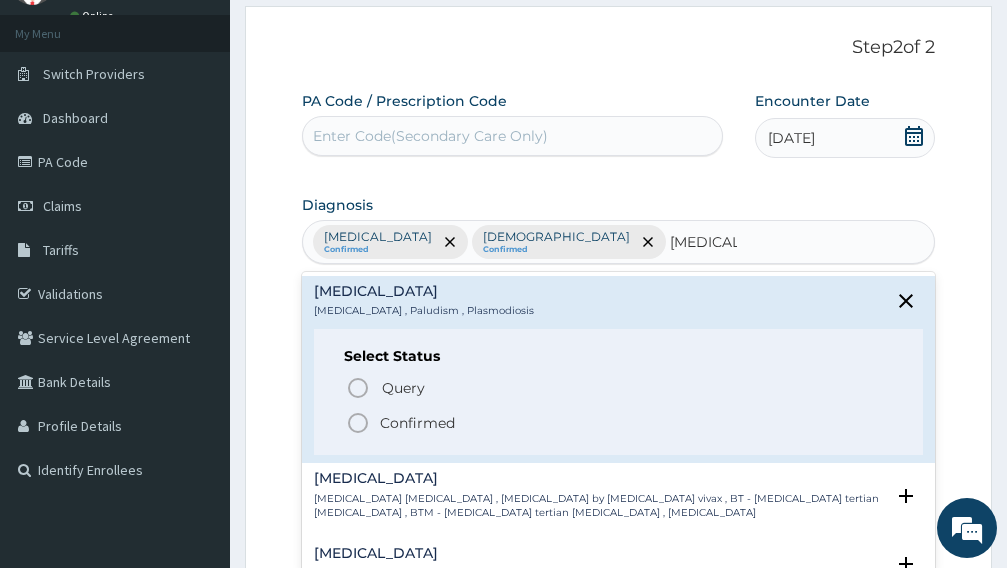click 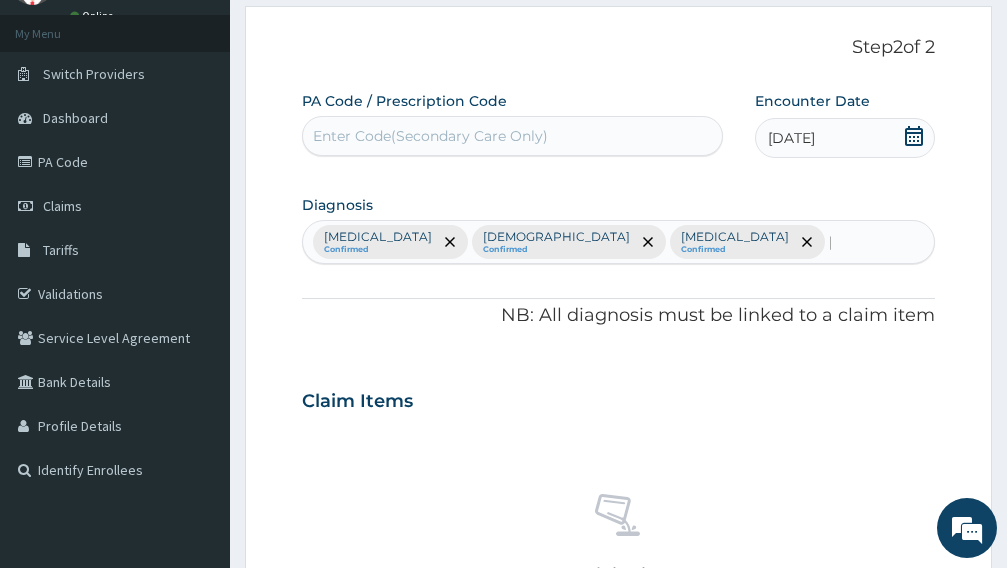 type 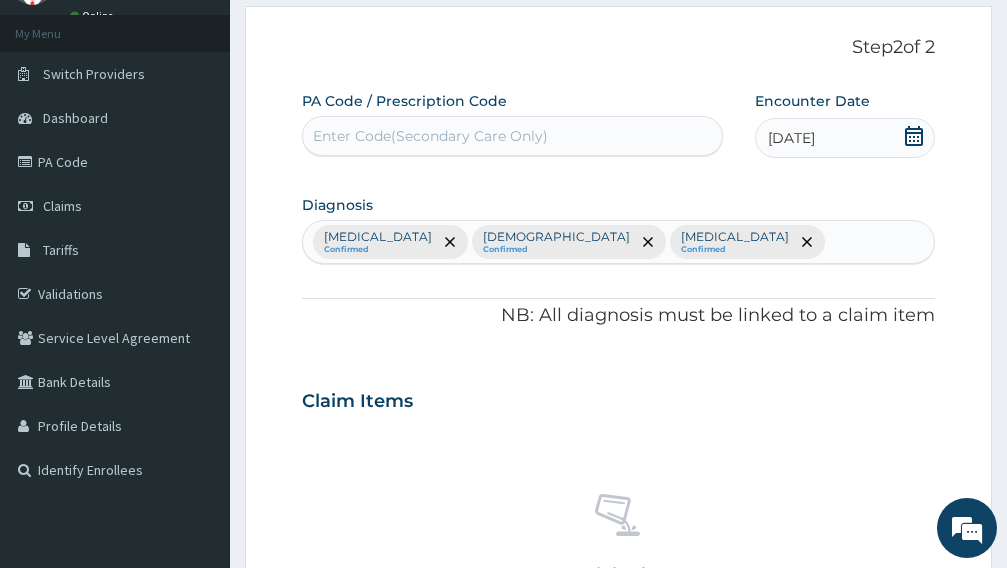 click on "Low back pain Confirmed Asthma Confirmed Malaria Confirmed" at bounding box center (618, 242) 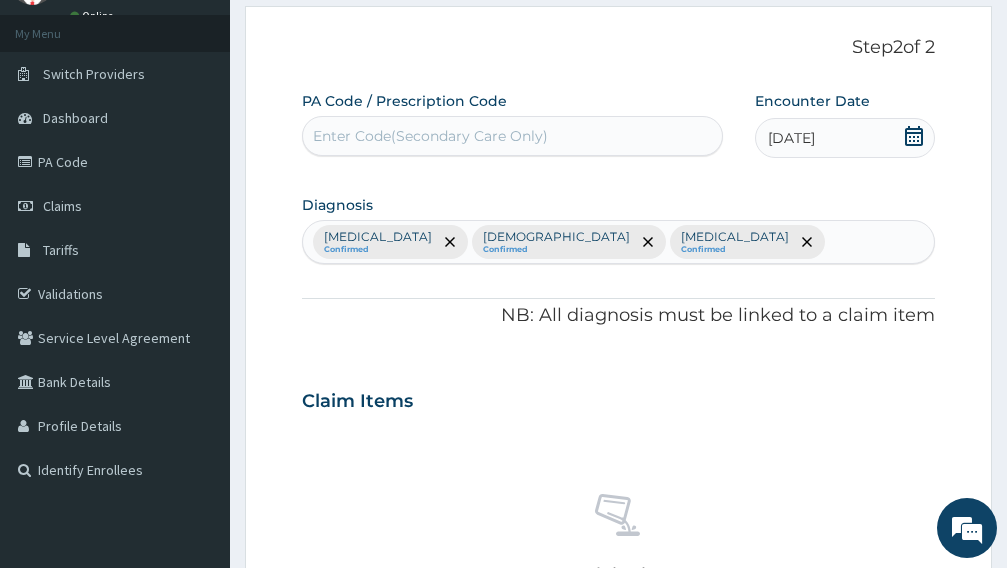 scroll, scrollTop: 678, scrollLeft: 0, axis: vertical 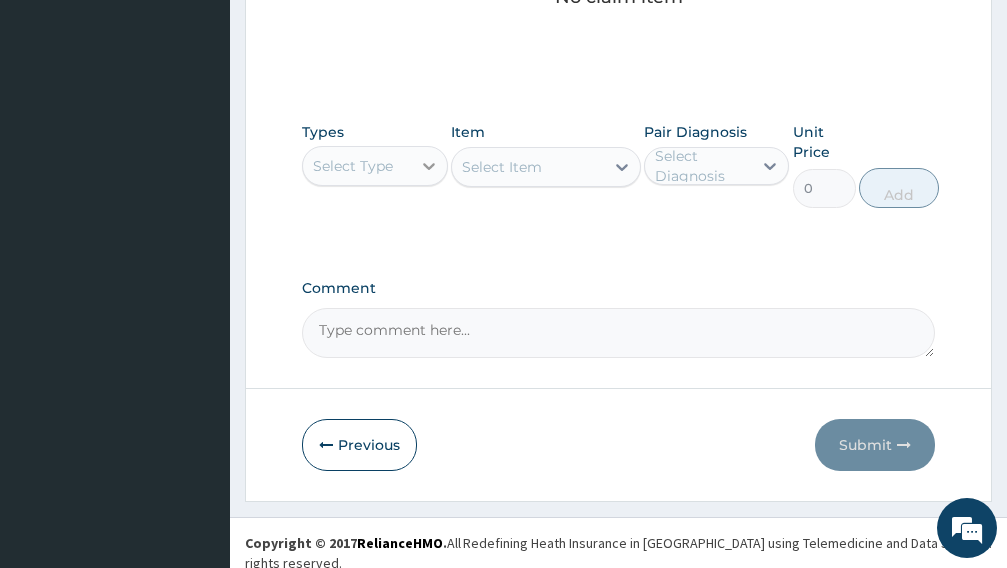click 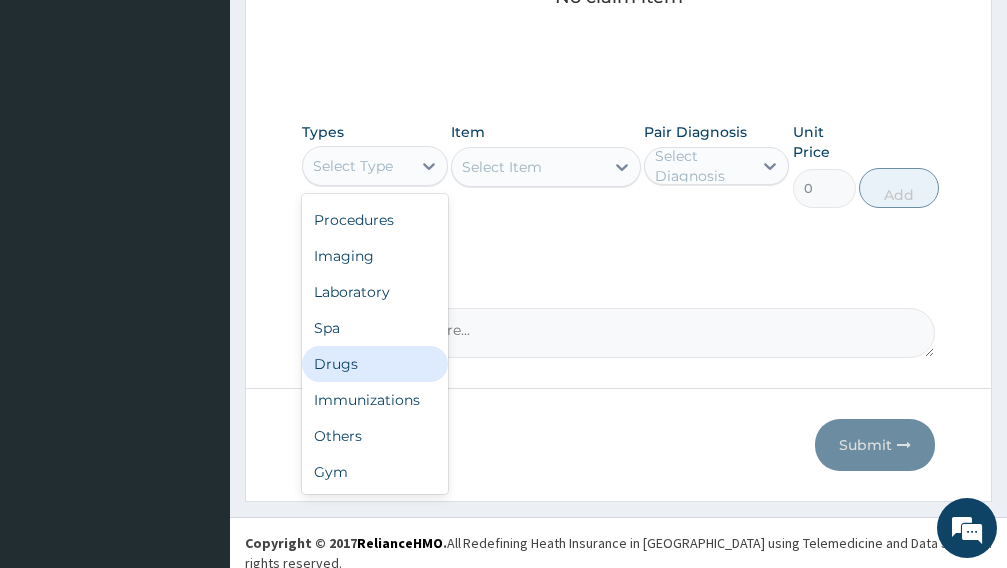 scroll, scrollTop: 0, scrollLeft: 0, axis: both 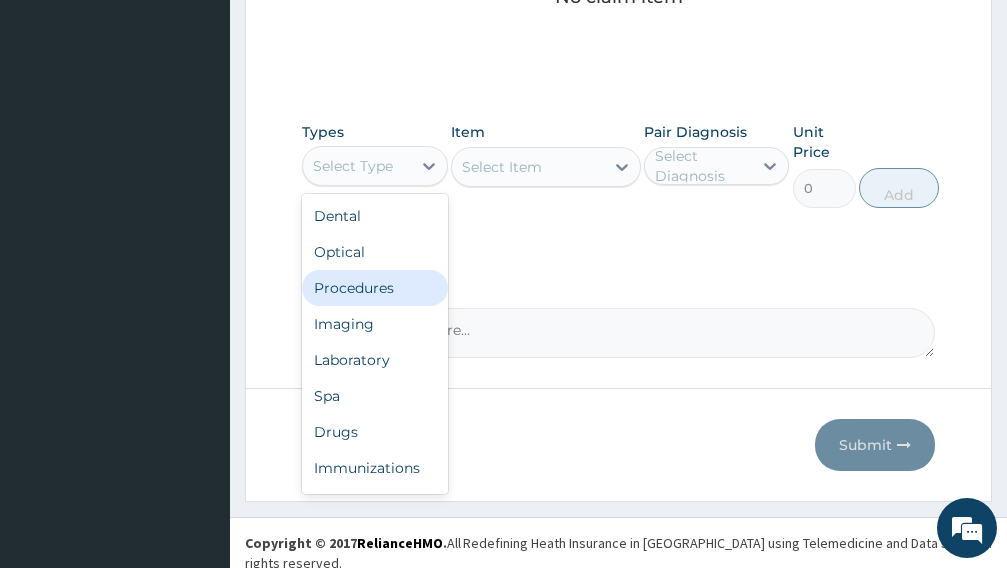 click on "Procedures" at bounding box center [375, 288] 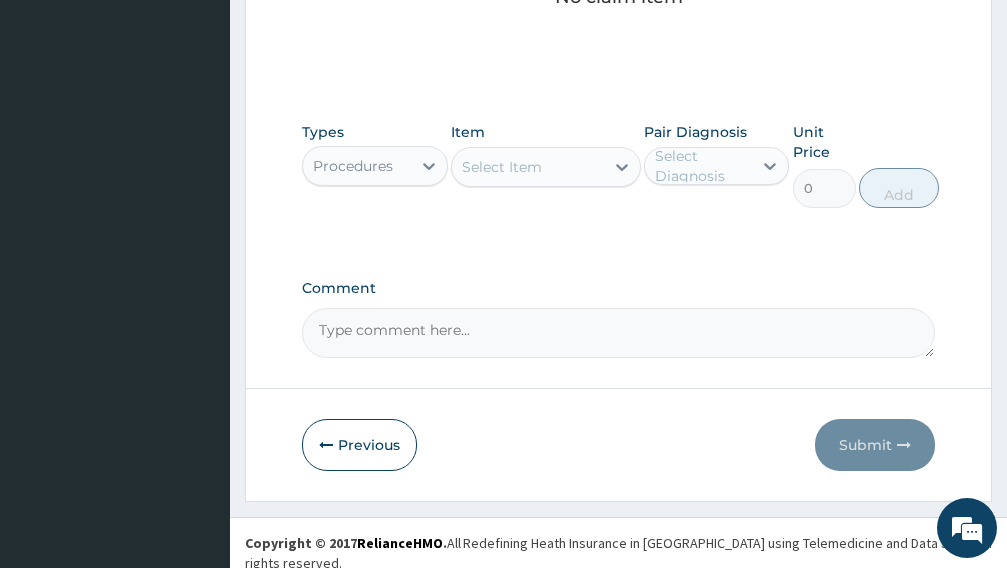 click on "Select Item" at bounding box center [528, 167] 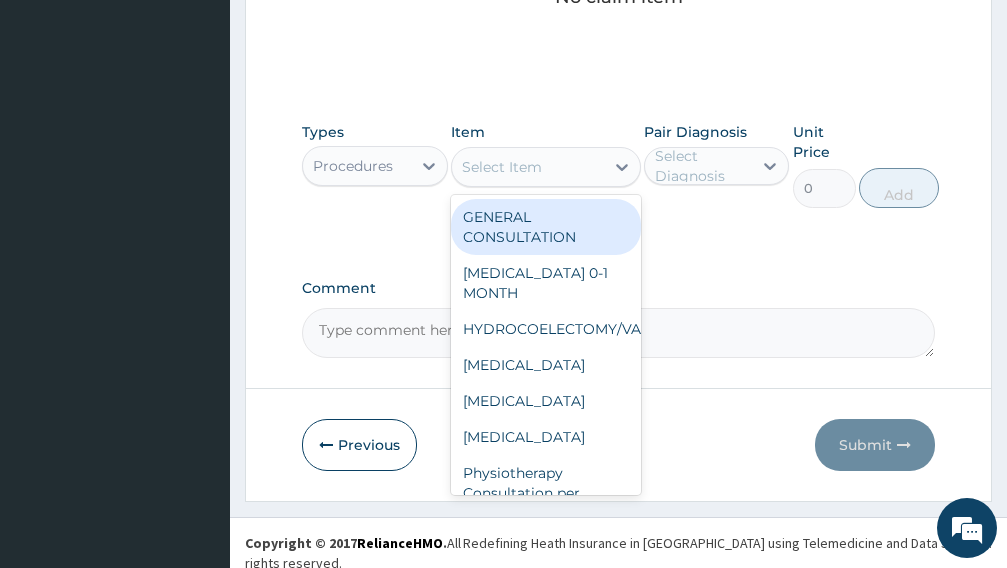 click on "GENERAL CONSULTATION" at bounding box center (546, 227) 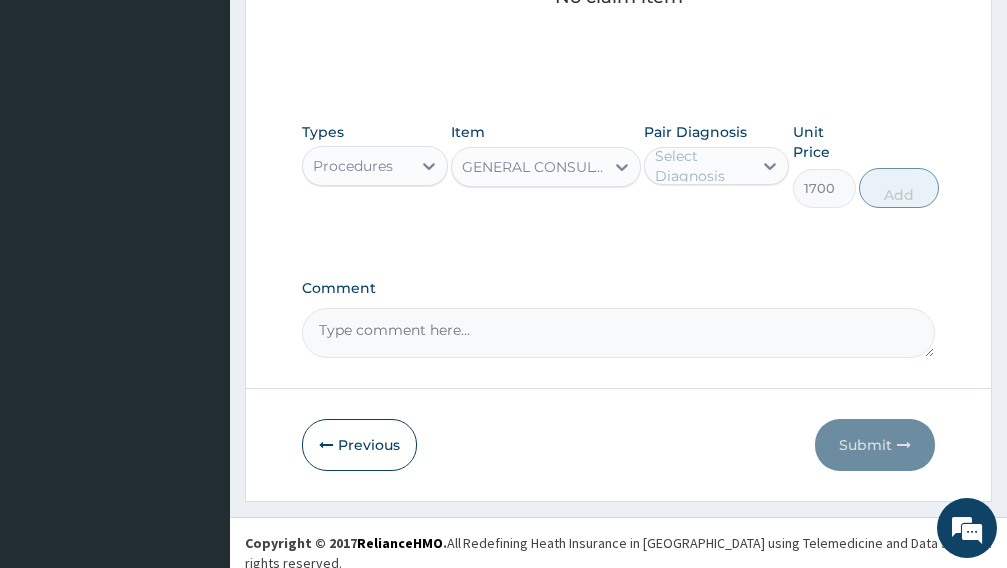 click on "Select Diagnosis" at bounding box center [703, 166] 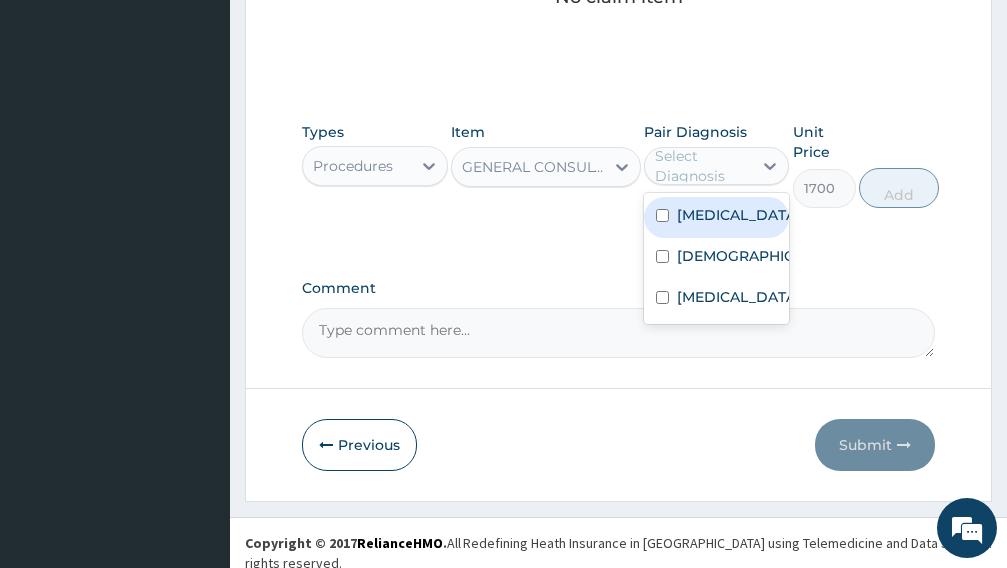 click on "Low back pain" at bounding box center [738, 215] 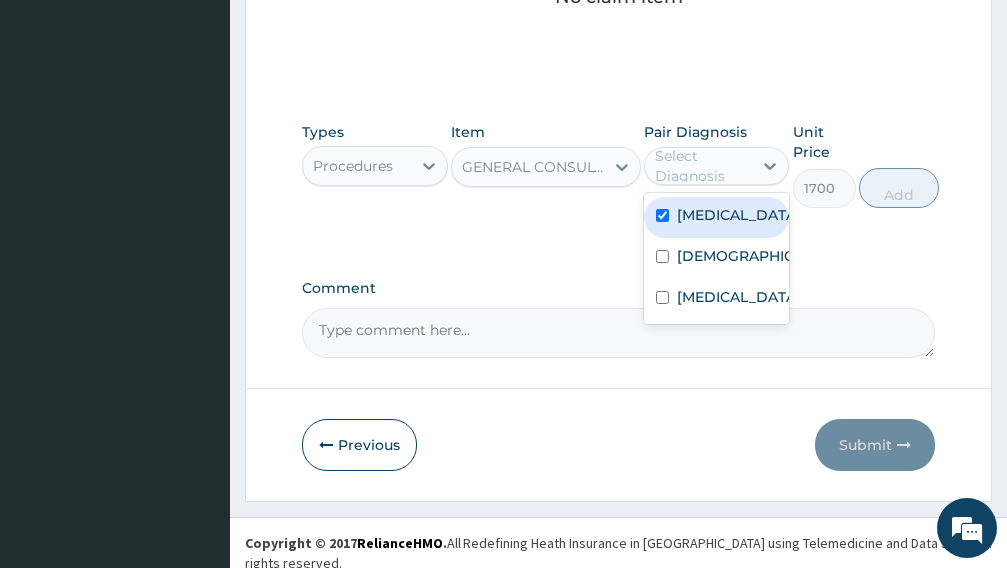 click on "Asthma" at bounding box center [717, 258] 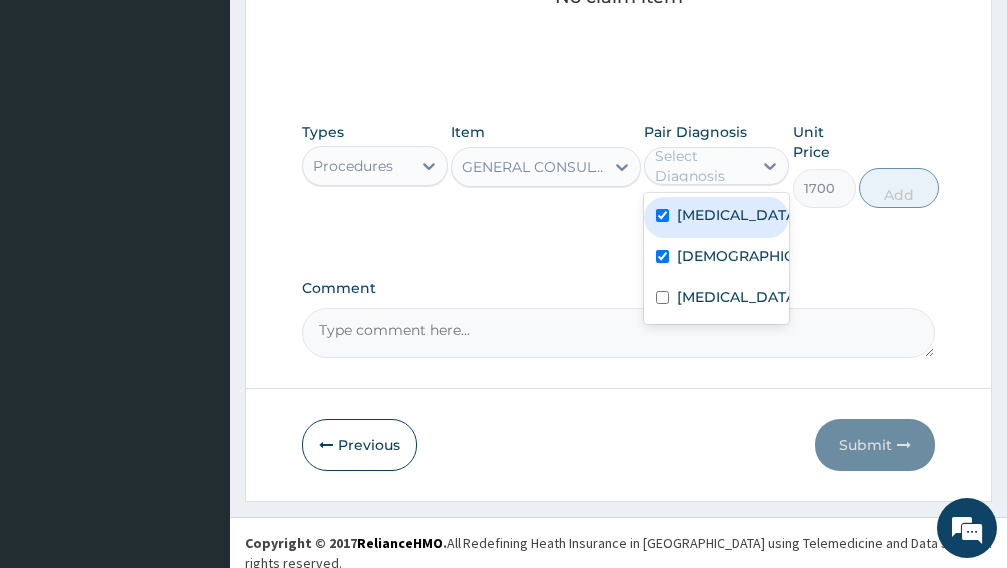 checkbox on "true" 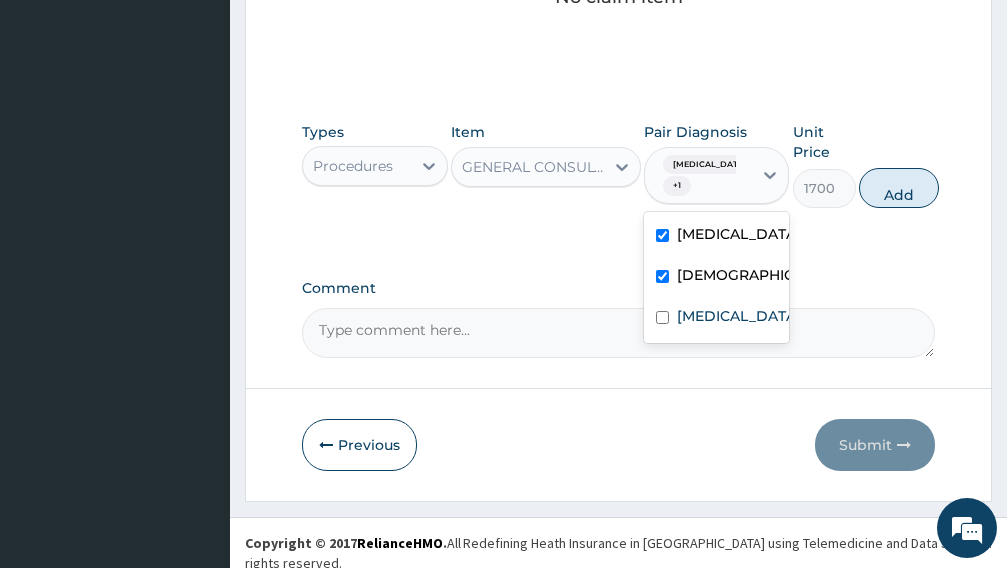 click on "Asthma" at bounding box center [717, 277] 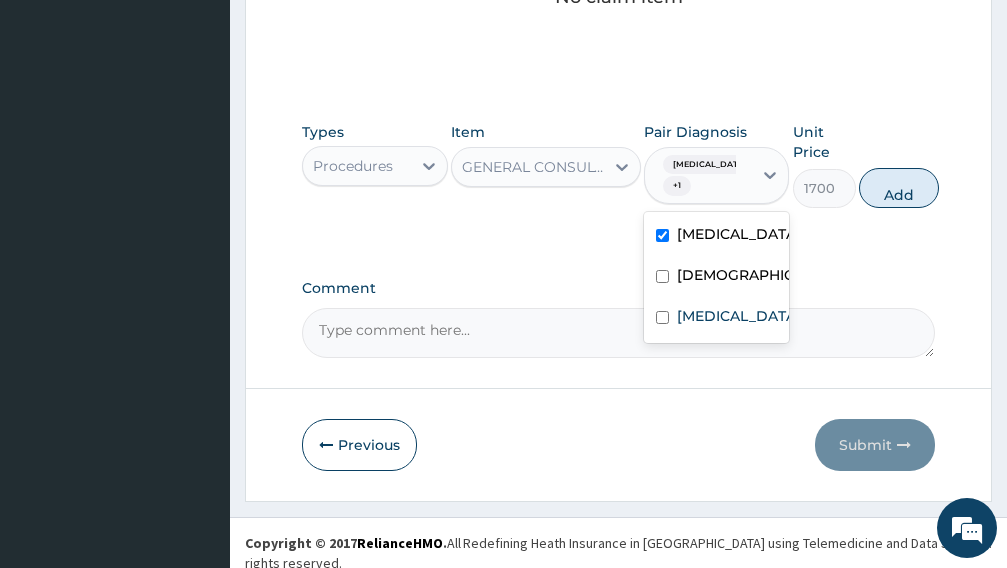 checkbox on "false" 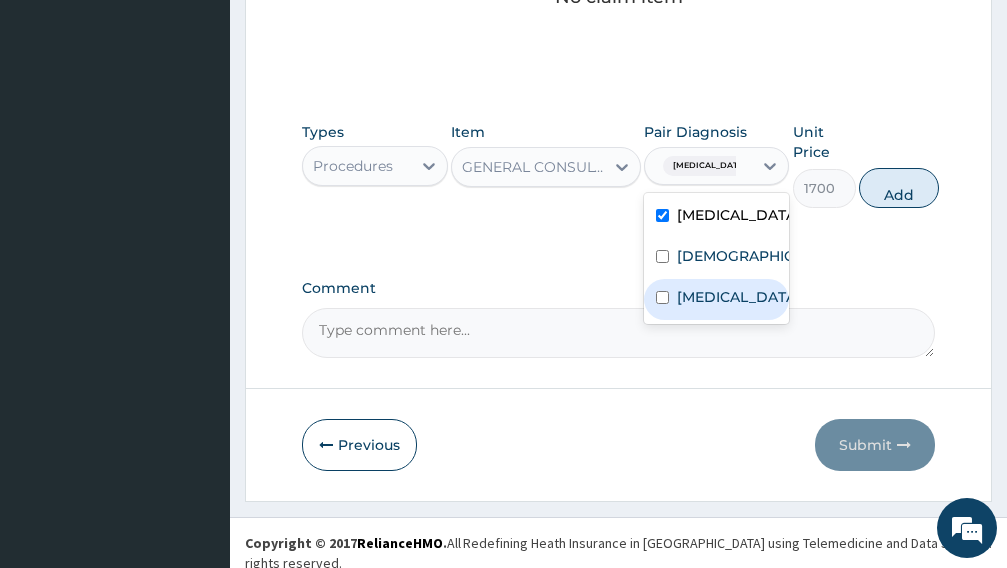 click on "[MEDICAL_DATA]" at bounding box center (717, 299) 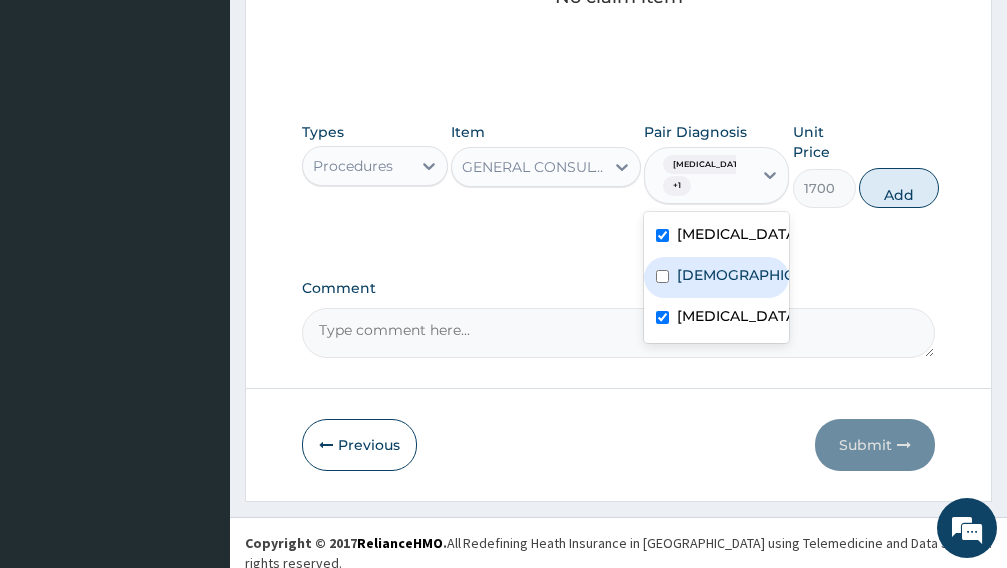 checkbox on "true" 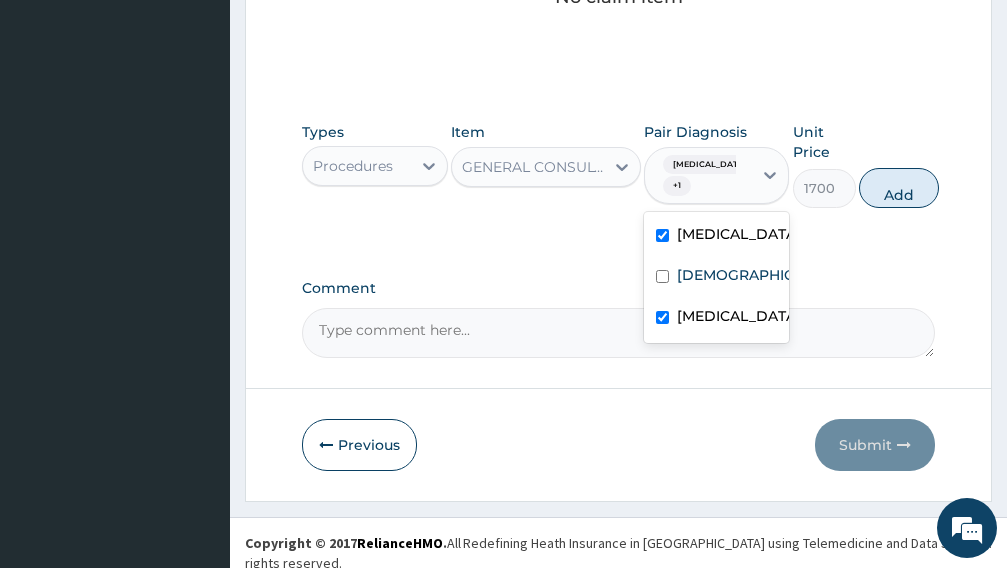 click on "Low back pain" at bounding box center [717, 236] 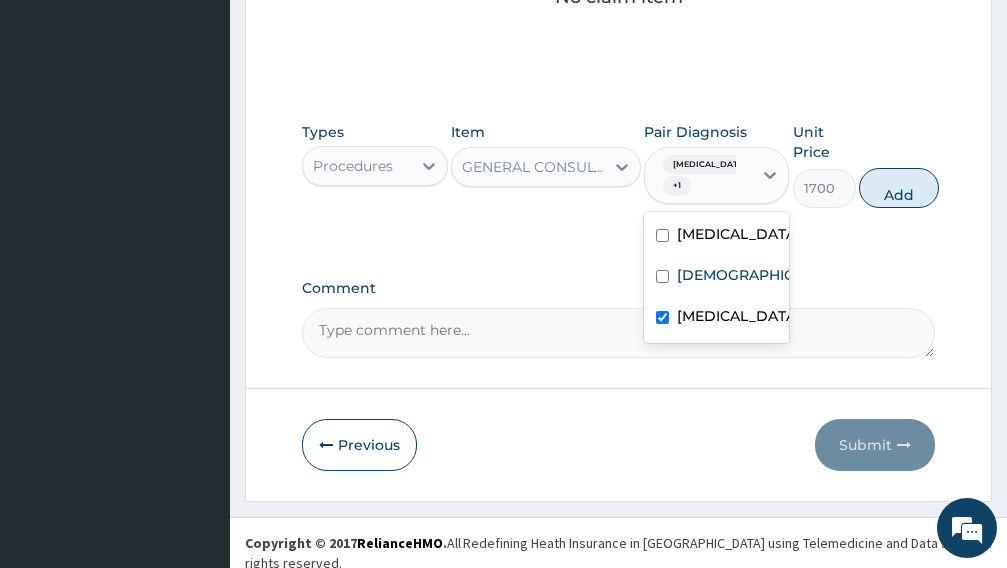checkbox on "false" 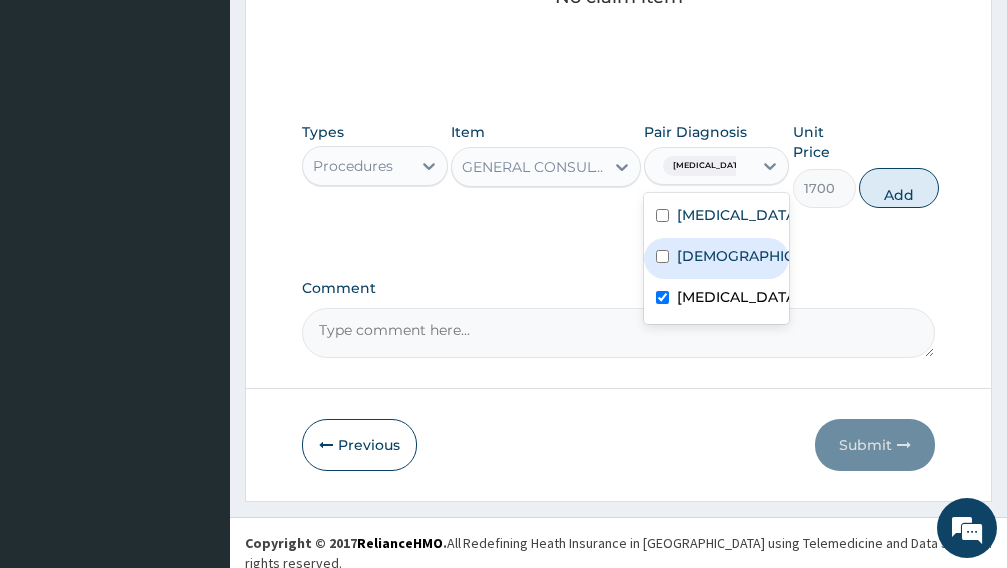drag, startPoint x: 676, startPoint y: 285, endPoint x: 678, endPoint y: 237, distance: 48.04165 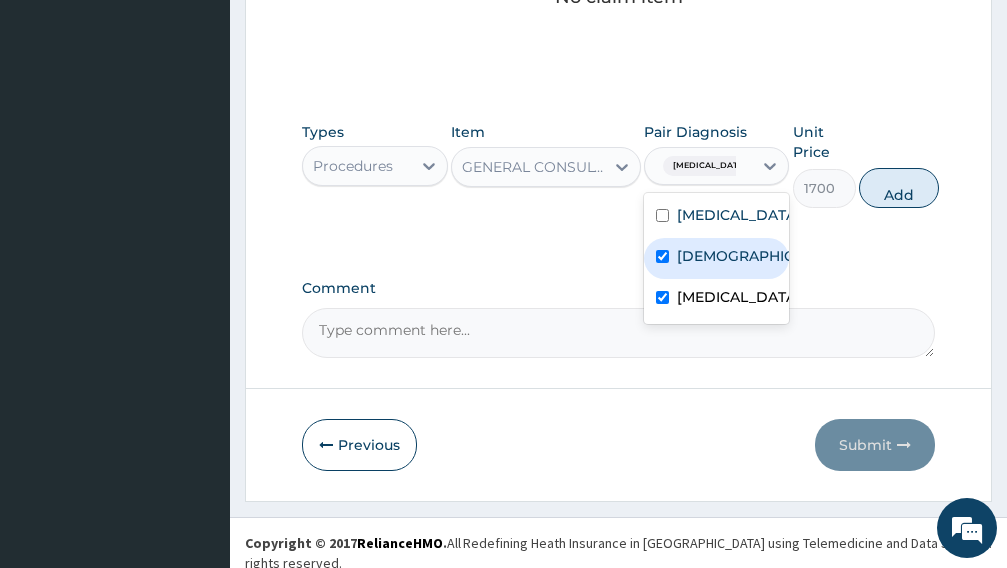 checkbox on "true" 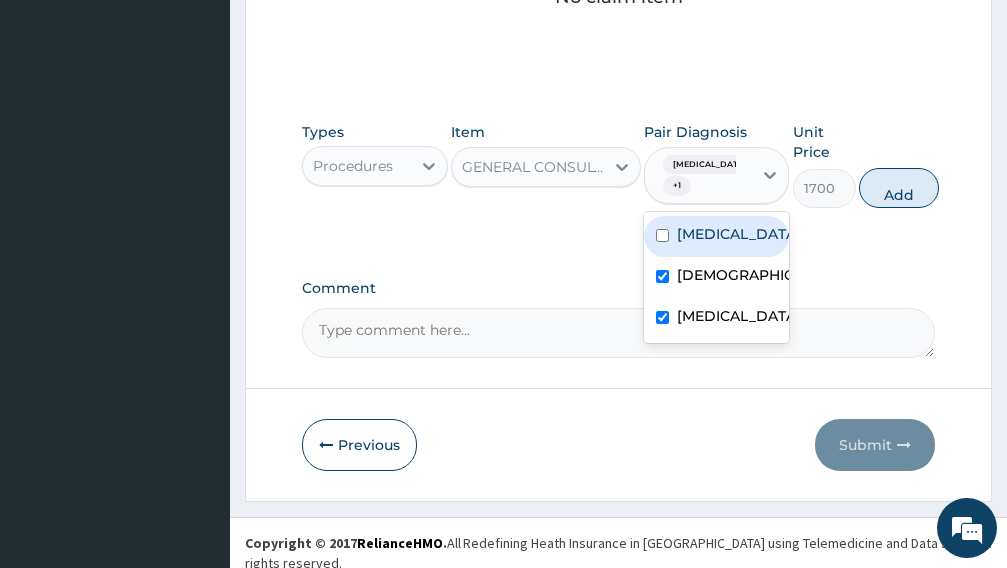 click on "Low back pain" at bounding box center [738, 234] 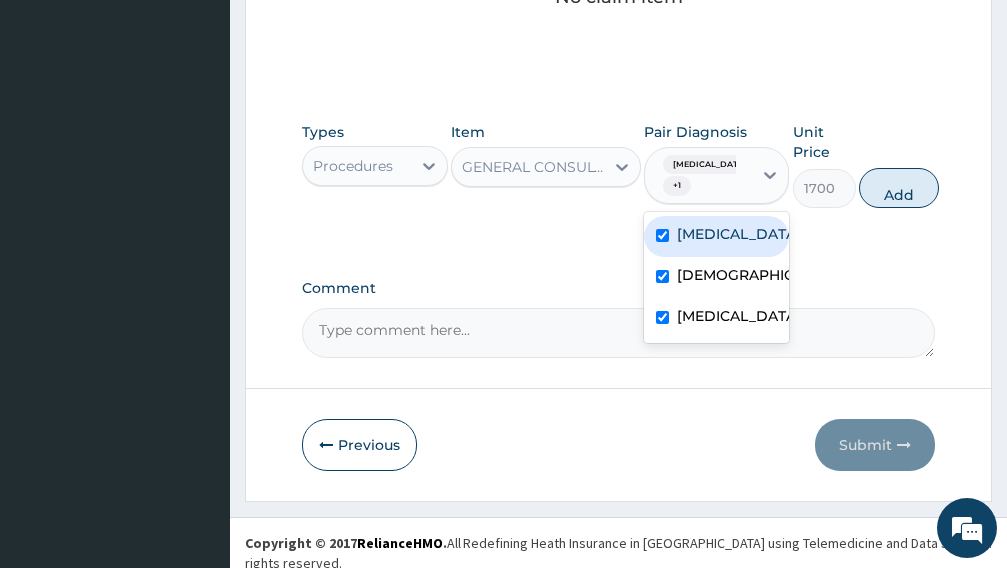 checkbox on "true" 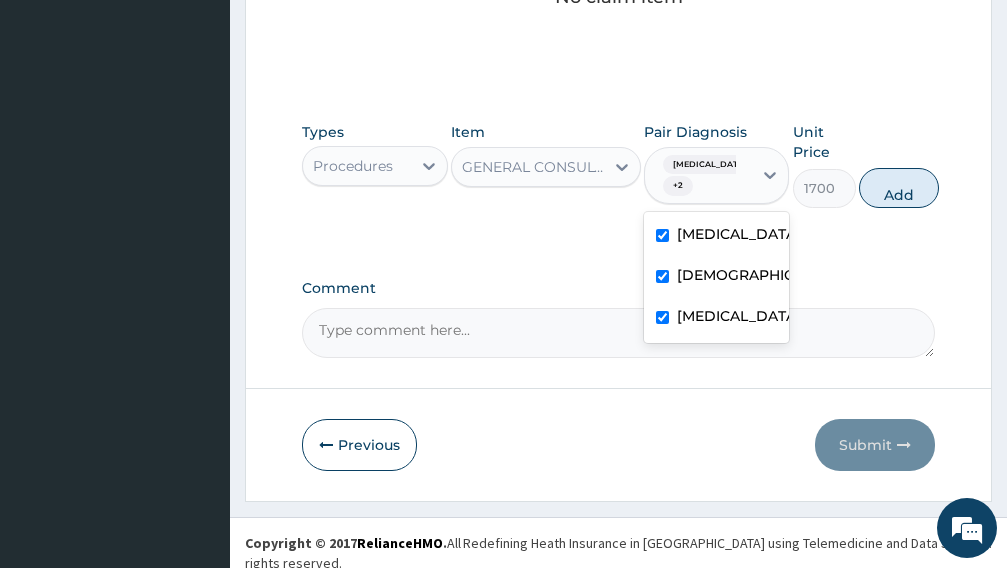 click on "Add" at bounding box center (899, 188) 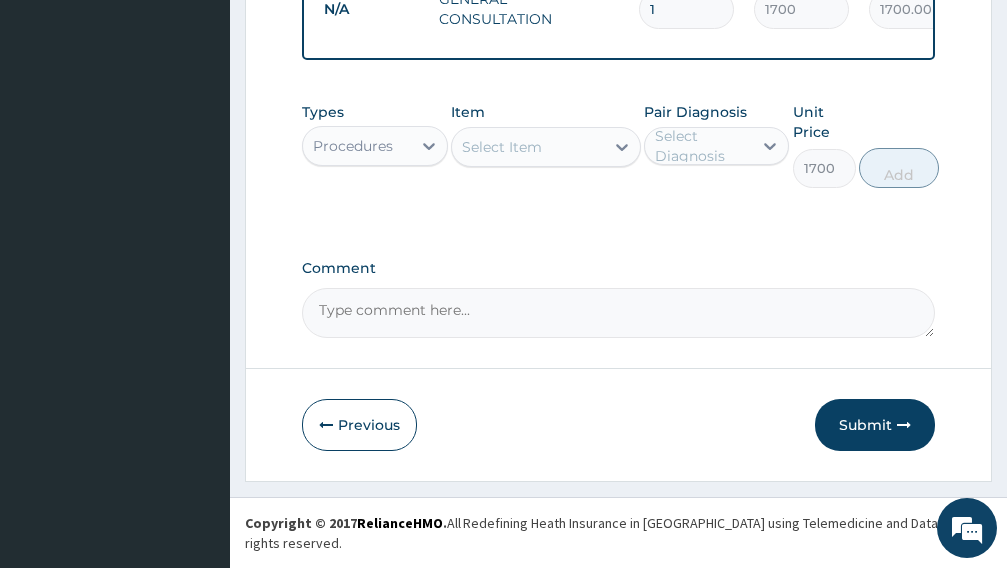 type on "0" 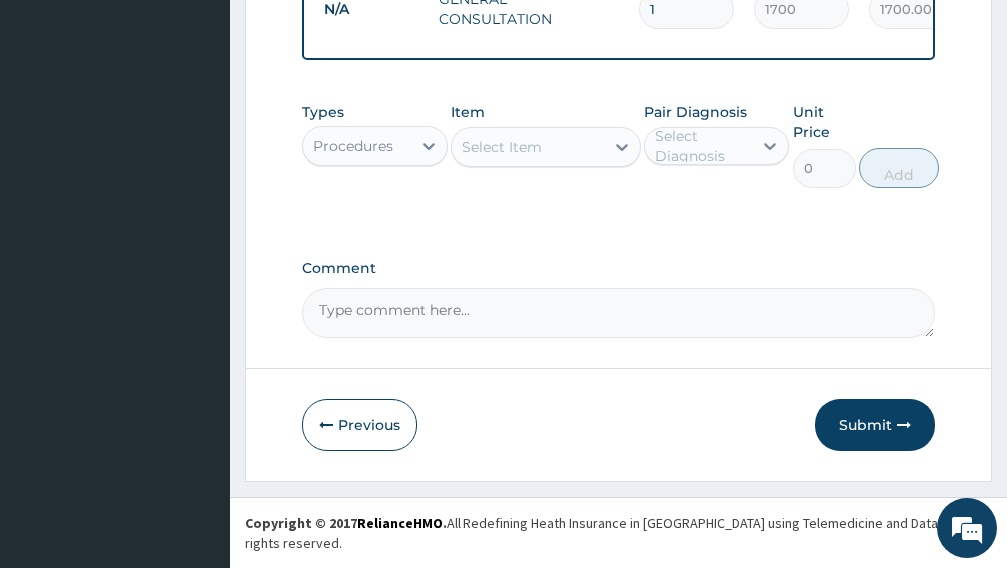 scroll, scrollTop: 596, scrollLeft: 0, axis: vertical 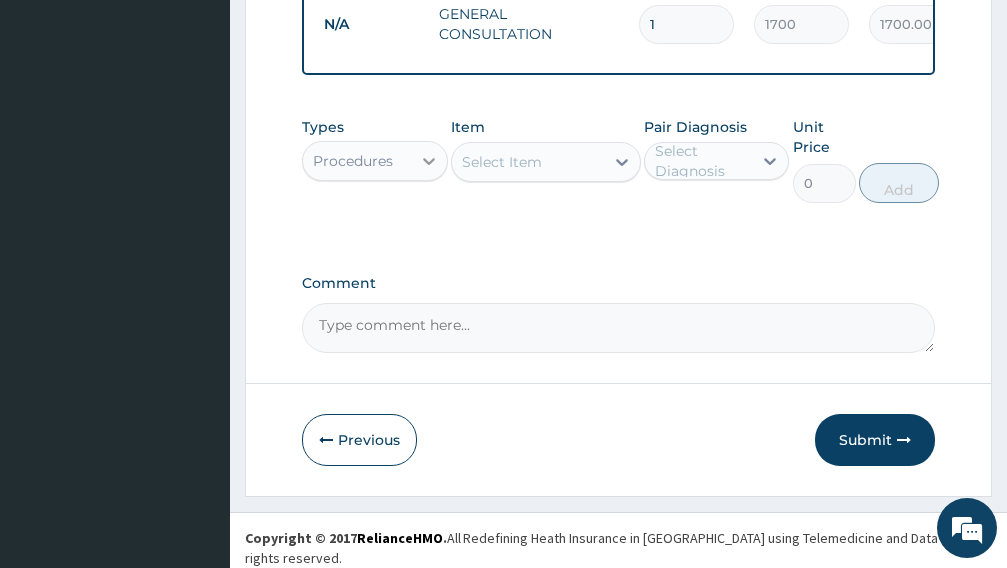 click 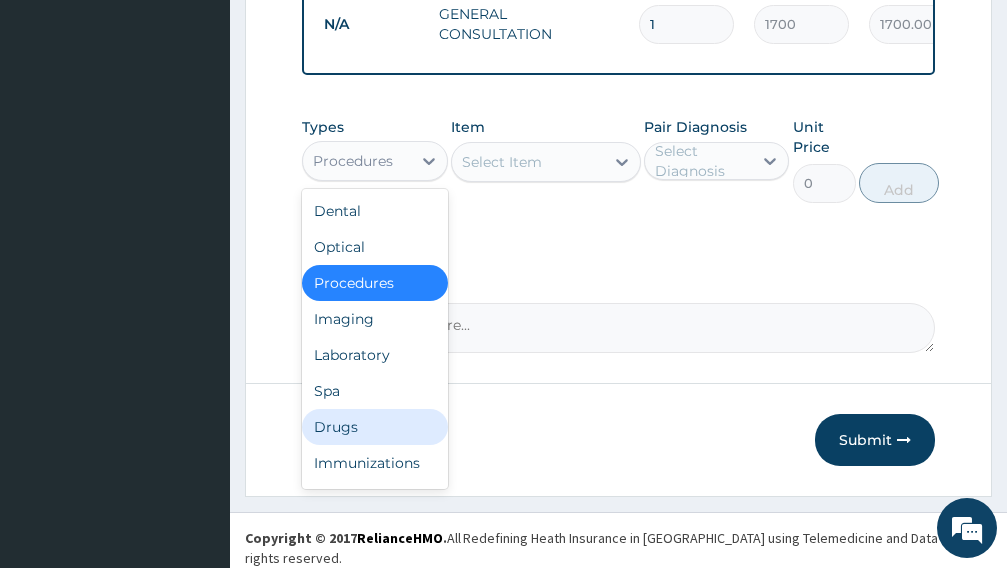 click on "Drugs" at bounding box center (375, 427) 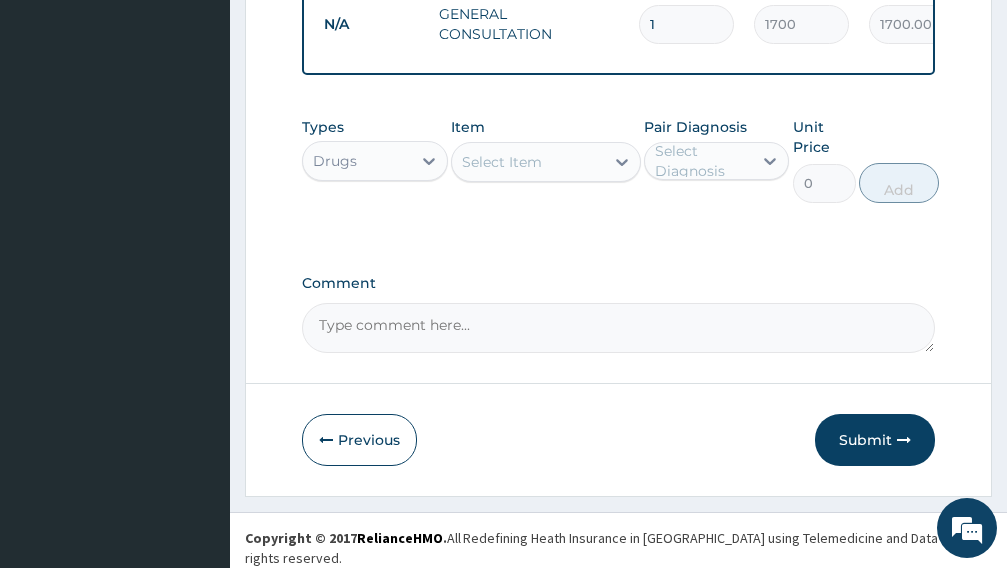 click on "Select Item" at bounding box center (546, 162) 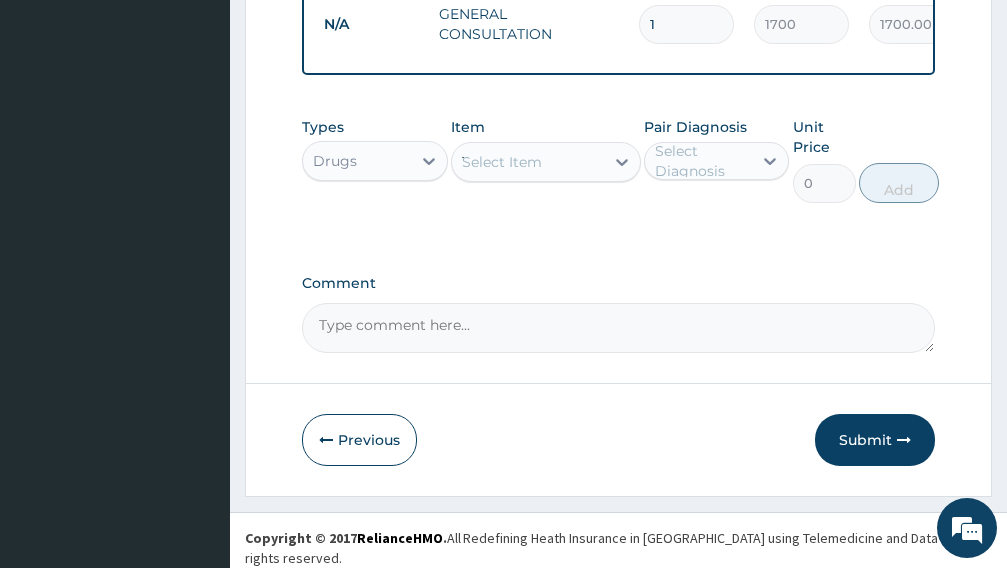 type on "TAMSU" 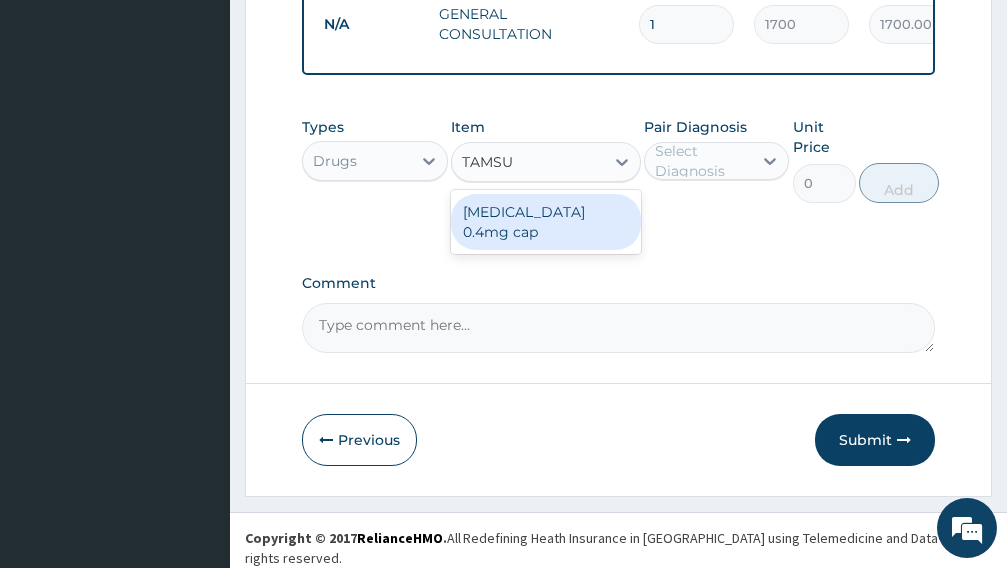 click on "[MEDICAL_DATA] 0.4mg cap" at bounding box center [546, 222] 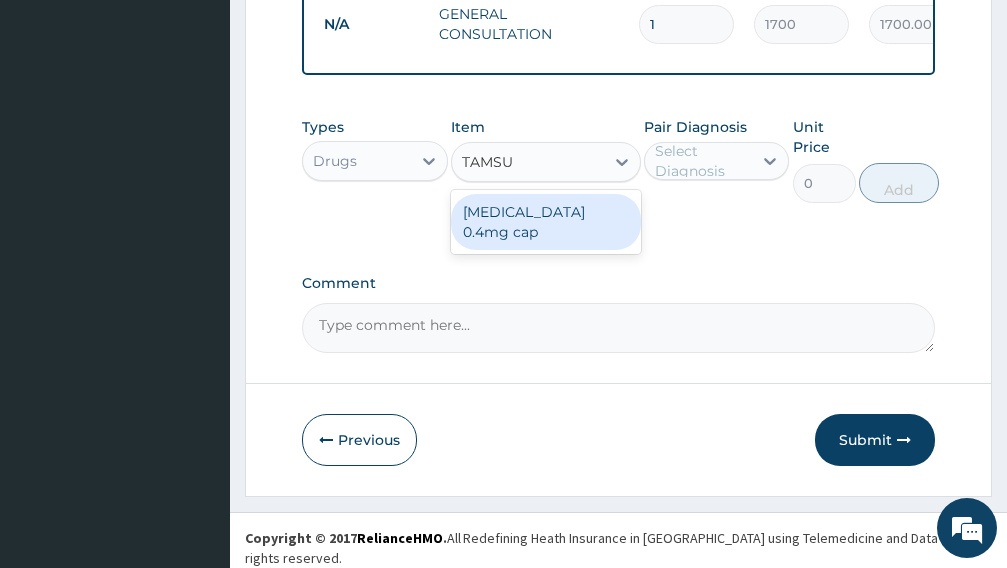 type 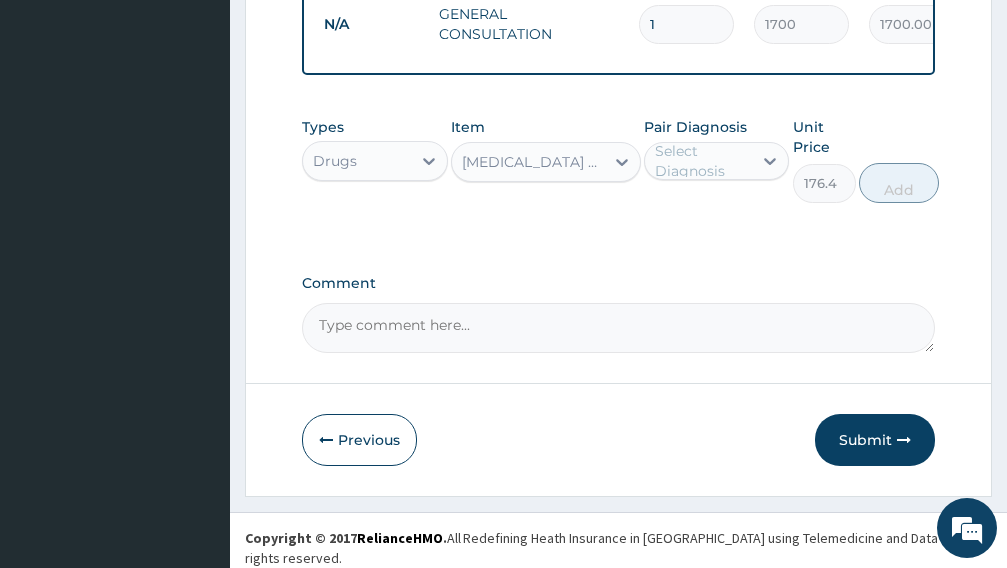 click on "Select Diagnosis" at bounding box center [703, 161] 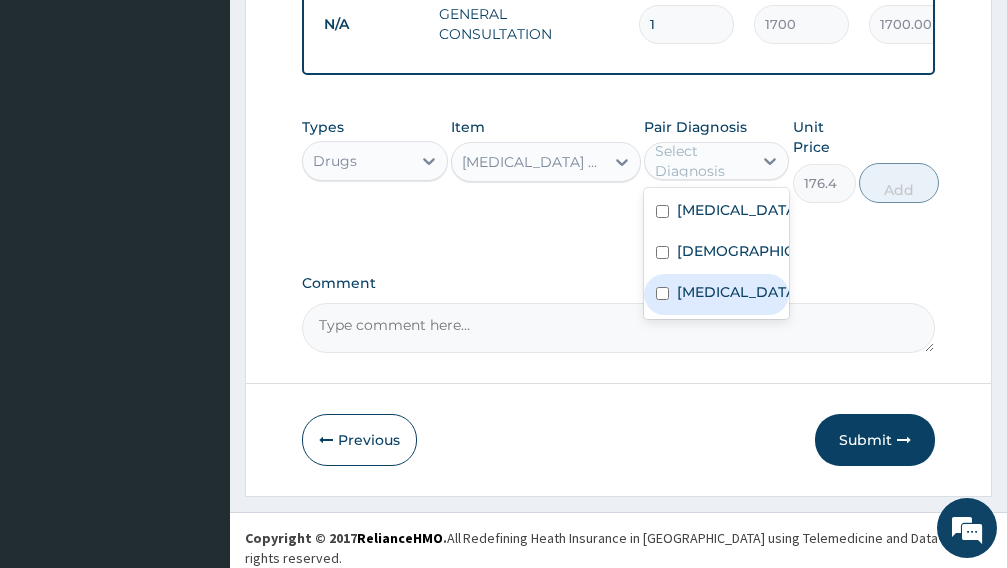 click on "Comment" at bounding box center (618, 328) 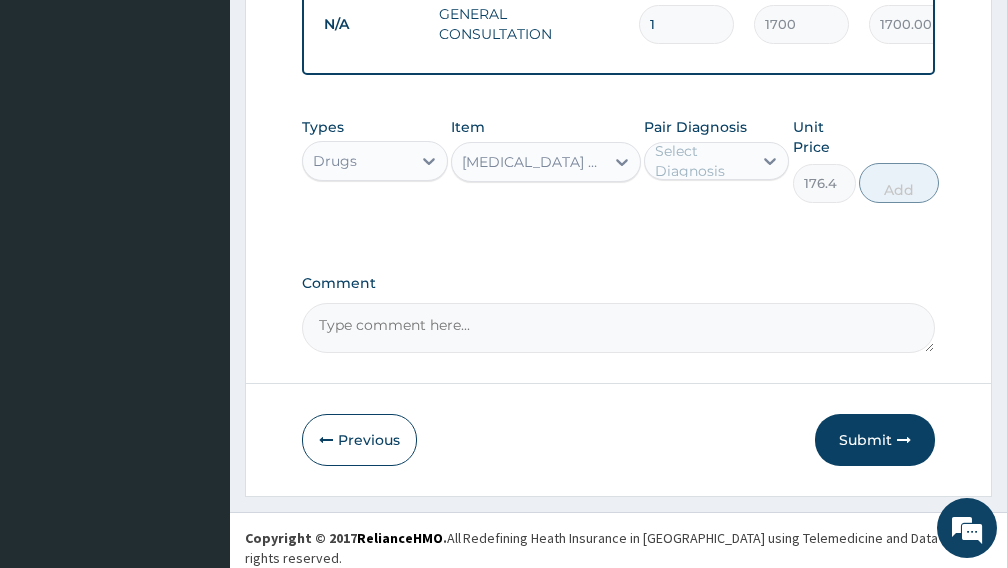 scroll, scrollTop: 496, scrollLeft: 0, axis: vertical 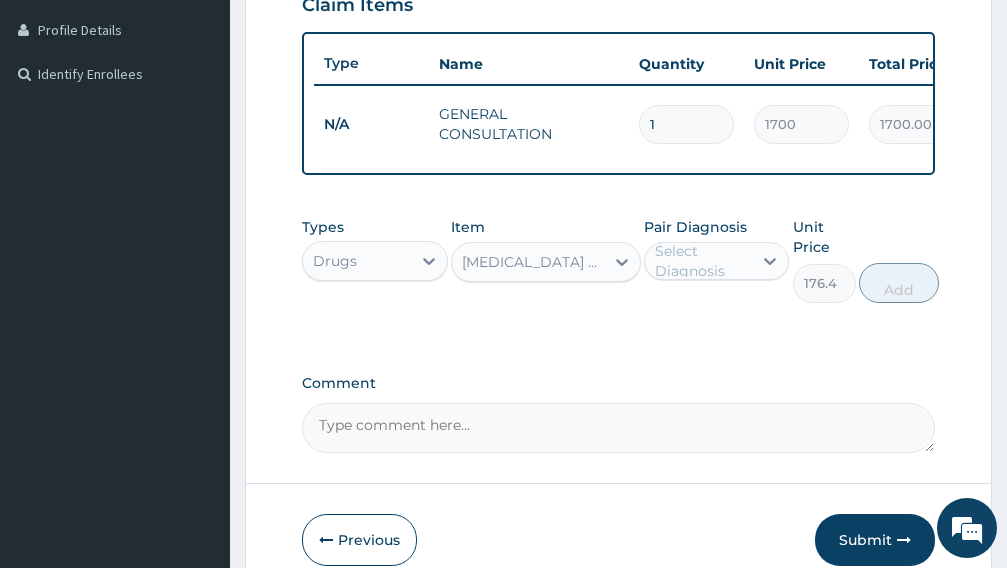 click on "[MEDICAL_DATA] 0.4mg cap" at bounding box center (528, 262) 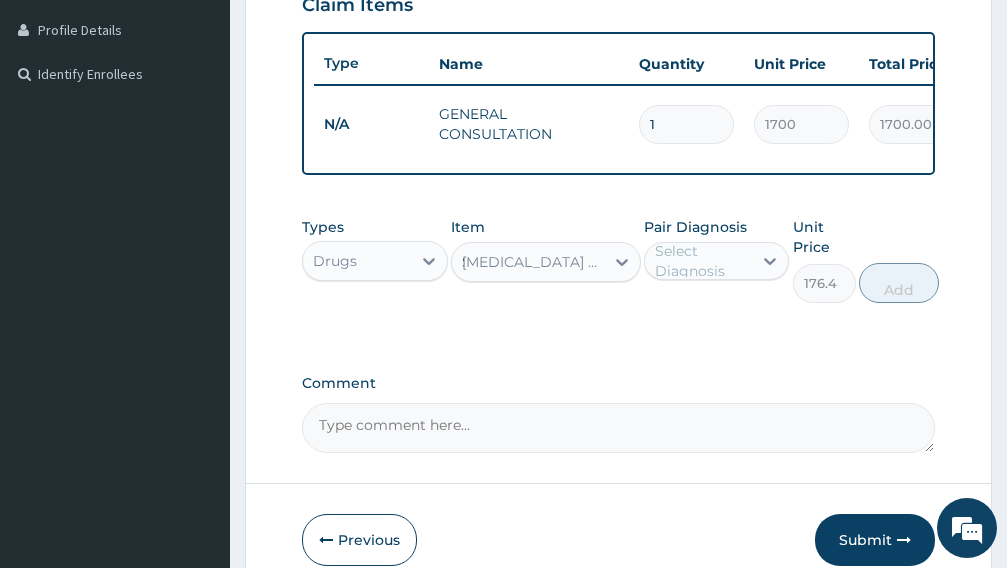 type on "SALBUTAMOL" 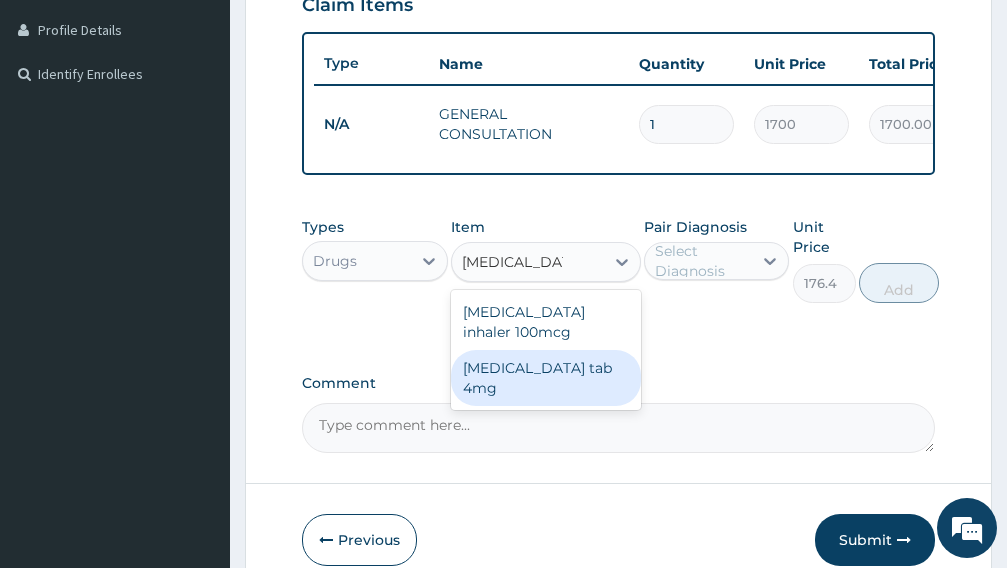 click on "[MEDICAL_DATA] tab 4mg" at bounding box center [546, 378] 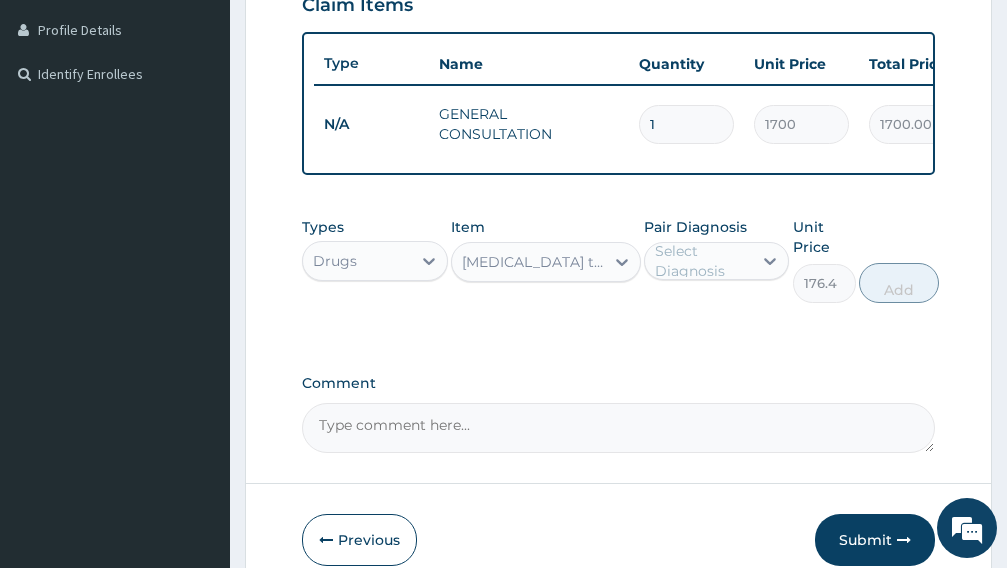 type 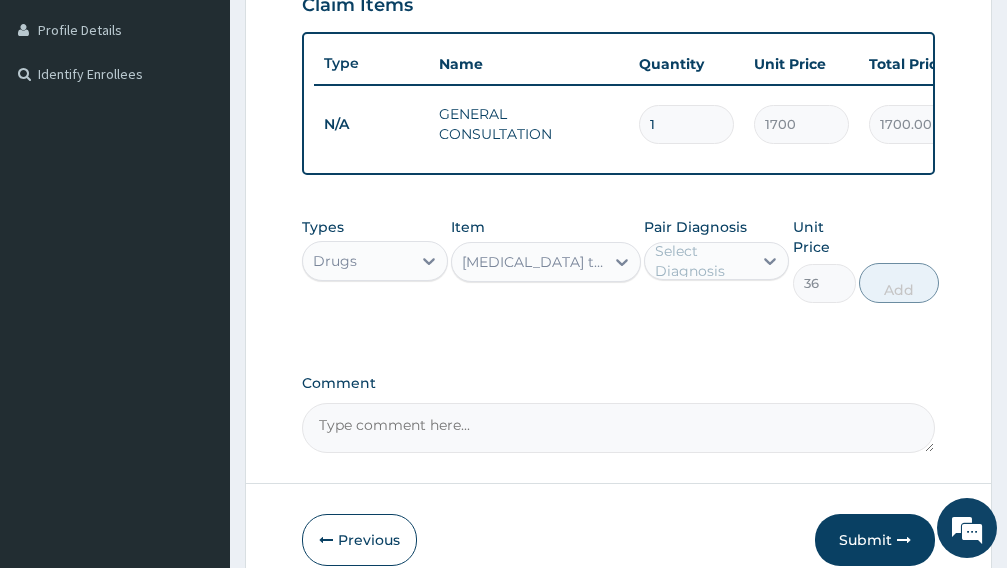 click on "Select Diagnosis" at bounding box center [703, 261] 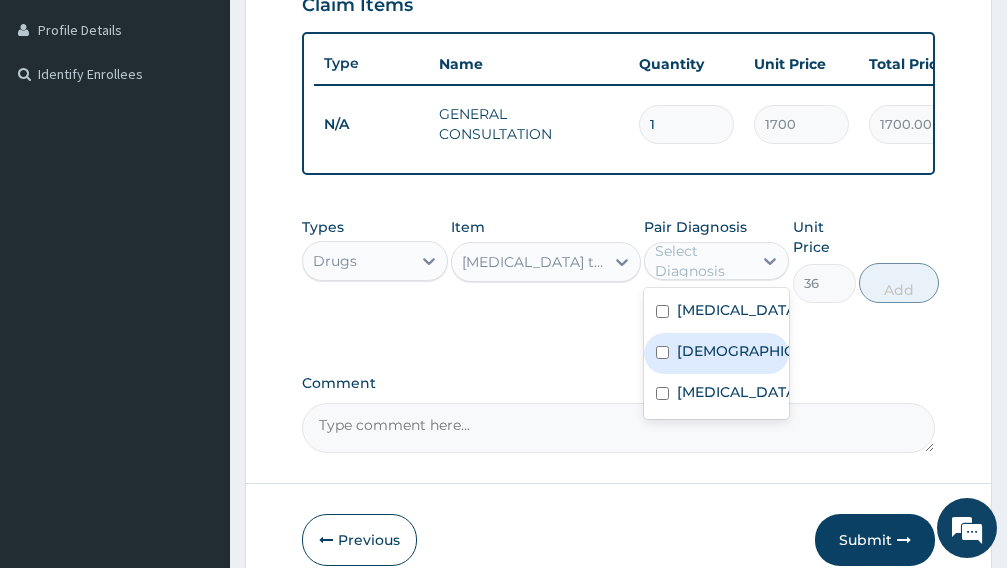 click on "Asthma" at bounding box center (738, 351) 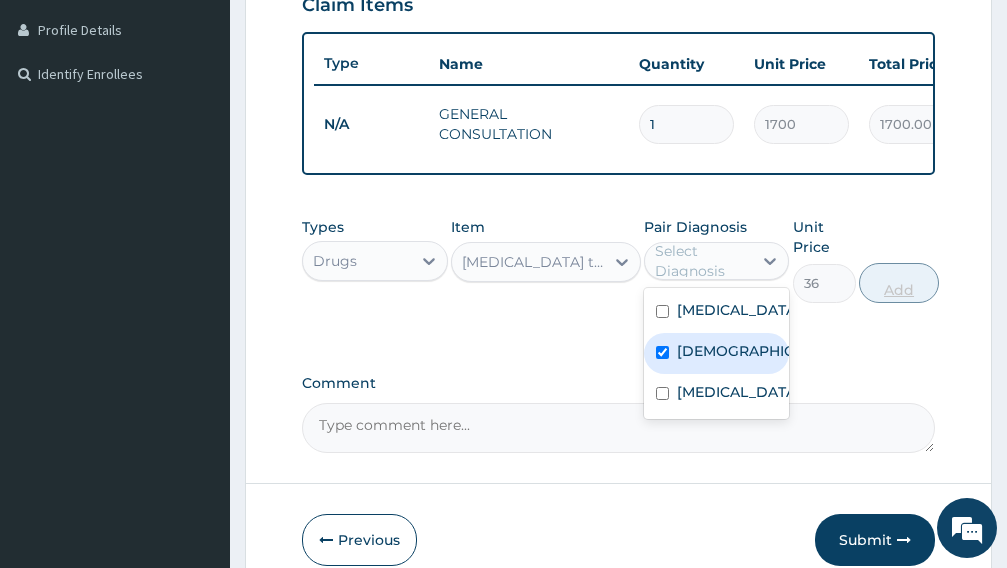 checkbox on "true" 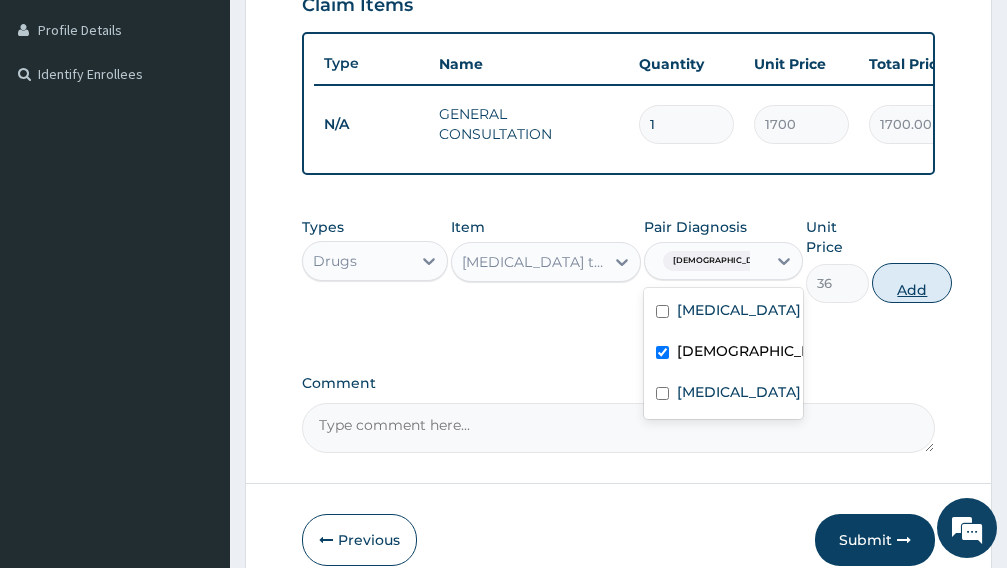 click on "Add" at bounding box center (912, 283) 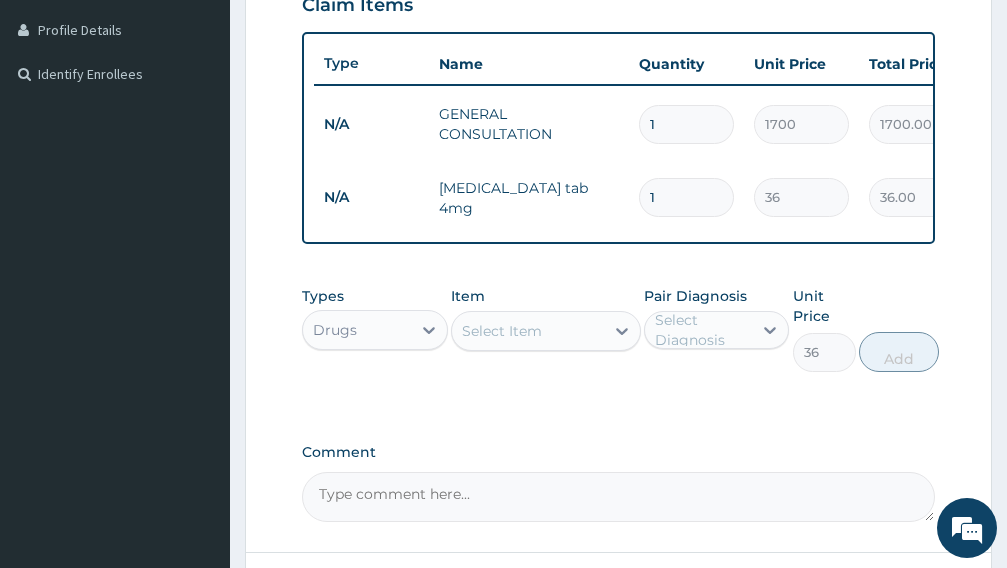 type on "0" 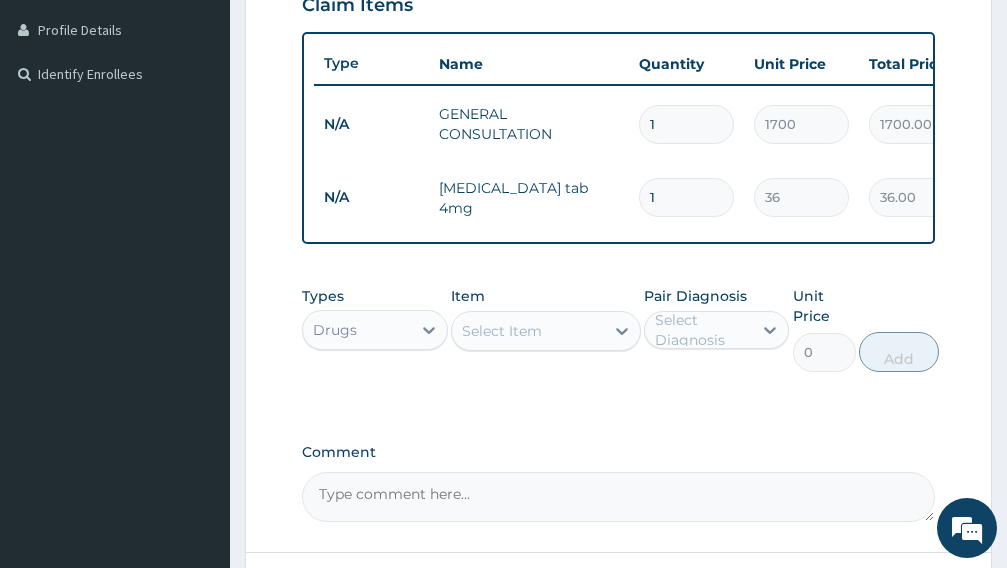 type on "10" 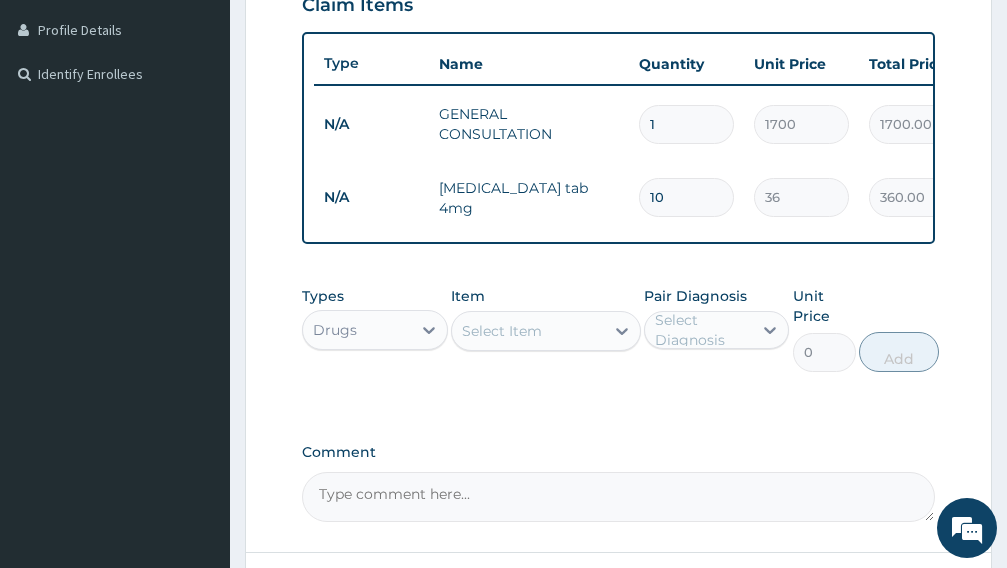 type on "360.00" 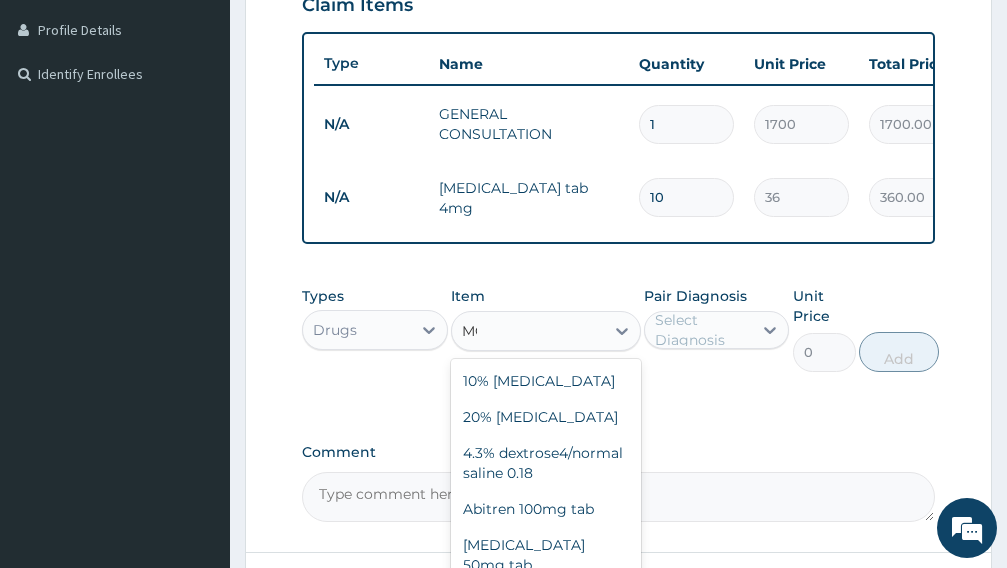 type on "MCOUGH" 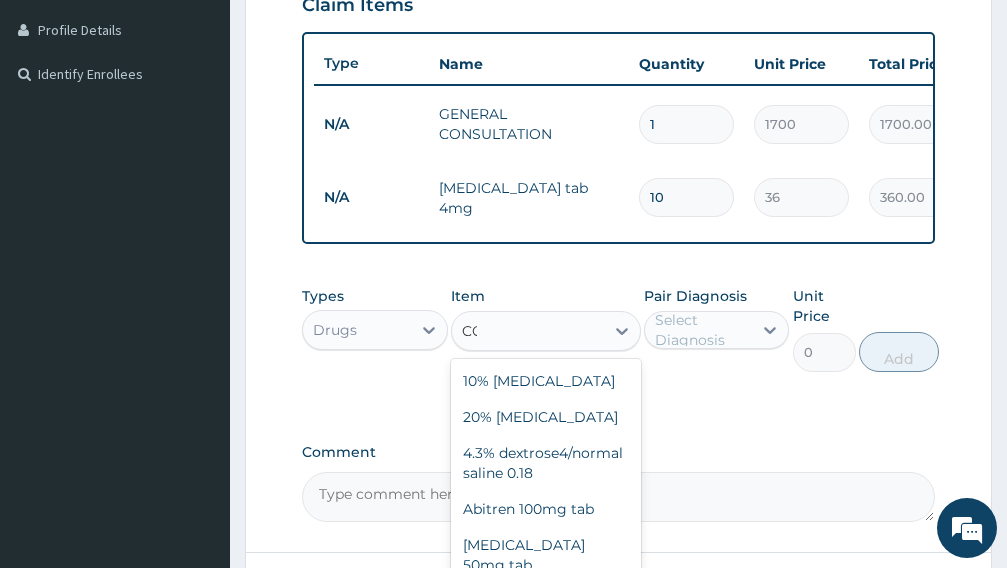 type on "COUGH" 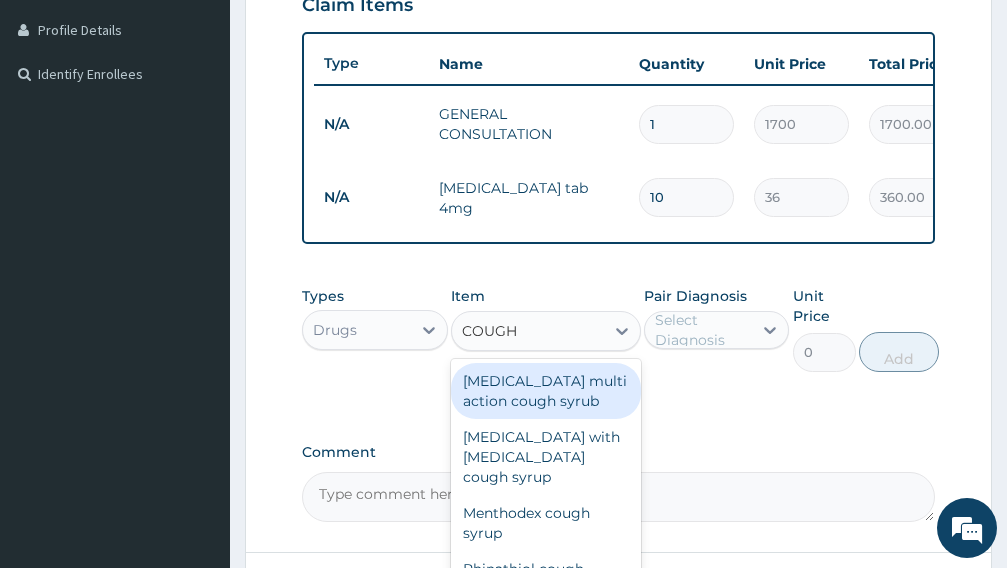 drag, startPoint x: 511, startPoint y: 400, endPoint x: 673, endPoint y: 334, distance: 174.92856 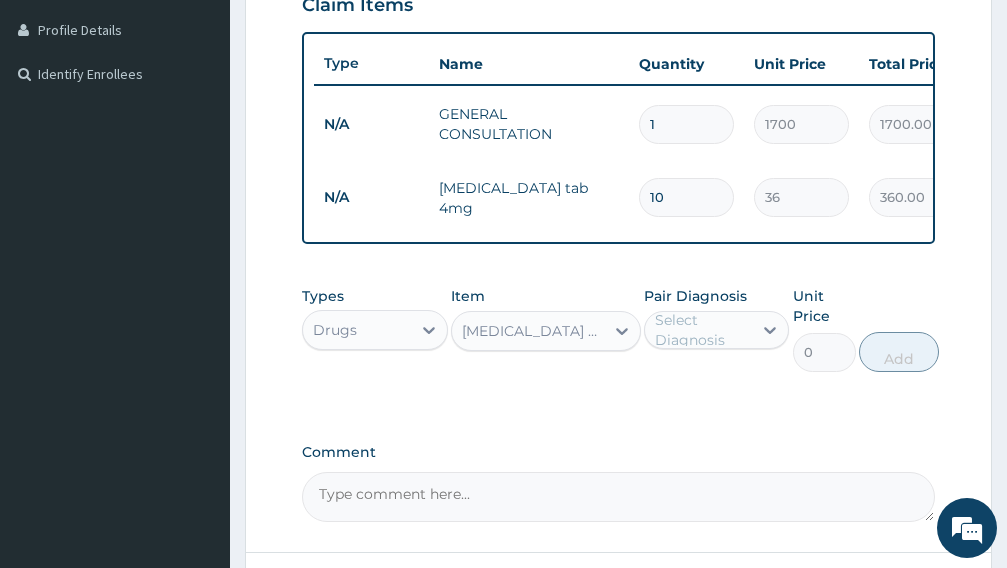 type 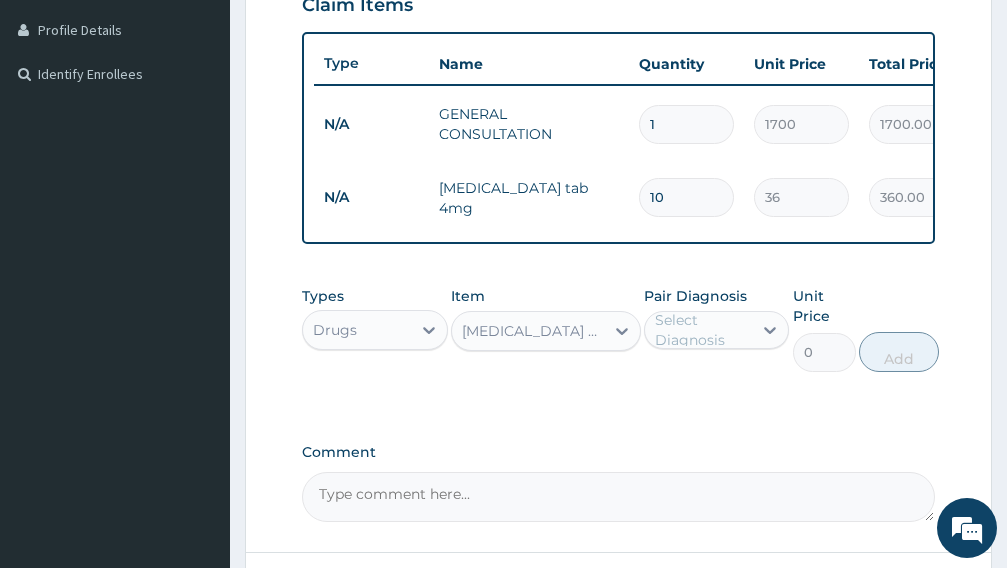 type on "1992" 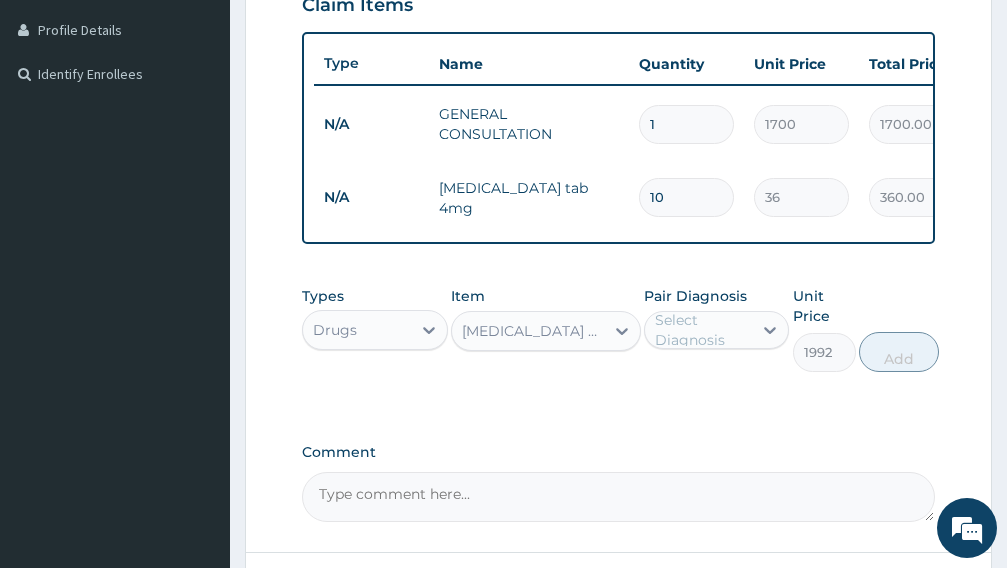 click on "Select Diagnosis" at bounding box center (703, 330) 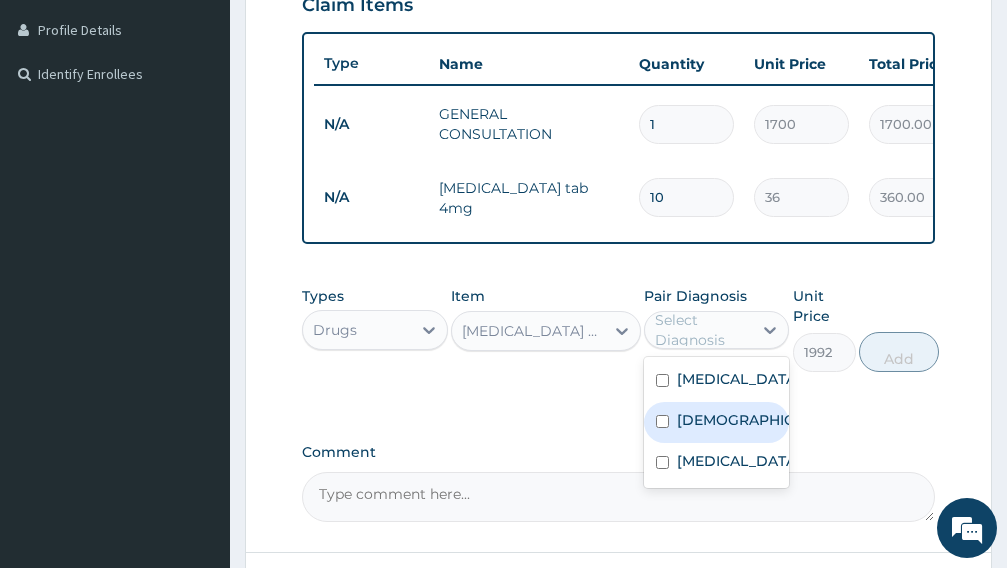 click on "Asthma" at bounding box center (738, 420) 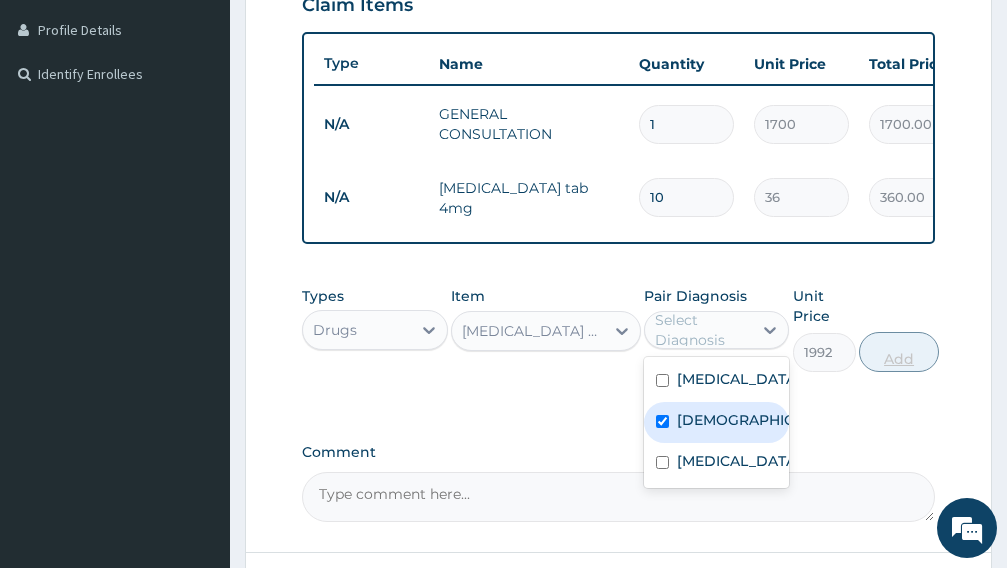 checkbox on "true" 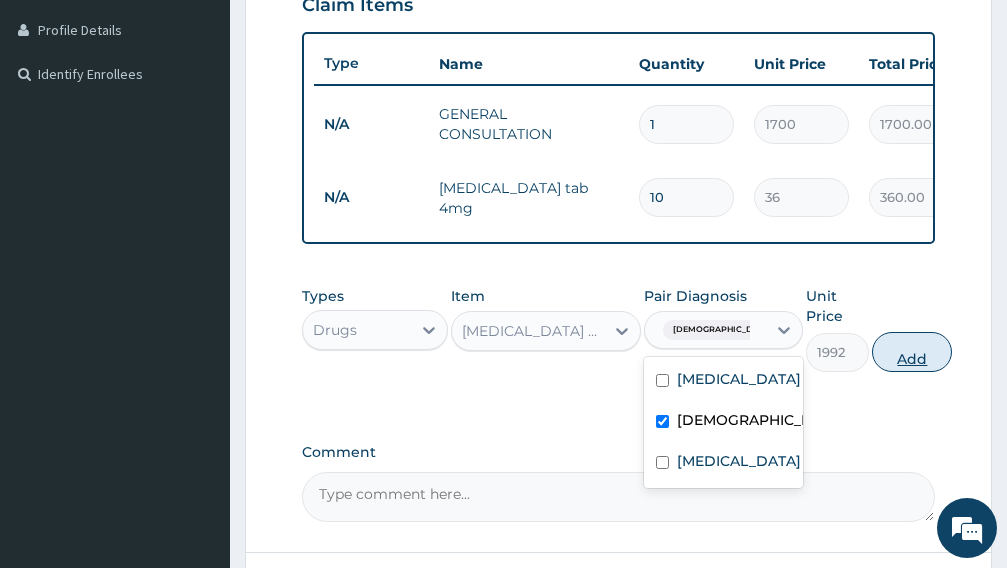 click on "Add" at bounding box center [912, 352] 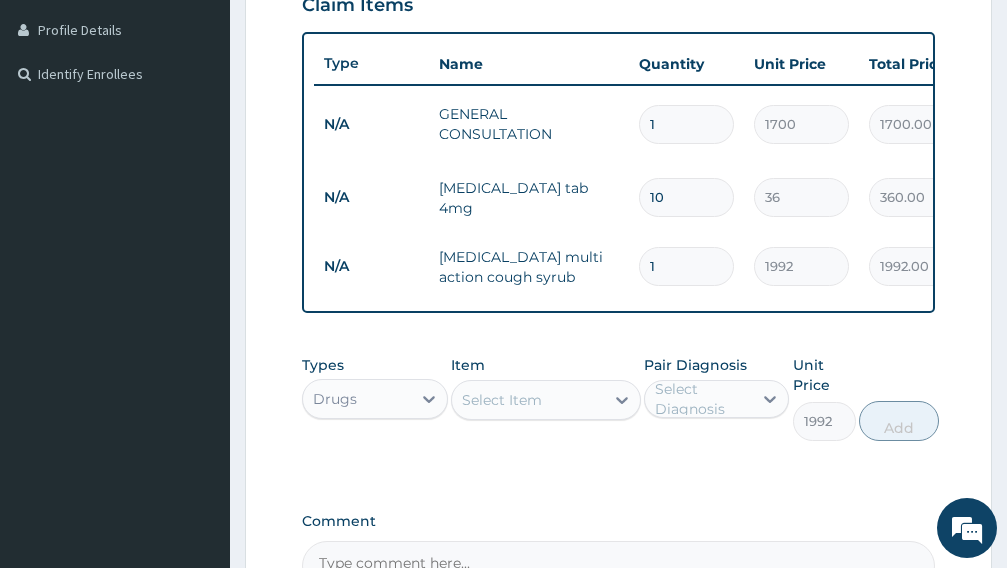 type on "0" 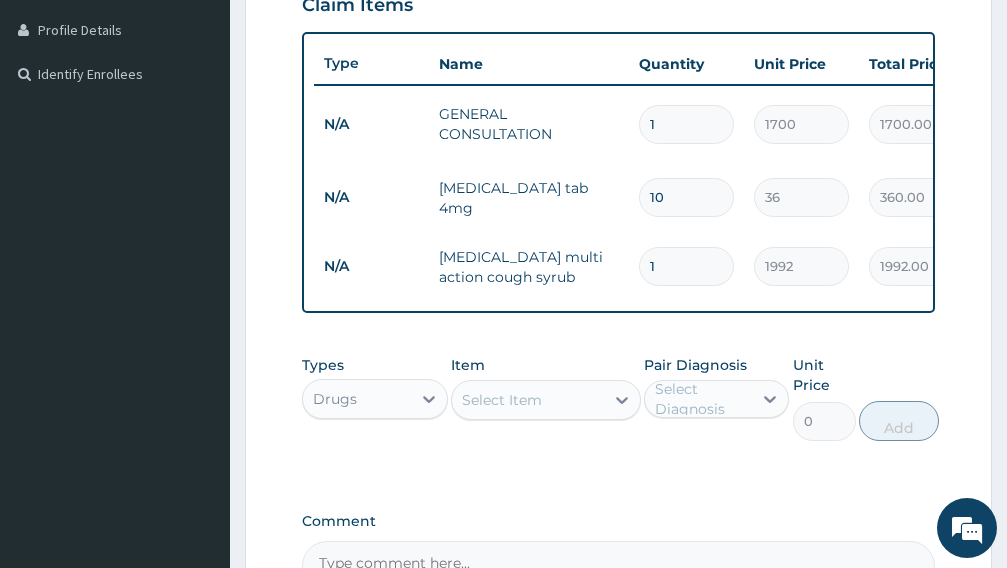 click on "Select Item" at bounding box center [528, 400] 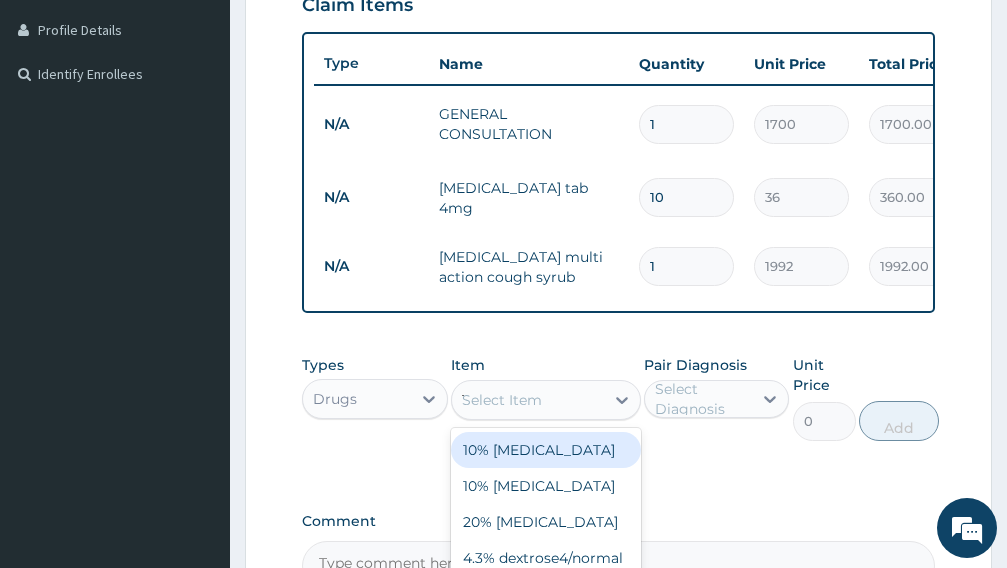 type on "TAMSULOSIN" 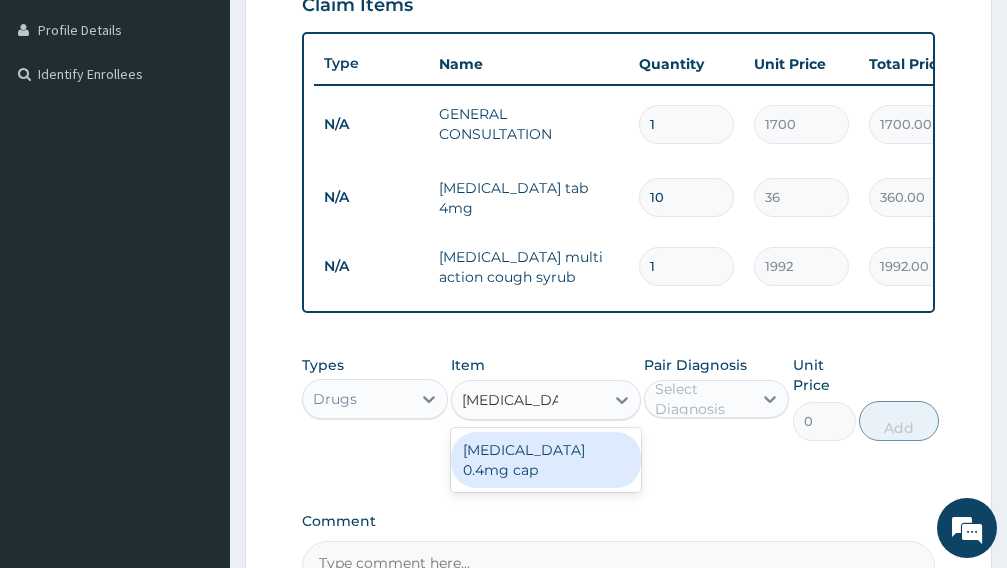 scroll, scrollTop: 696, scrollLeft: 0, axis: vertical 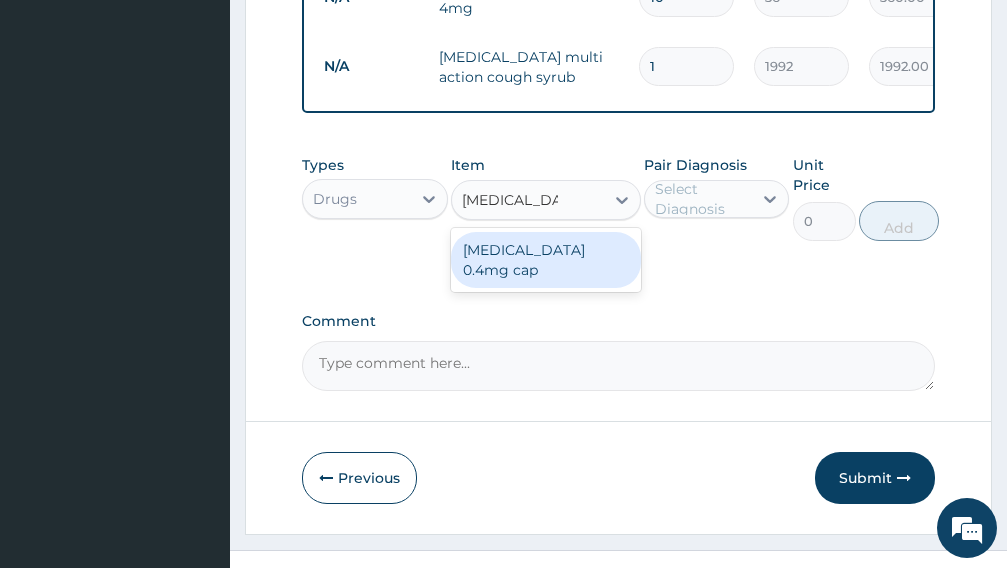 click on "[MEDICAL_DATA] 0.4mg cap" at bounding box center (546, 260) 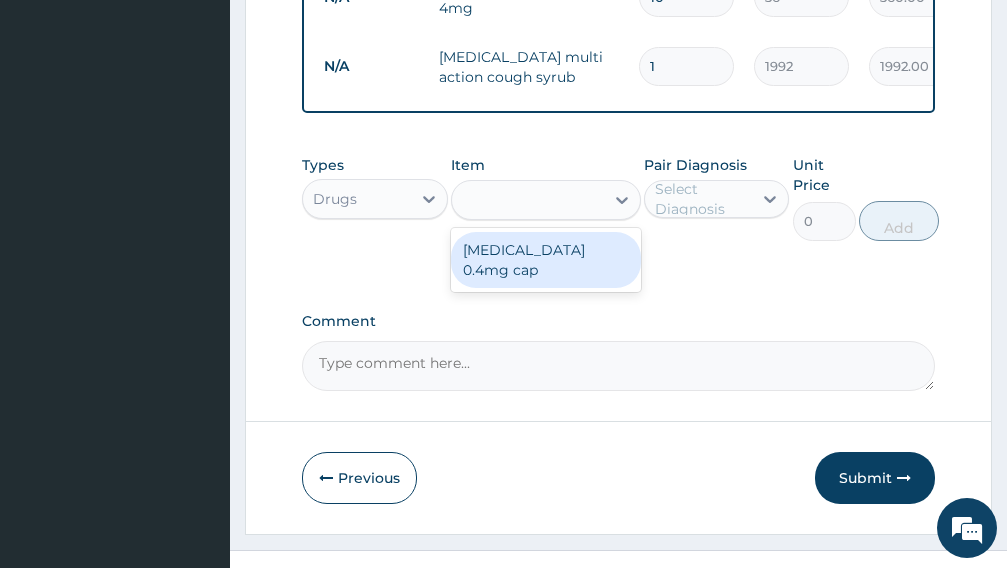 type on "176.4" 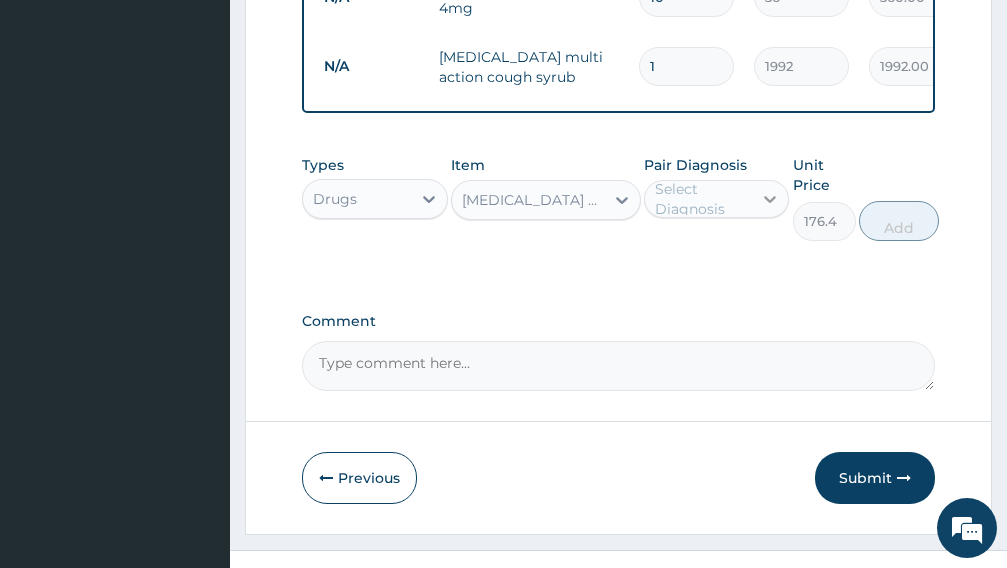 click 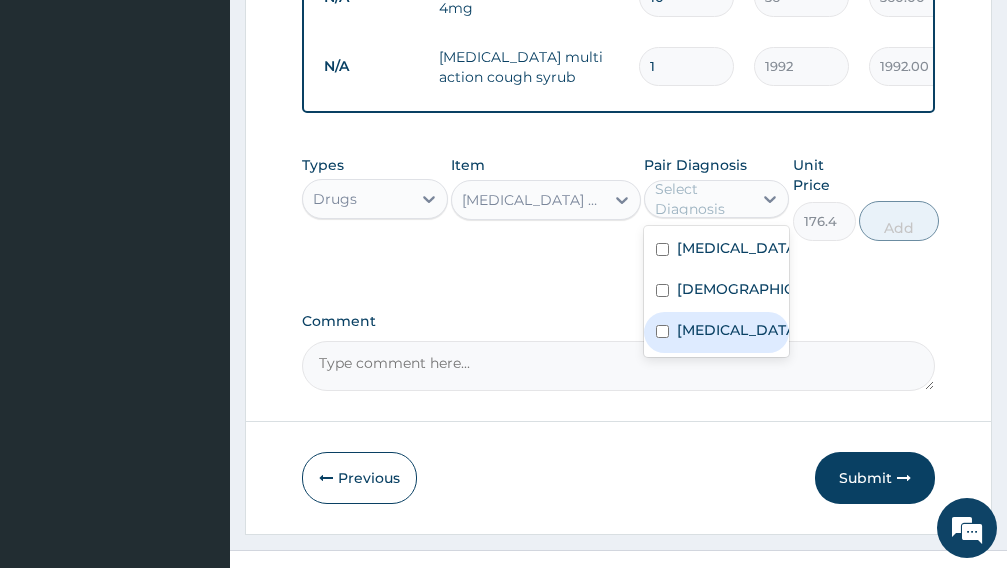scroll, scrollTop: 196, scrollLeft: 0, axis: vertical 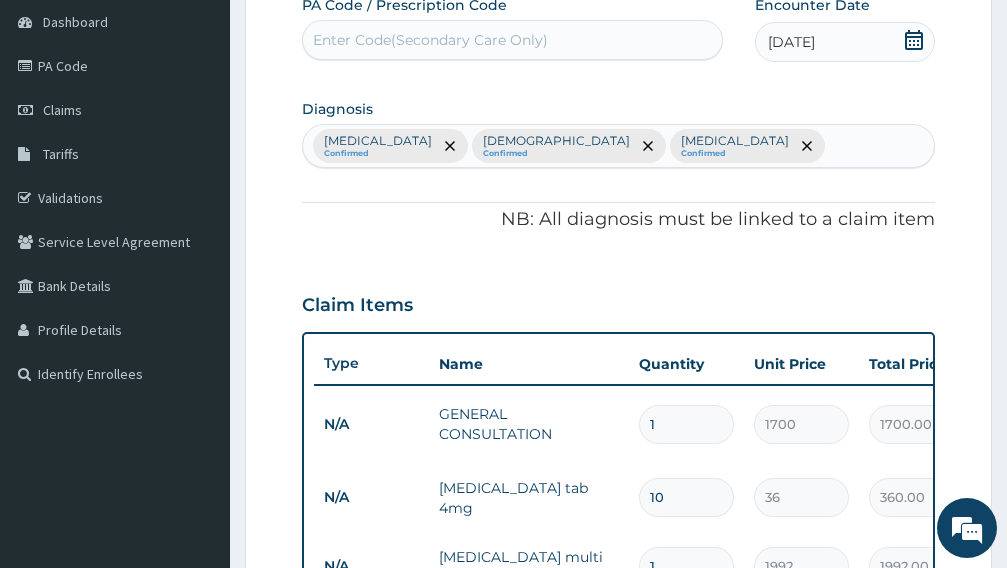 click on "Low back pain Confirmed Asthma Confirmed Malaria Confirmed" at bounding box center [618, 146] 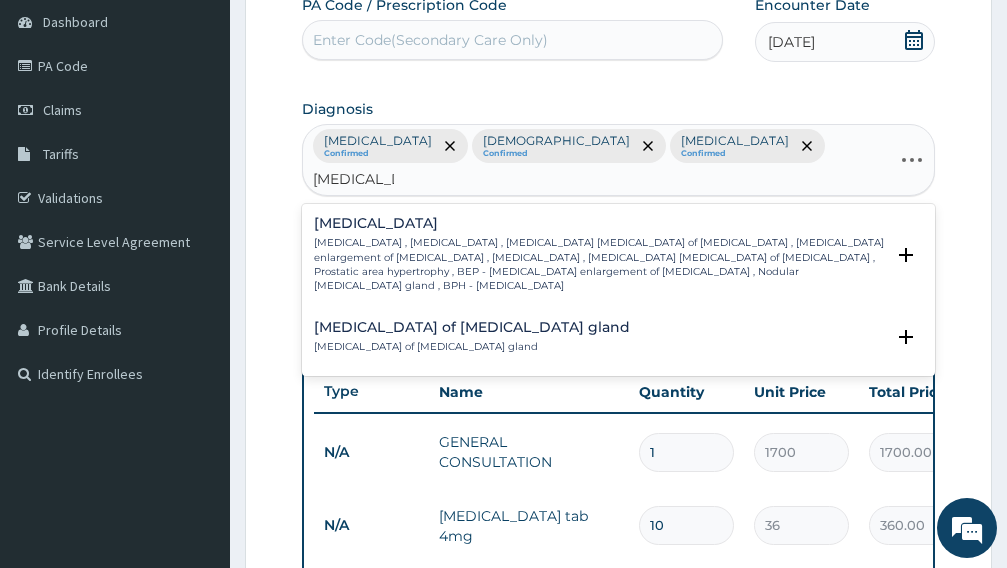 type on "PROSTATE" 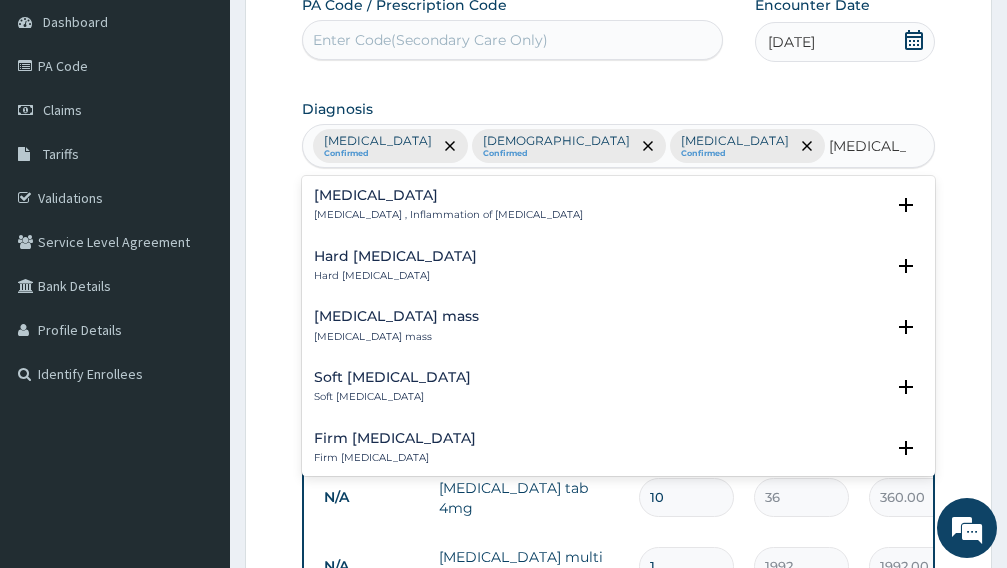 click on "Prostatitis Prostatitis , Inflammation of prostate" at bounding box center [448, 205] 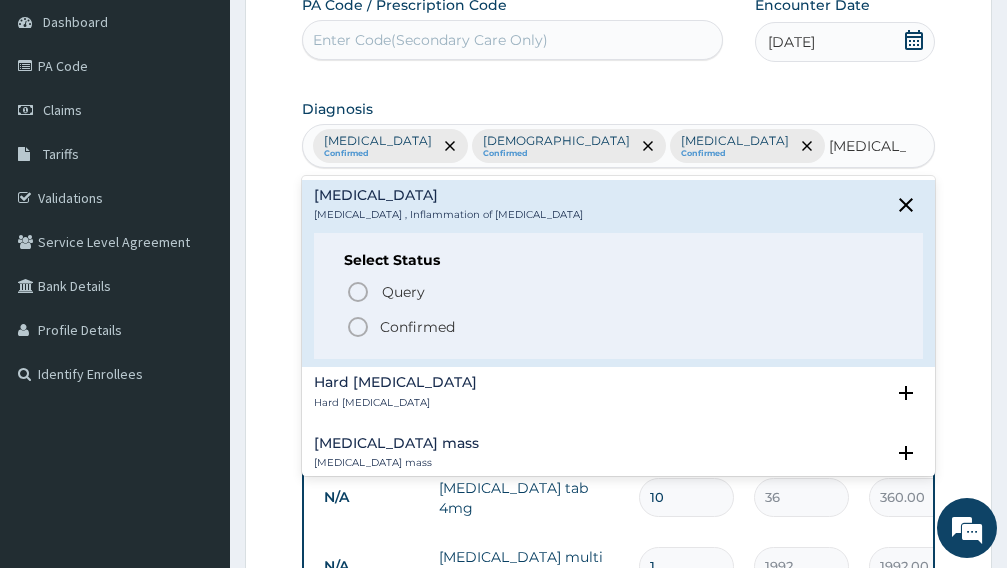 click 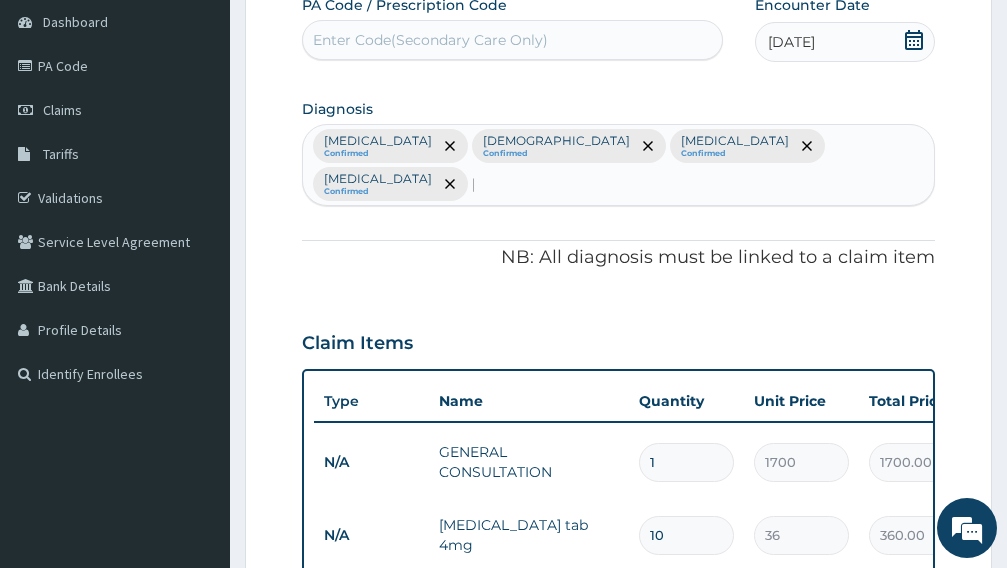 type 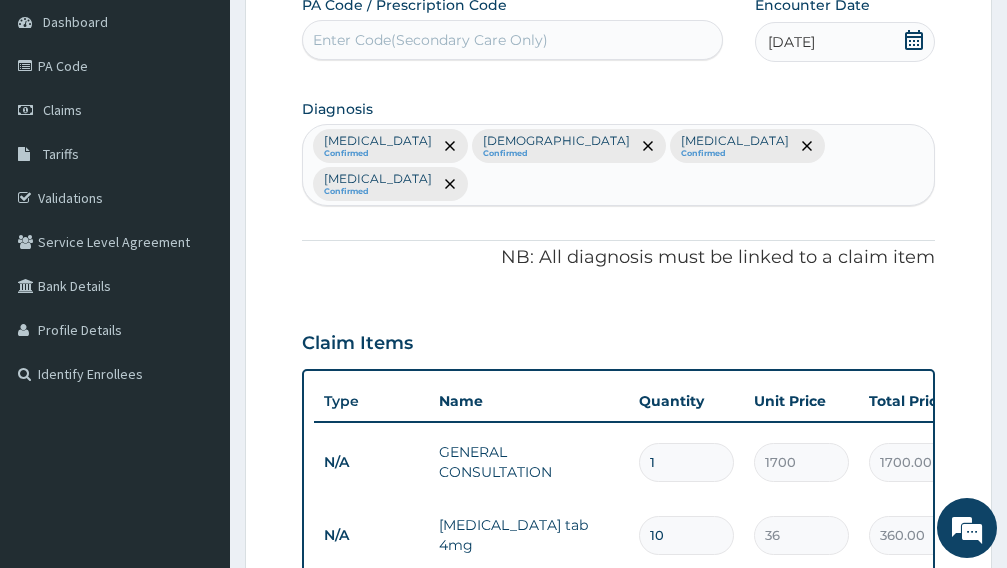 scroll, scrollTop: 738, scrollLeft: 0, axis: vertical 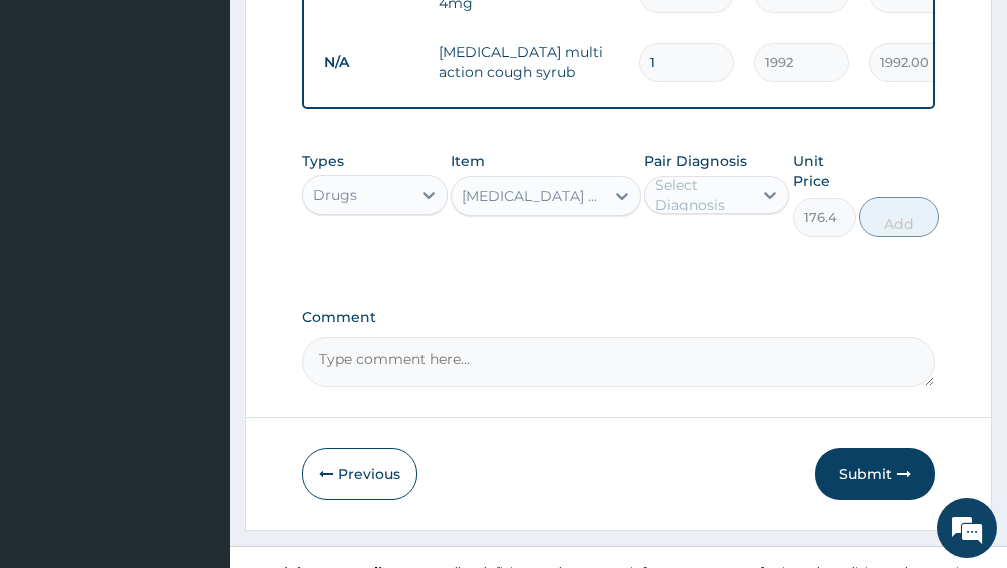 click on "Select Diagnosis" at bounding box center (703, 195) 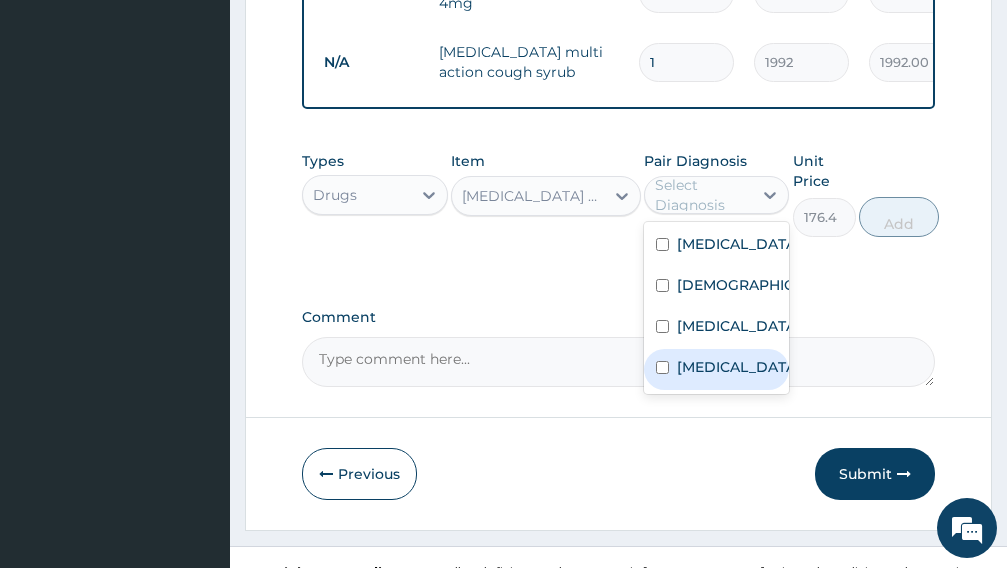 click on "Prostatitis" at bounding box center (738, 367) 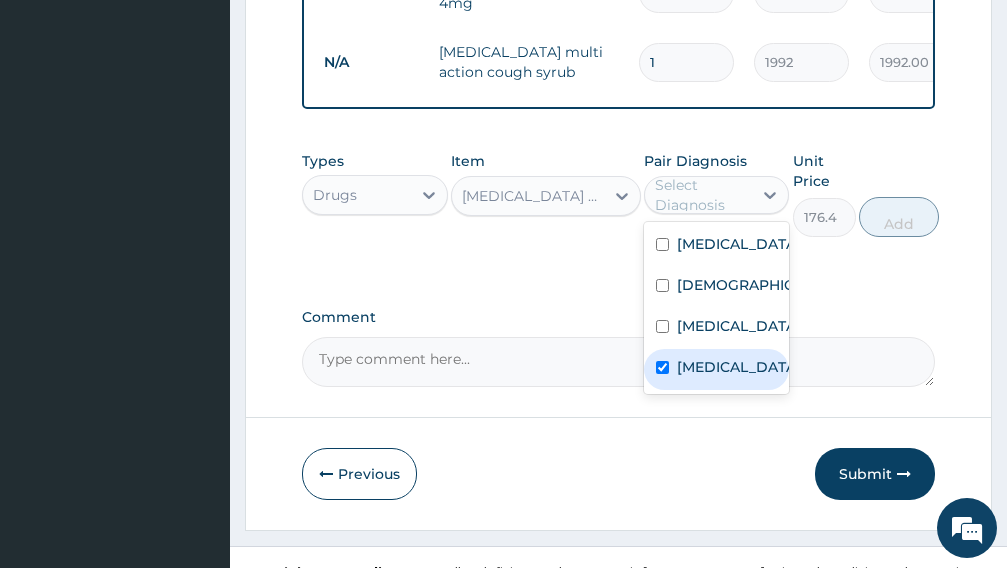 checkbox on "true" 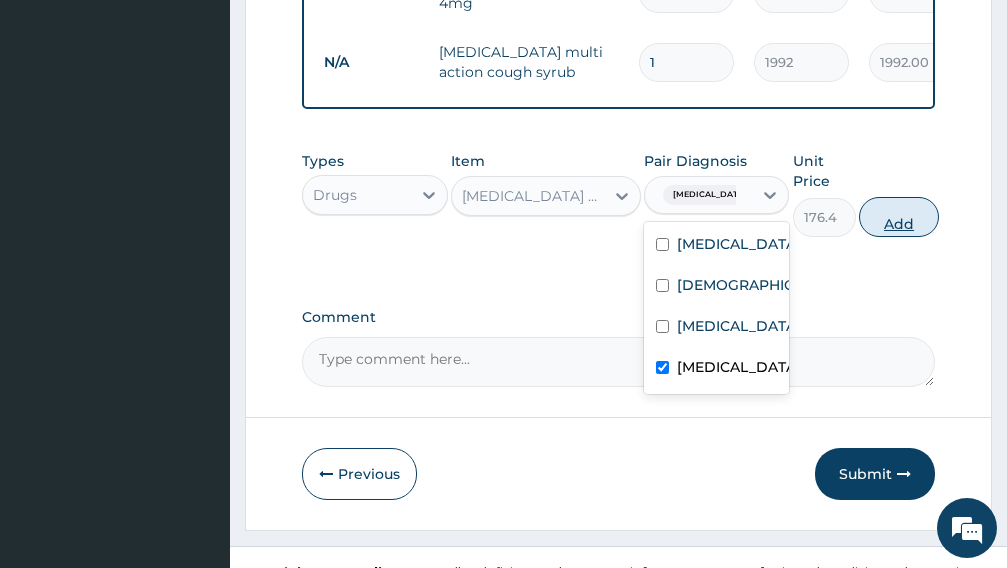click on "Add" at bounding box center [899, 217] 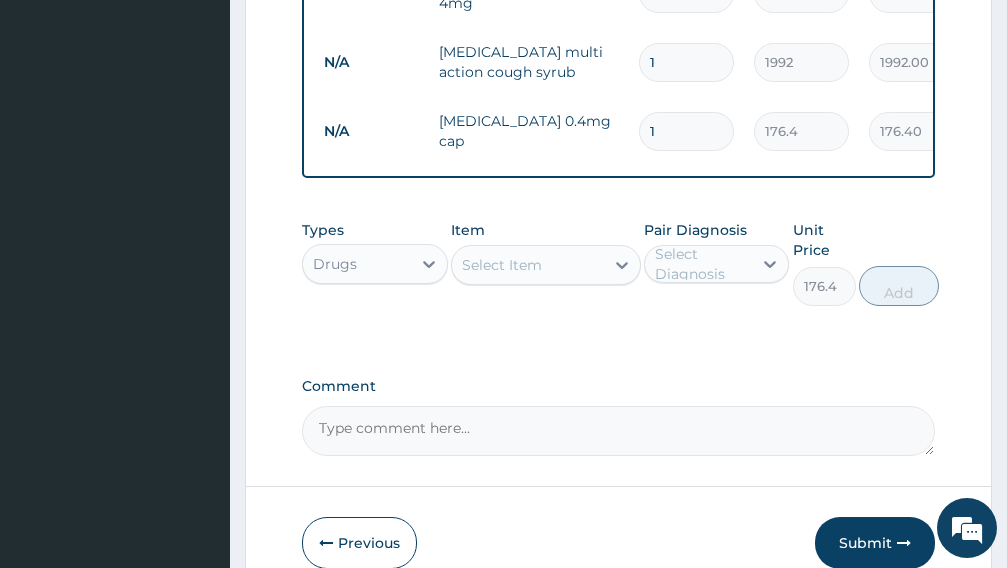 type on "0" 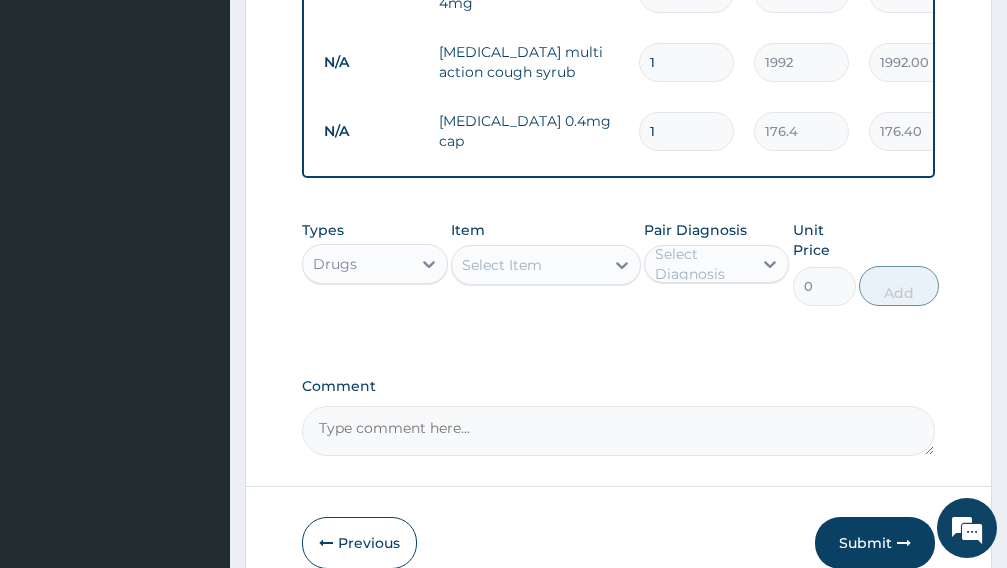 type on "10" 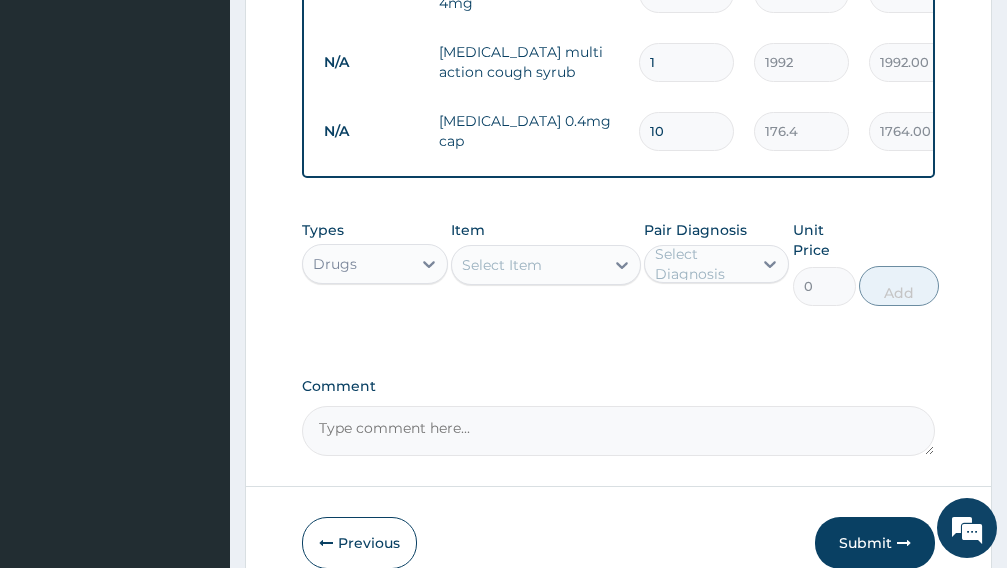 type on "1764.00" 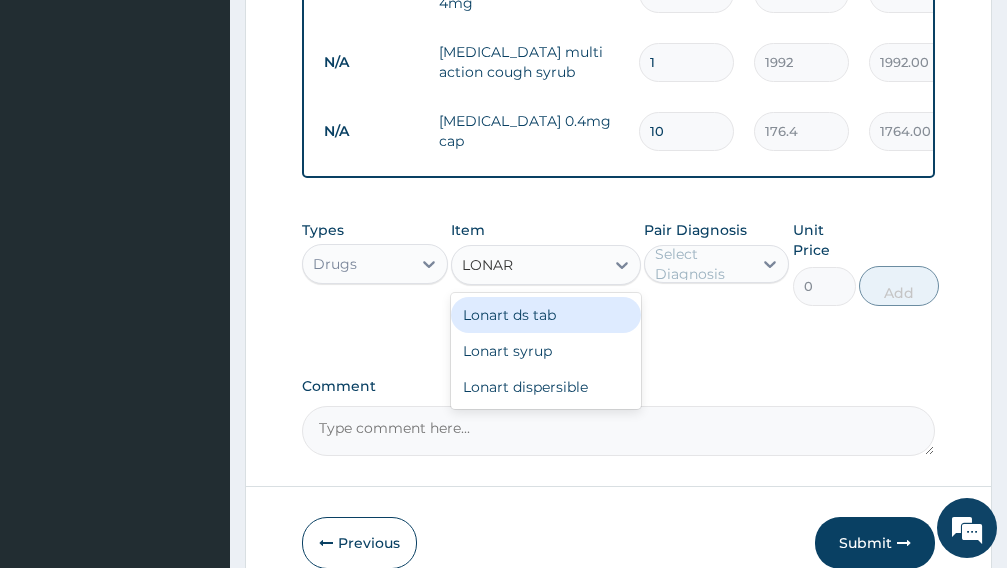 type on "LONART" 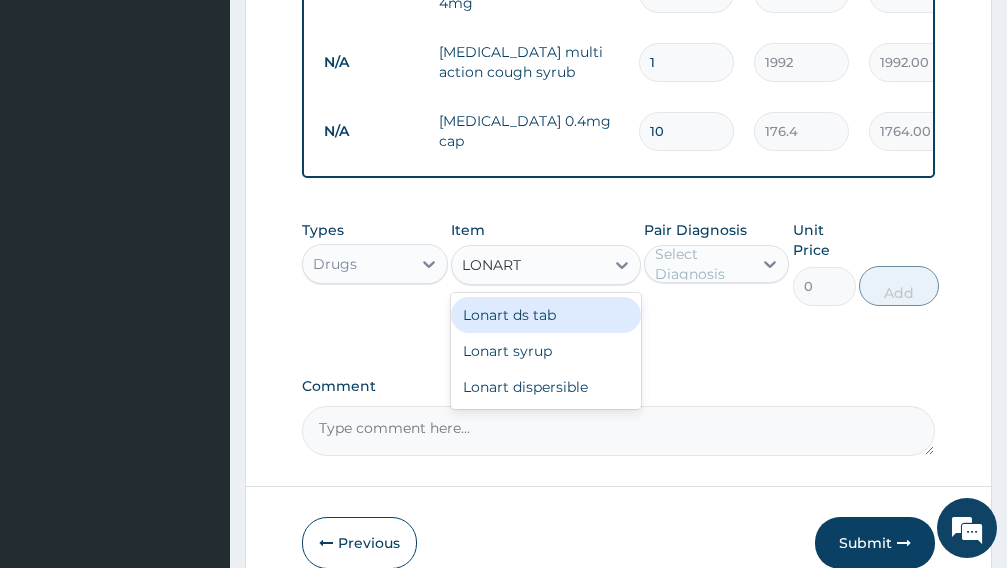 click on "Lonart ds tab" at bounding box center [546, 315] 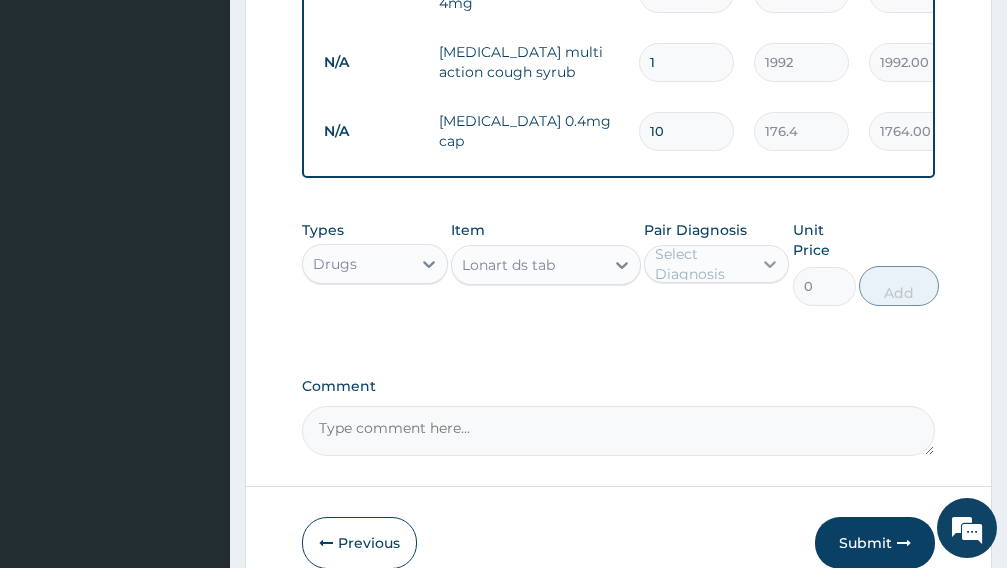 type 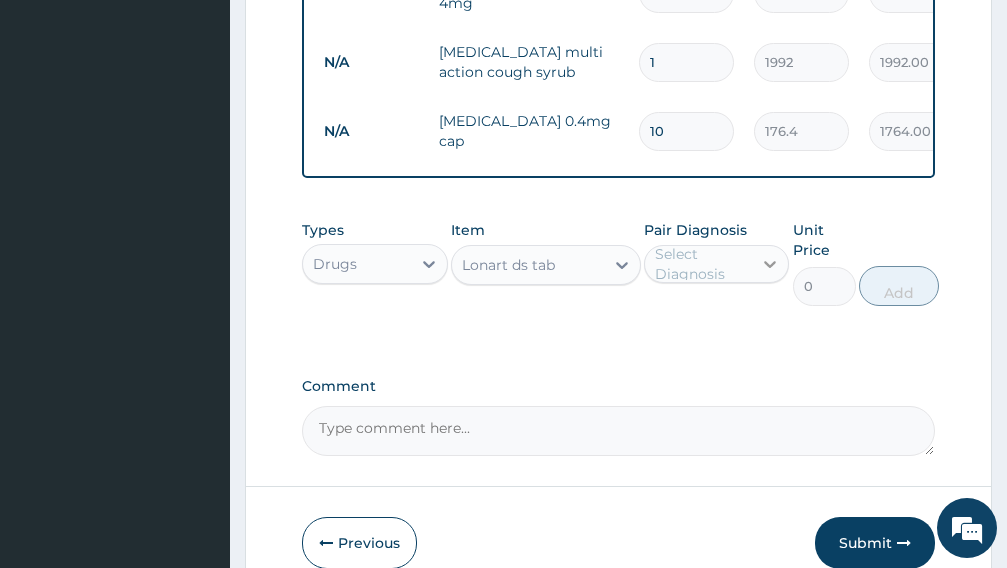 type on "900" 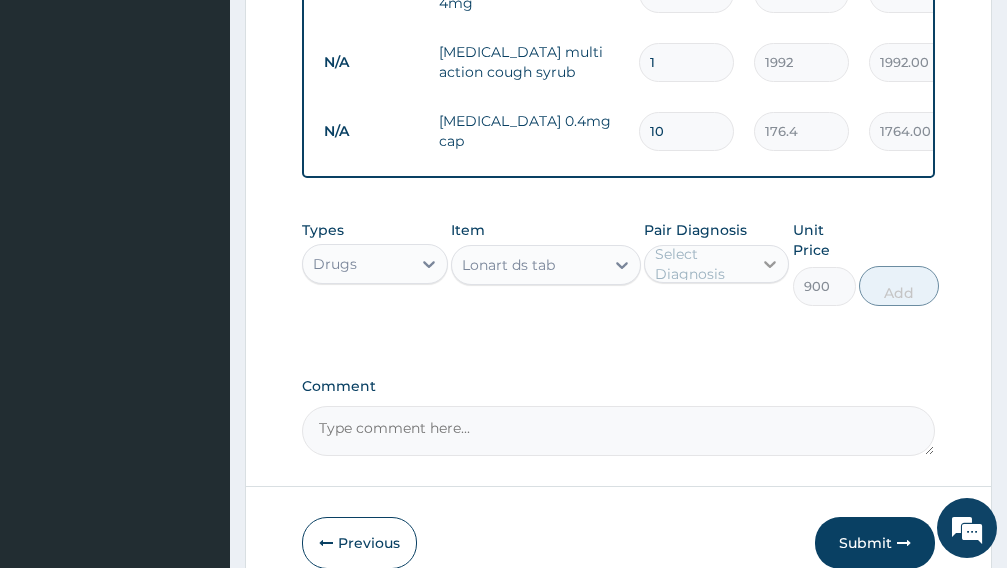 click at bounding box center [770, 264] 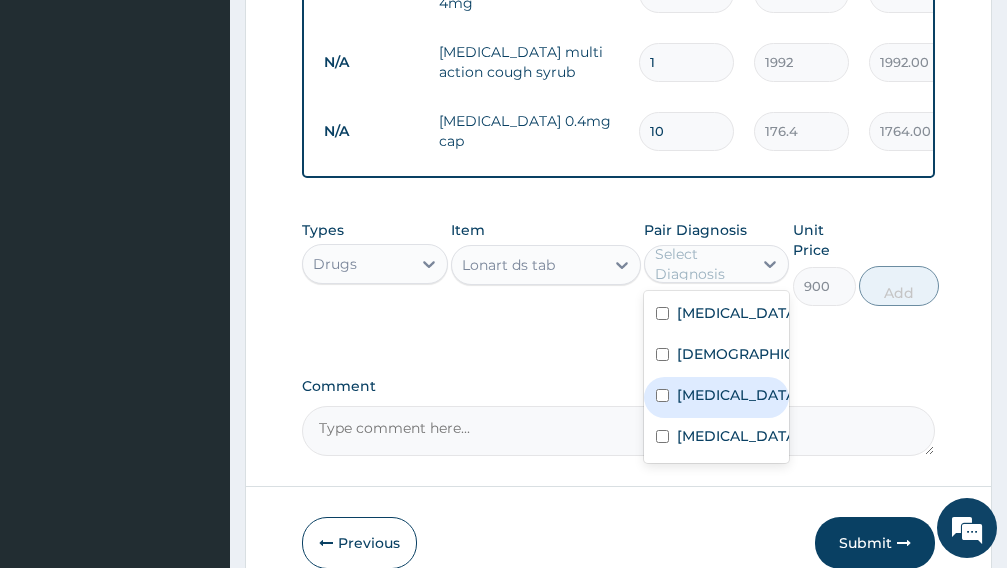 click on "[MEDICAL_DATA]" at bounding box center (738, 395) 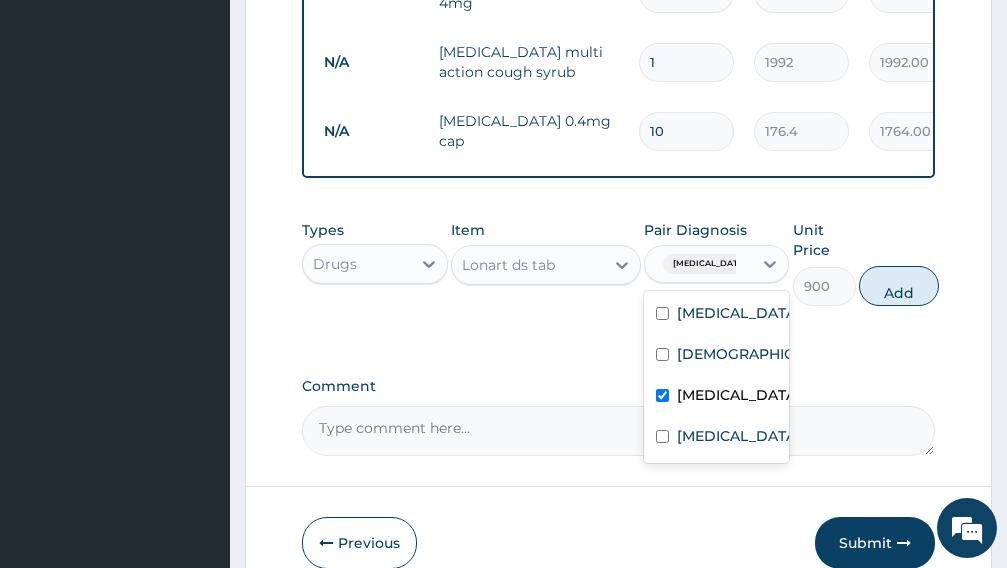 checkbox on "true" 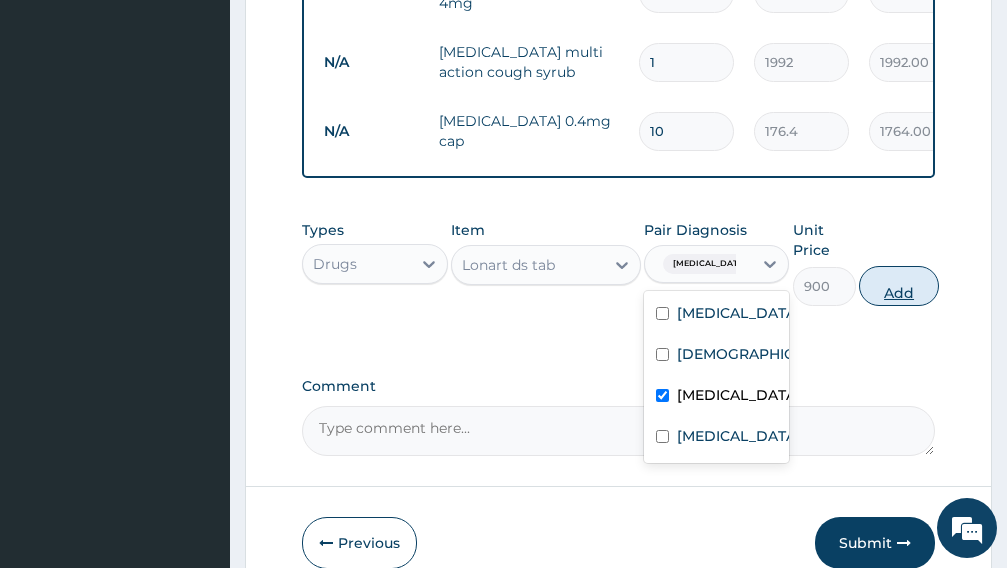 click on "Add" at bounding box center [899, 286] 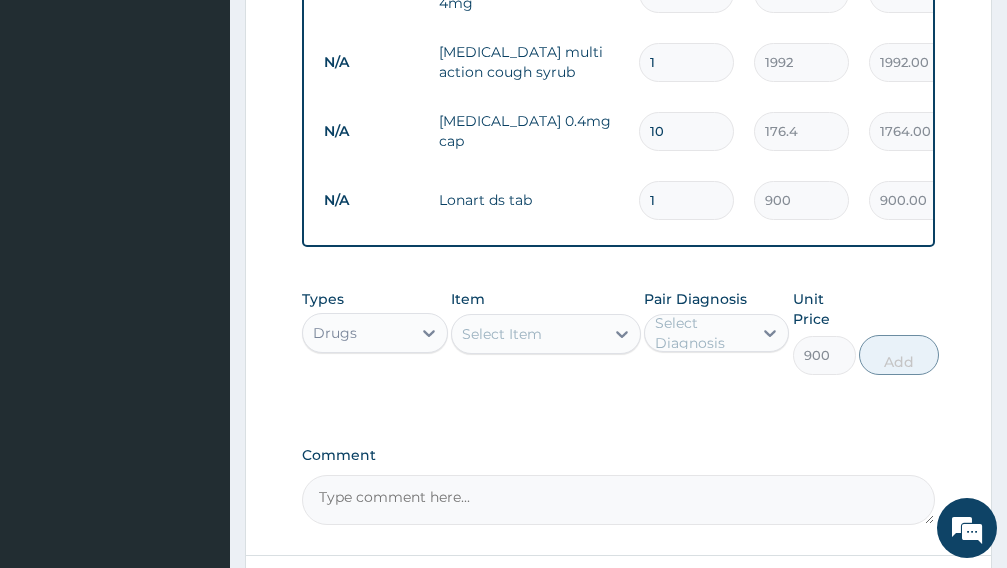 type on "0" 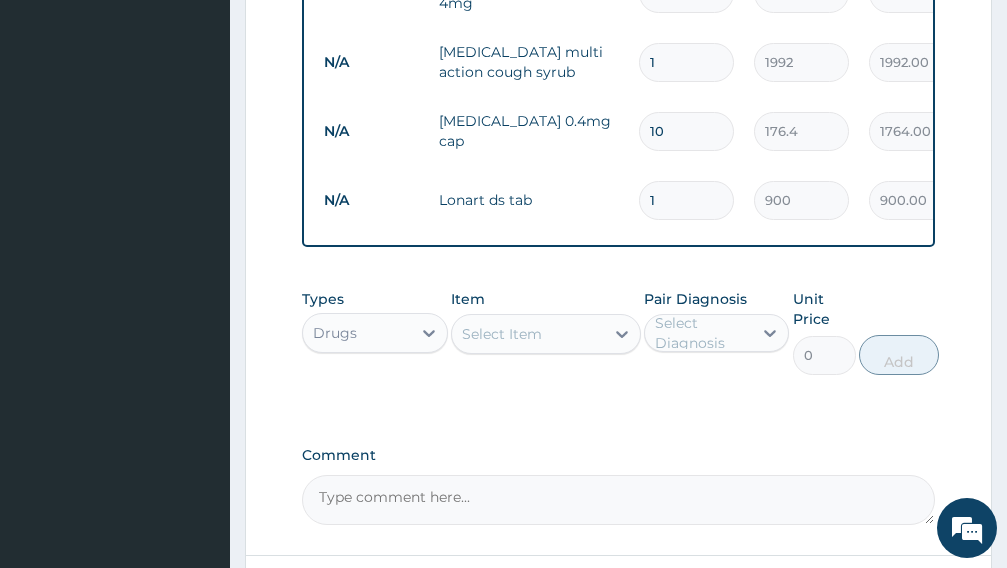 type 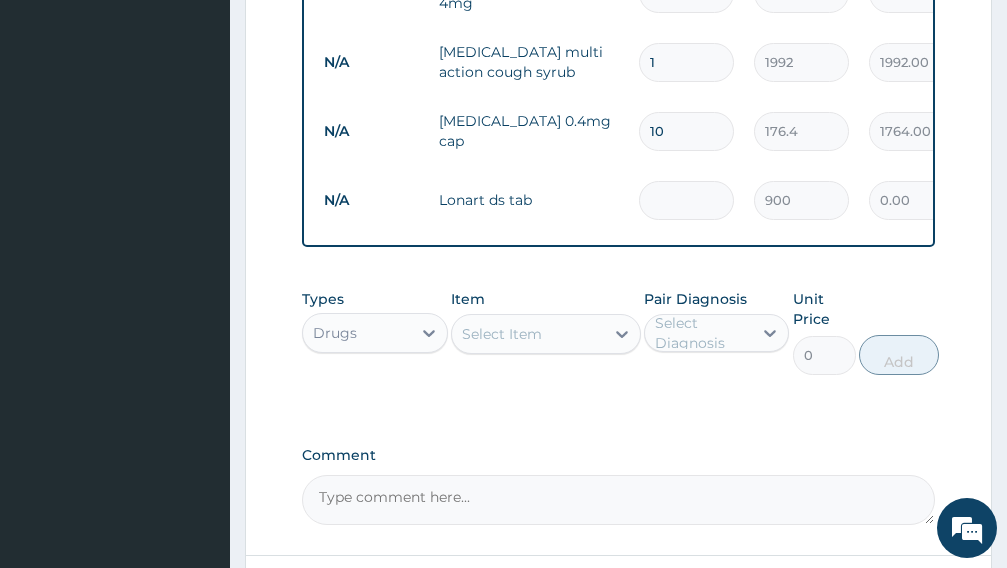 type on "0.00" 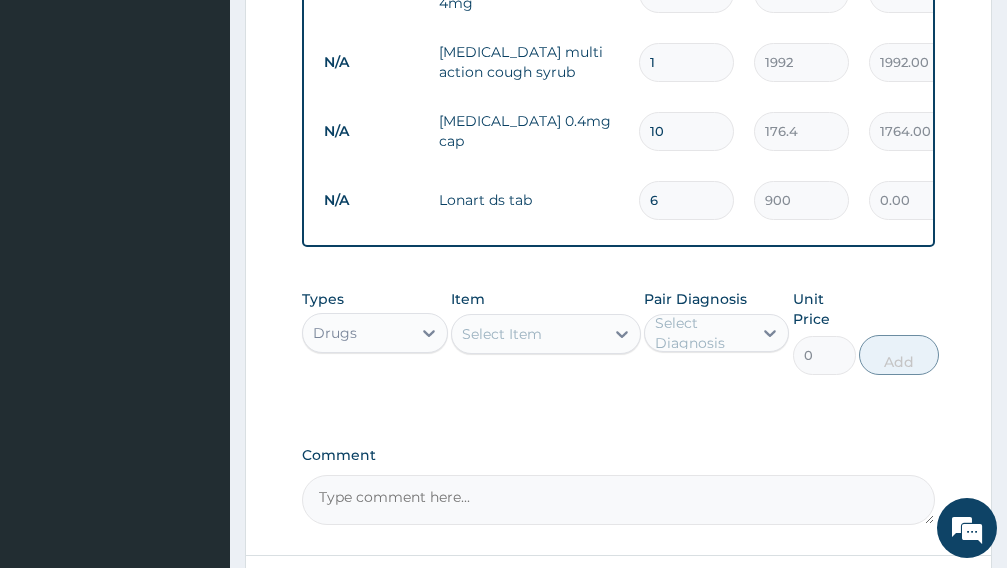 type on "5400.00" 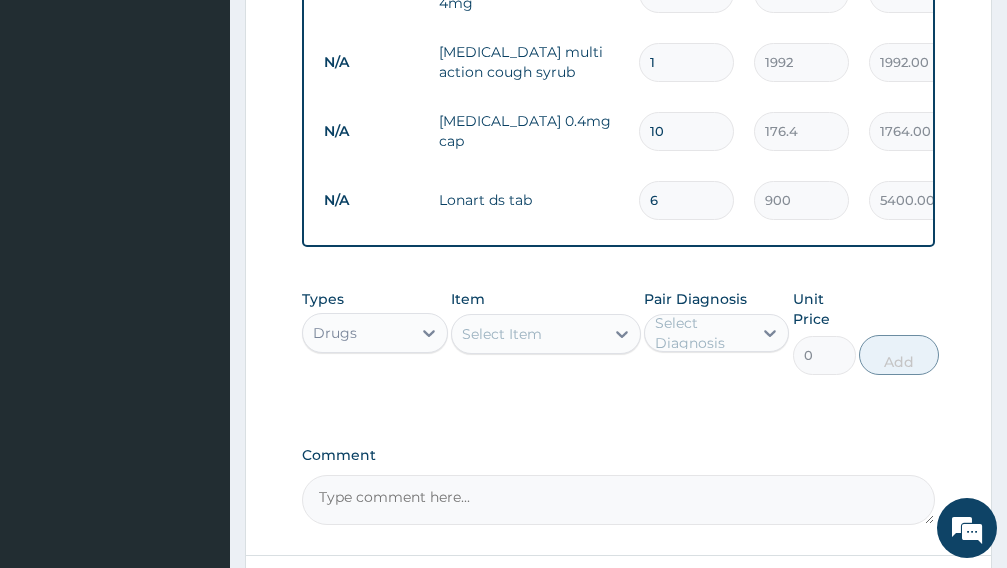 type on "6" 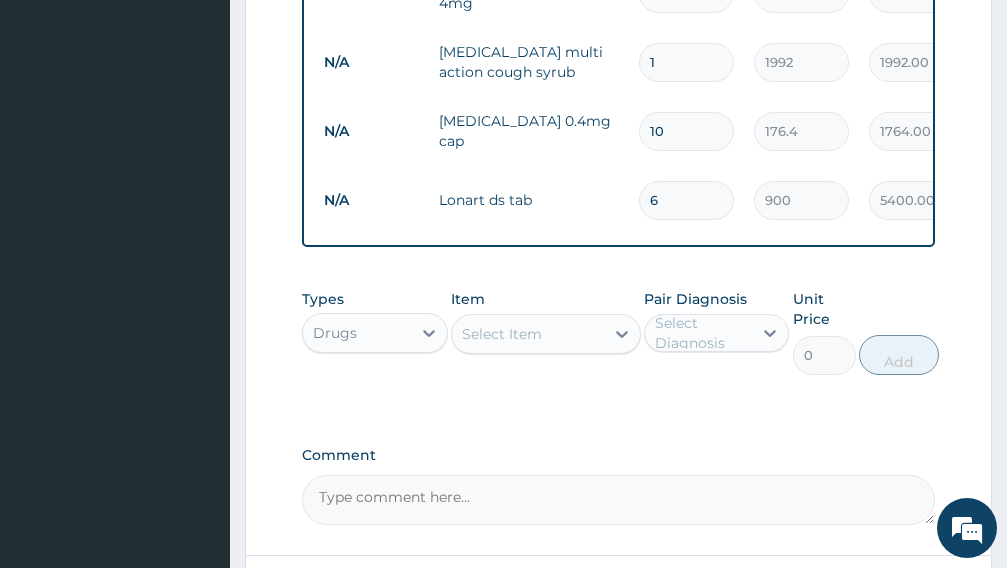 type on "PARACETAMO" 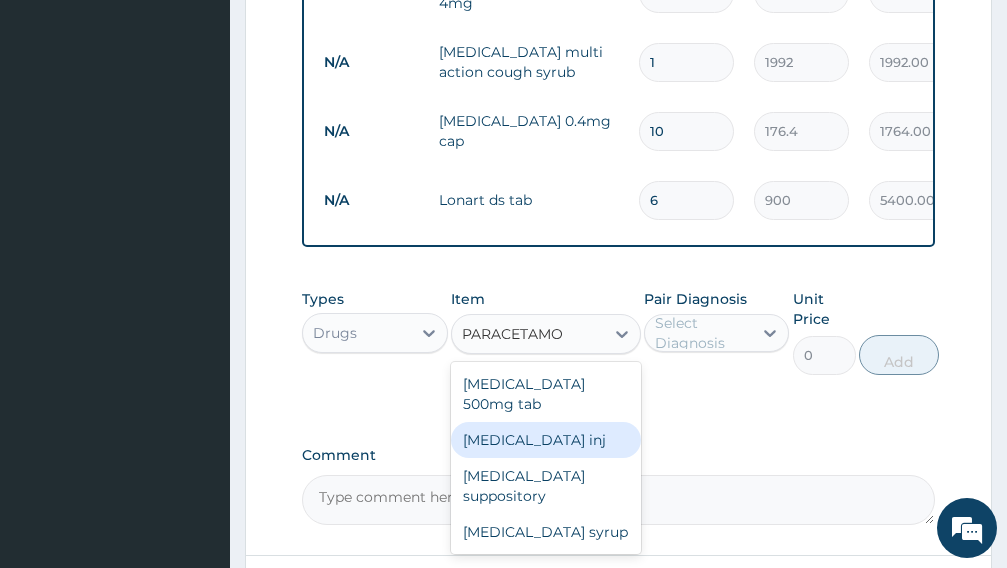 click on "Paracetamol 500mg tab" at bounding box center (546, 394) 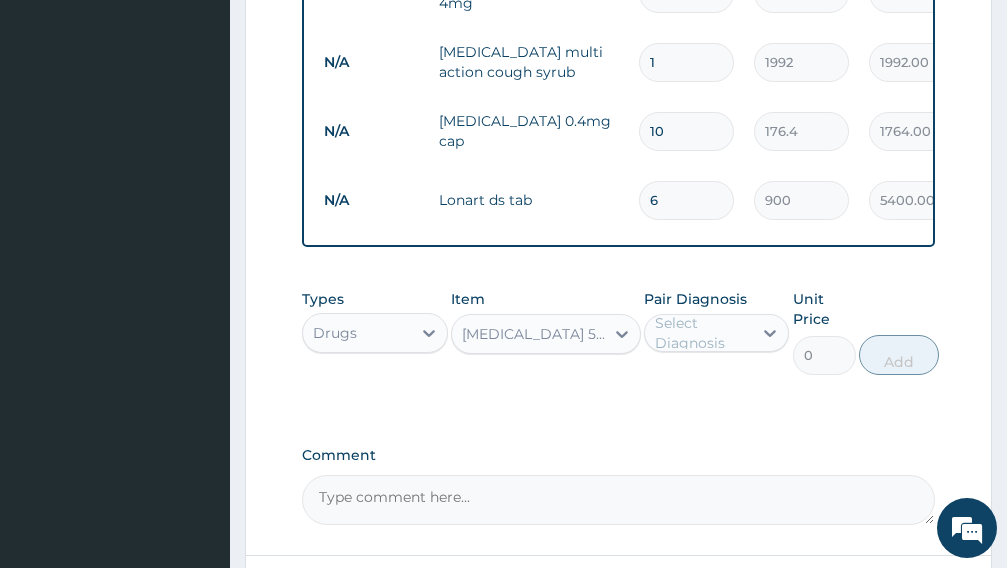 type 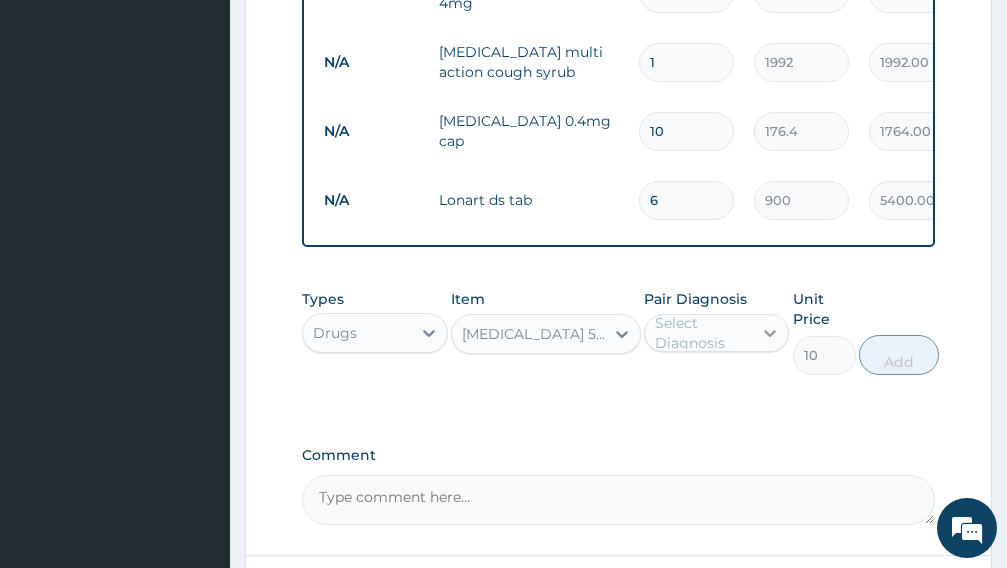 click at bounding box center (770, 333) 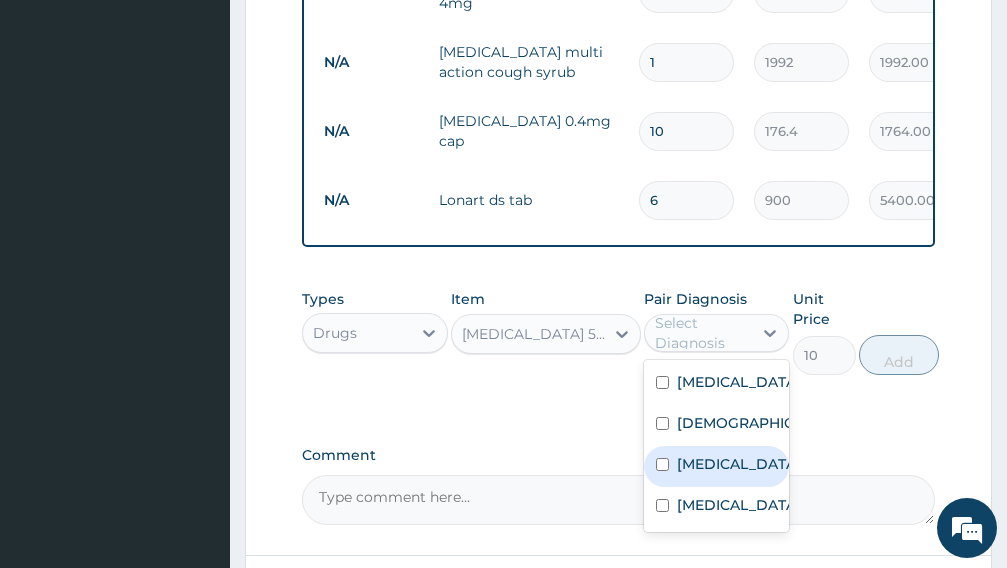 click on "Malaria" at bounding box center (738, 464) 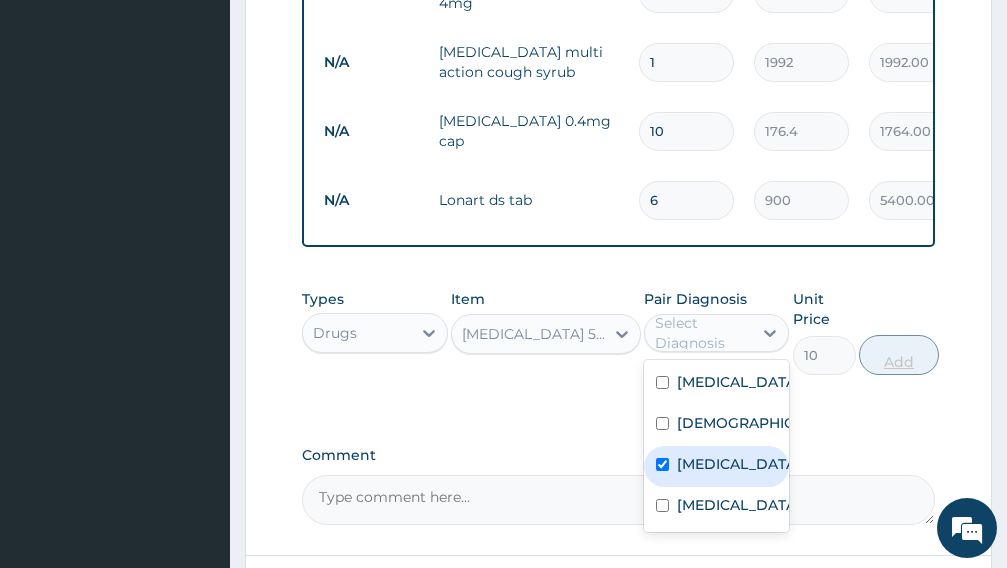 checkbox on "true" 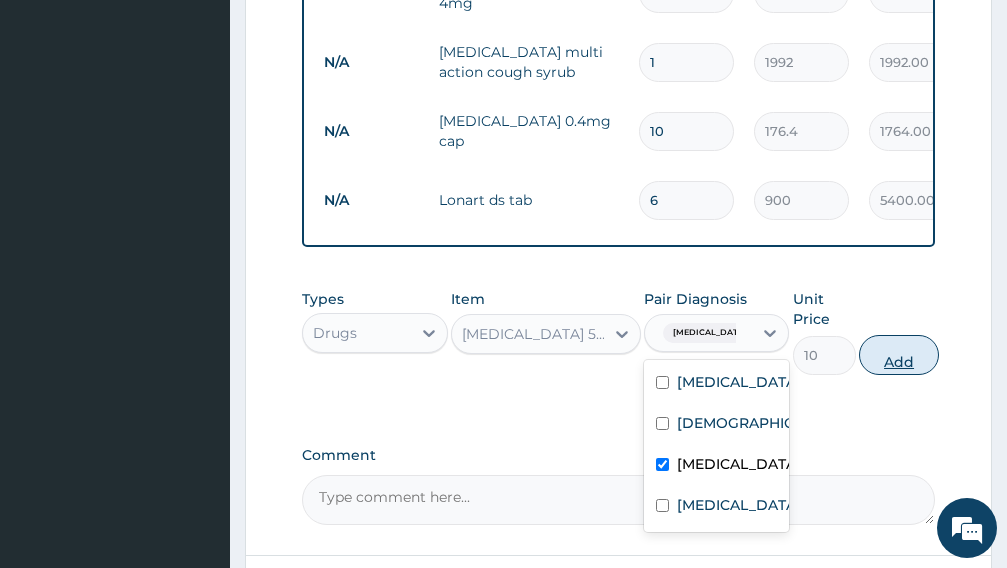 click on "Add" at bounding box center [899, 355] 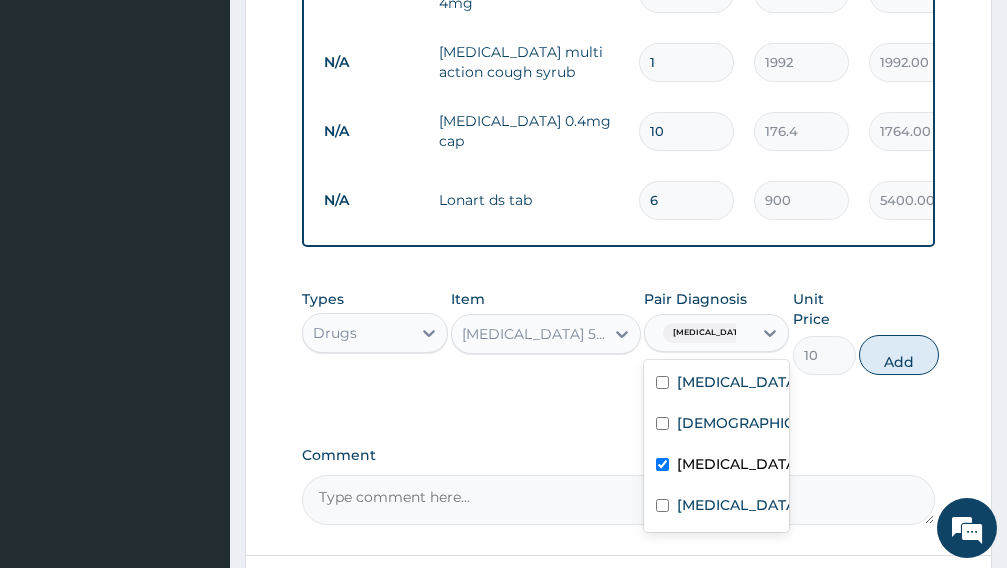 type on "0" 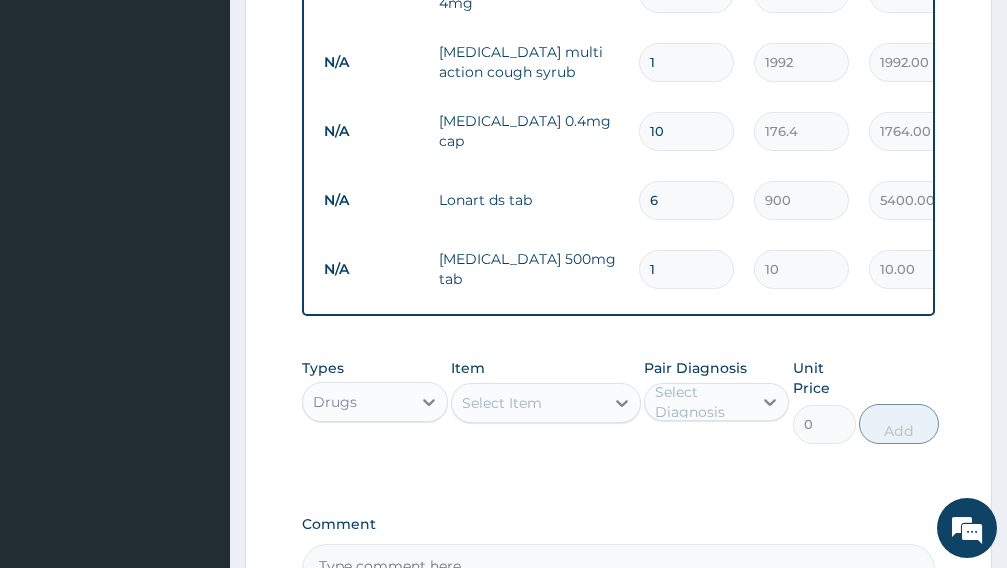 type 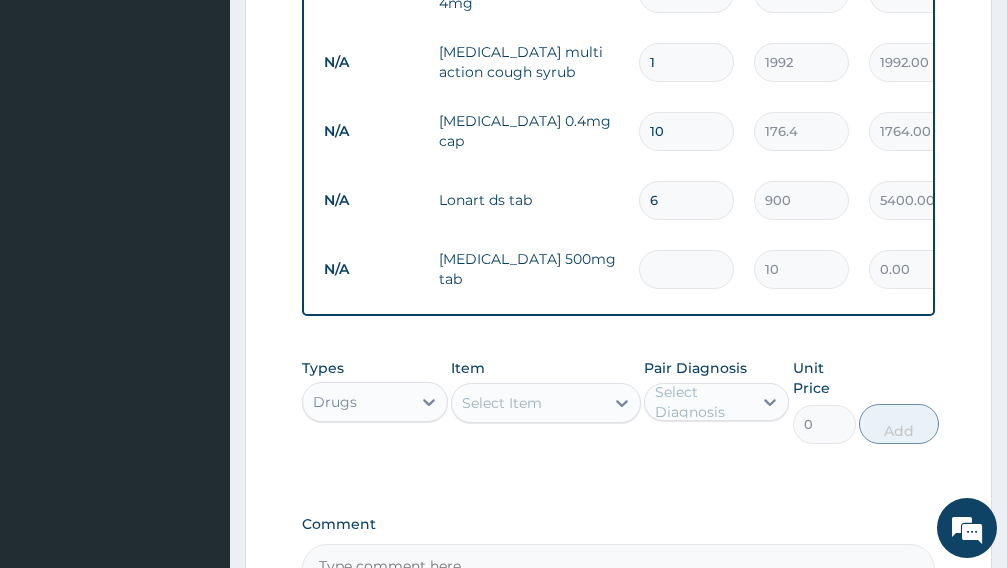 type on "0.00" 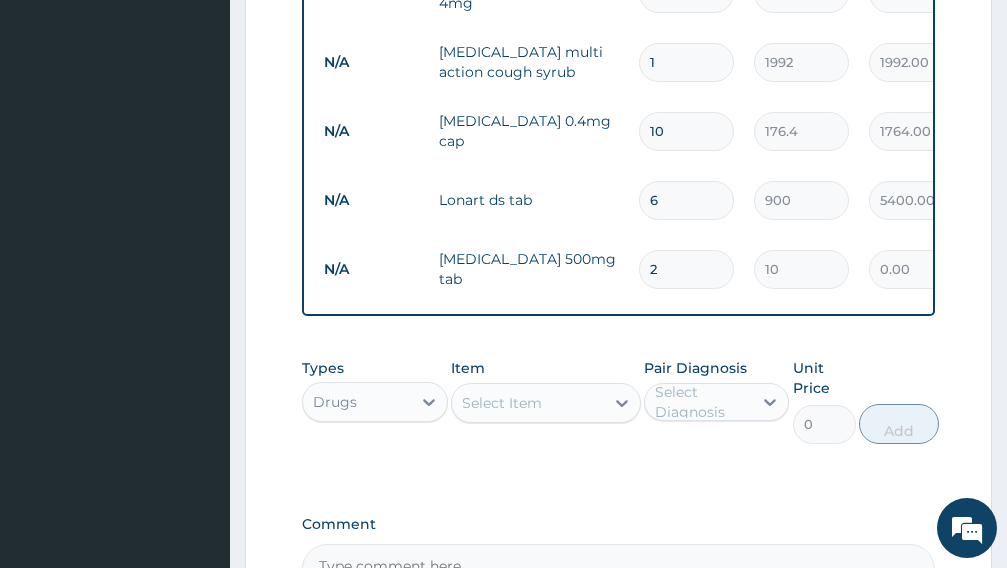 type on "20.00" 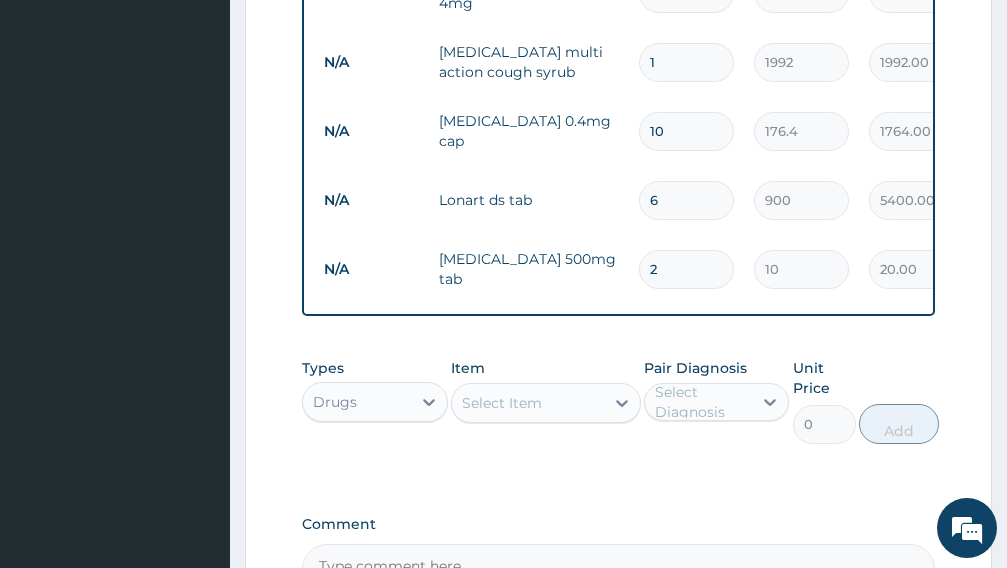 type on "20" 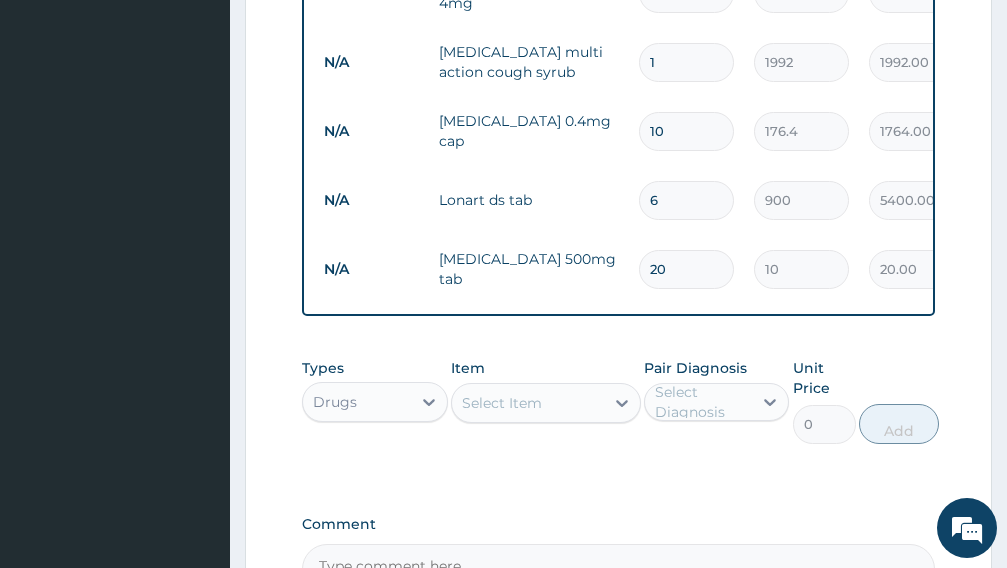 type on "200.00" 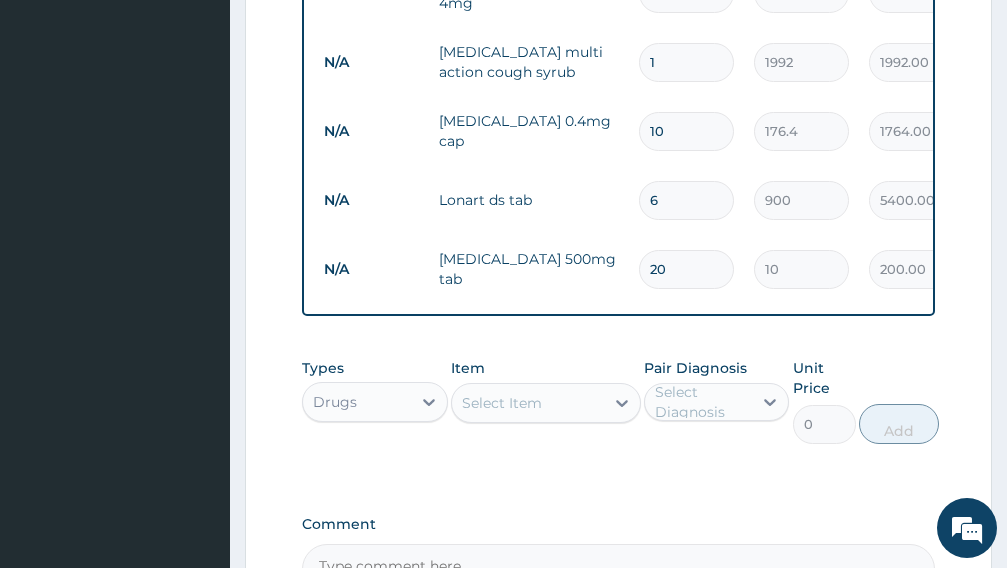 type on "20" 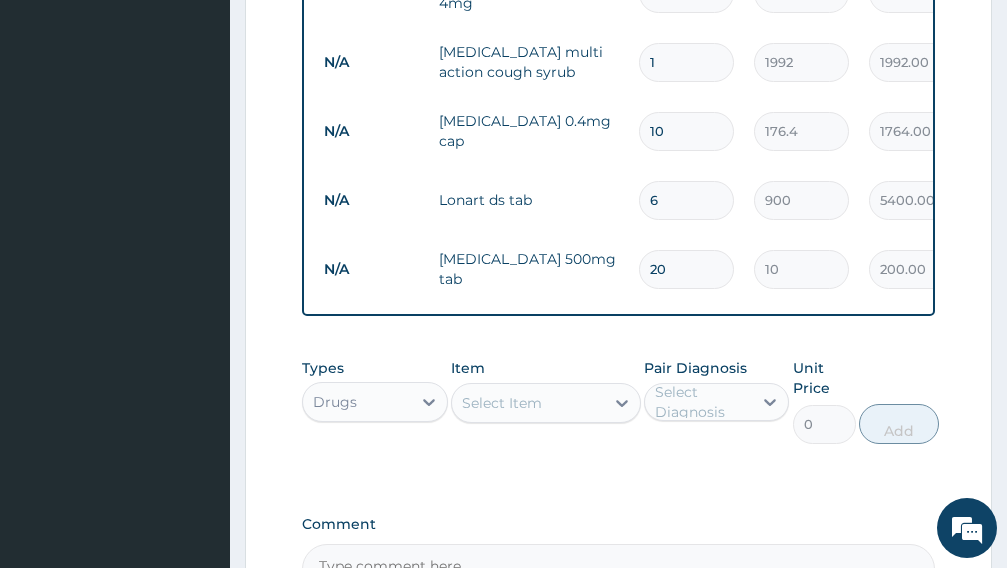 type on "M" 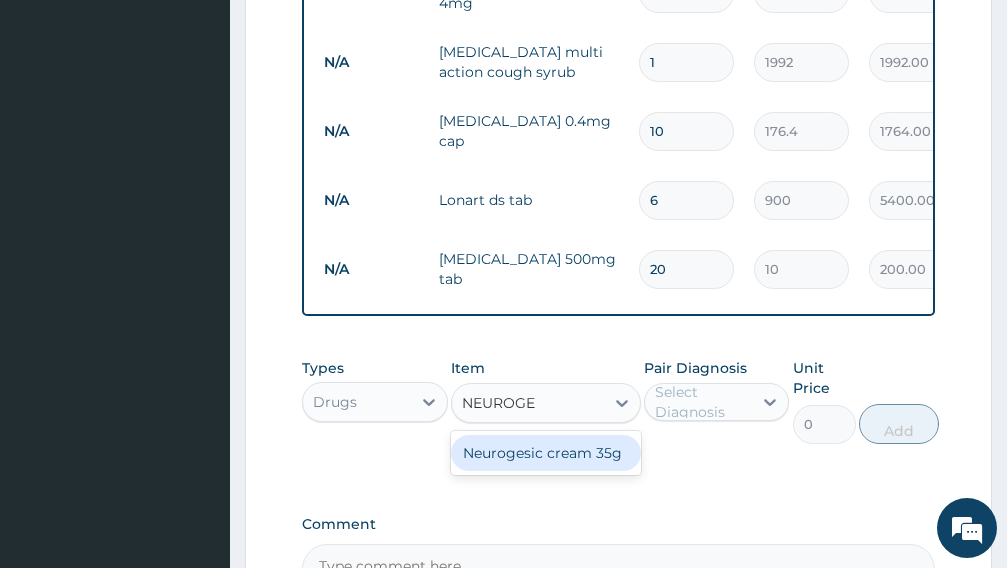 scroll, scrollTop: 945, scrollLeft: 0, axis: vertical 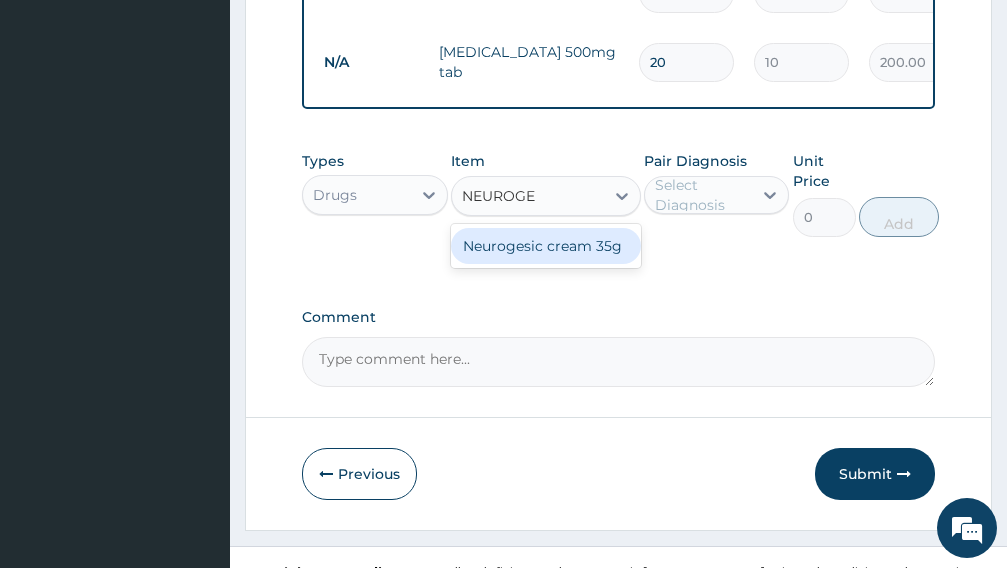 click on "Neurogesic cream 35g" at bounding box center (546, 246) 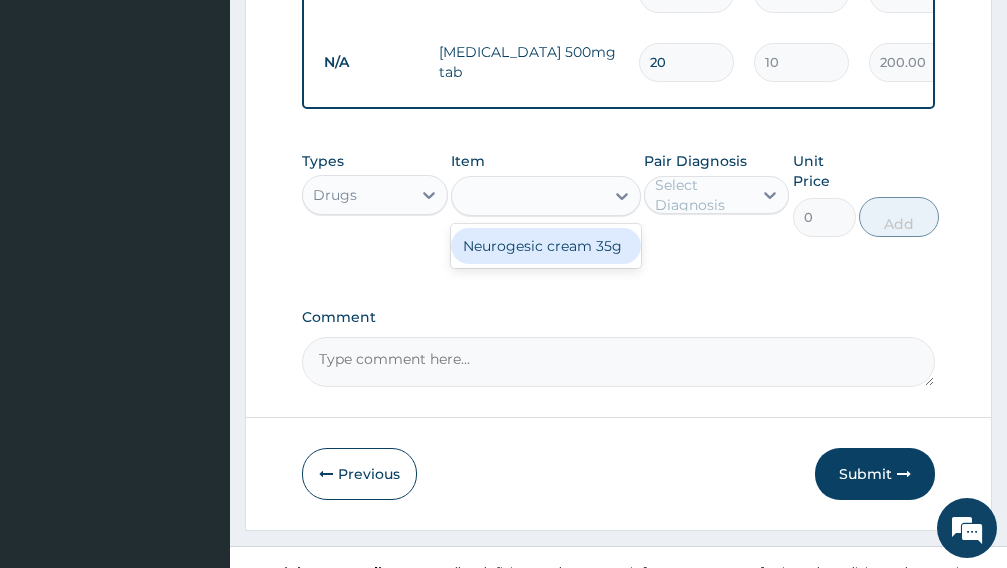 type on "400" 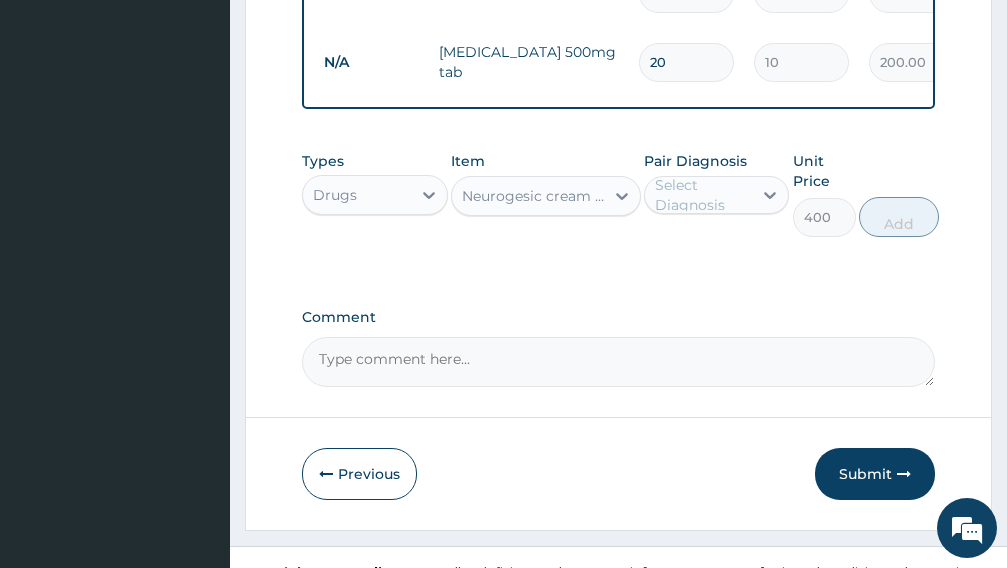 click on "Select Diagnosis" at bounding box center [703, 195] 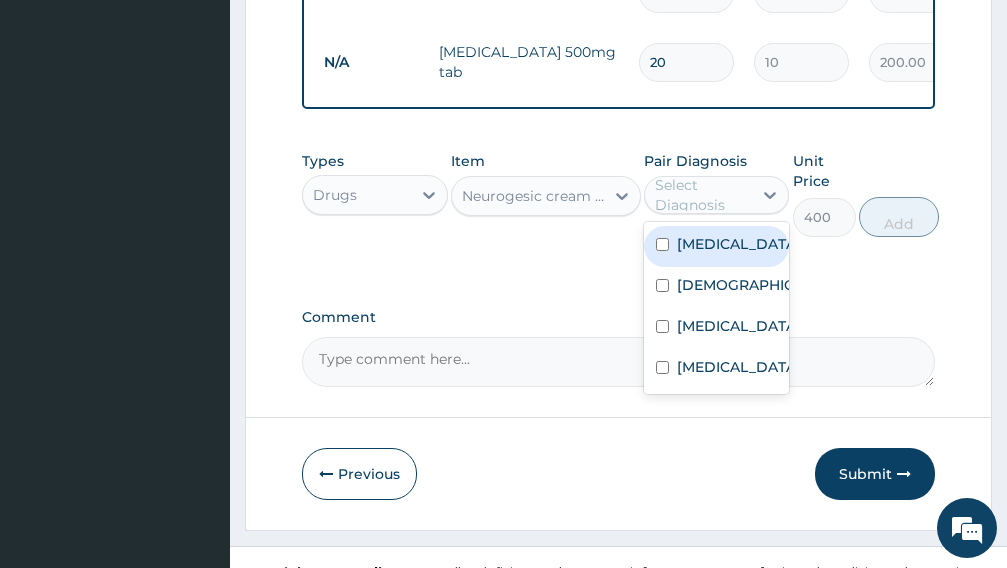 click on "Low back pain" at bounding box center [738, 244] 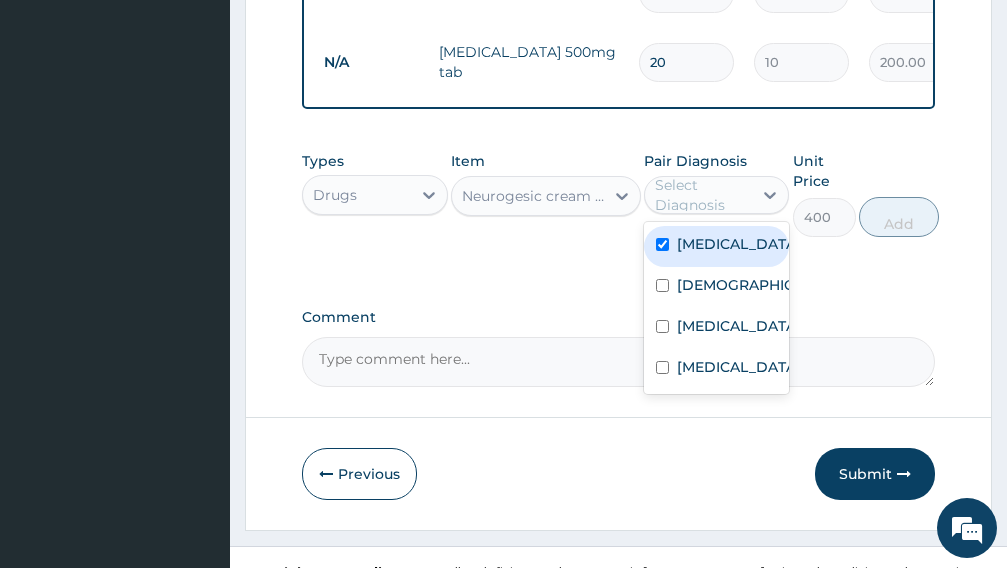checkbox on "true" 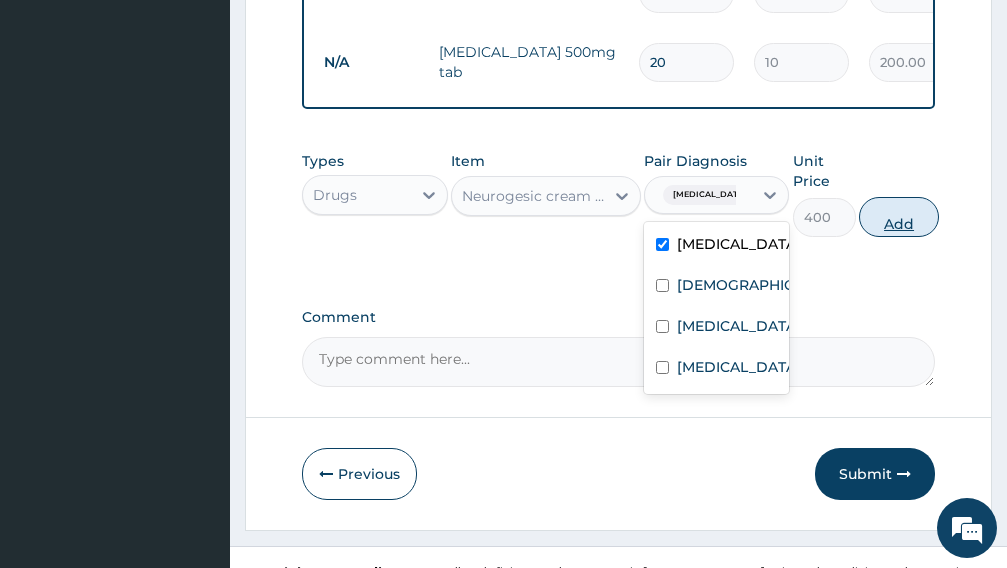 click on "Add" at bounding box center (899, 217) 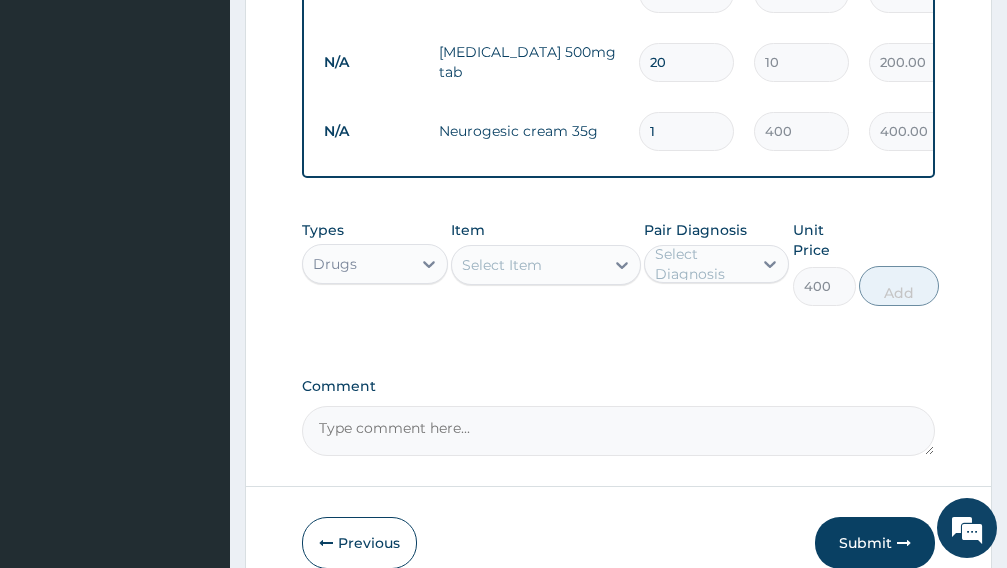 type on "0" 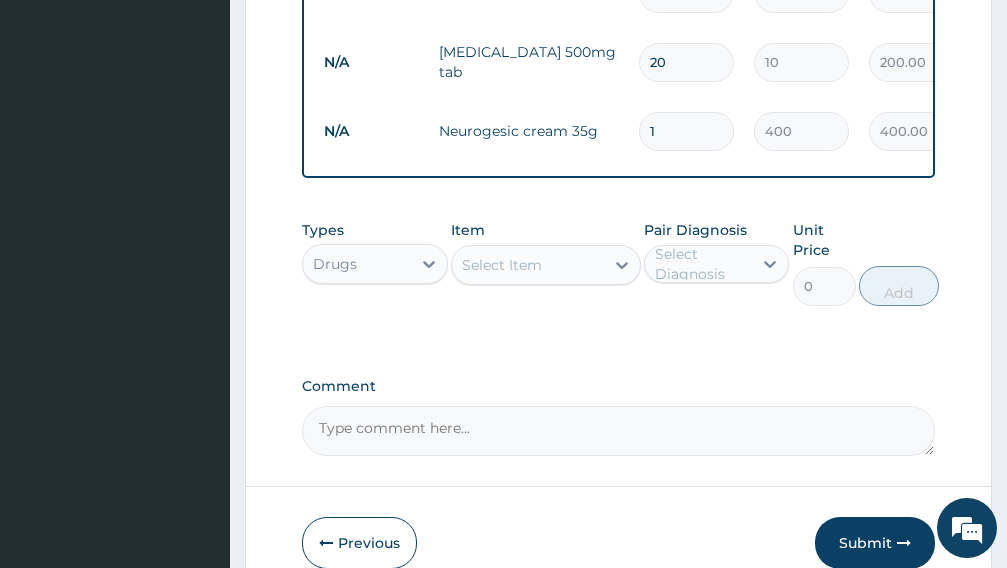 click on "Select Item" at bounding box center (528, 265) 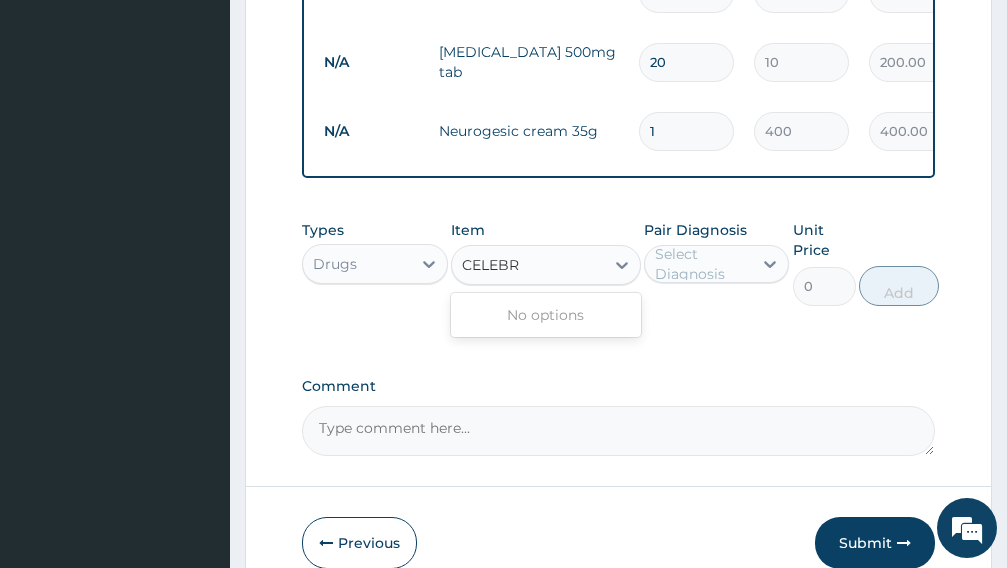 type on "CELEB" 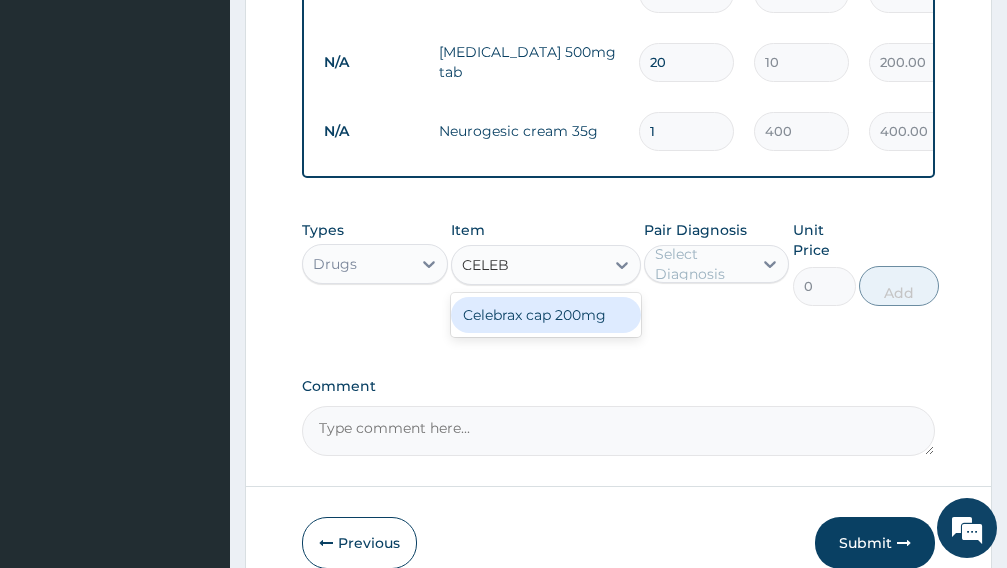 click on "Celebrax cap 200mg" at bounding box center (546, 315) 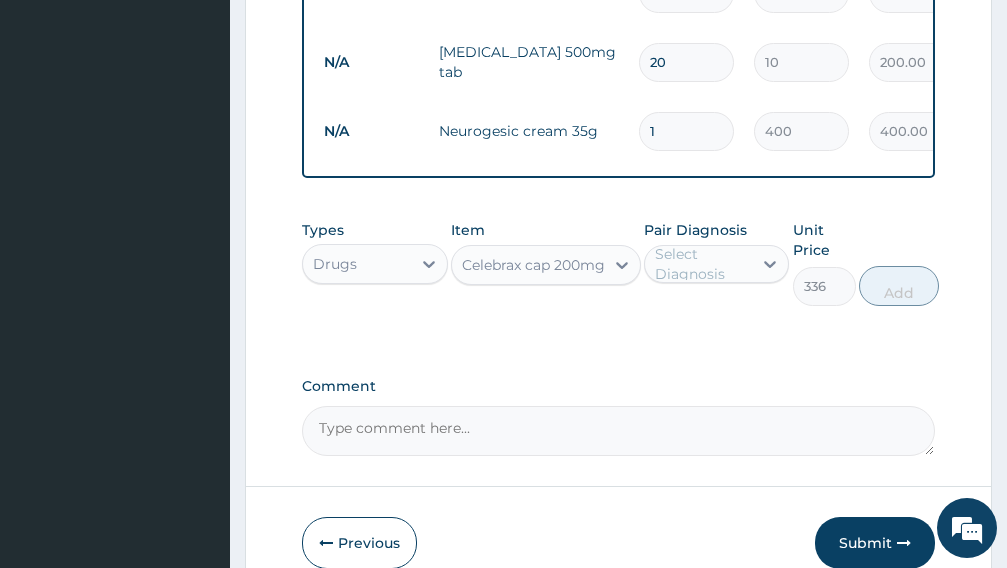 click on "Select Diagnosis" at bounding box center (703, 264) 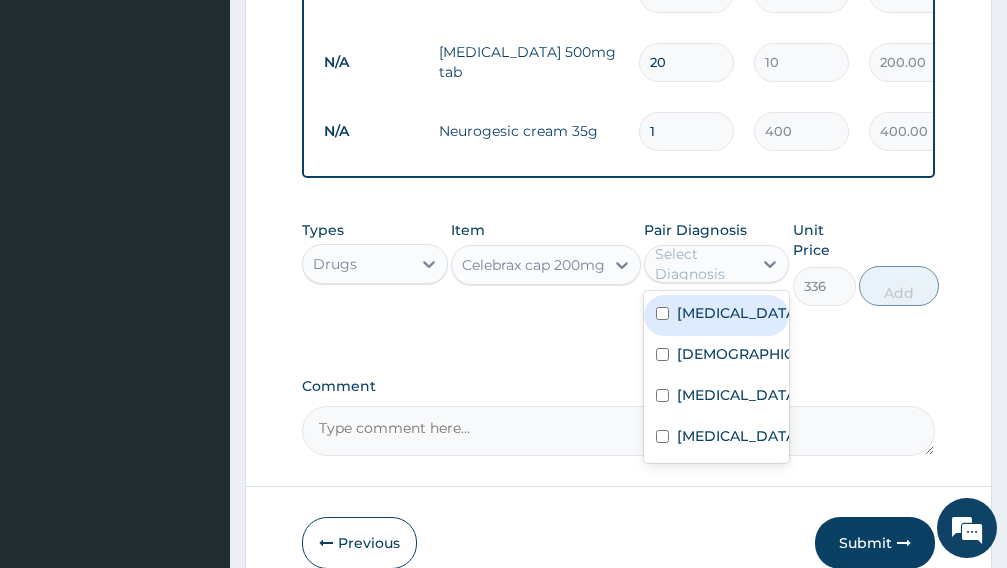 click on "Low back pain" at bounding box center [738, 313] 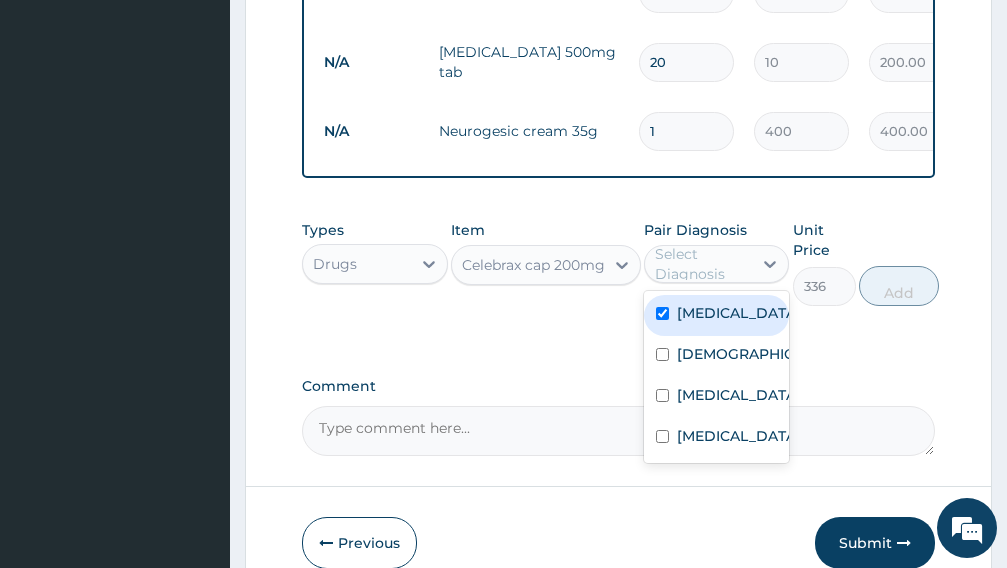 click on "Add" at bounding box center [899, 286] 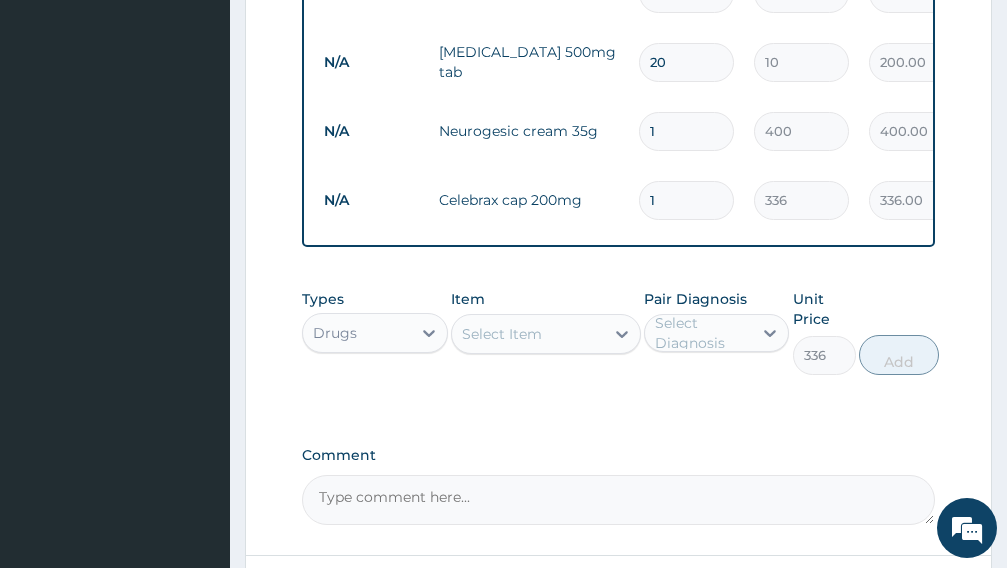 type on "0" 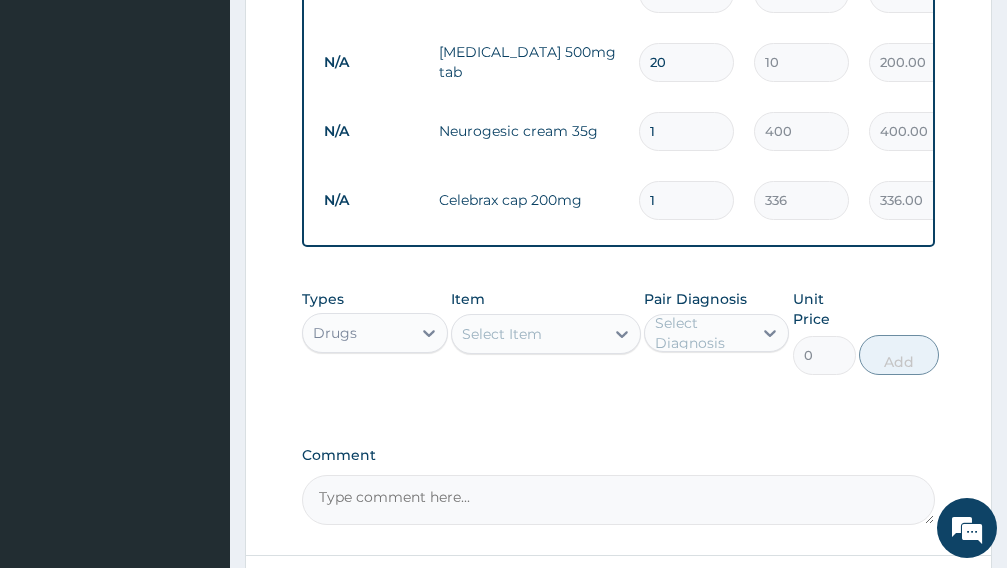 type on "10" 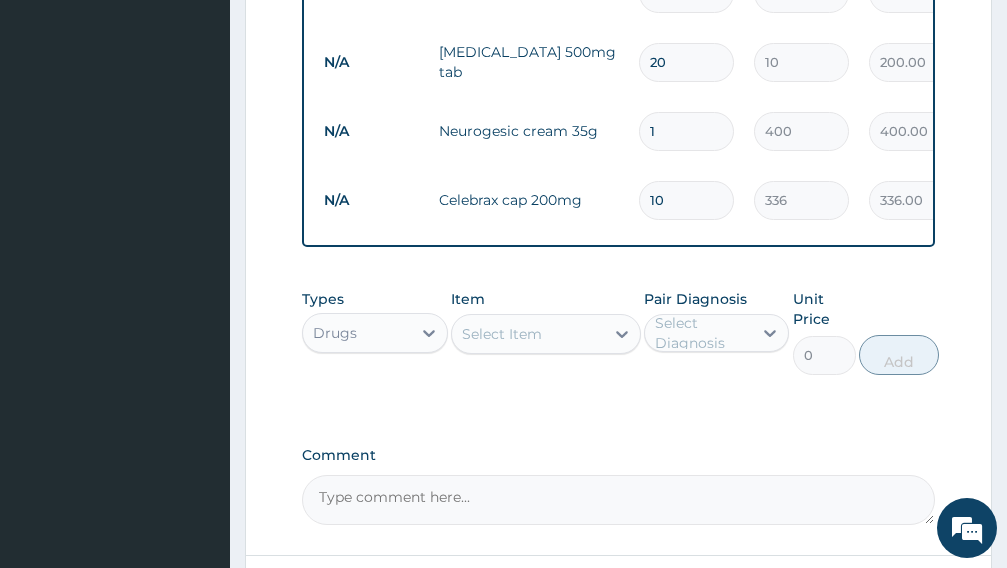 type on "3360.00" 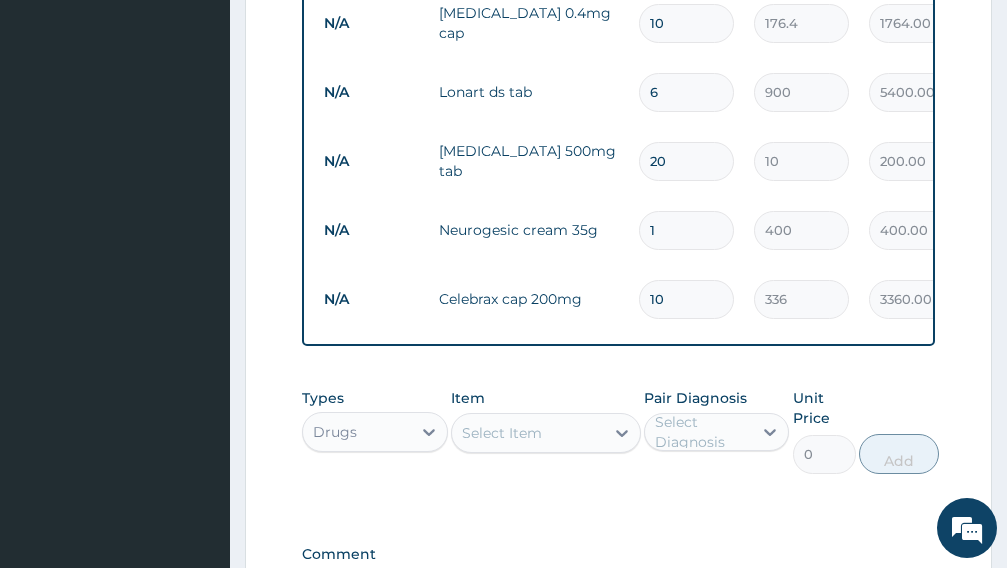 scroll, scrollTop: 1045, scrollLeft: 0, axis: vertical 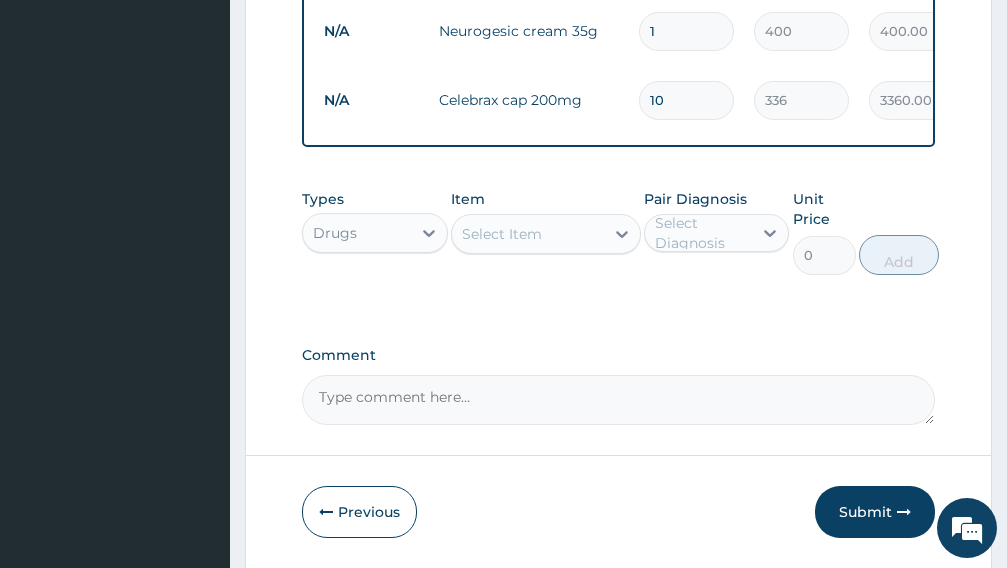 type on "10" 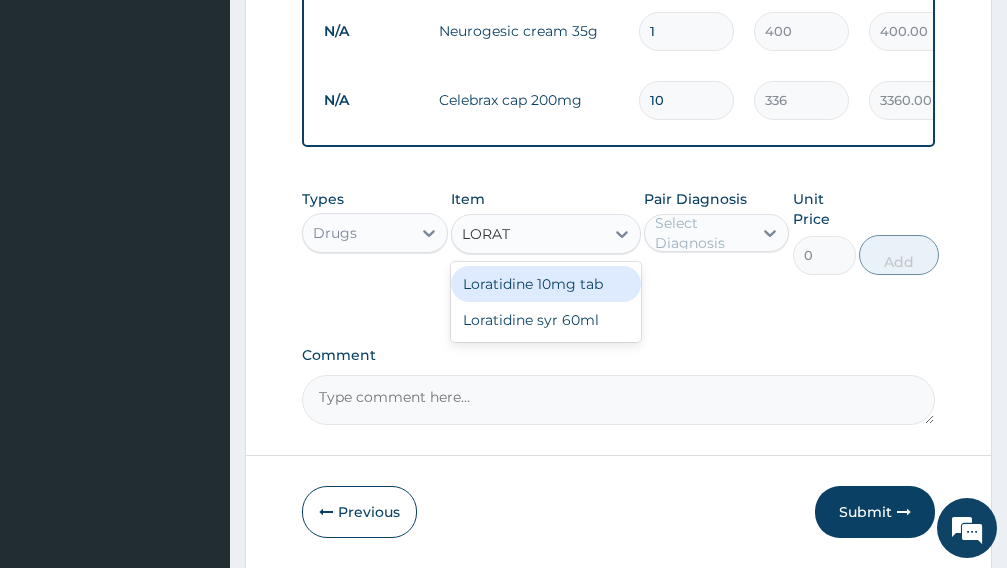 type on "LORATIDINE" 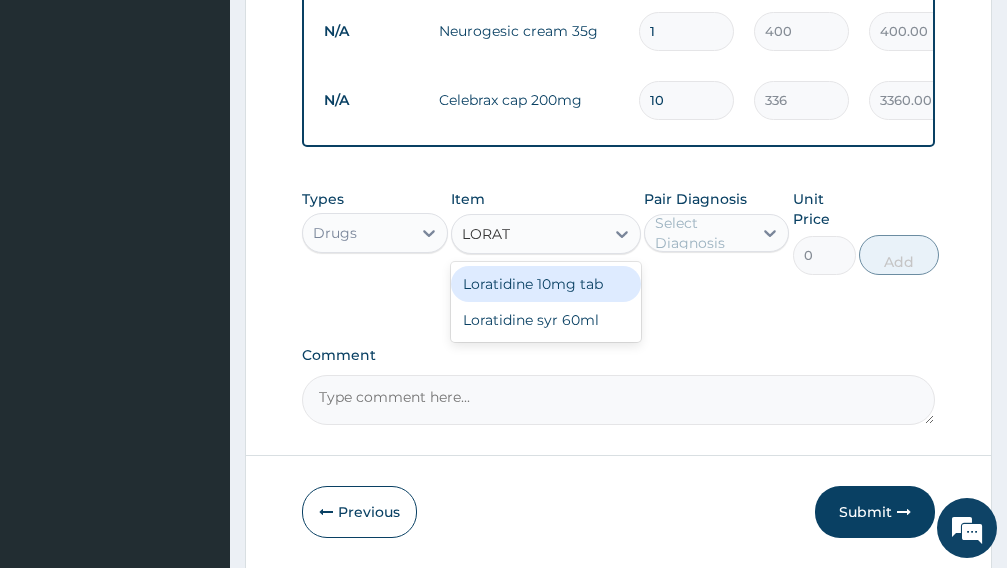 click on "Loratidine 10mg tab" at bounding box center (546, 284) 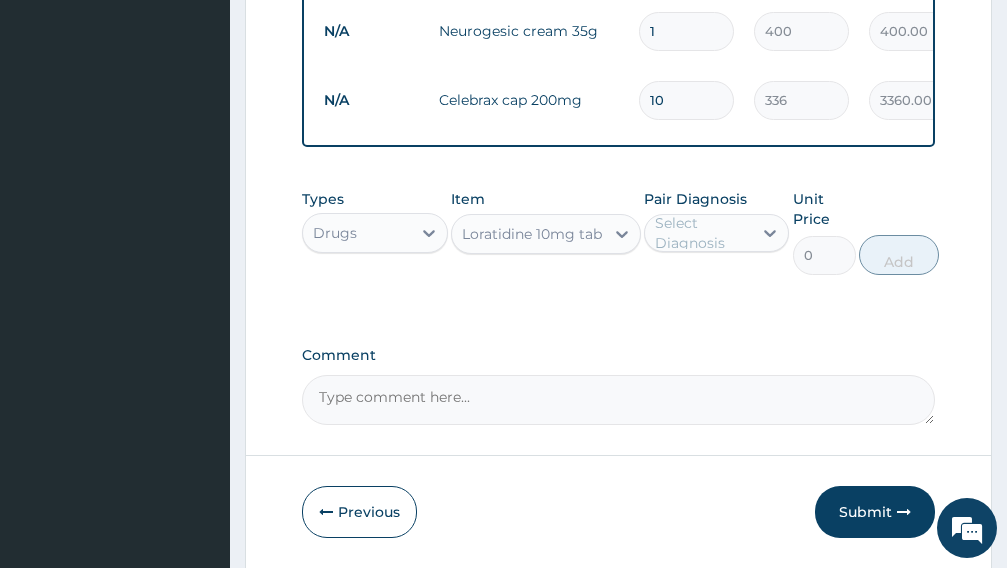 type 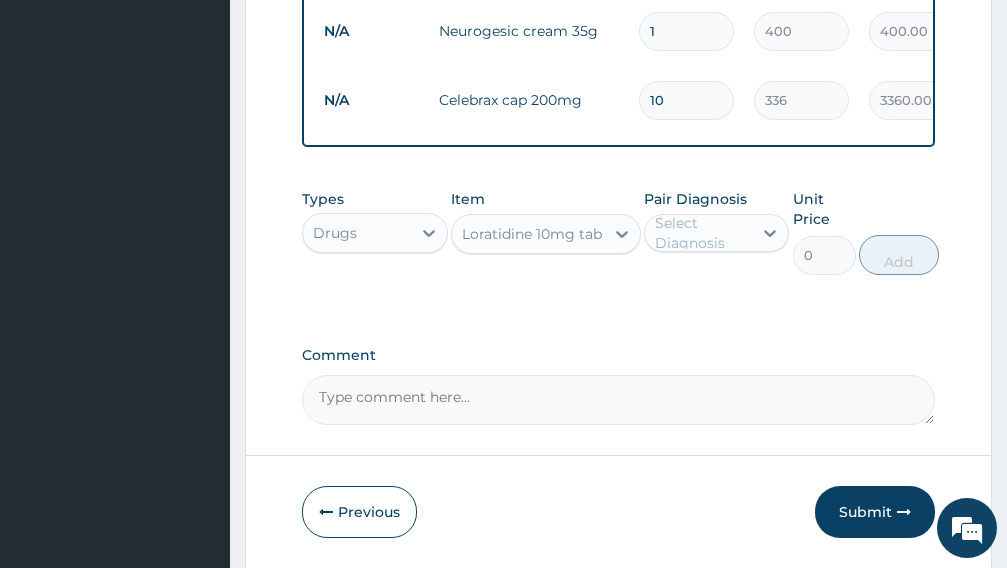 type on "100" 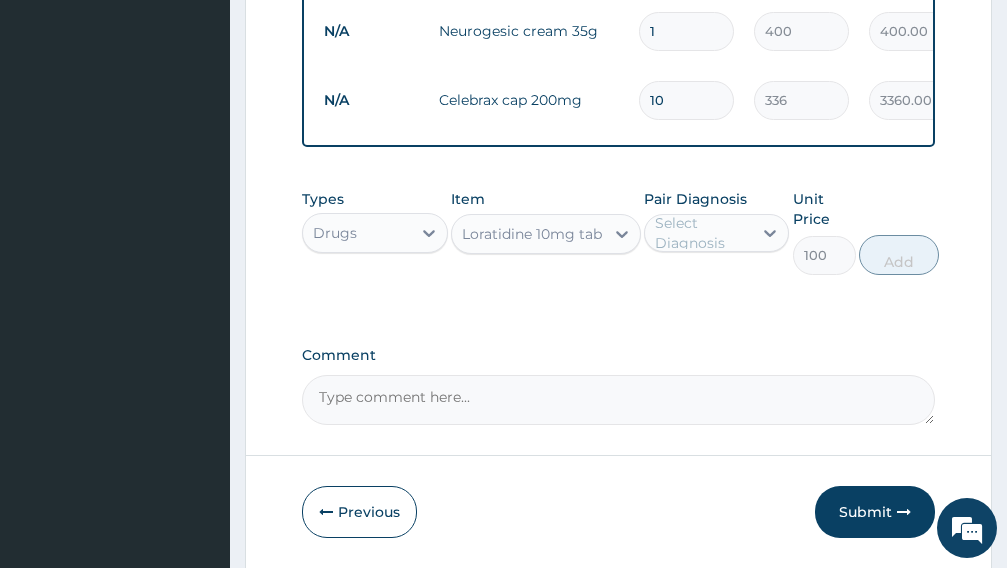 click on "Select Diagnosis" at bounding box center [703, 233] 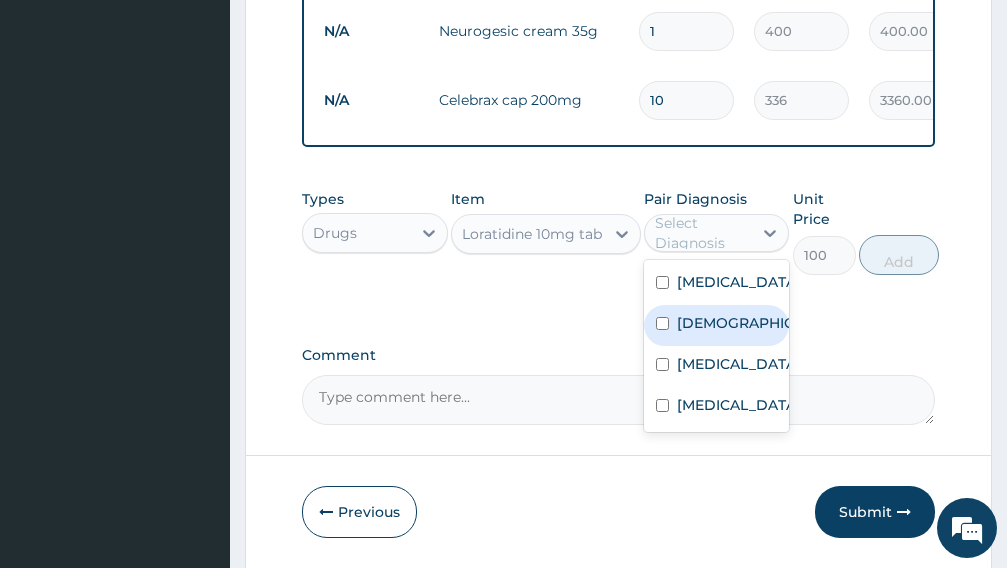 click on "Asthma" at bounding box center (717, 325) 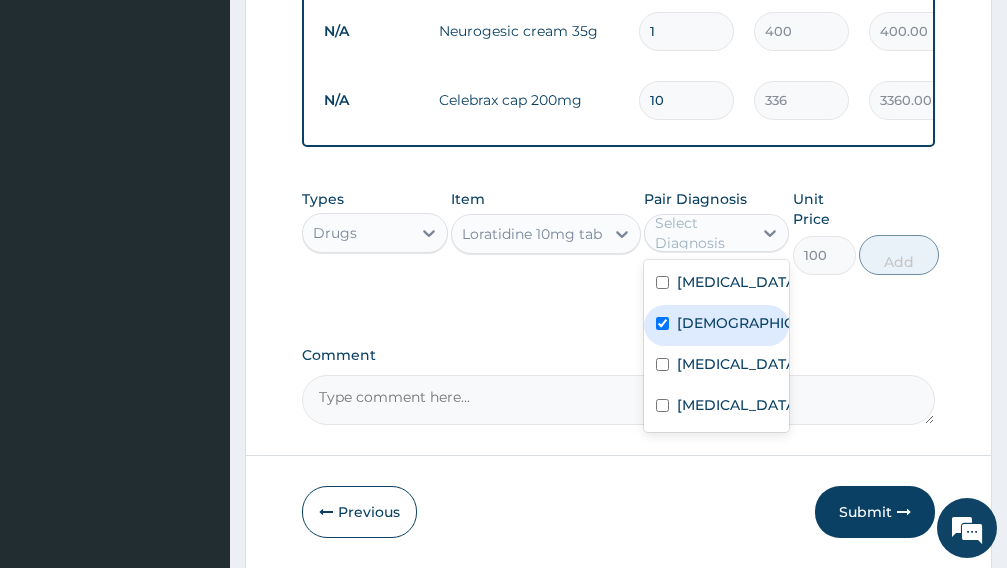checkbox on "true" 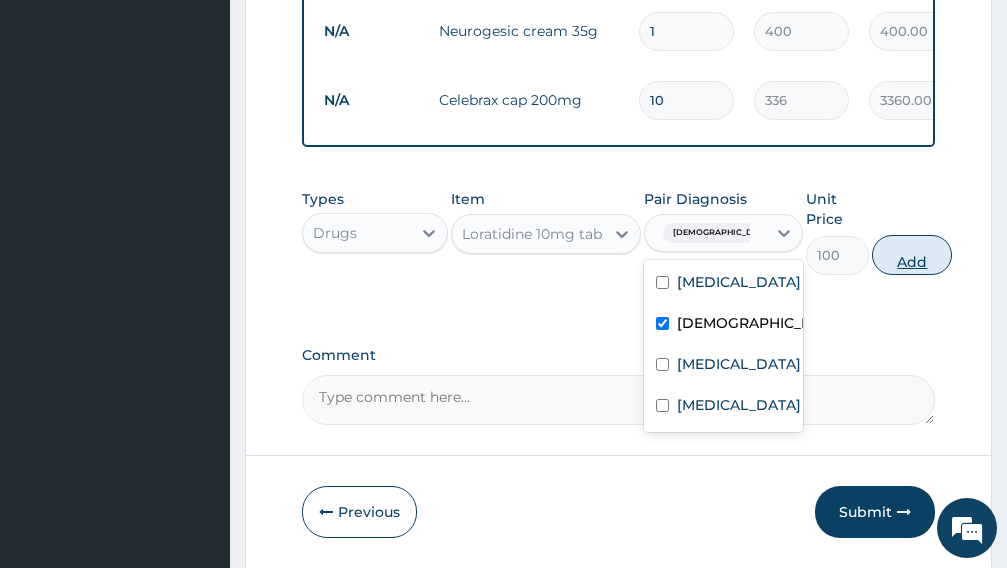 click on "Add" at bounding box center (912, 255) 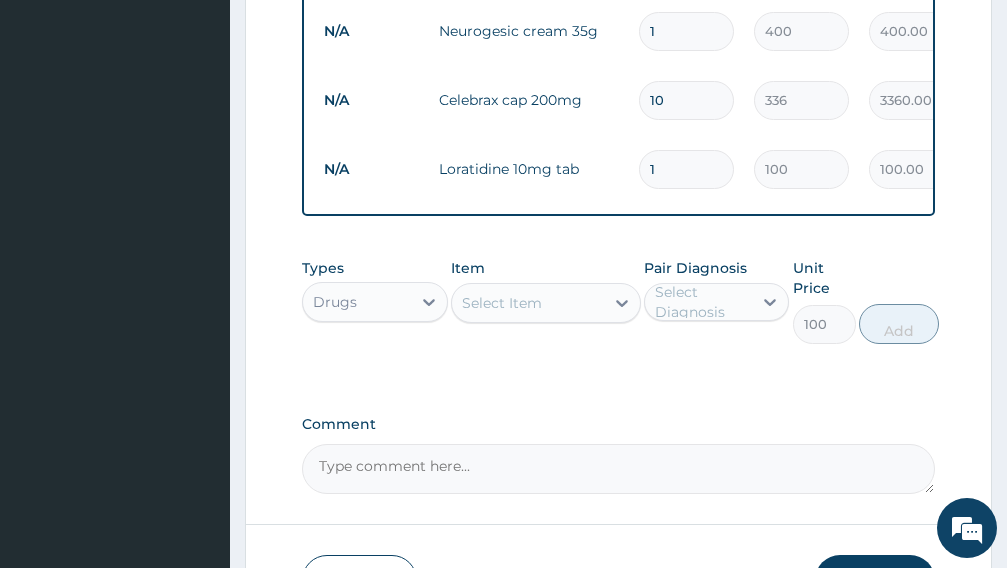 type on "0" 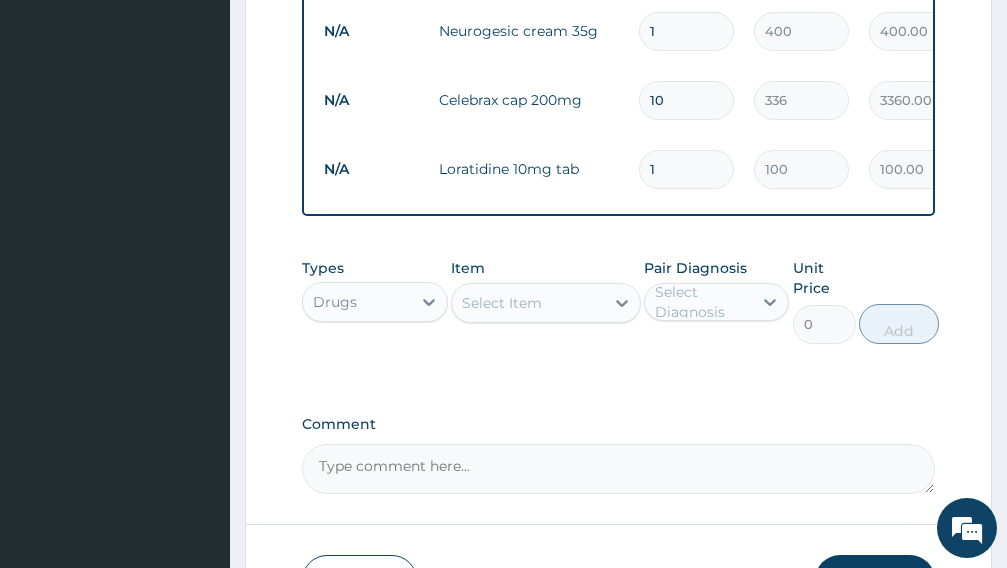 type on "10" 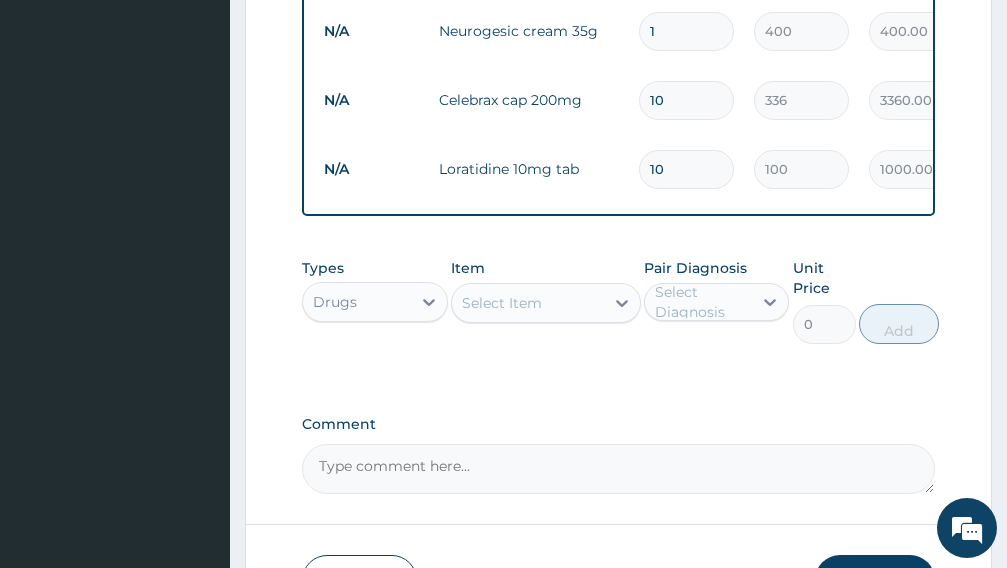 type on "1000.00" 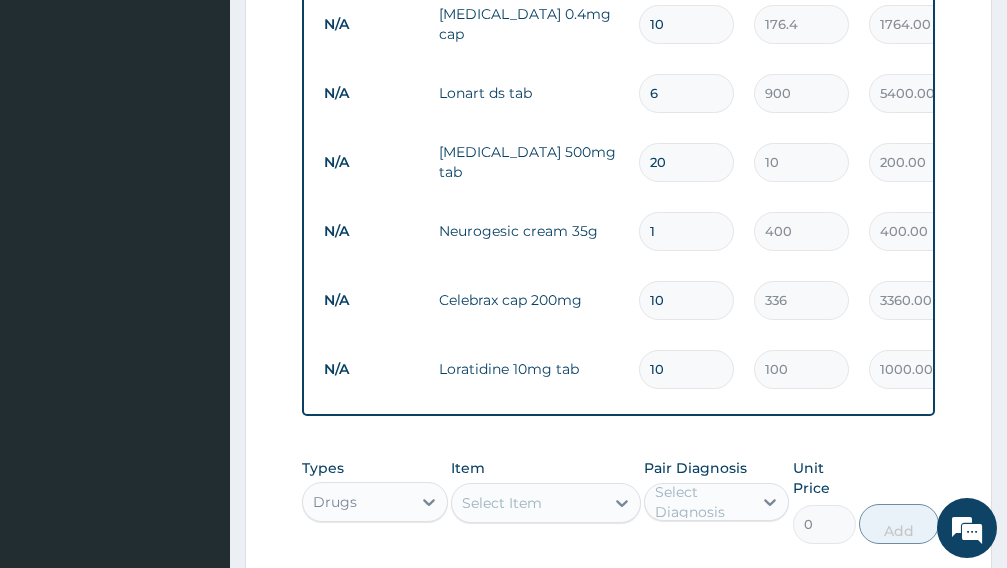 scroll, scrollTop: 1152, scrollLeft: 0, axis: vertical 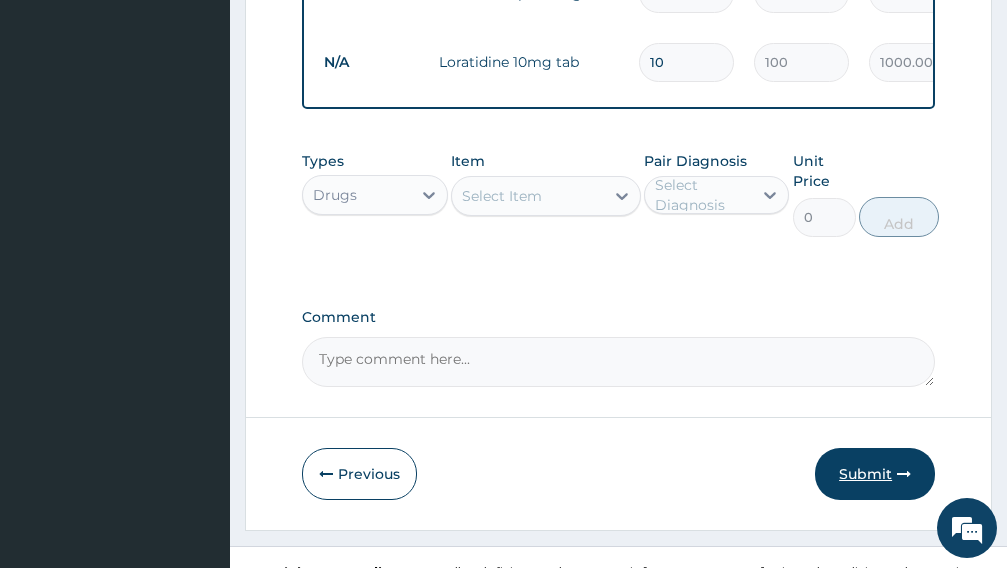 click on "Submit" at bounding box center (875, 474) 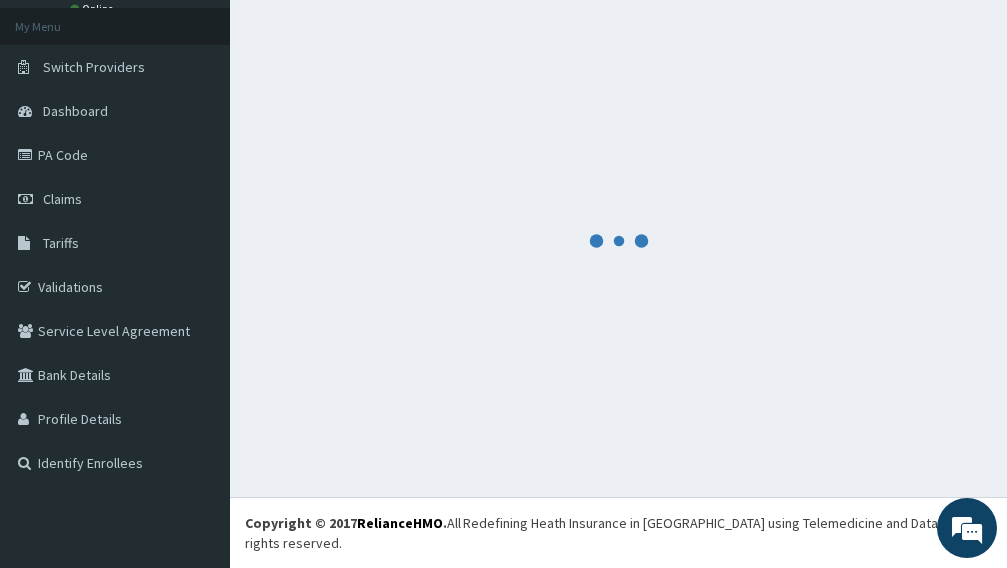 scroll, scrollTop: 87, scrollLeft: 0, axis: vertical 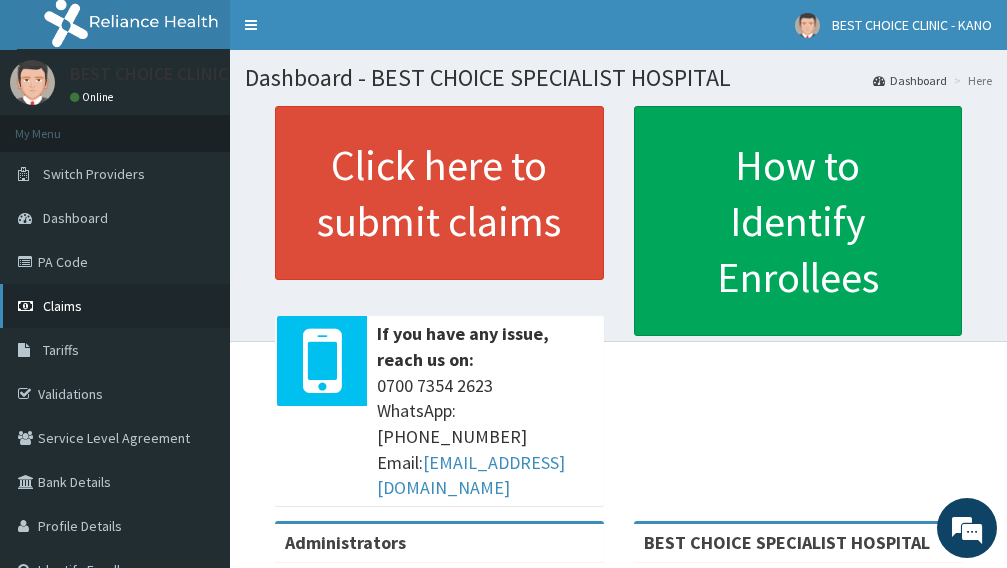 click on "Claims" at bounding box center [62, 306] 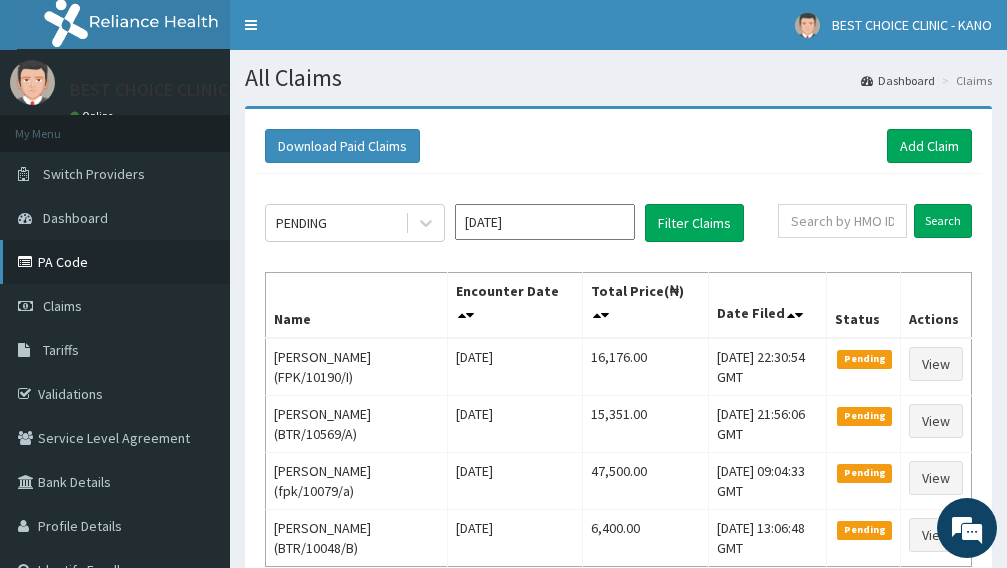 scroll, scrollTop: 0, scrollLeft: 0, axis: both 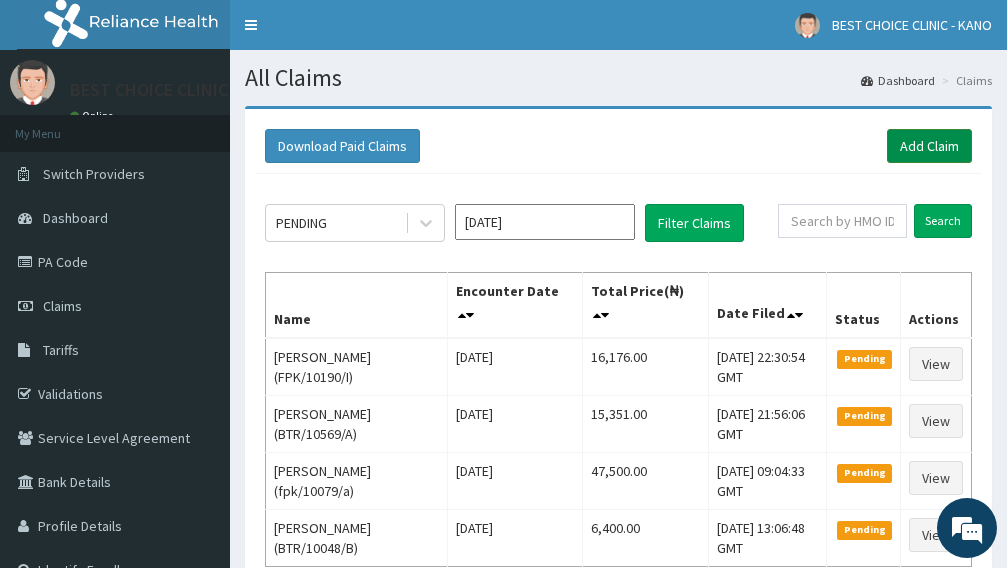 click on "Add Claim" at bounding box center (929, 146) 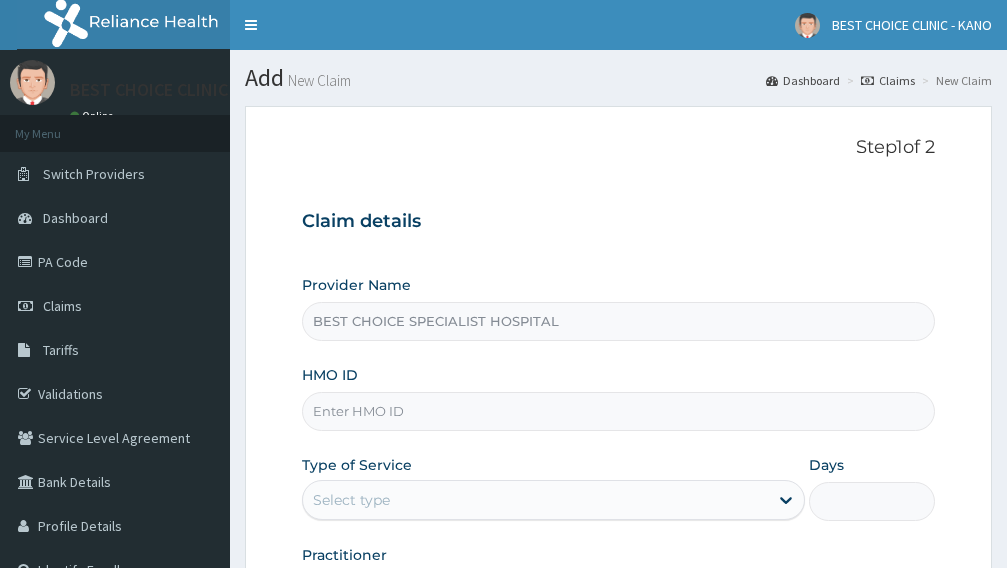 scroll, scrollTop: 0, scrollLeft: 0, axis: both 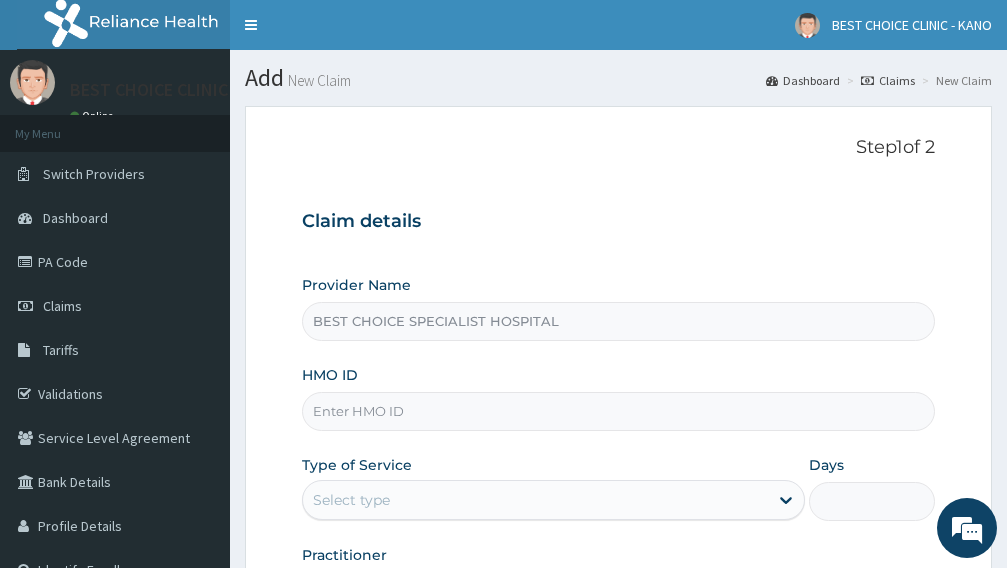 click on "HMO ID" at bounding box center [618, 411] 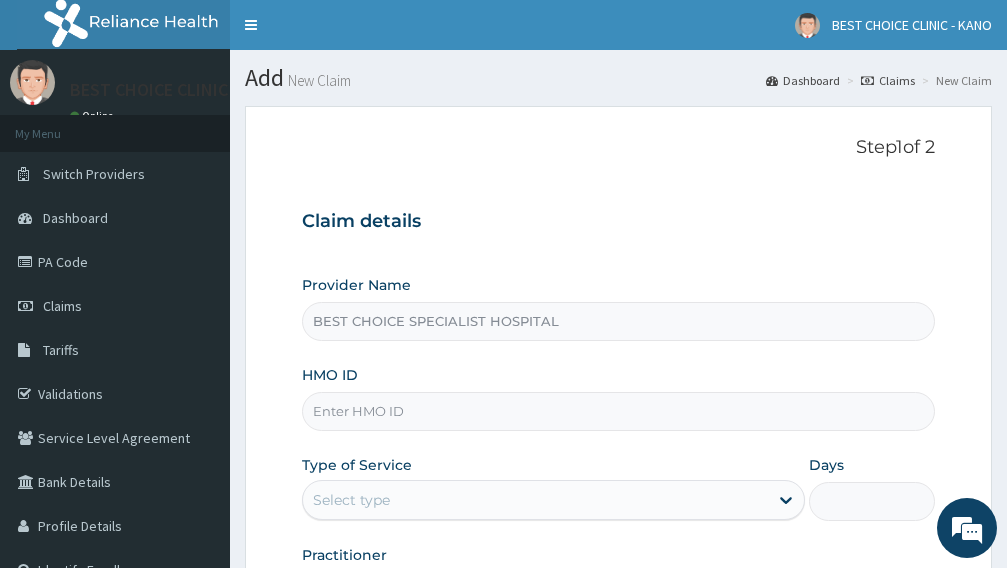 scroll, scrollTop: 54, scrollLeft: 0, axis: vertical 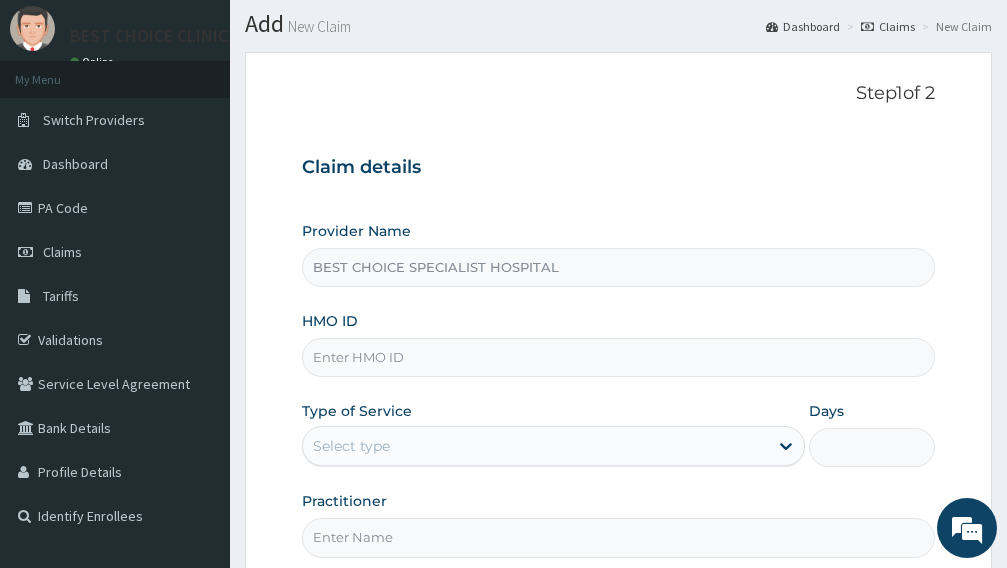 click on "HMO ID" at bounding box center (618, 357) 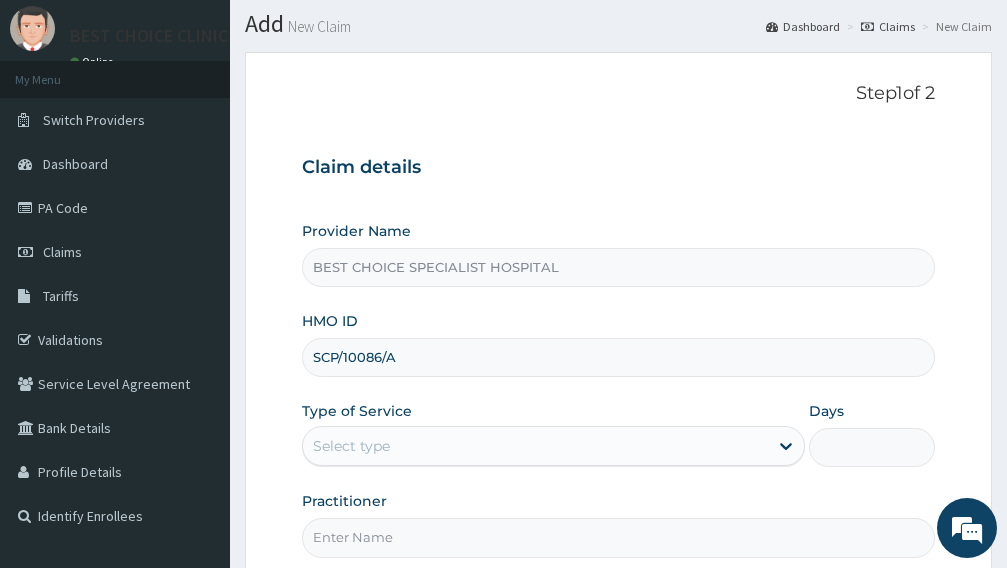type on "SCP/10086/A" 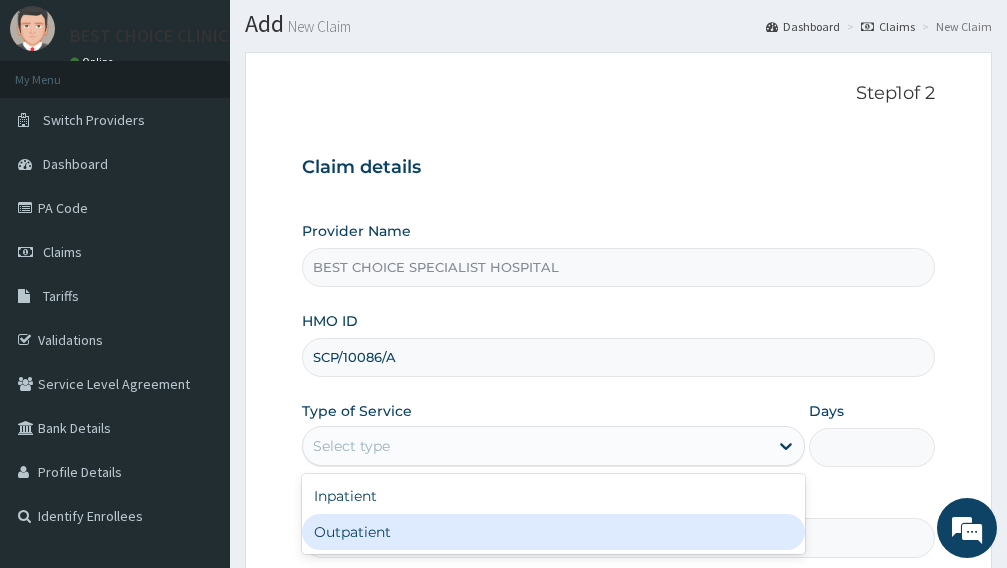 click on "Outpatient" at bounding box center (553, 532) 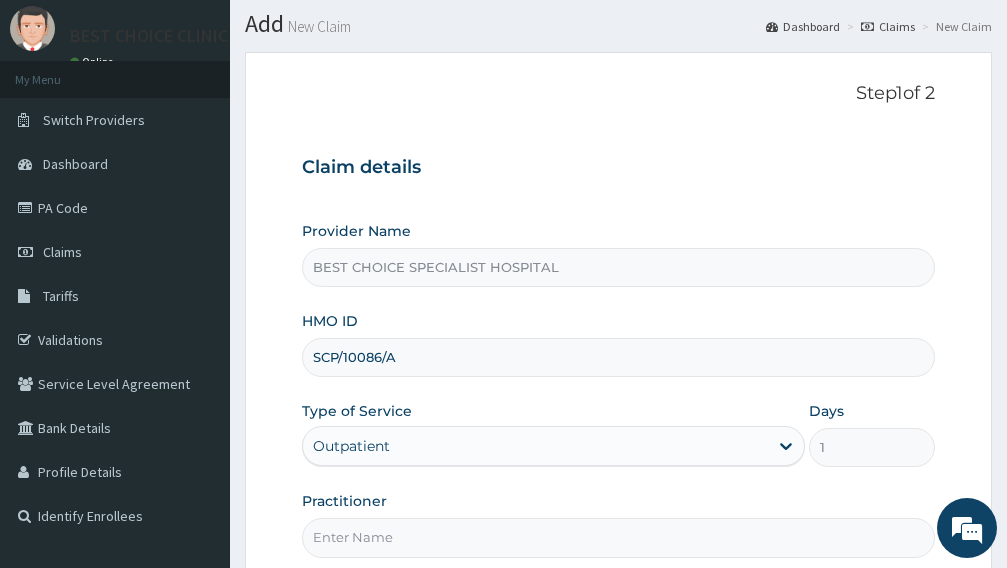 scroll, scrollTop: 254, scrollLeft: 0, axis: vertical 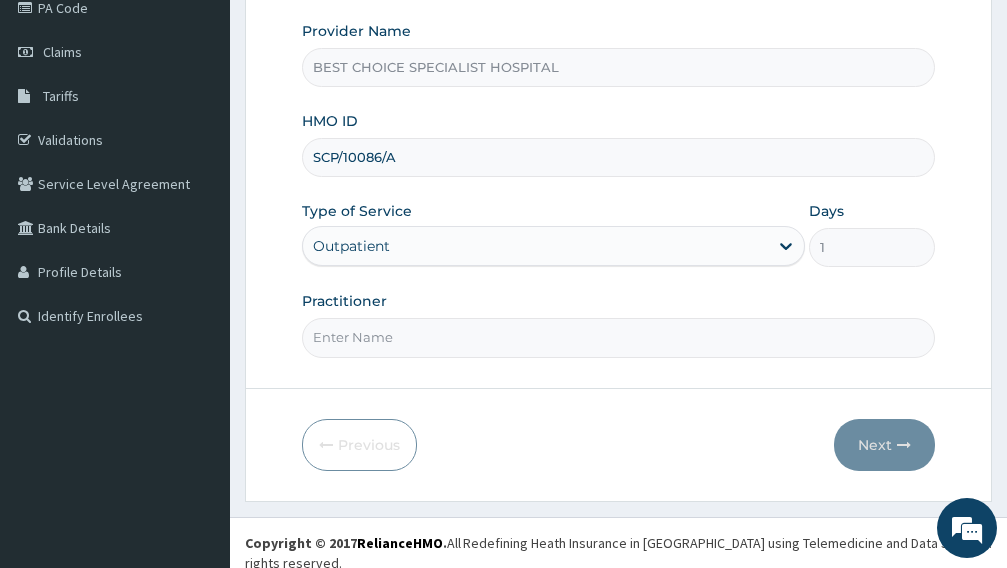 click on "Practitioner" at bounding box center [618, 337] 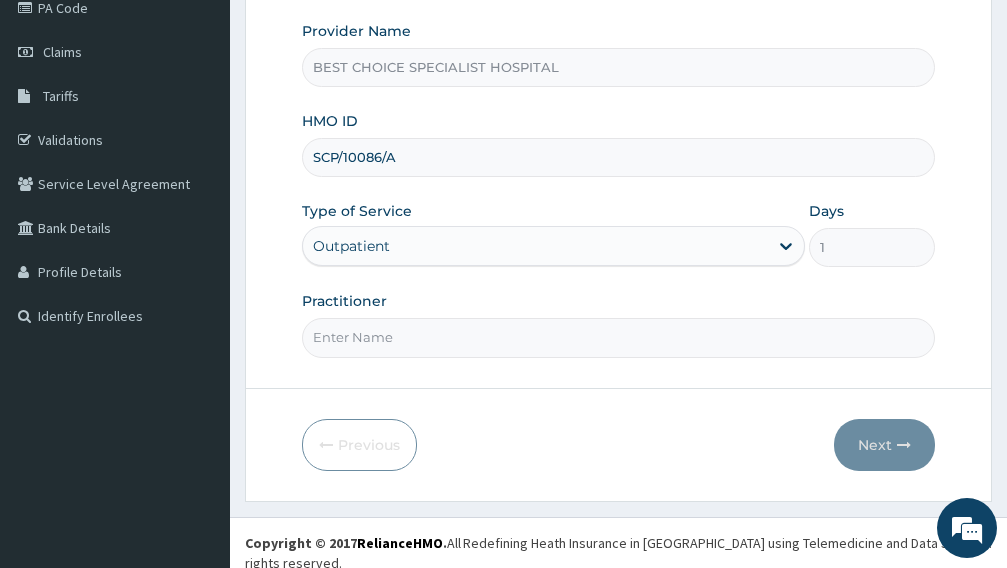 type on "[PERSON_NAME]" 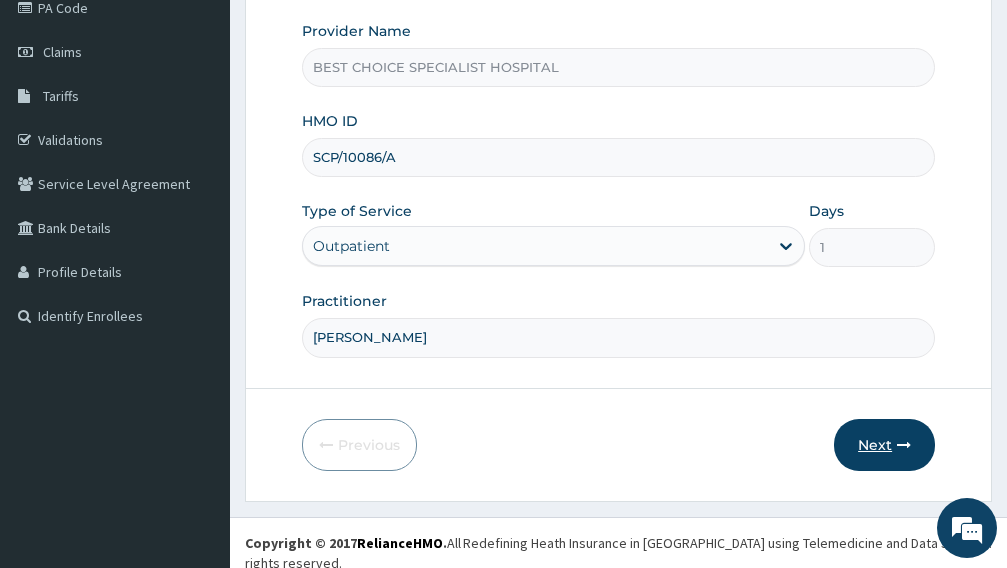 click on "Next" at bounding box center (884, 445) 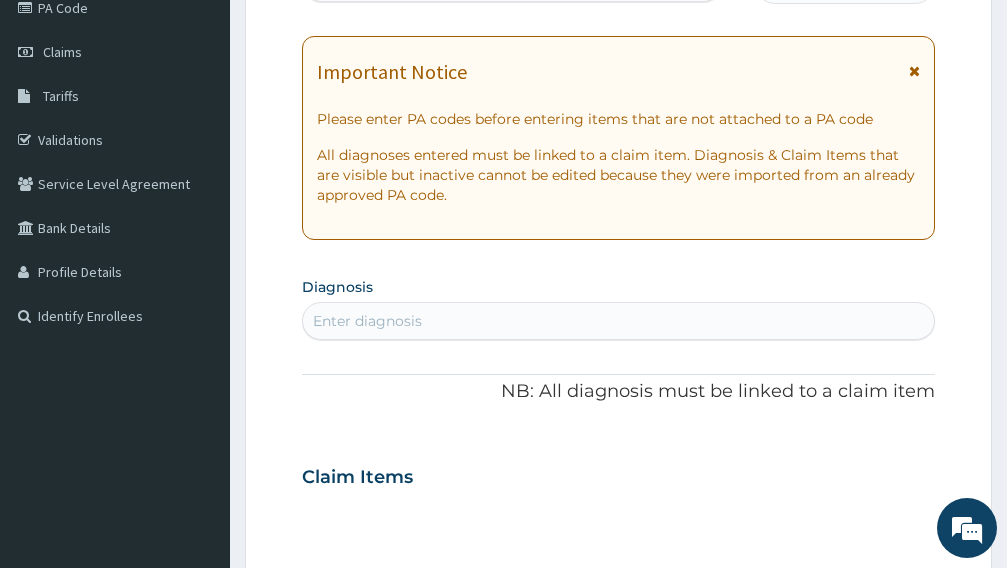 scroll, scrollTop: 54, scrollLeft: 0, axis: vertical 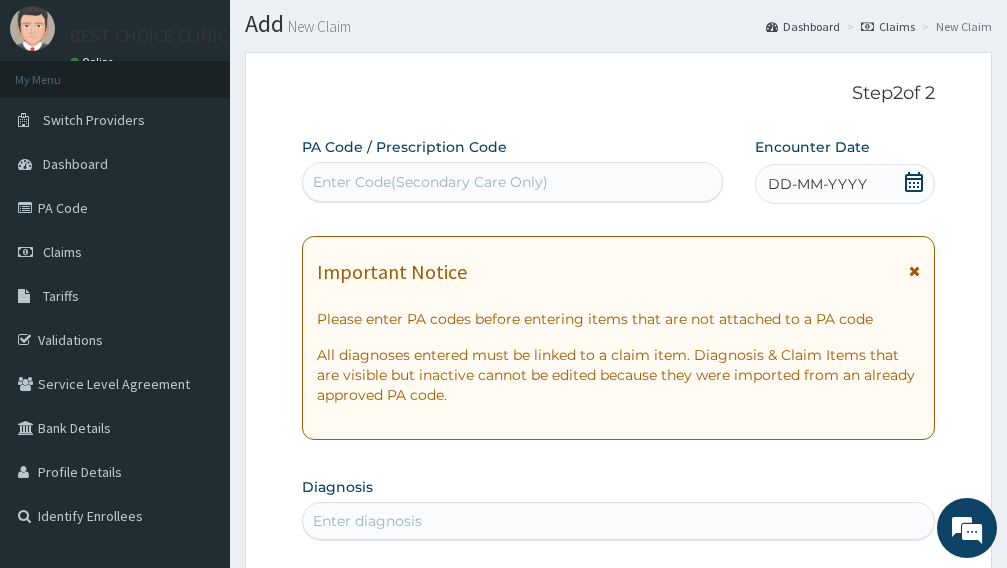 click on "DD-MM-YYYY" at bounding box center [817, 184] 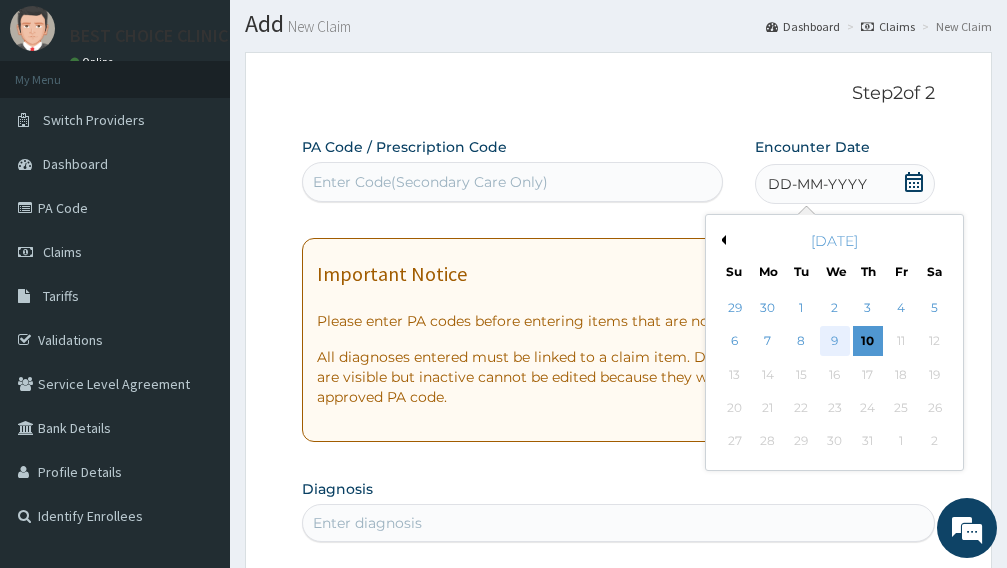 click on "9" at bounding box center (834, 342) 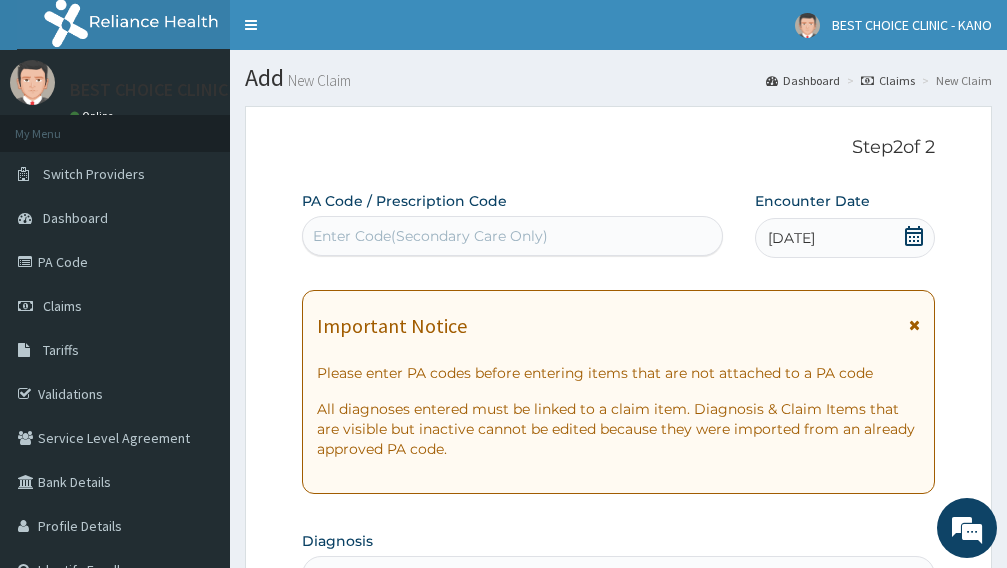 scroll, scrollTop: 200, scrollLeft: 0, axis: vertical 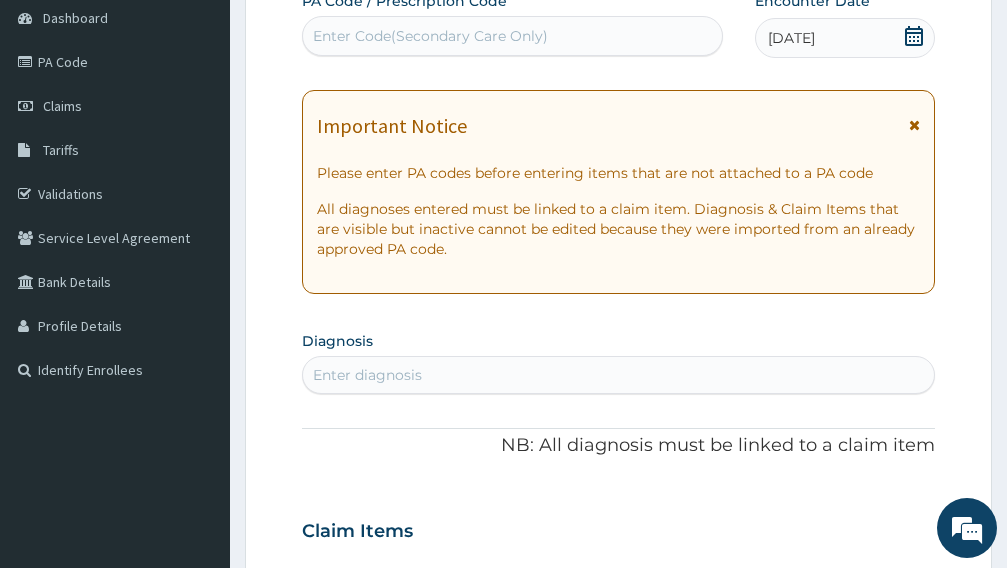 click at bounding box center [914, 125] 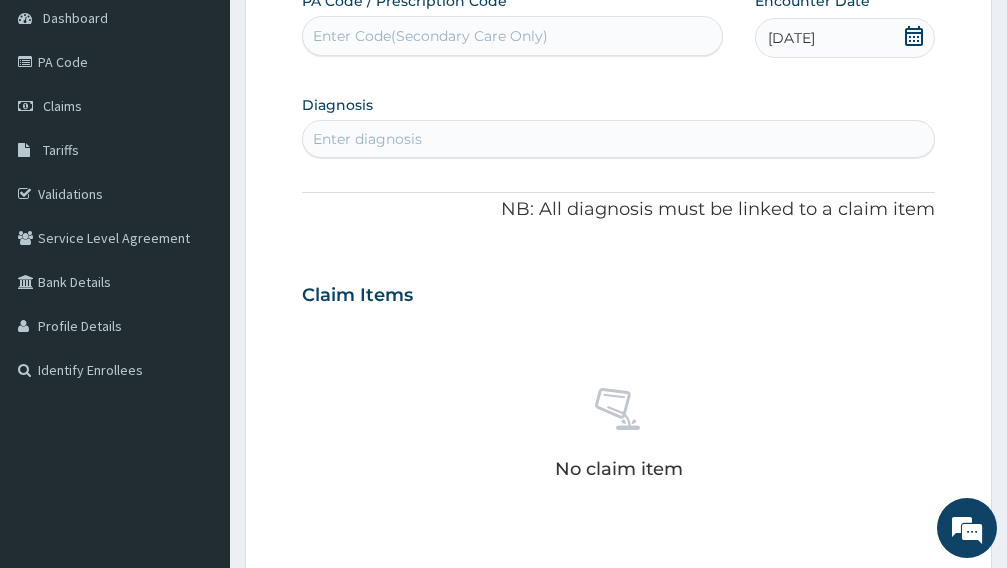 click on "Enter diagnosis" at bounding box center (367, 139) 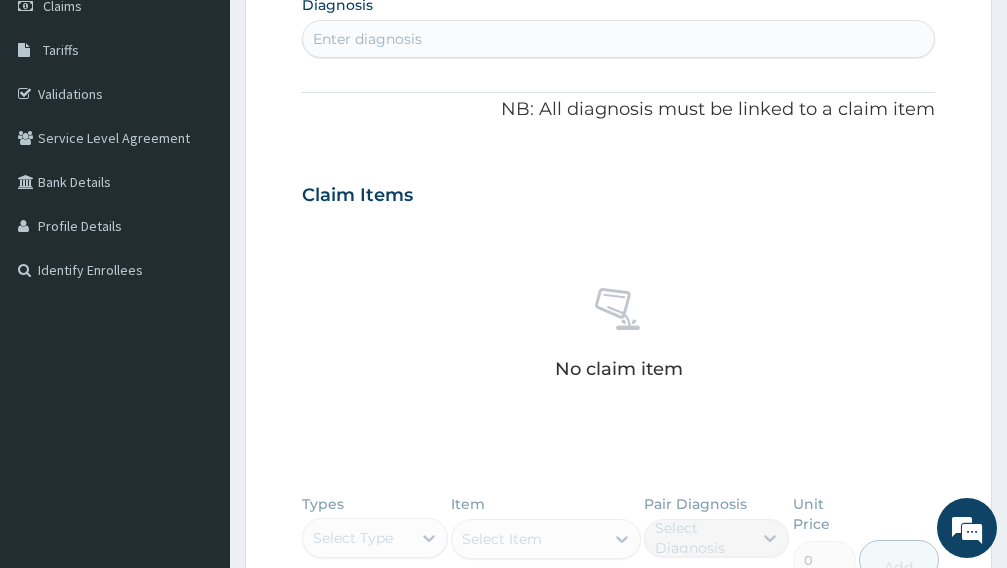 scroll, scrollTop: 100, scrollLeft: 0, axis: vertical 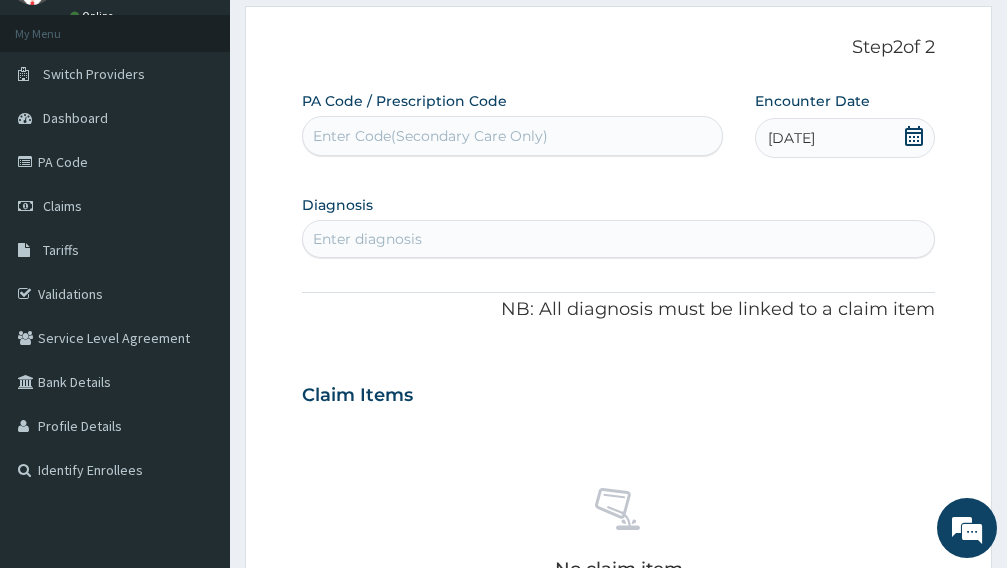 click on "Enter diagnosis" at bounding box center [367, 239] 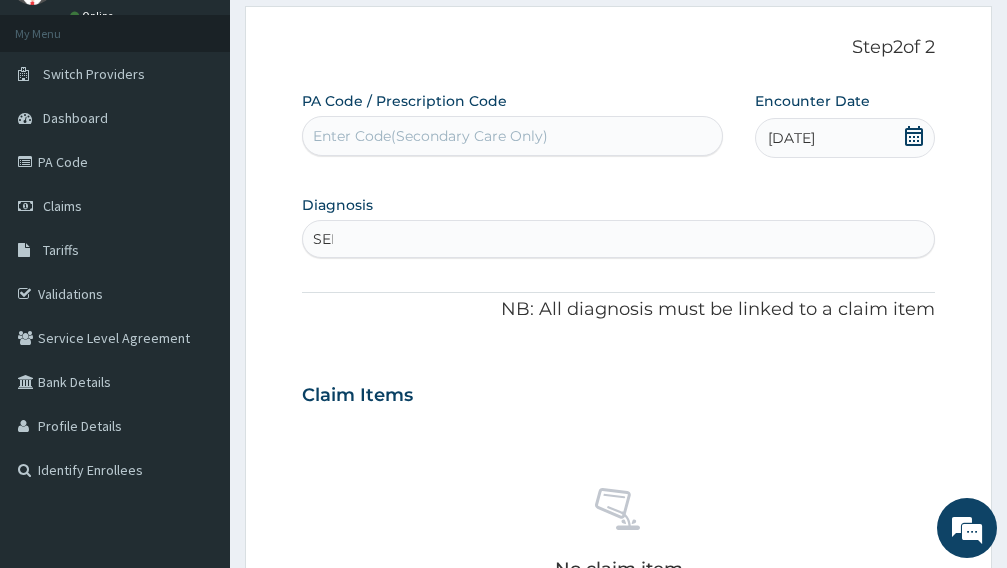 type on "[MEDICAL_DATA]" 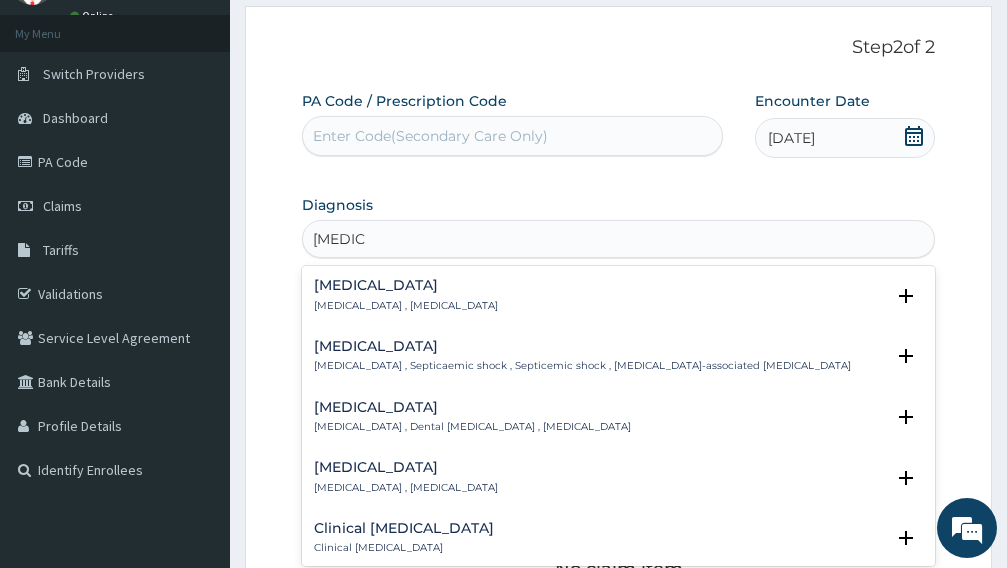 click on "[MEDICAL_DATA]" at bounding box center [406, 285] 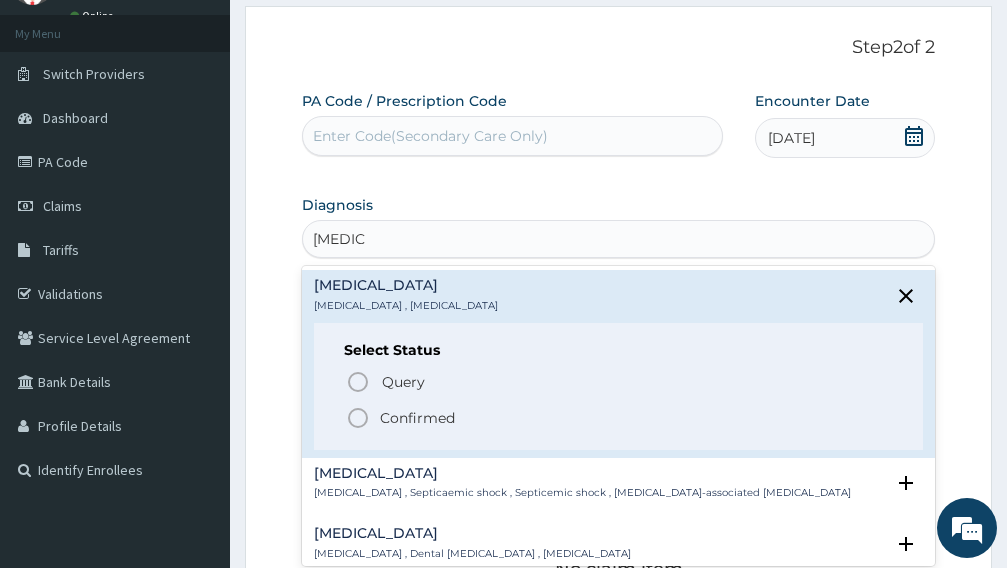 click 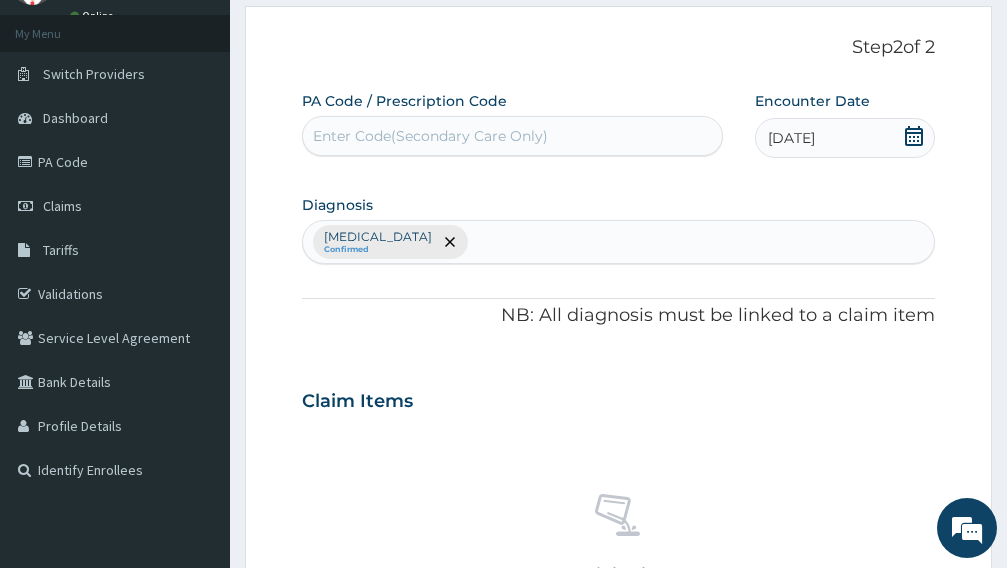 click on "[MEDICAL_DATA] Confirmed" at bounding box center [618, 242] 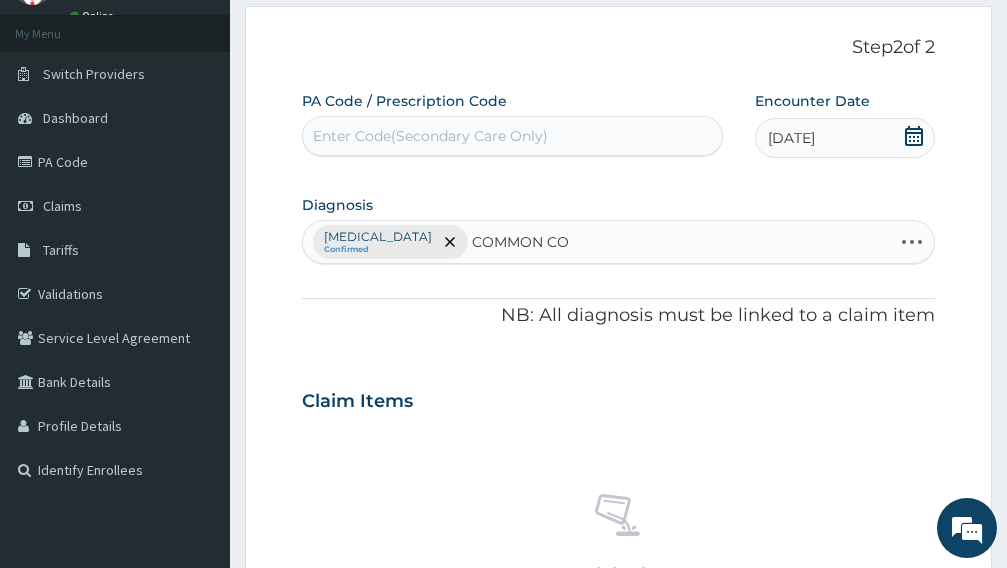 type on "[MEDICAL_DATA]" 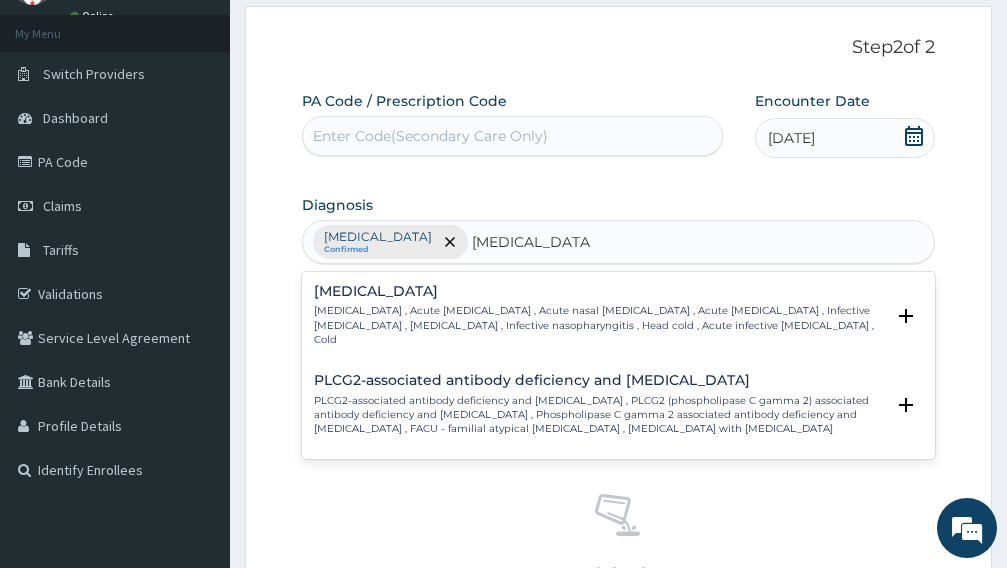 click on "[MEDICAL_DATA] , Acute [MEDICAL_DATA] , Acute nasal [MEDICAL_DATA] , Acute [MEDICAL_DATA] , Infective [MEDICAL_DATA] , [MEDICAL_DATA] , Infective nasopharyngitis , Head cold , Acute infective [MEDICAL_DATA] , Cold" at bounding box center (599, 325) 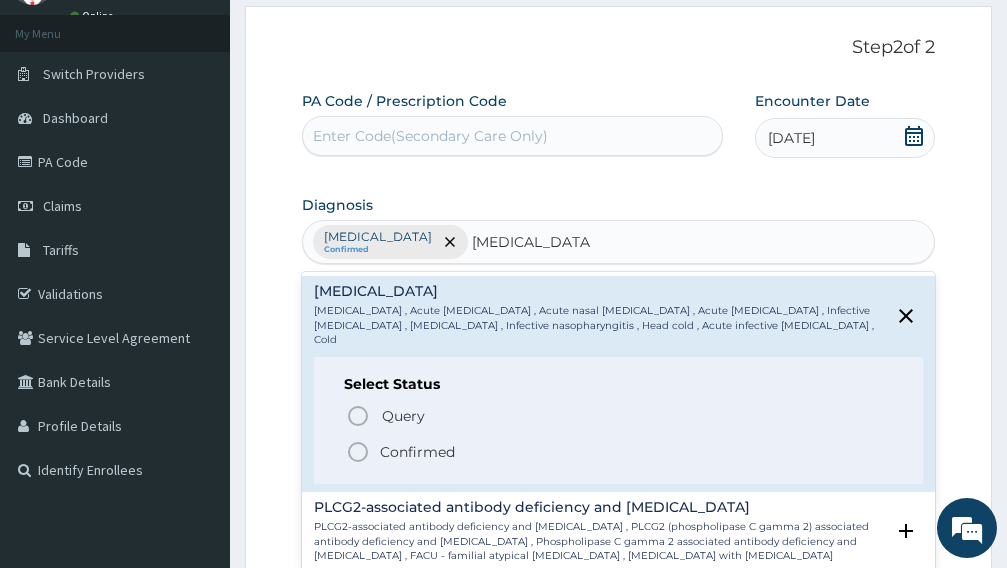 click 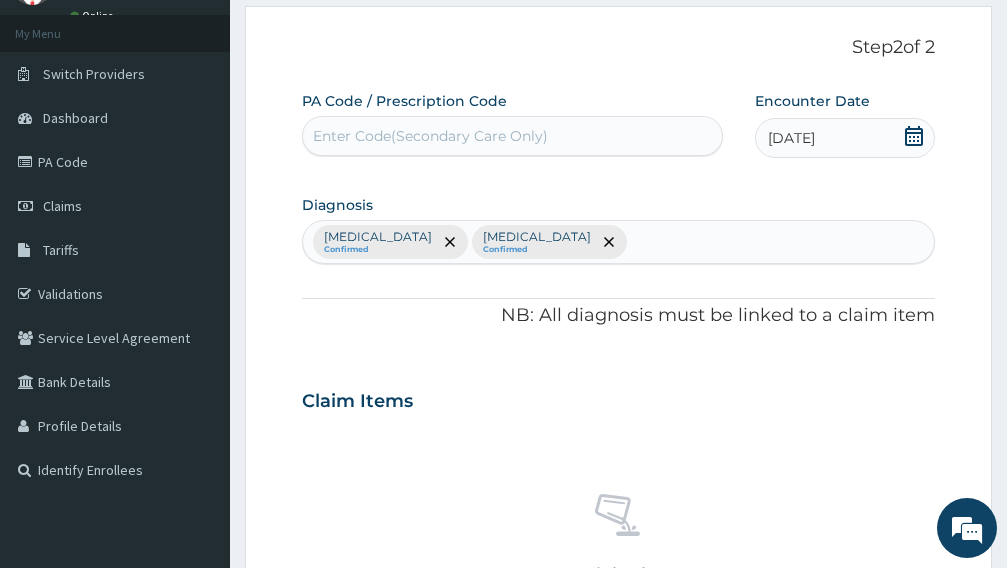 click on "[MEDICAL_DATA] Confirmed [MEDICAL_DATA] Confirmed" at bounding box center (618, 242) 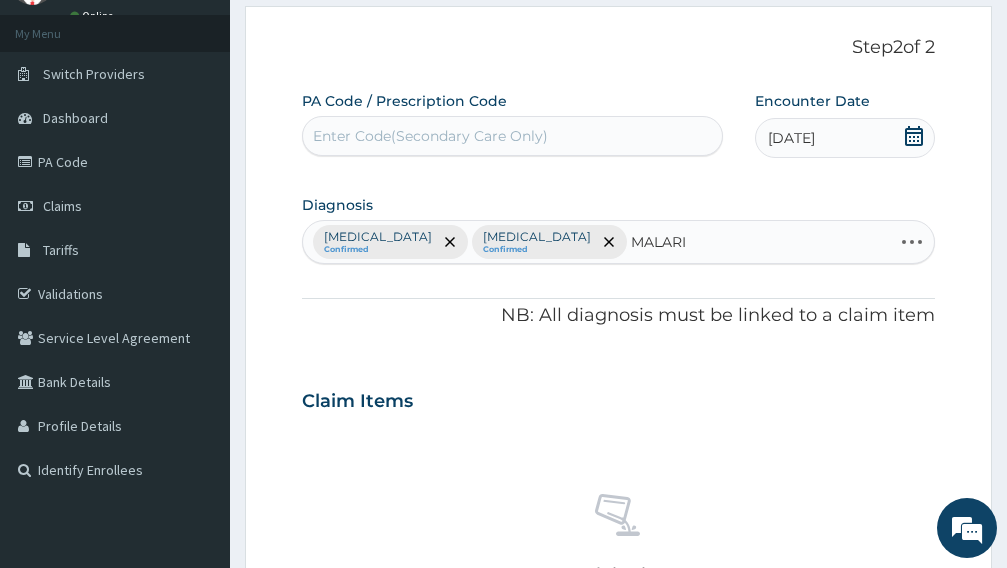 type on "[MEDICAL_DATA]" 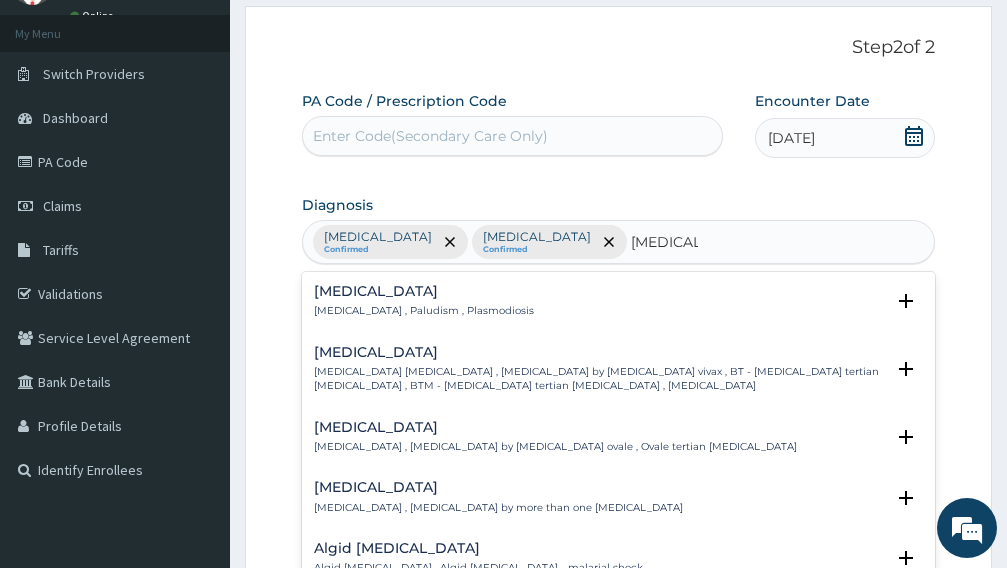 click on "[MEDICAL_DATA] [MEDICAL_DATA] , Paludism , Plasmodiosis" at bounding box center [424, 301] 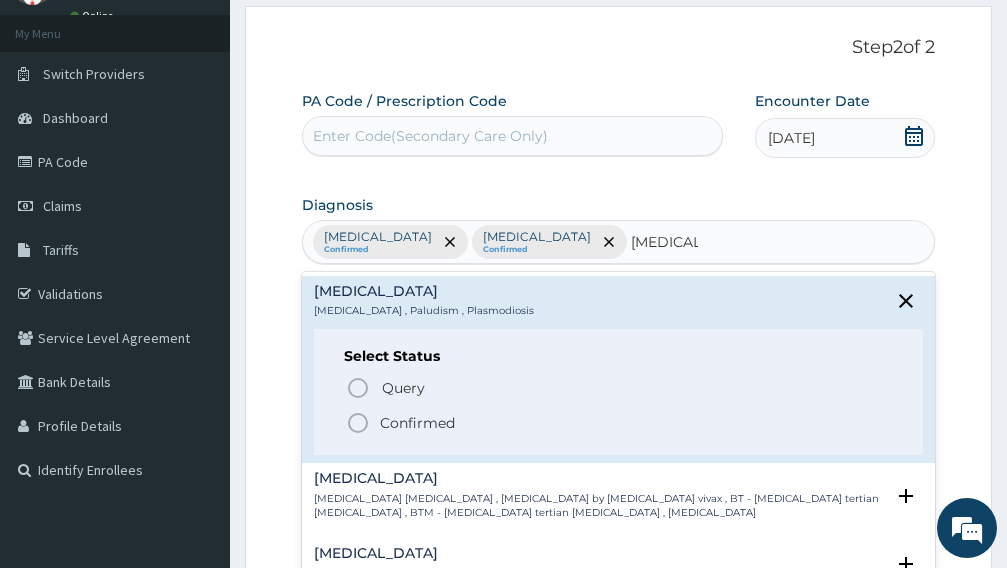 click 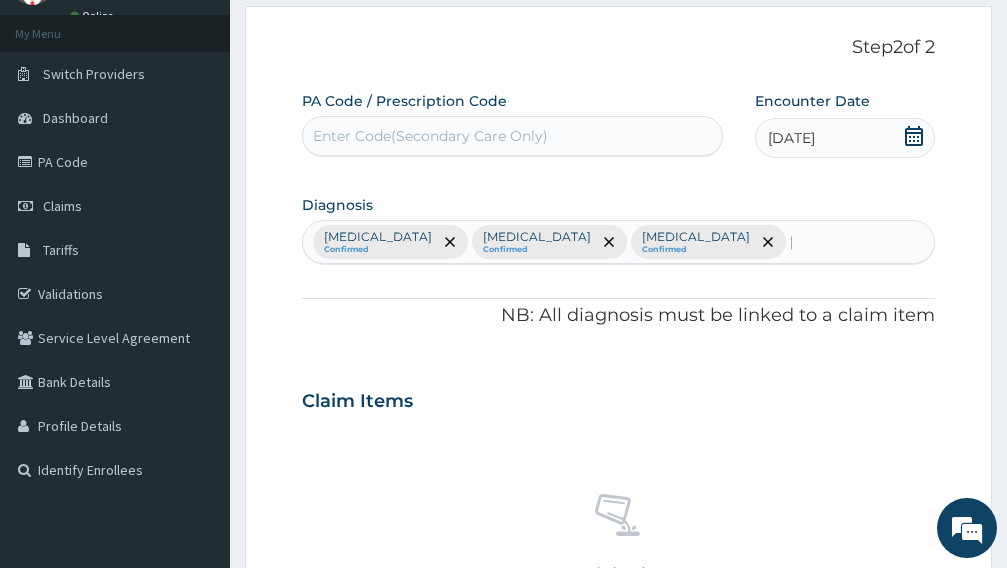 type 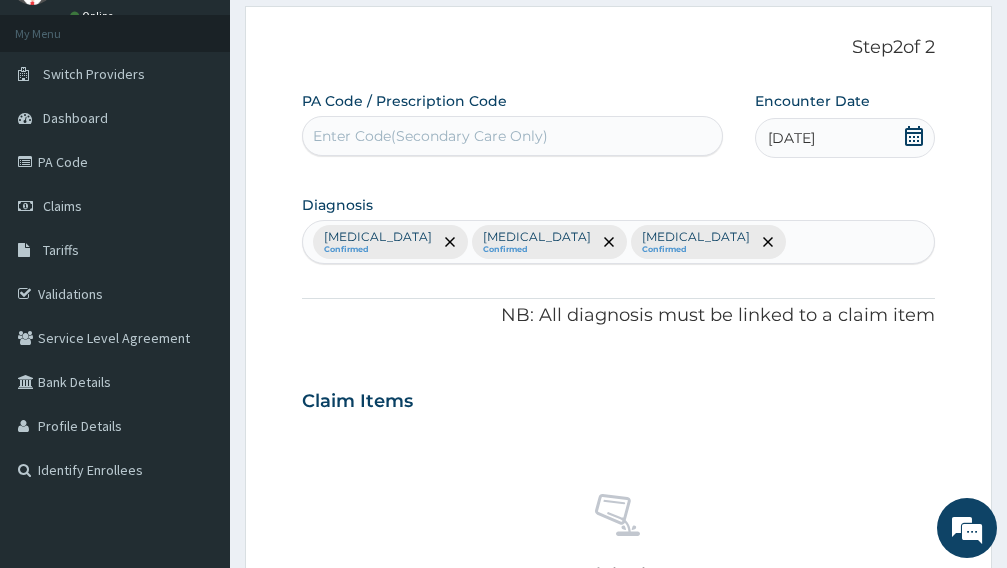 click on "Select Type" at bounding box center [357, 744] 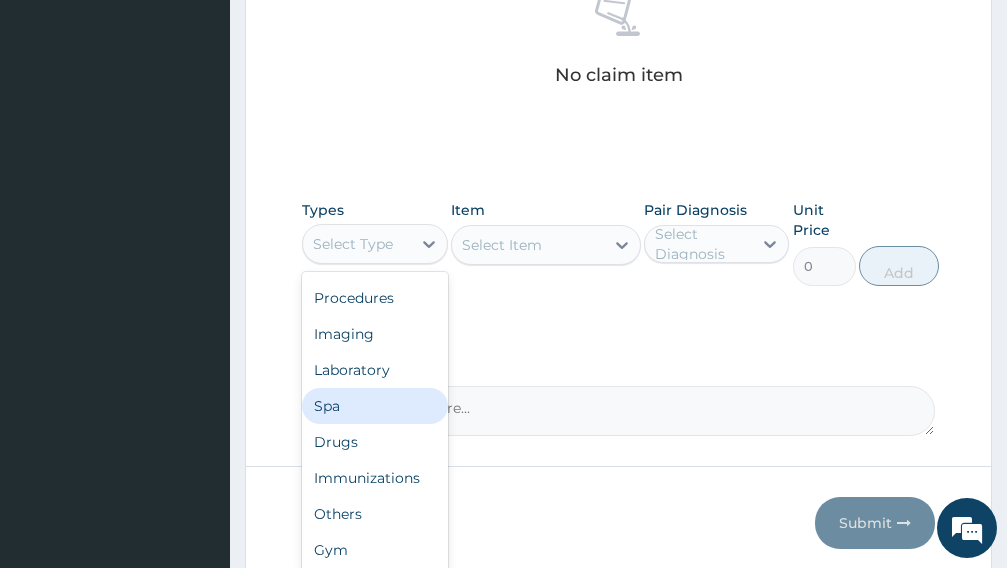 scroll, scrollTop: 0, scrollLeft: 0, axis: both 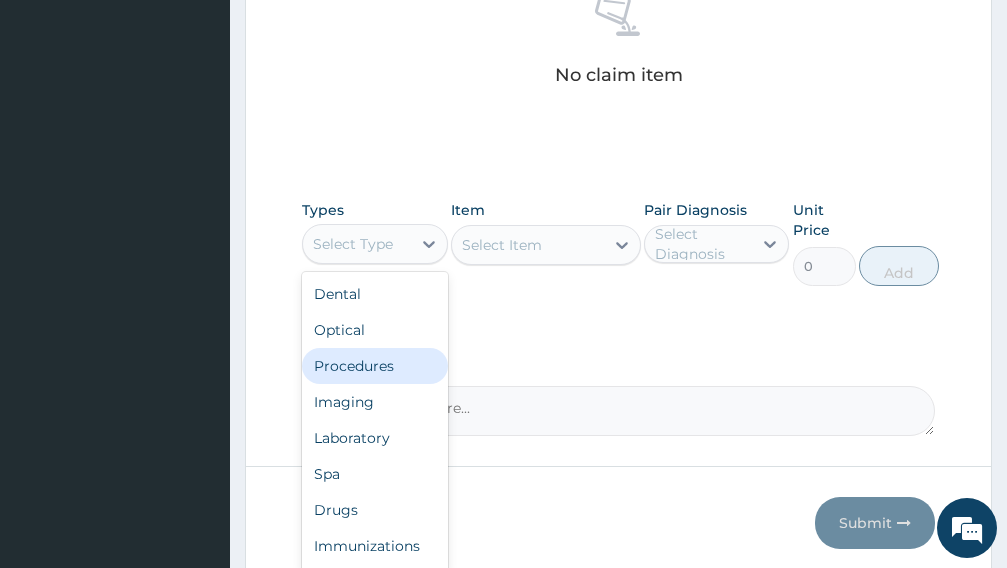click on "Procedures" at bounding box center [375, 366] 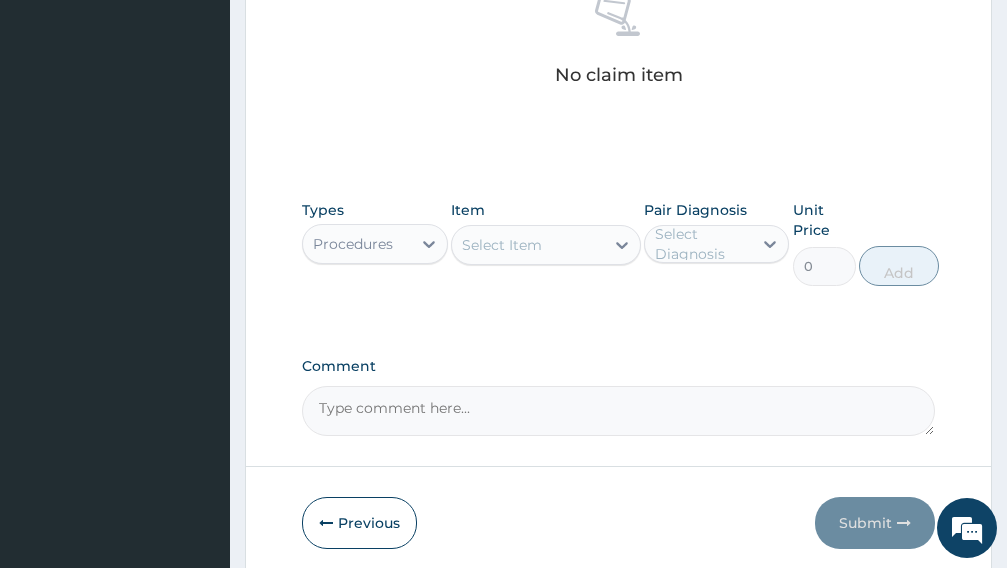 click on "Select Item" at bounding box center [528, 245] 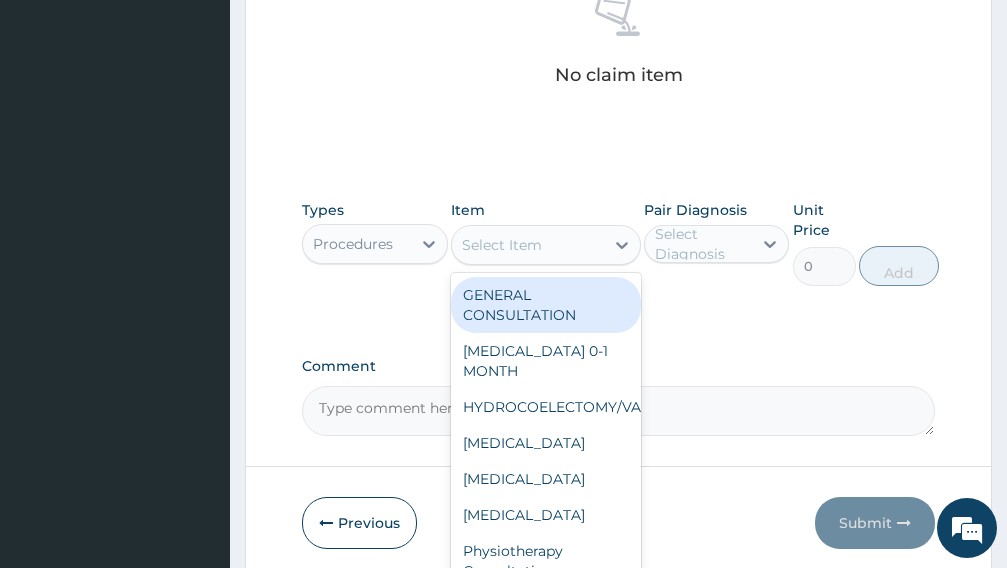 click on "GENERAL CONSULTATION" at bounding box center [546, 305] 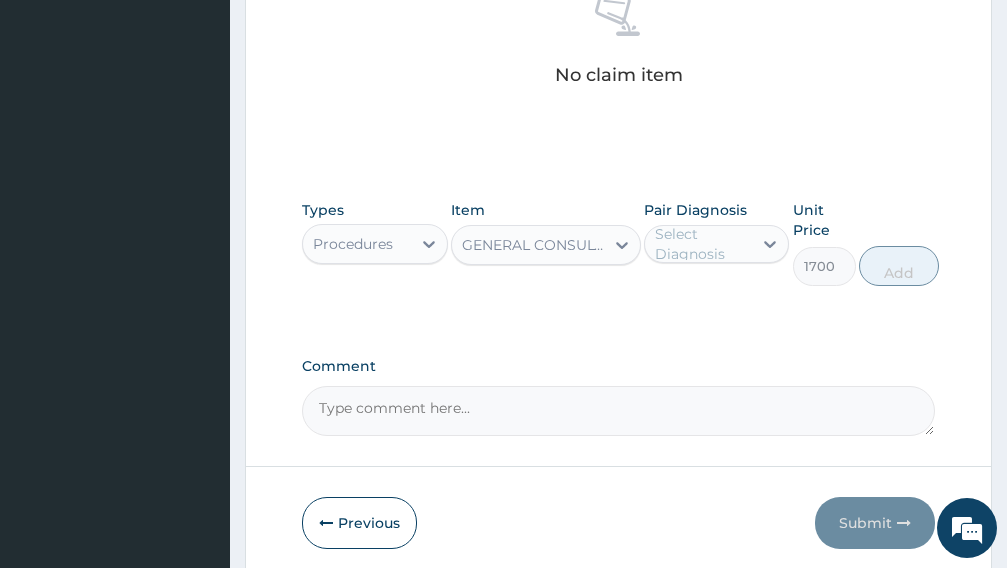 click on "Select Diagnosis" at bounding box center (703, 244) 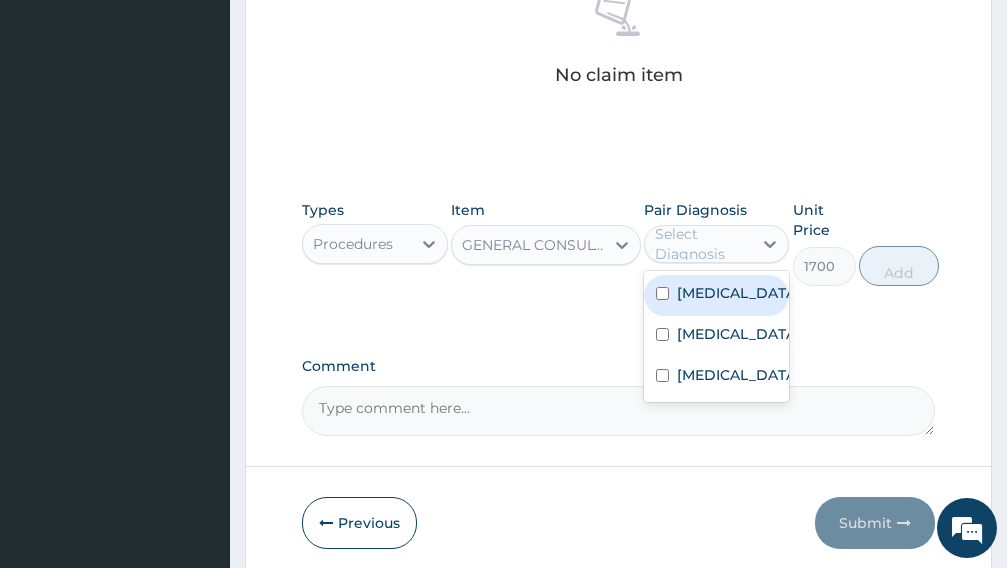 click on "[MEDICAL_DATA]" at bounding box center [738, 293] 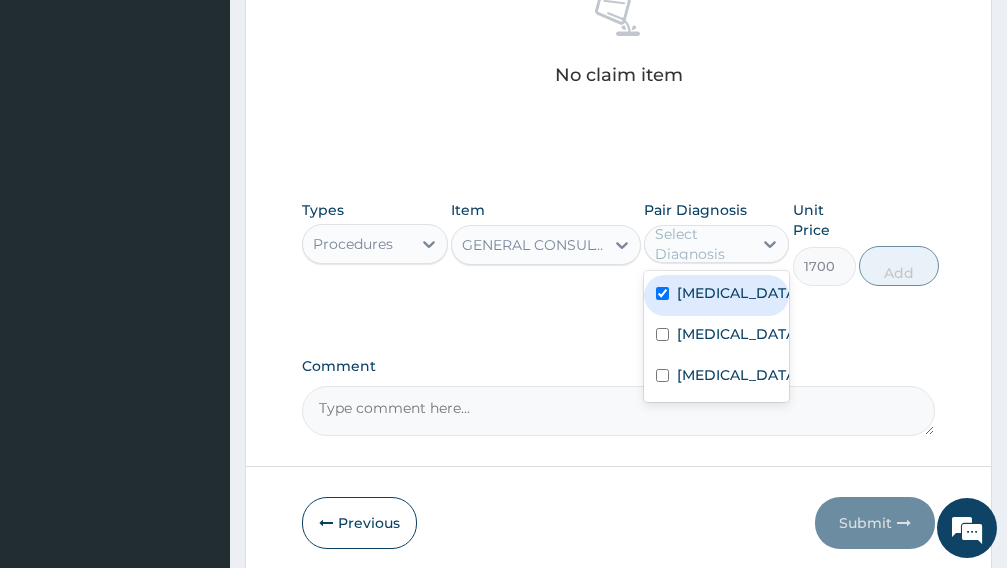 click on "[MEDICAL_DATA]" at bounding box center (738, 334) 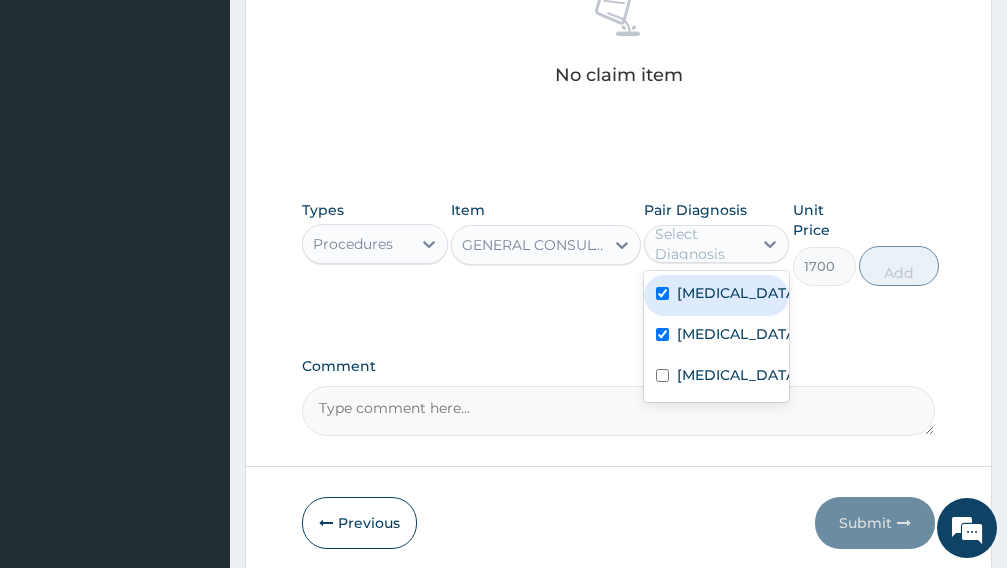 checkbox on "true" 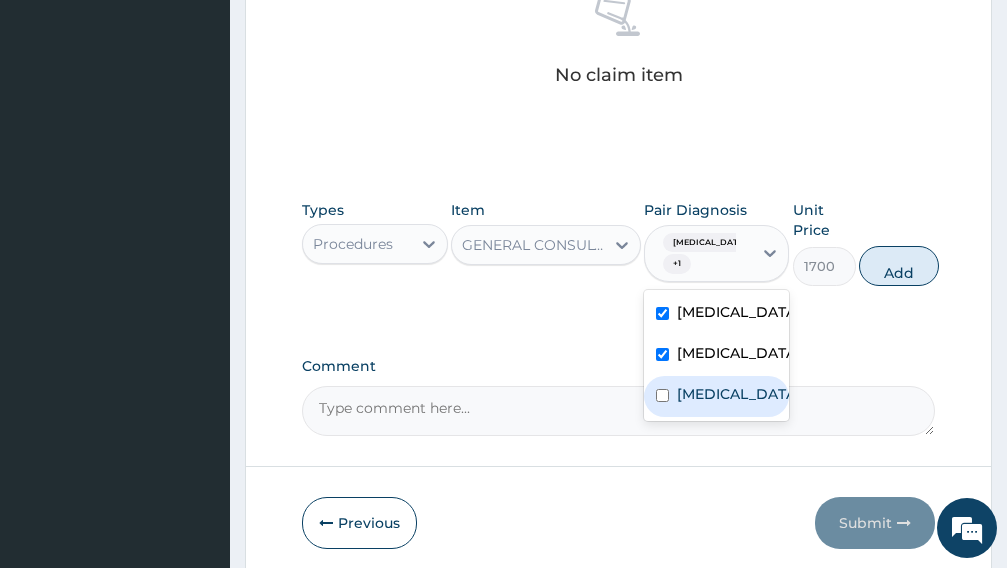 click on "[MEDICAL_DATA]" at bounding box center (738, 394) 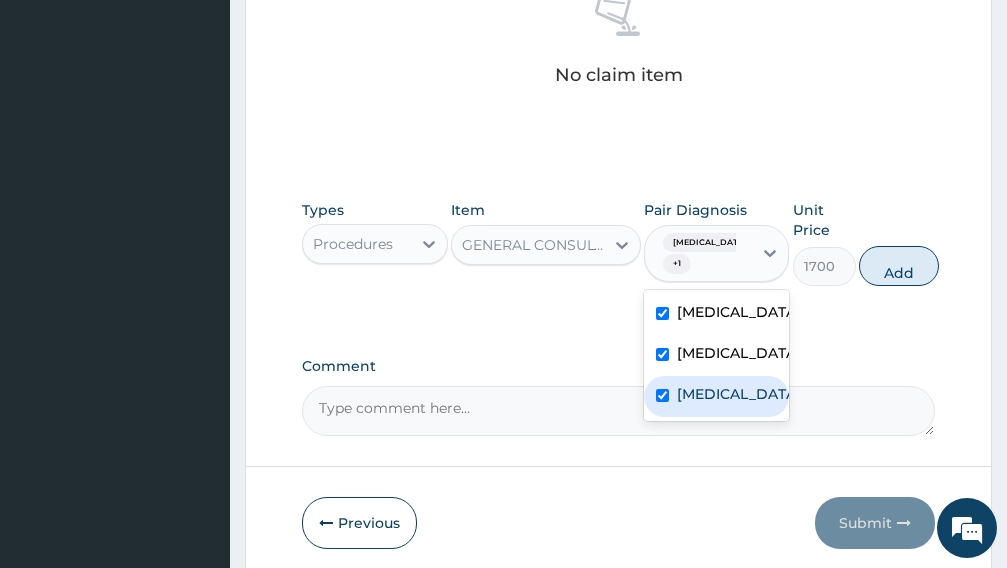 checkbox on "true" 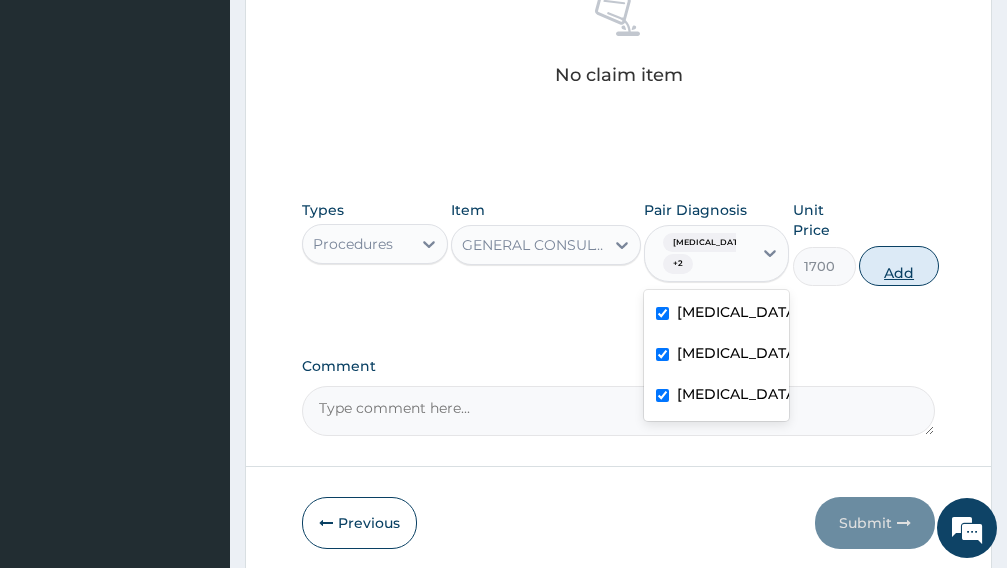 click on "Add" at bounding box center [899, 266] 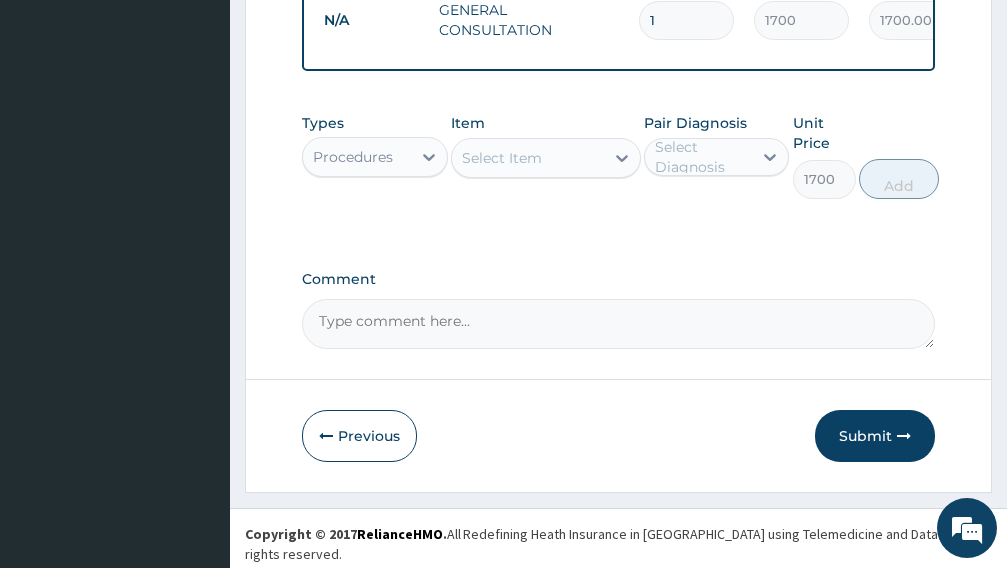 type on "0" 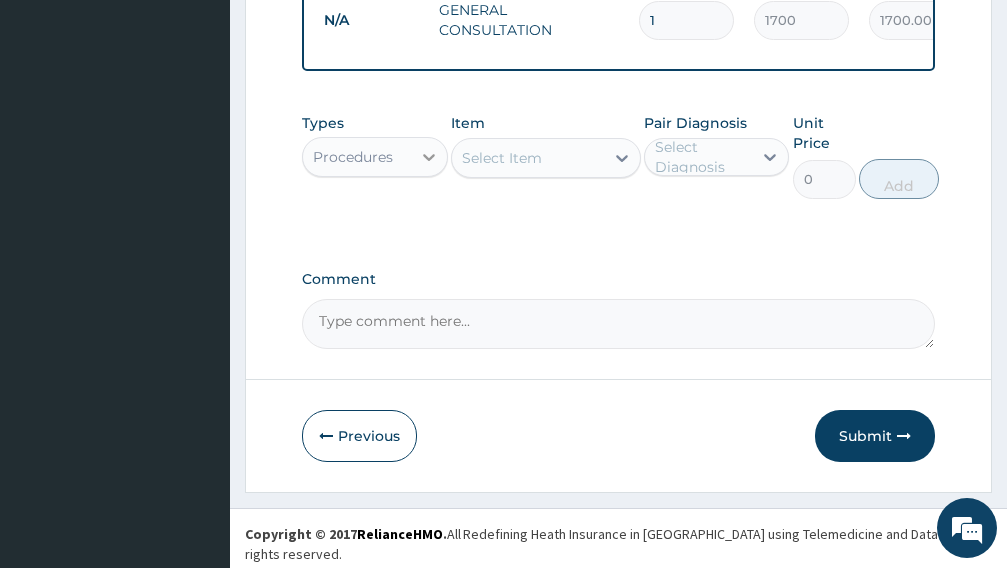 click at bounding box center [429, 157] 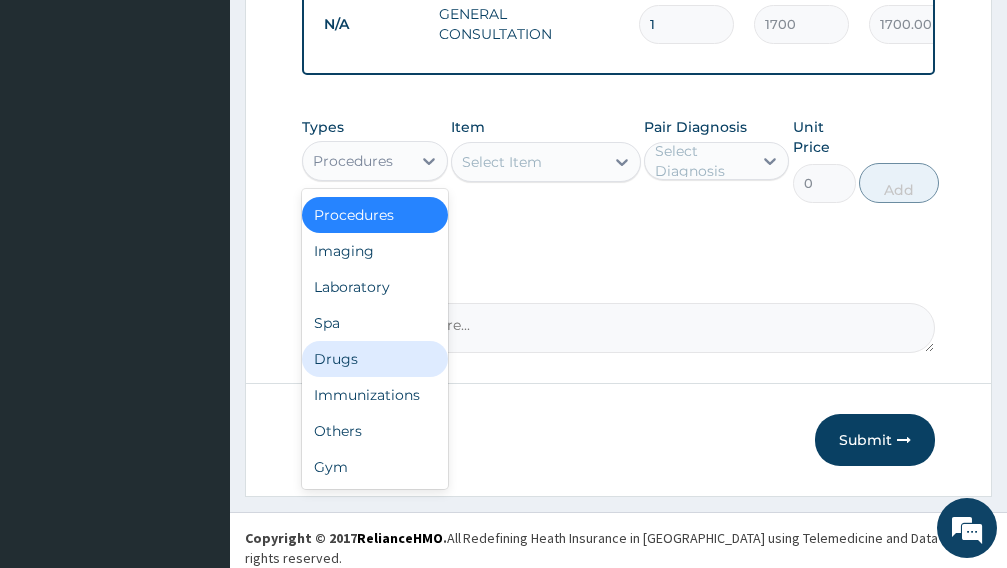 scroll, scrollTop: 0, scrollLeft: 0, axis: both 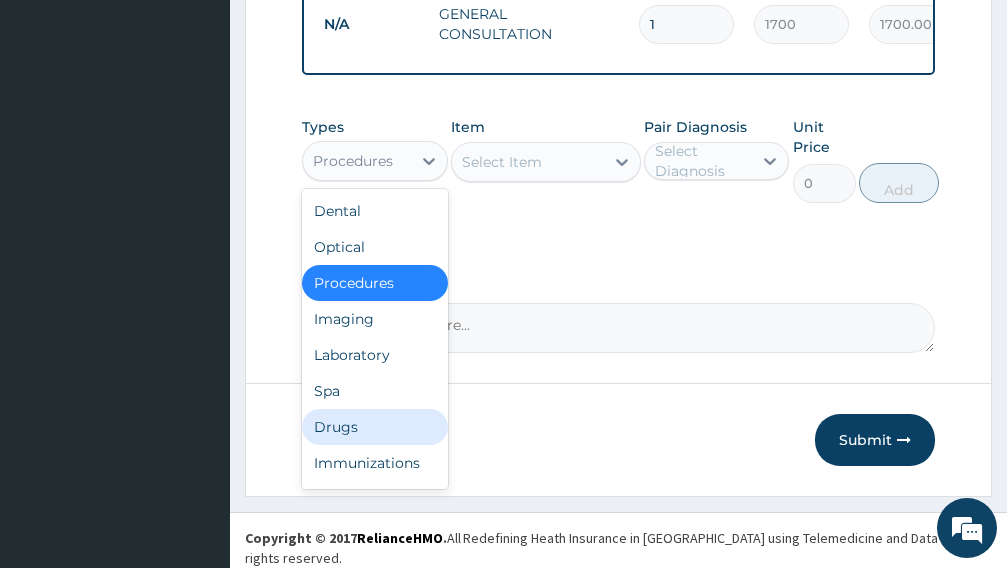click on "Drugs" at bounding box center [375, 427] 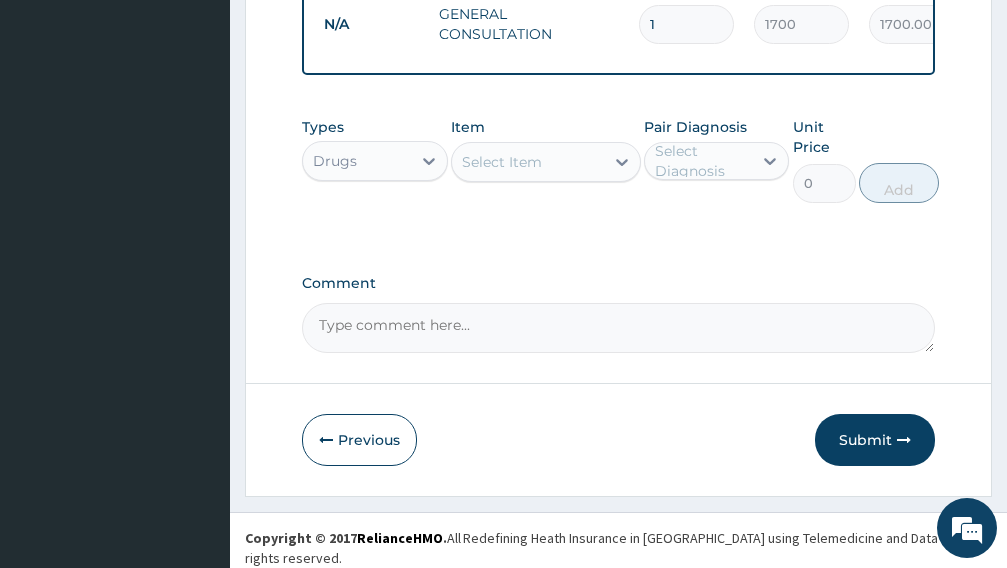 scroll, scrollTop: 496, scrollLeft: 0, axis: vertical 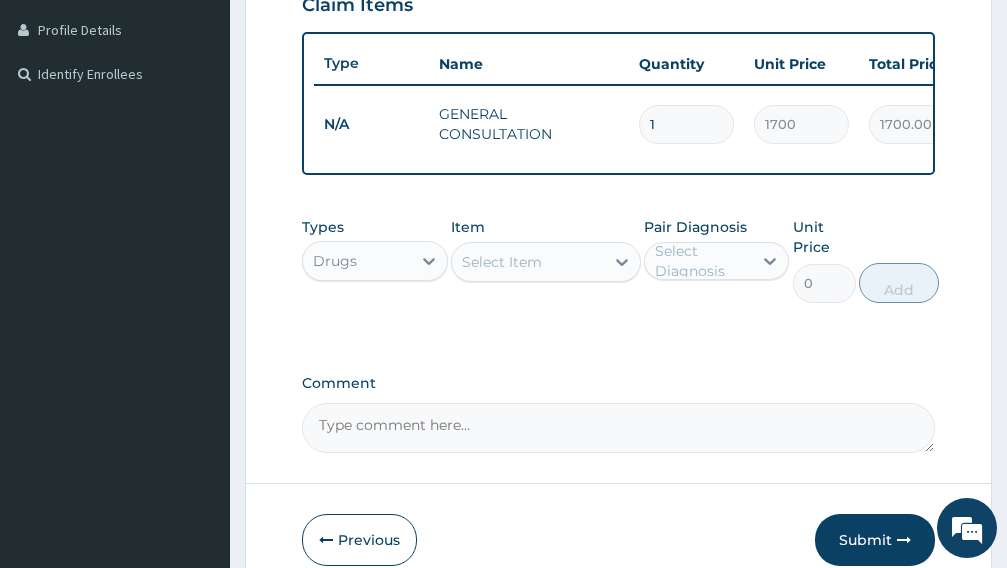 click on "Select Item" at bounding box center (502, 262) 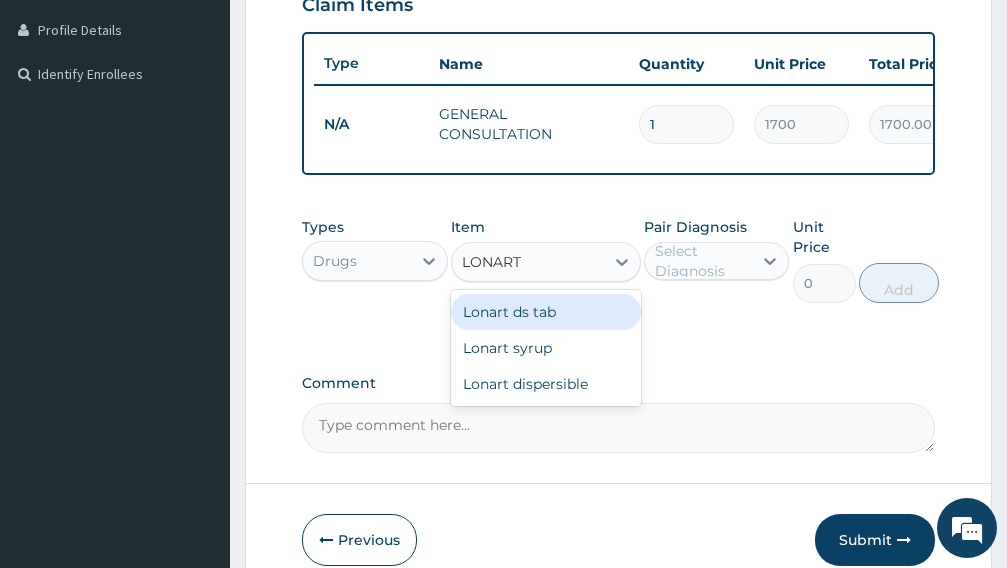 click on "Lonart ds tab" at bounding box center [546, 312] 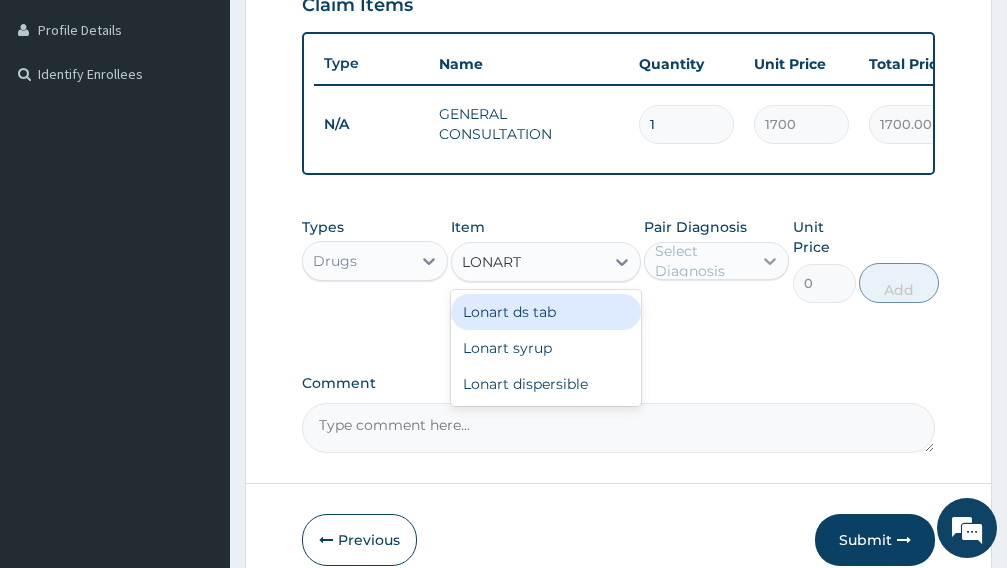 type 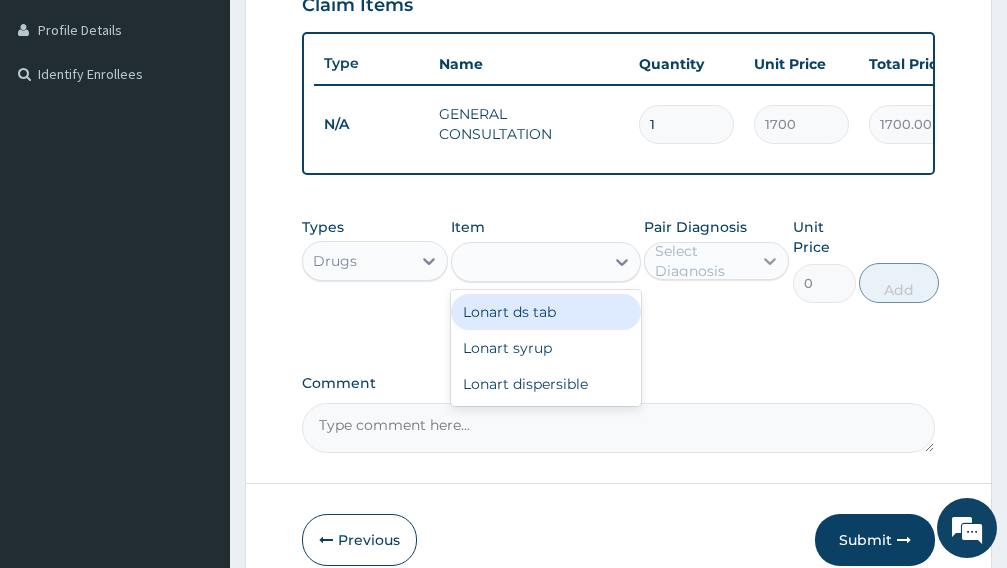 type on "900" 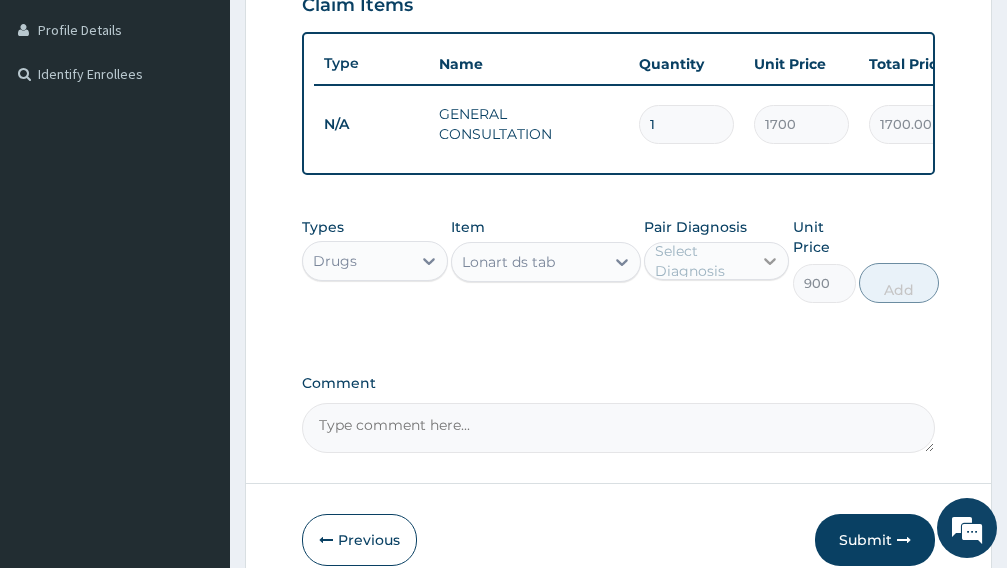 click at bounding box center (770, 261) 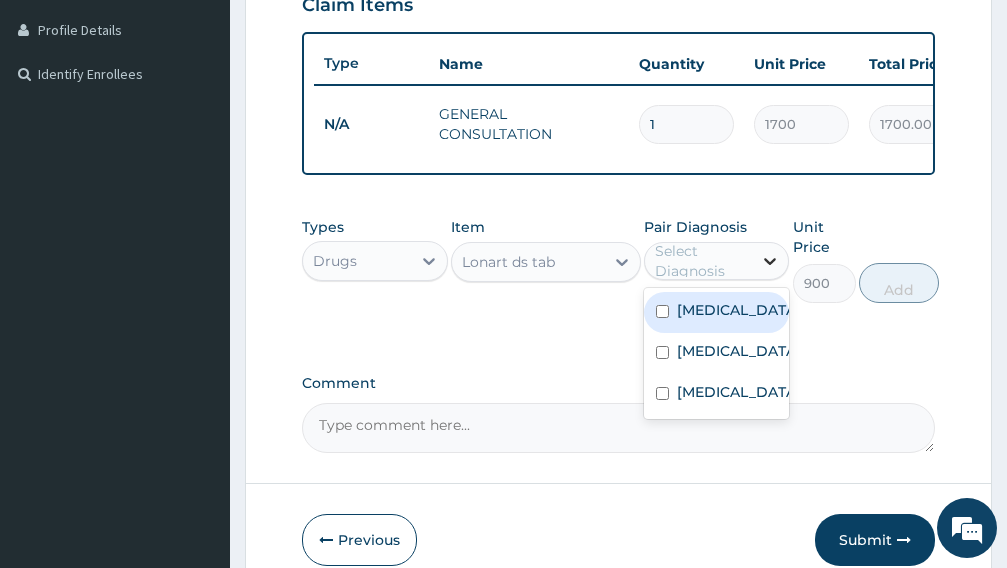 click on "[MEDICAL_DATA]" at bounding box center (738, 310) 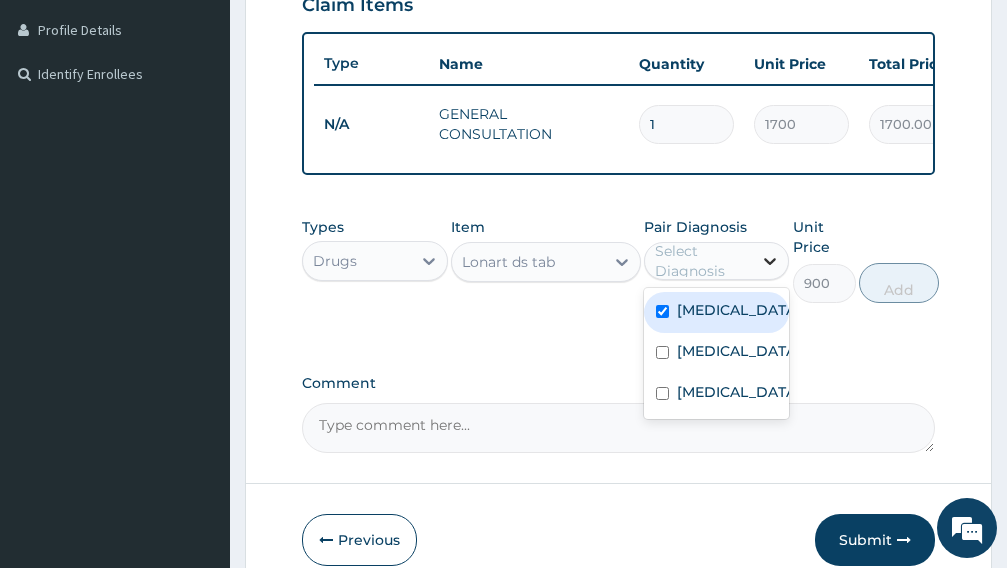 click on "[MEDICAL_DATA]" at bounding box center [738, 310] 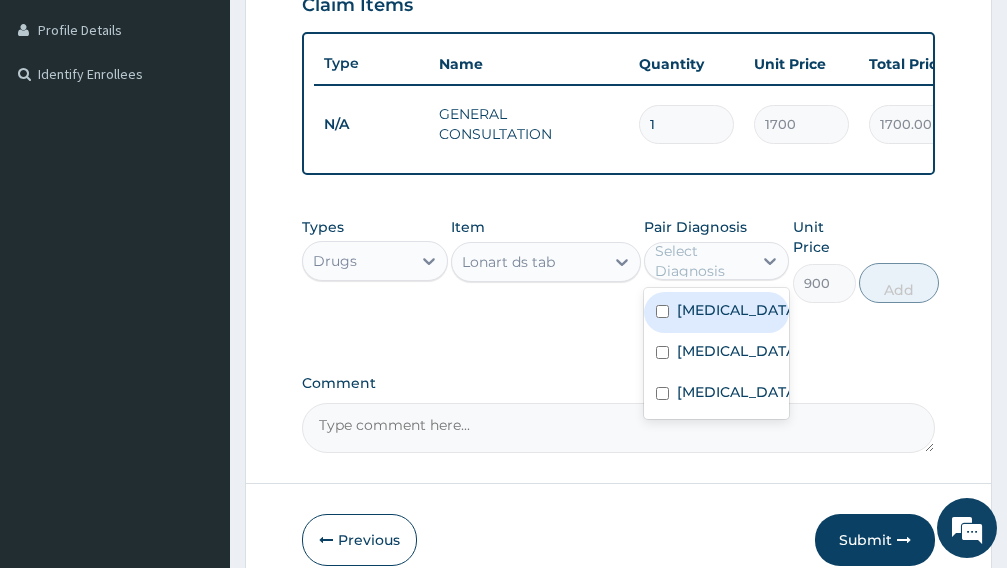 checkbox on "false" 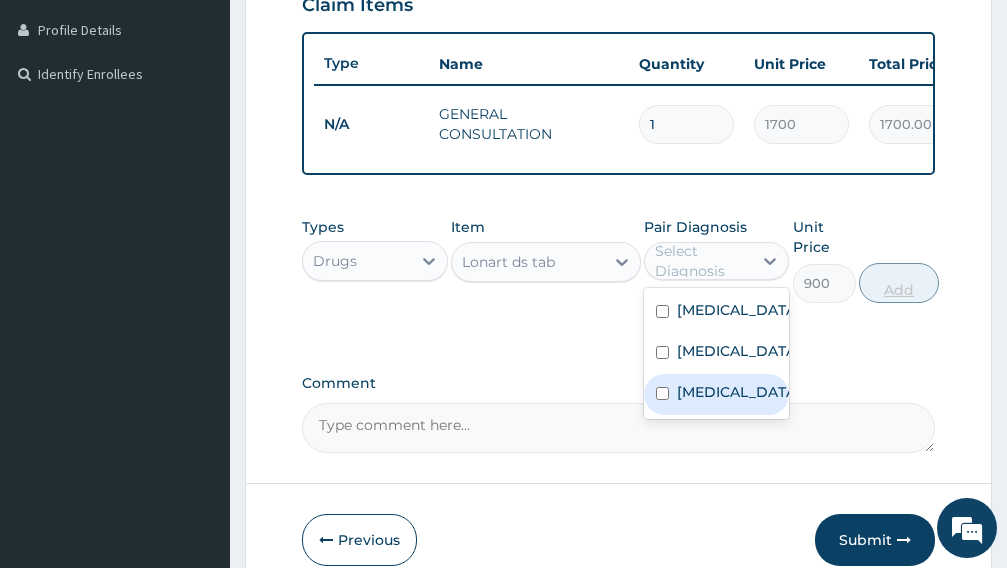 drag, startPoint x: 669, startPoint y: 435, endPoint x: 888, endPoint y: 291, distance: 262.10114 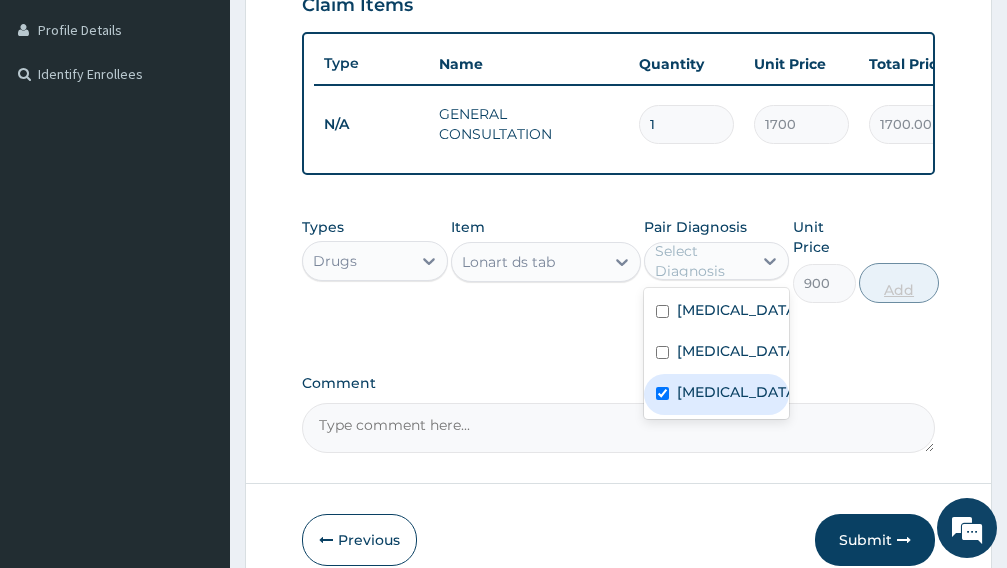 checkbox on "true" 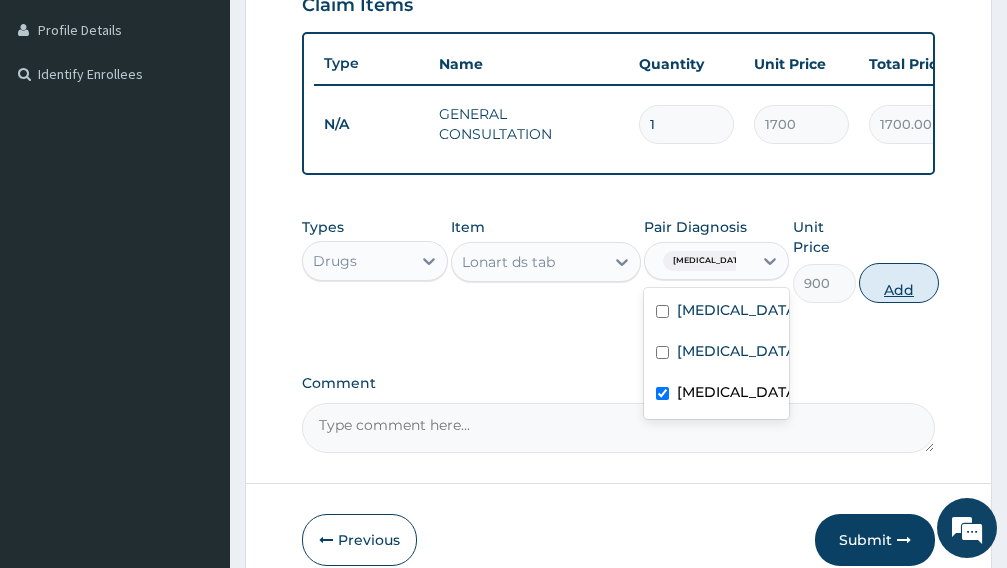 click on "Add" at bounding box center (899, 283) 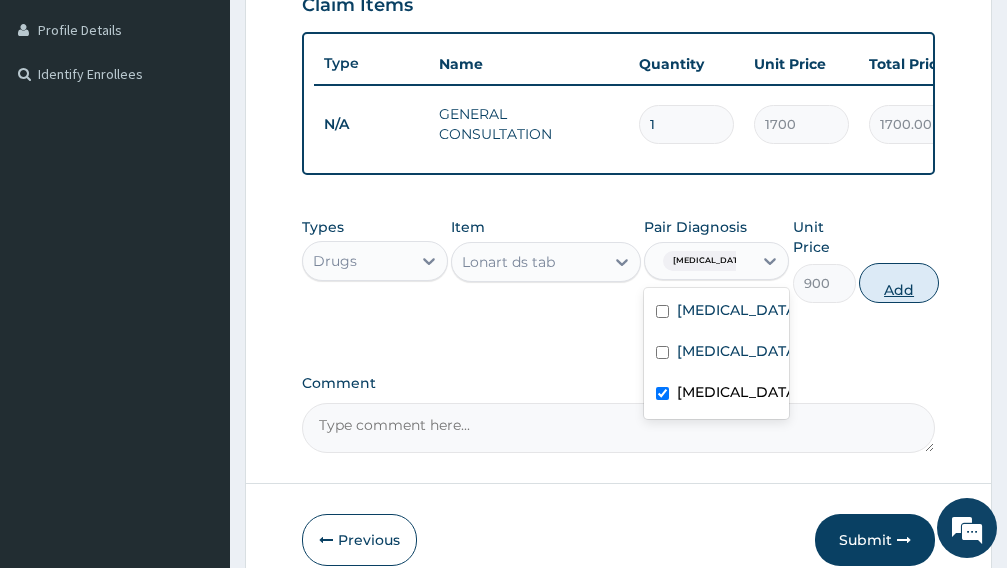 type on "0" 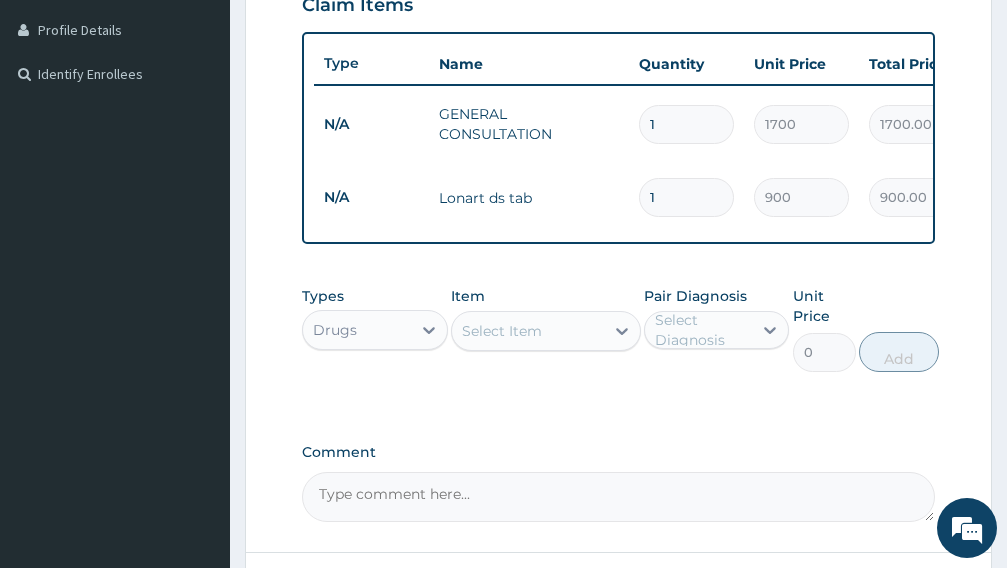 type 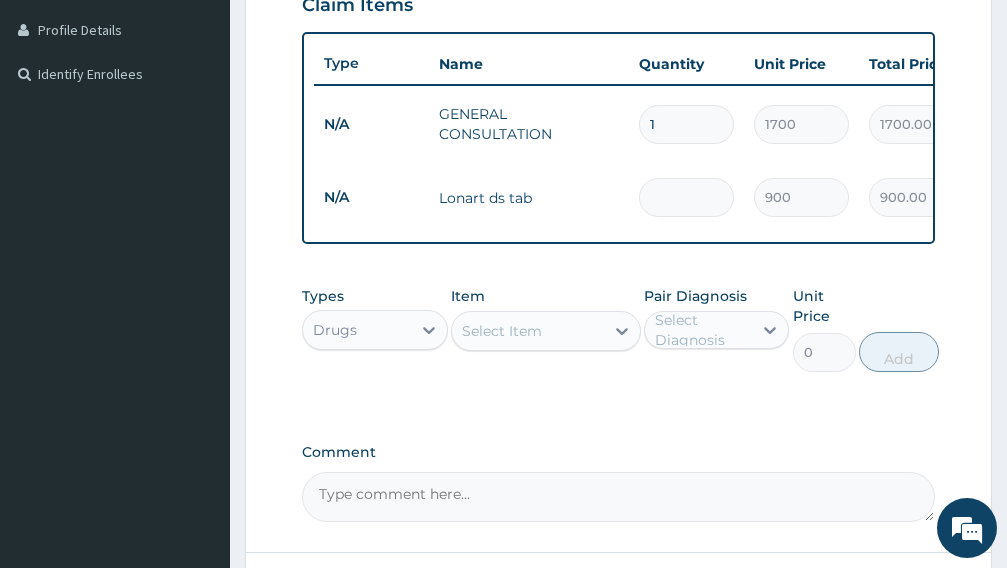 type on "0.00" 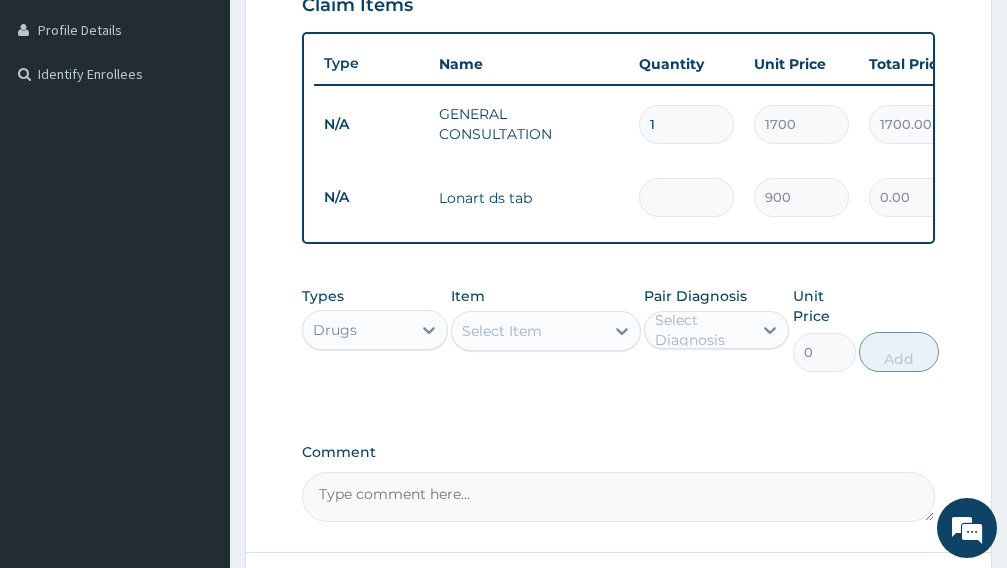 type on "6" 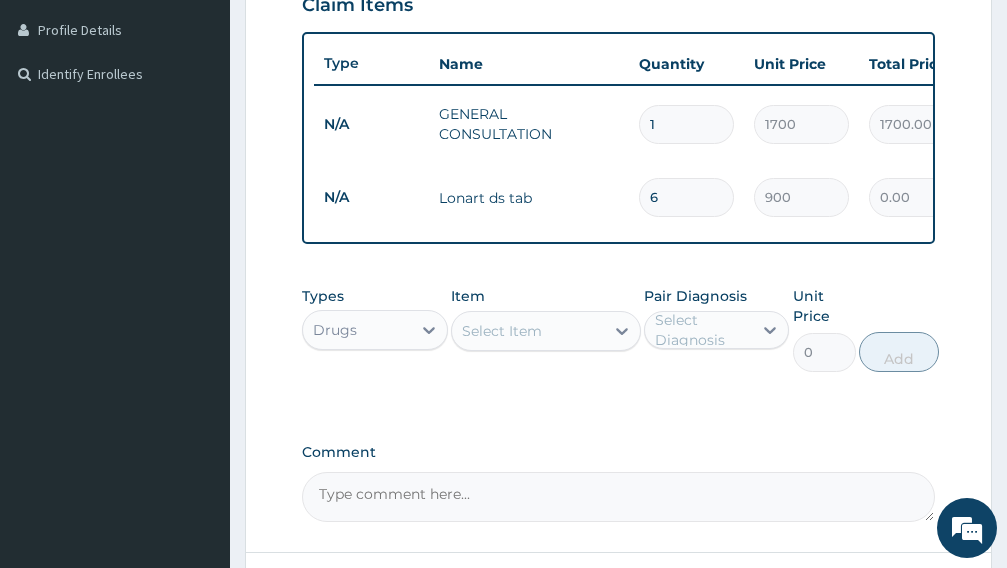 type on "5400.00" 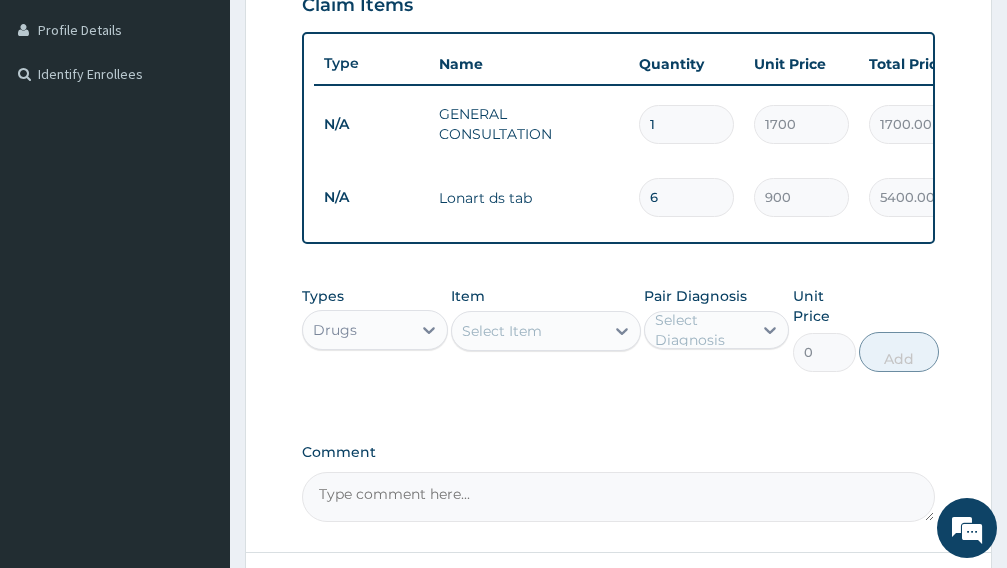 type on "6" 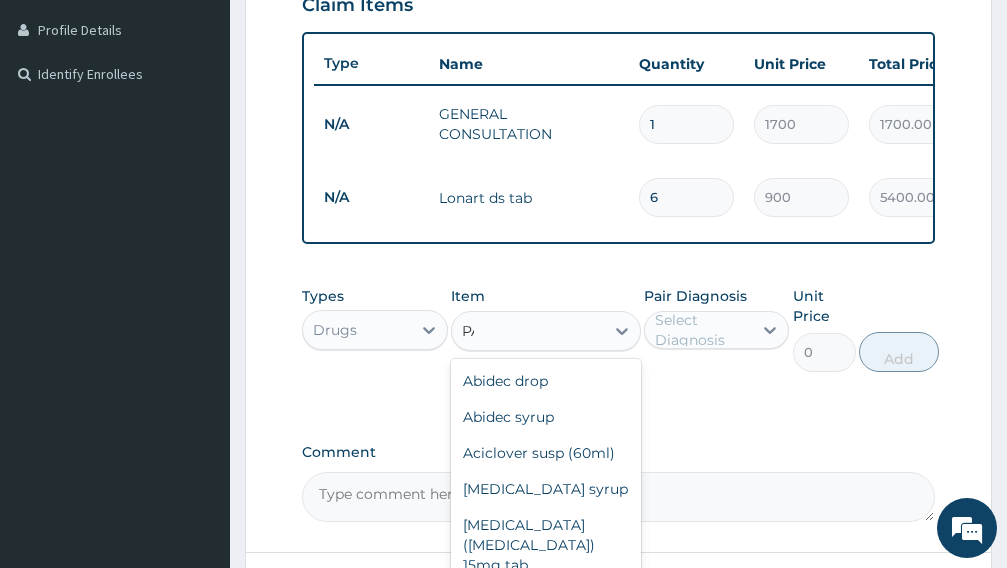 type on "P" 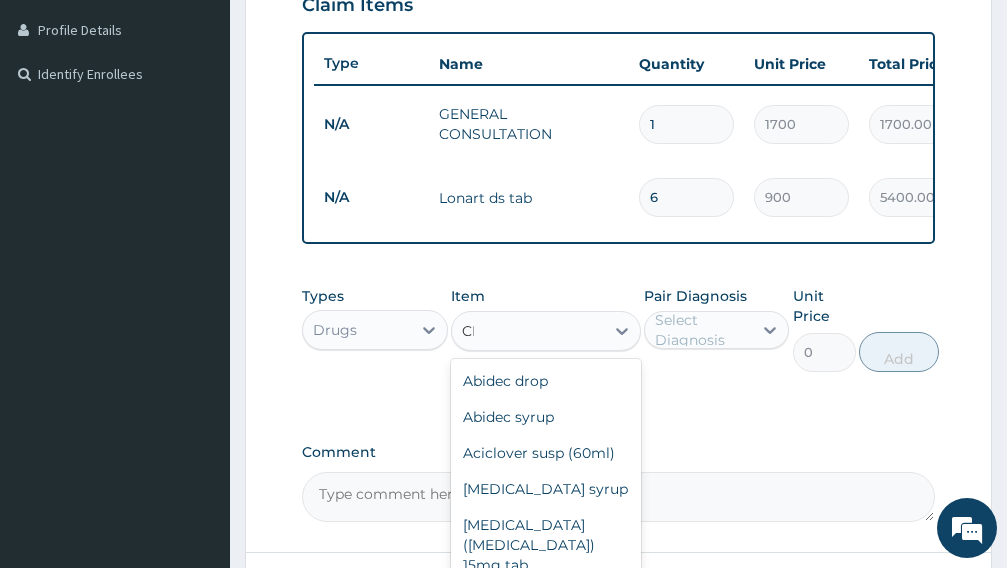 type on "CEFTRI" 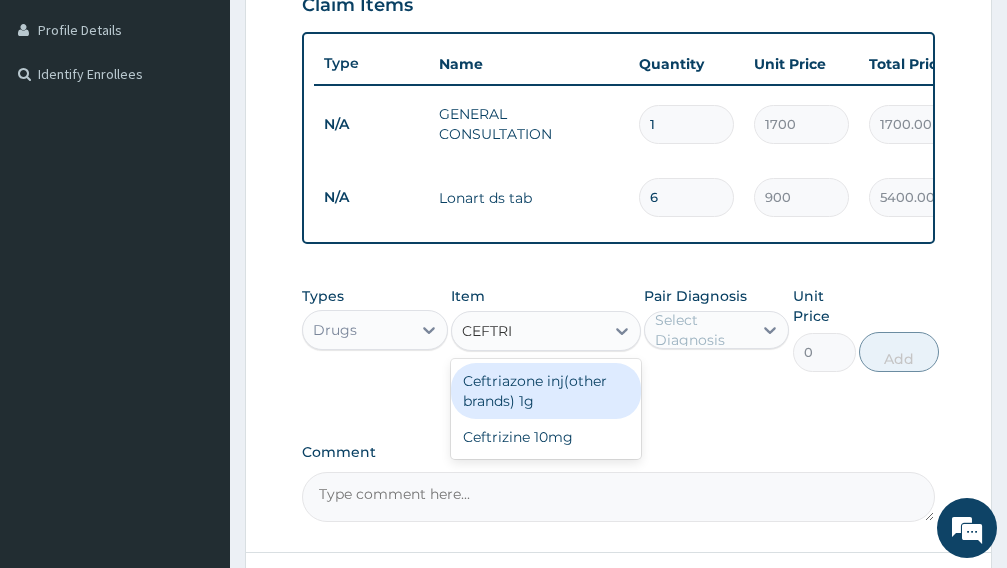 click on "Ceftriazone inj(other brands) 1g" at bounding box center (546, 391) 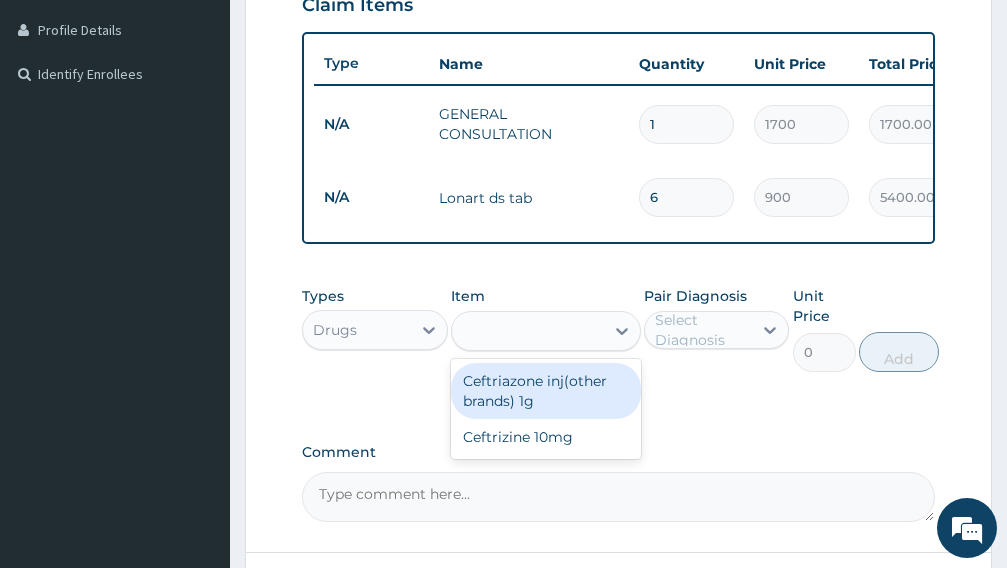 type on "1680" 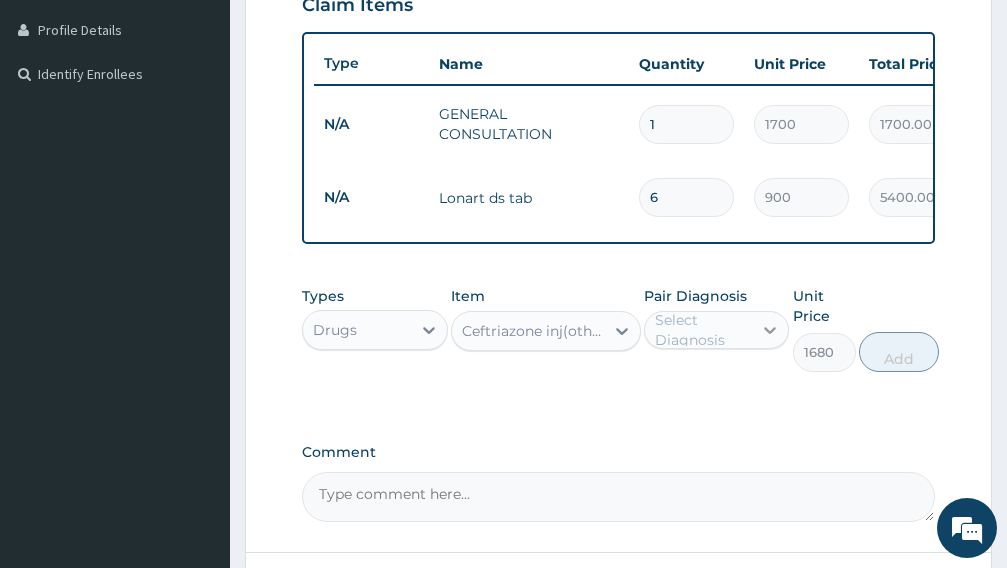 click at bounding box center [770, 330] 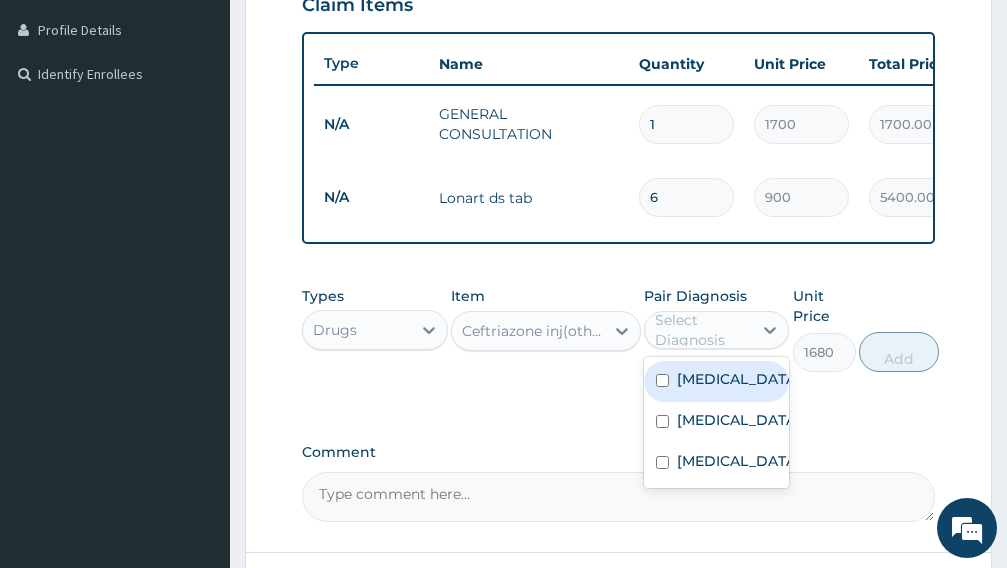 click on "Sepsis" at bounding box center [738, 379] 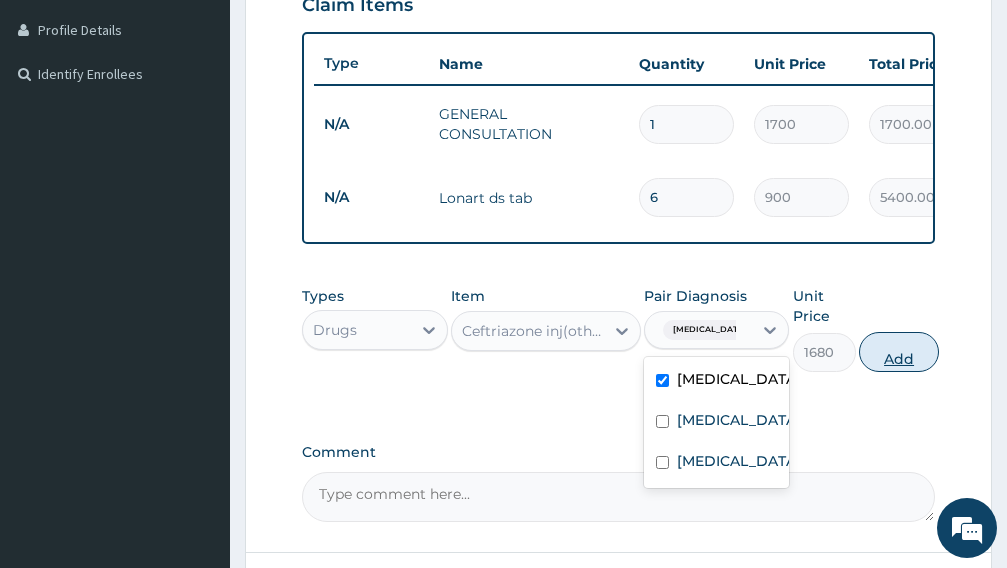 checkbox on "true" 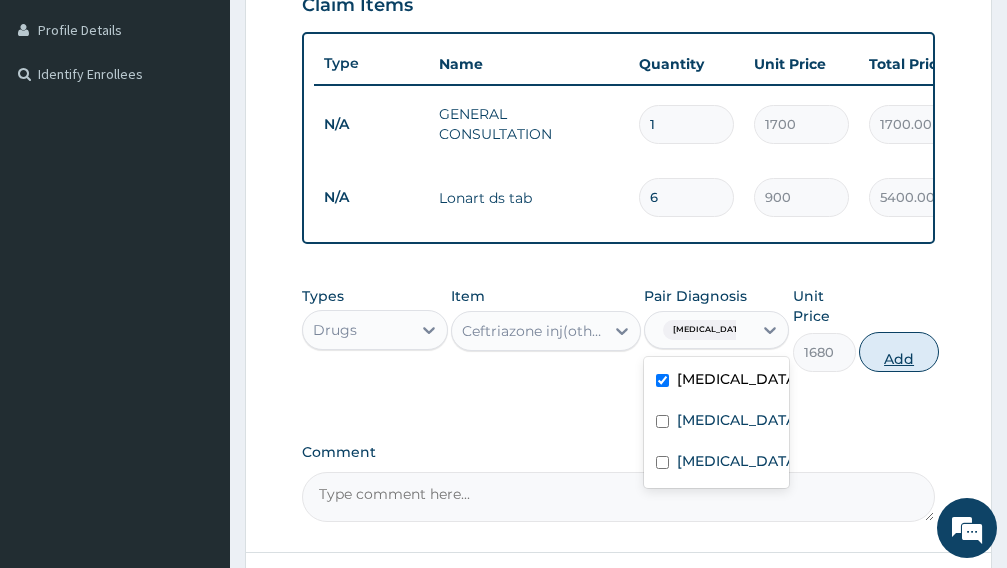 click on "Add" at bounding box center (899, 352) 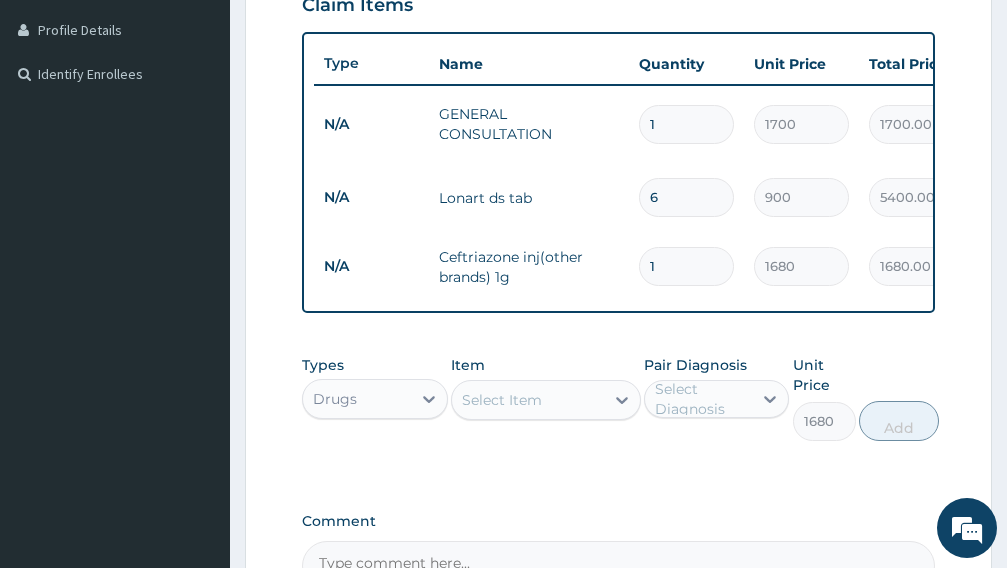type on "0" 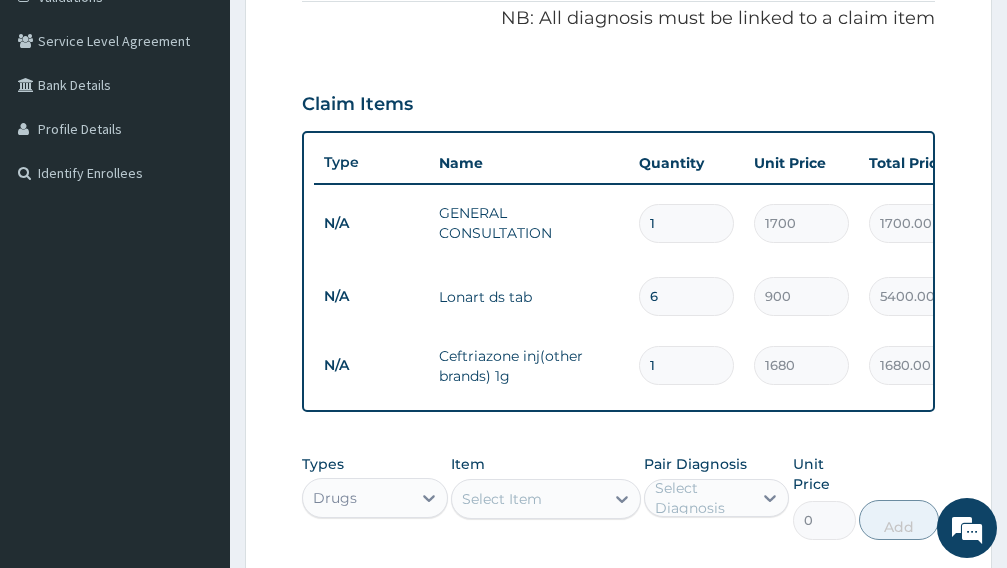 scroll, scrollTop: 696, scrollLeft: 0, axis: vertical 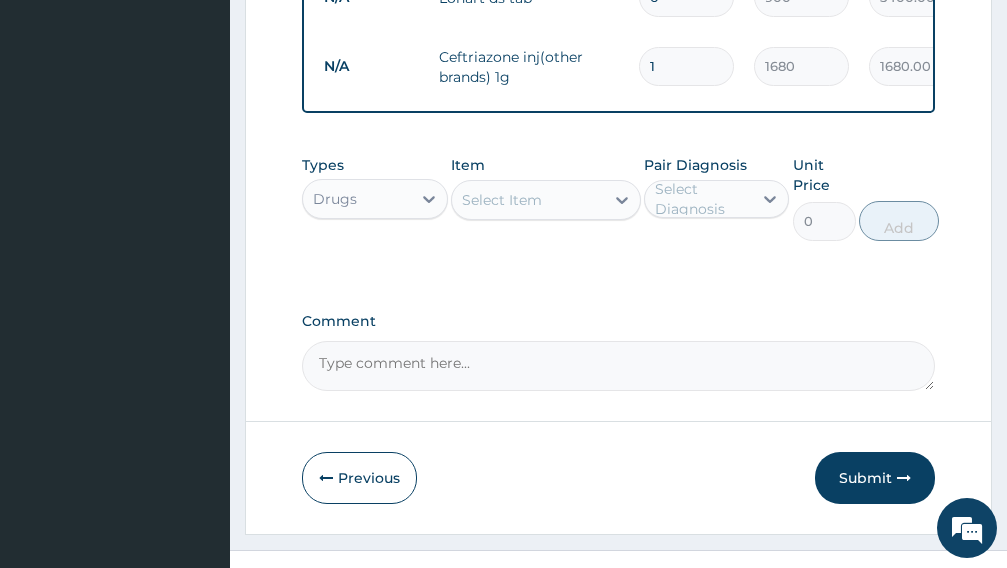 click on "Select Item" at bounding box center [528, 200] 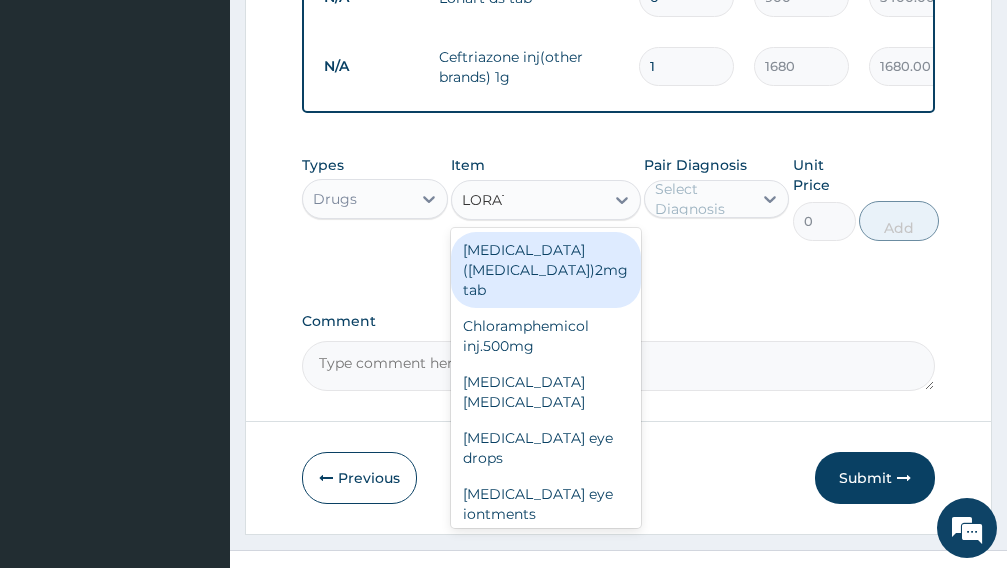 type on "LORATIDINE" 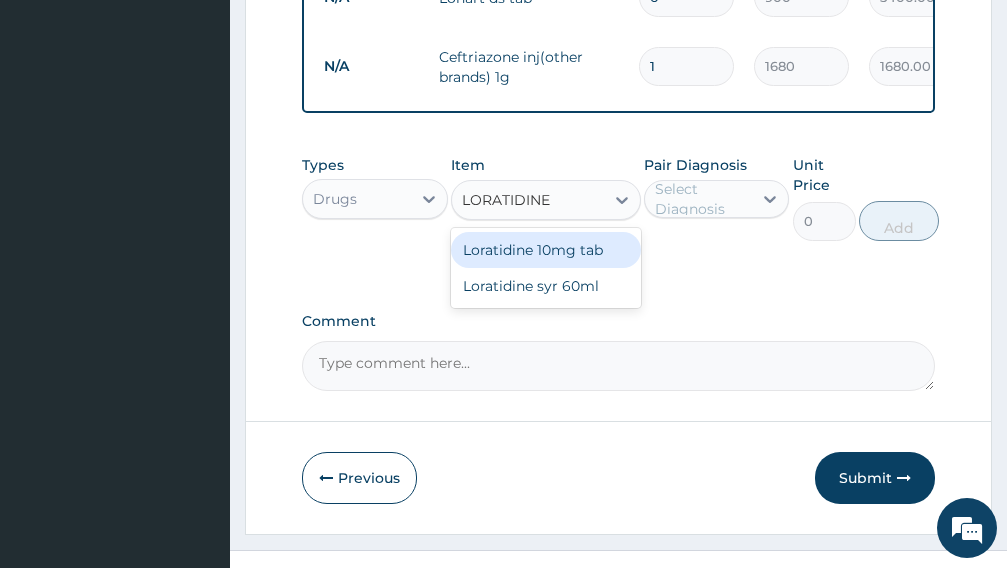 scroll, scrollTop: 738, scrollLeft: 0, axis: vertical 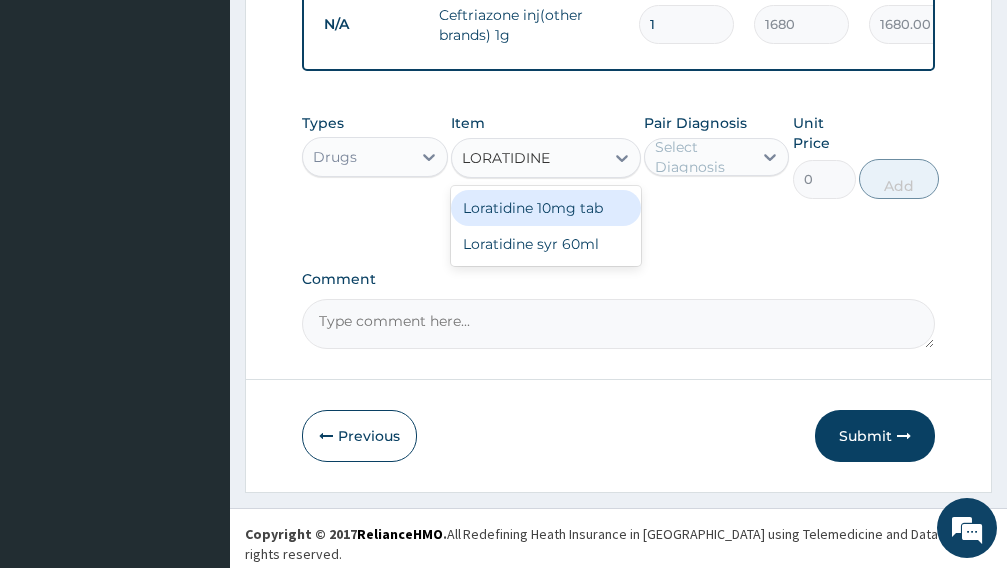 click on "Loratidine 10mg tab" at bounding box center [546, 208] 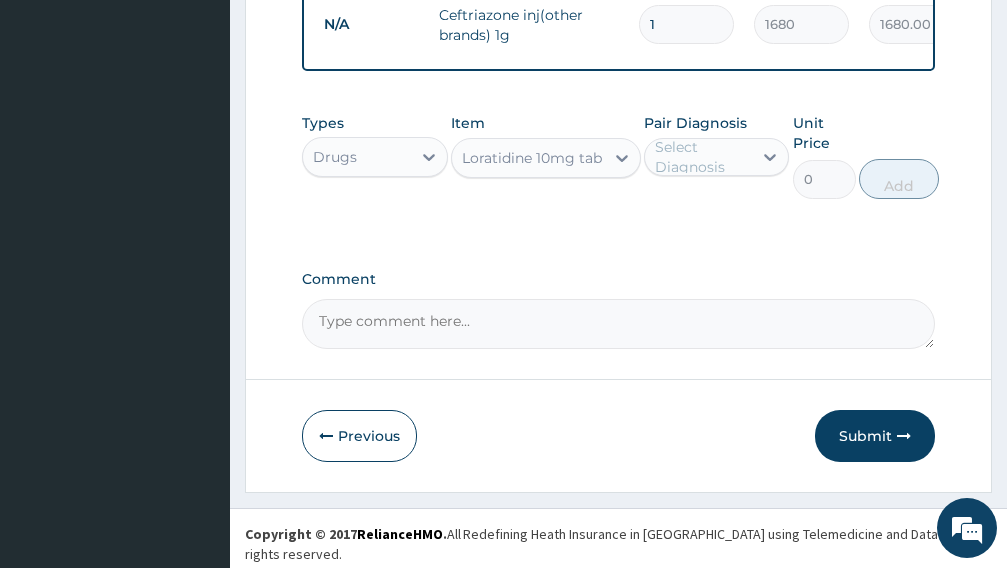 type 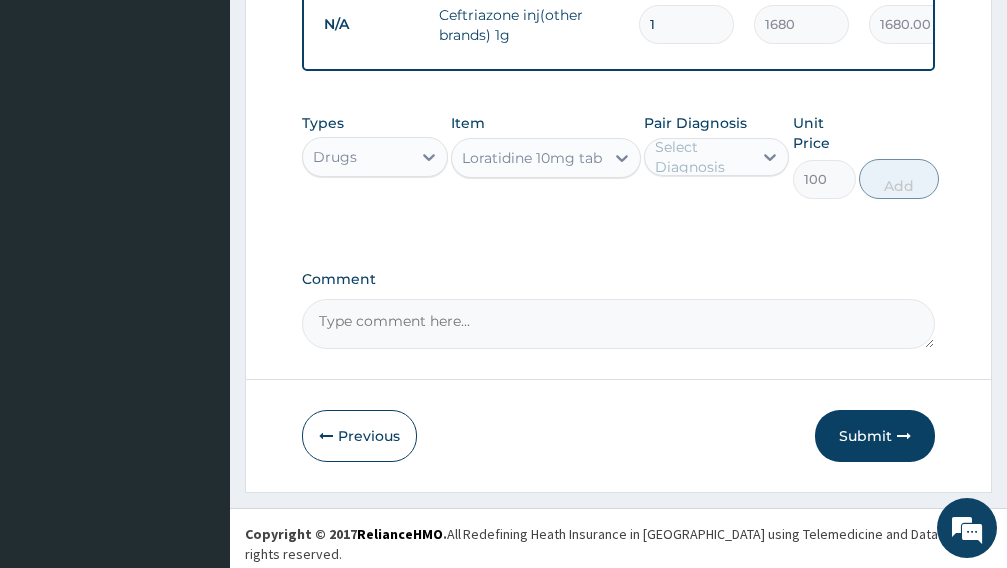 click on "Select Diagnosis" at bounding box center [703, 157] 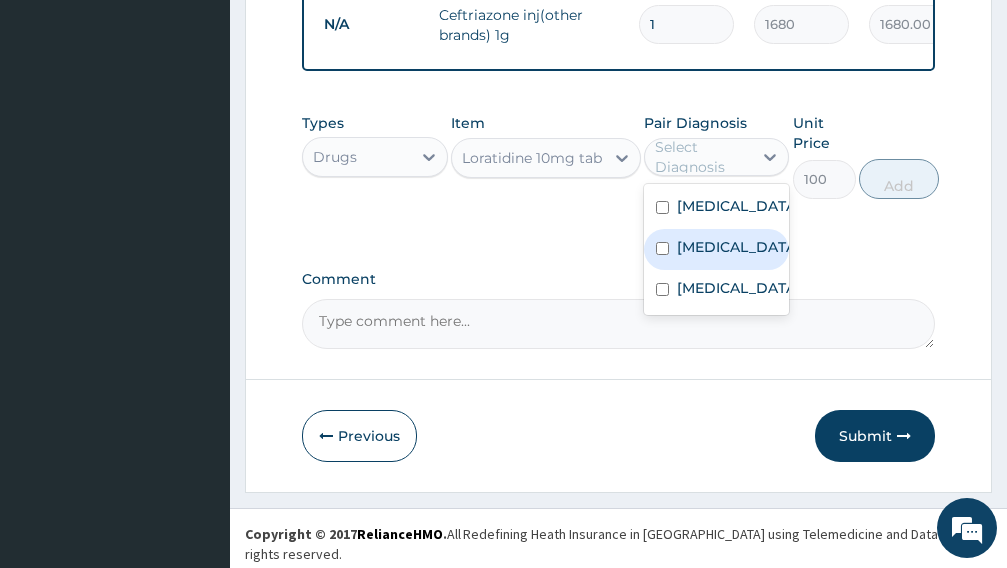 click on "Common cold" at bounding box center (738, 247) 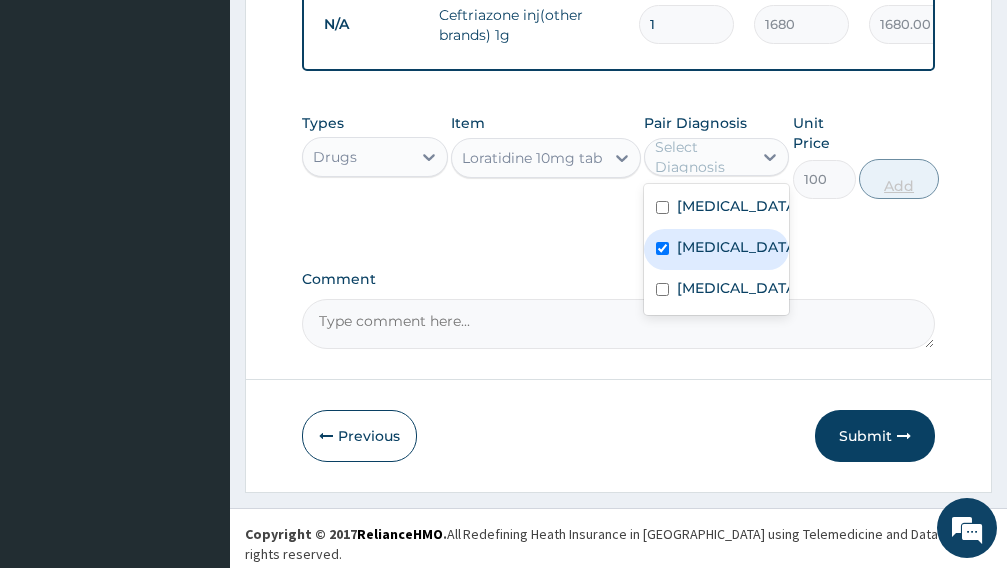 checkbox on "true" 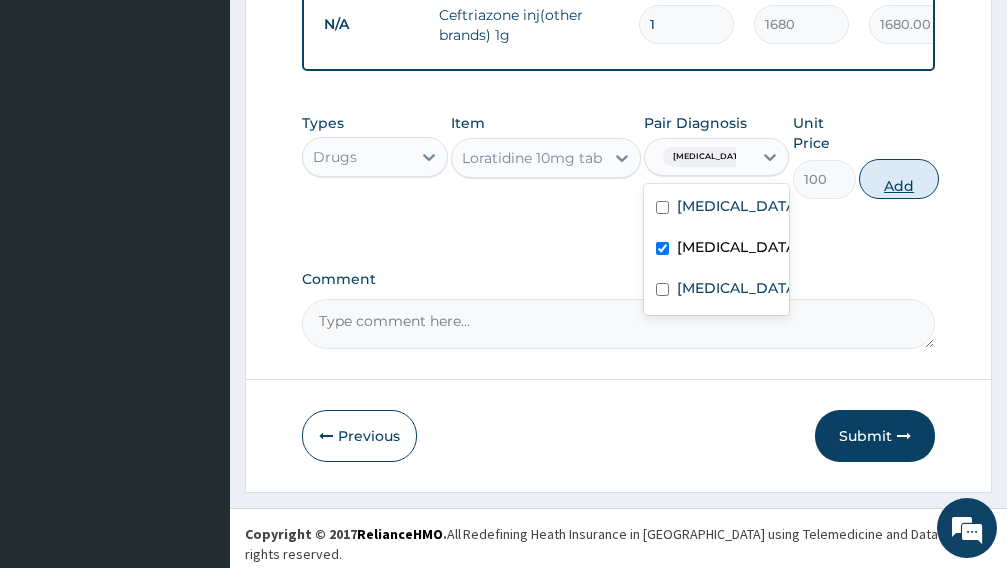 click on "Add" at bounding box center (899, 179) 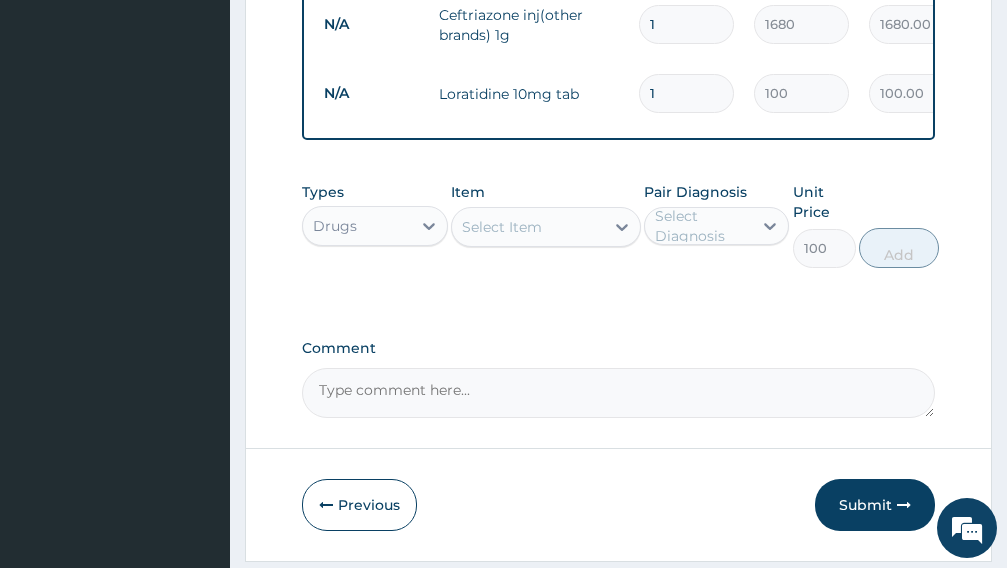 type on "0" 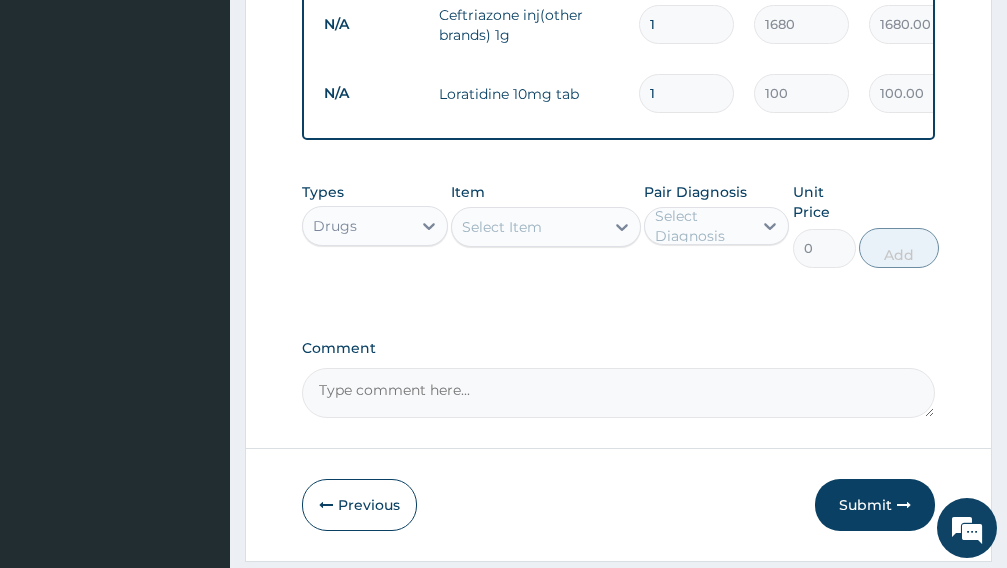 type on "10" 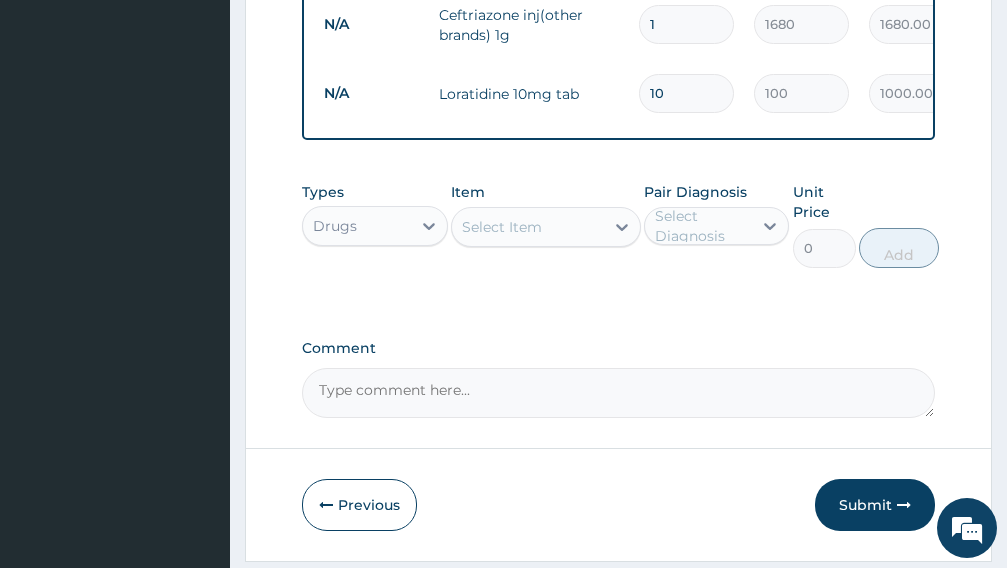 type on "1000.00" 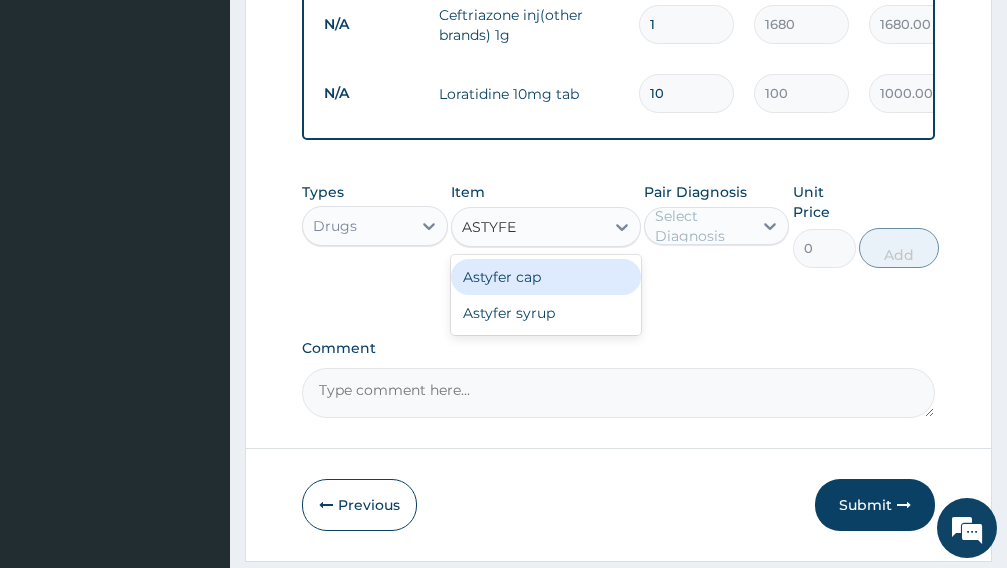 type on "ASTYFER" 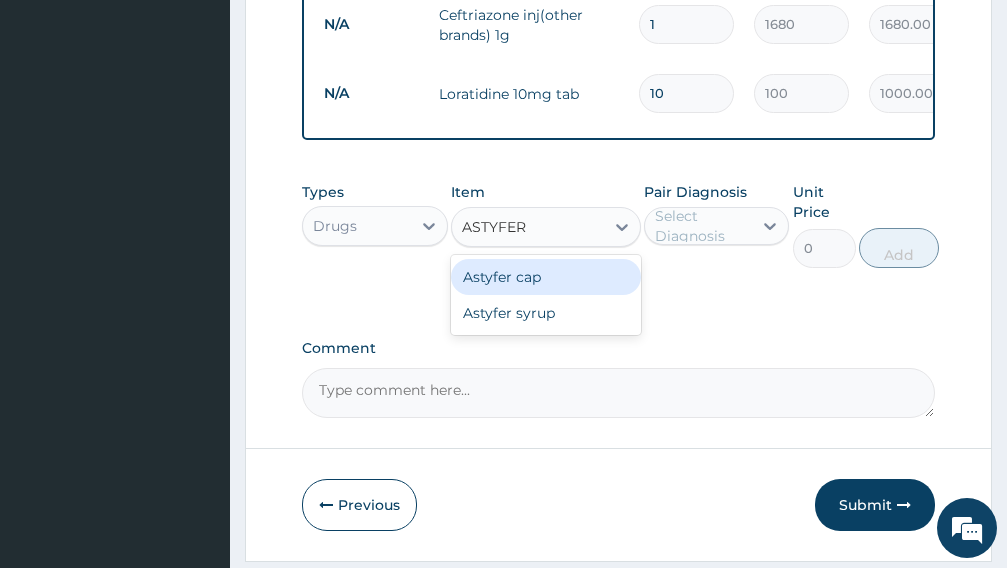 click on "Astyfer syrup" at bounding box center [546, 313] 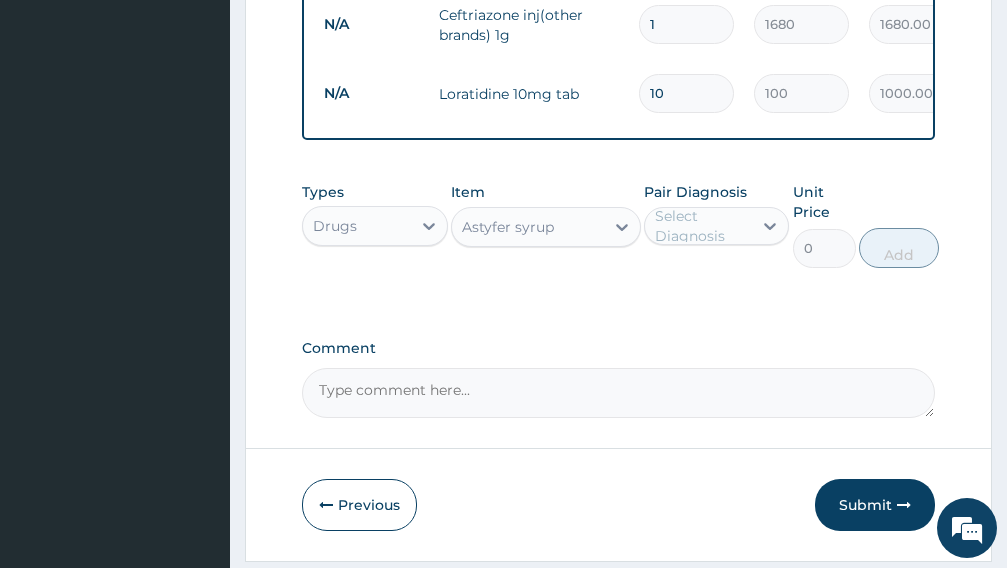 type 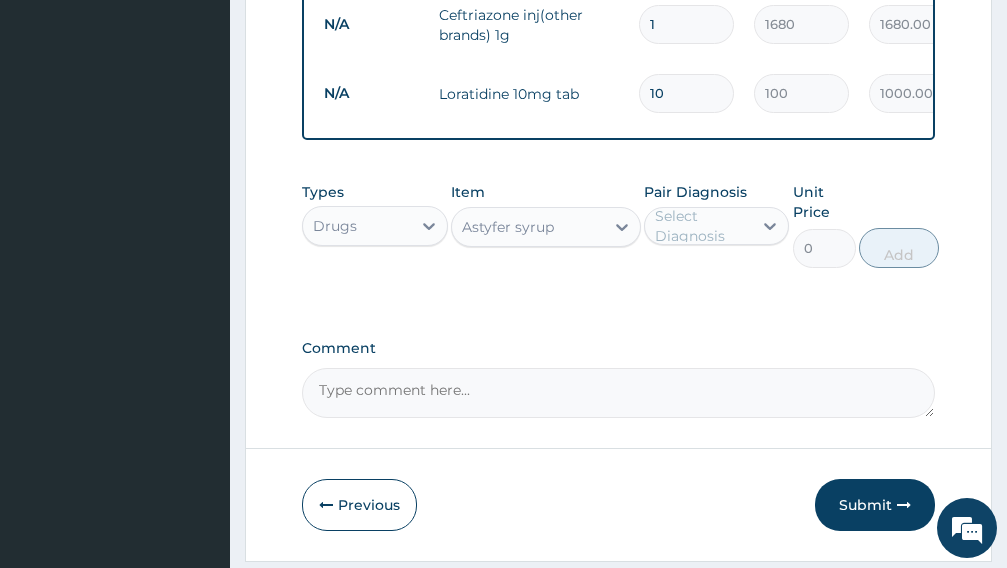 type on "1620" 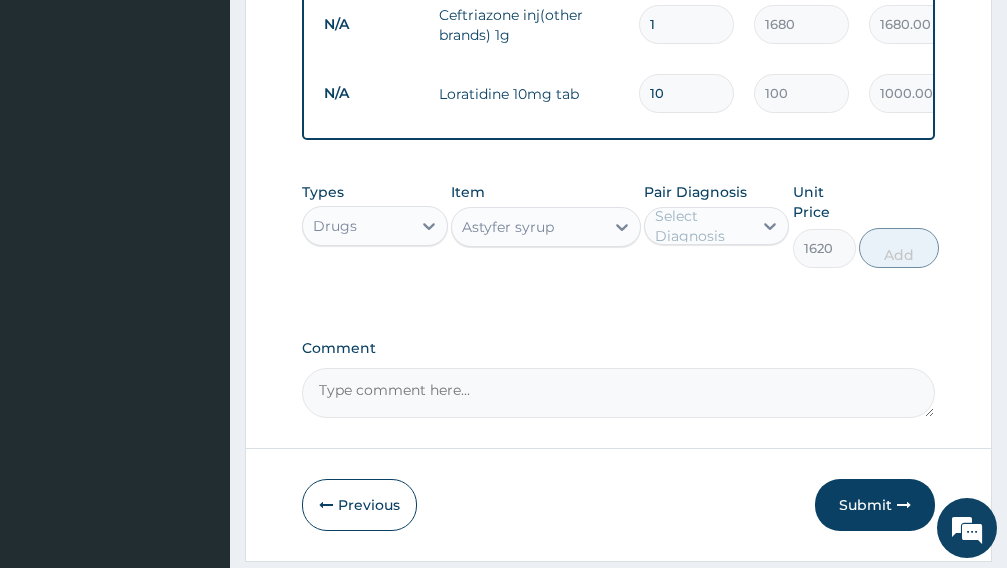 click on "Select Diagnosis" at bounding box center [703, 226] 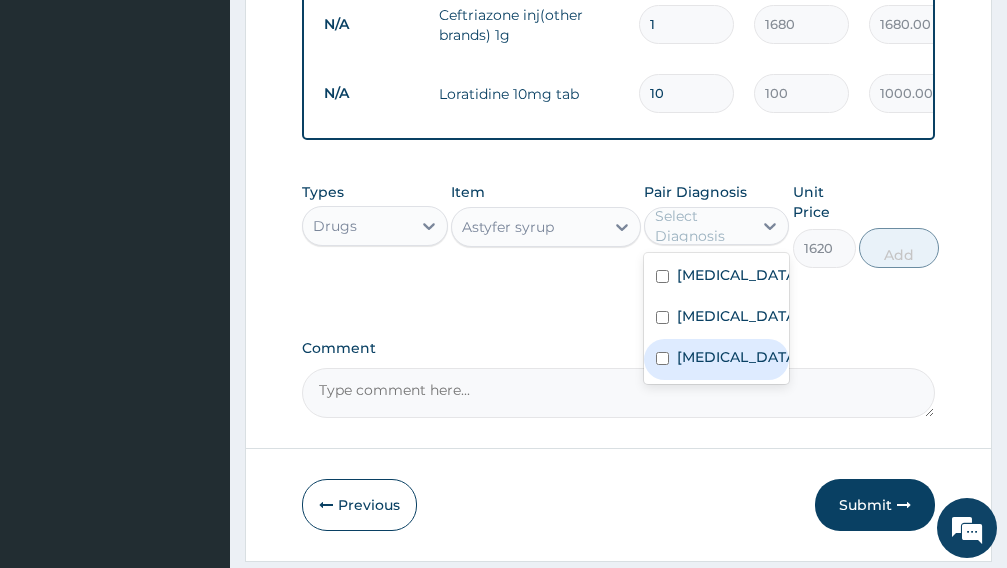 click on "Malaria" at bounding box center [738, 357] 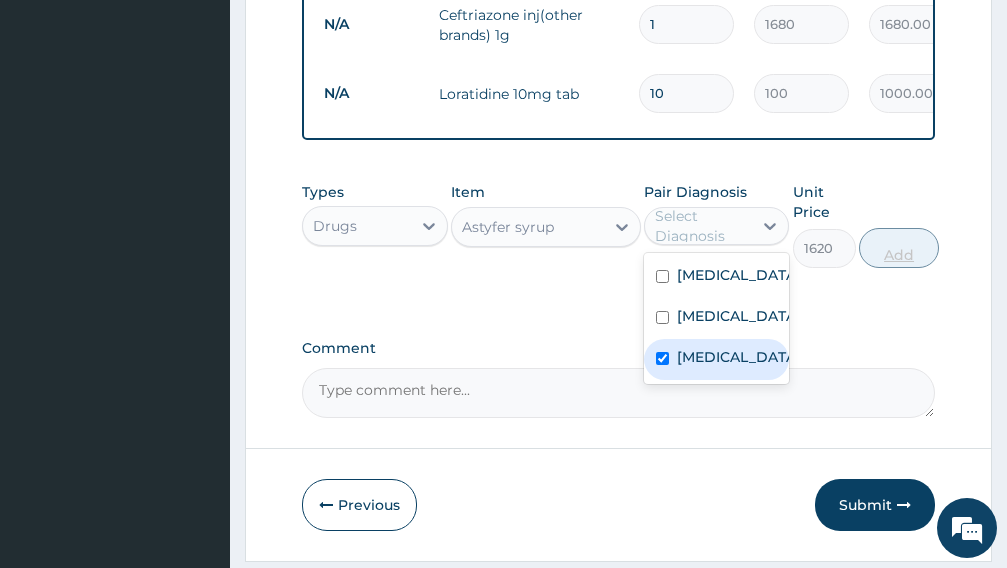 checkbox on "true" 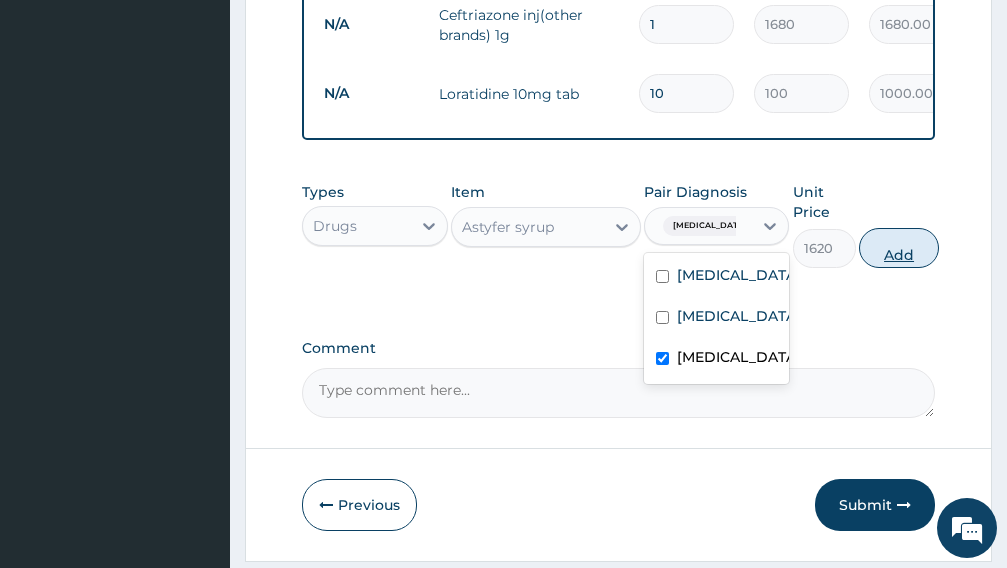 click on "Add" at bounding box center [899, 248] 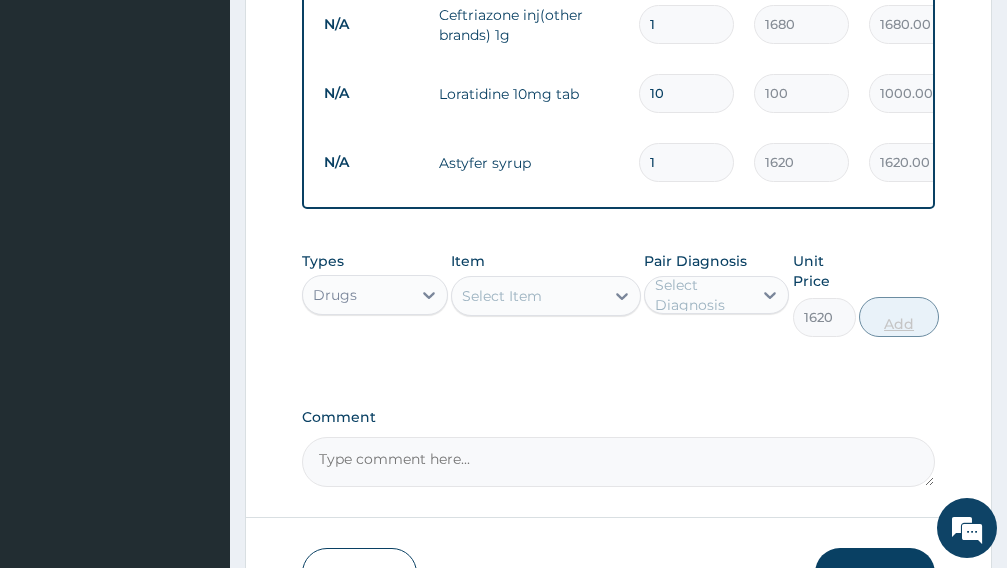 type on "0" 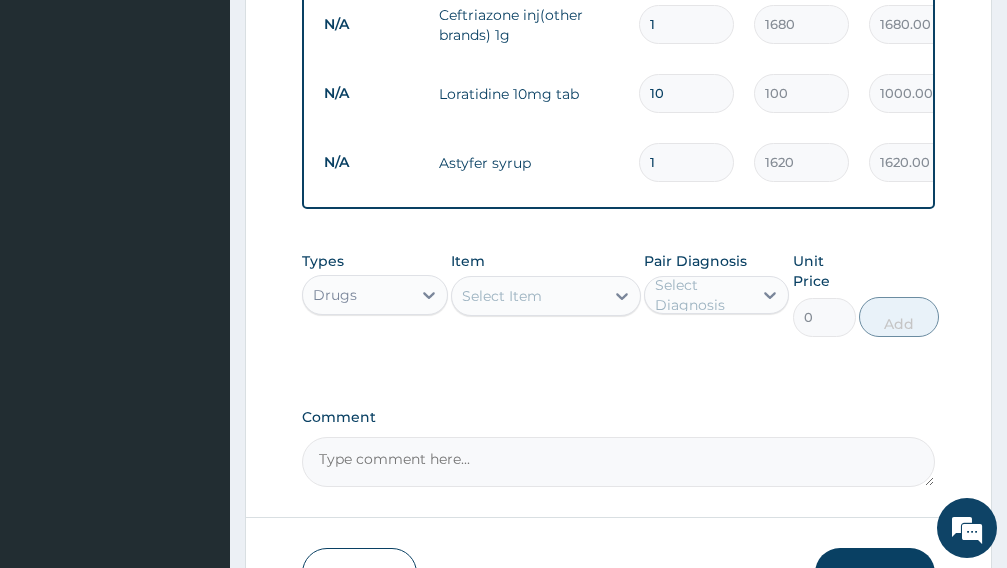 click on "Select Item" at bounding box center (502, 296) 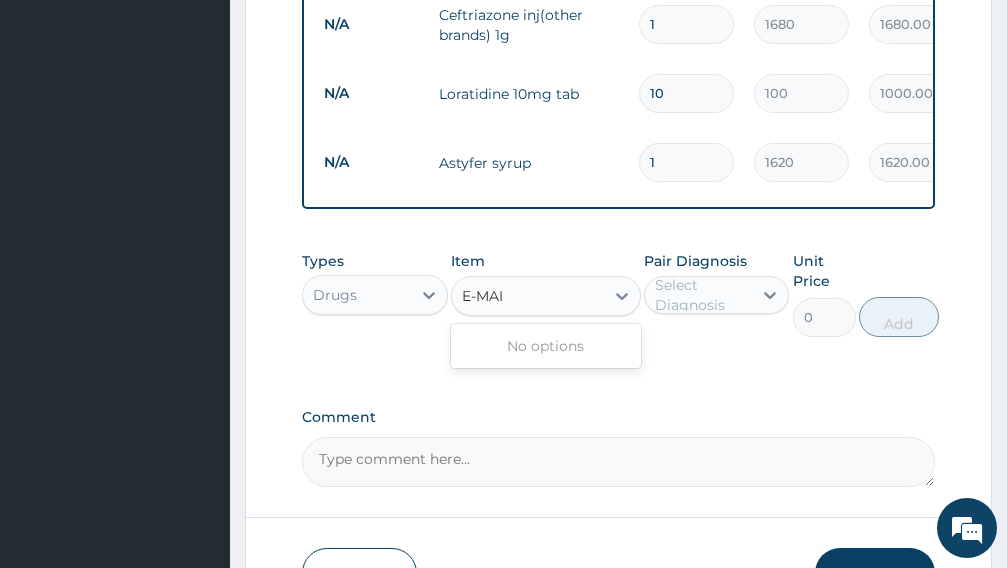 type on "E-MA" 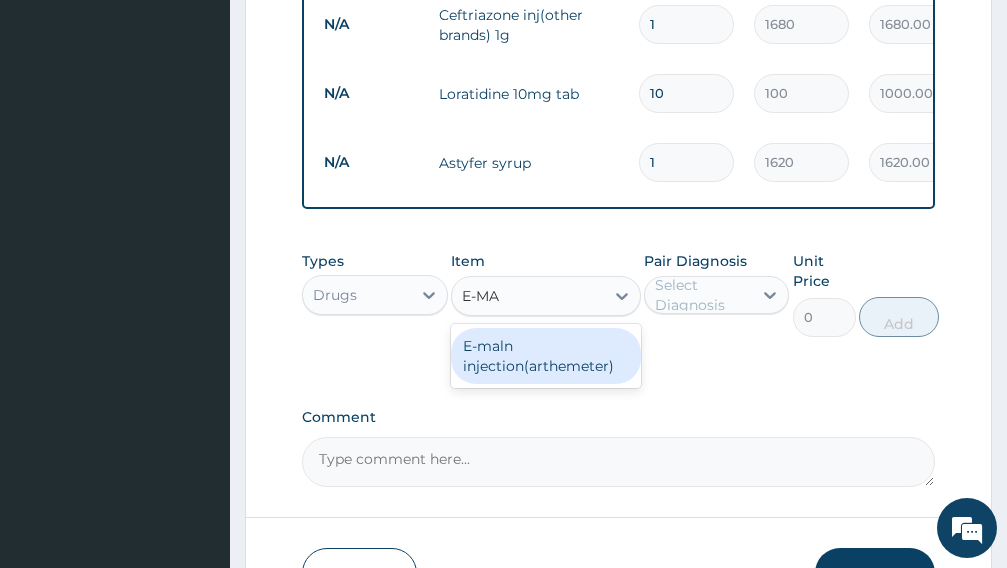 click on "E-maln injection(arthemeter)" at bounding box center (546, 356) 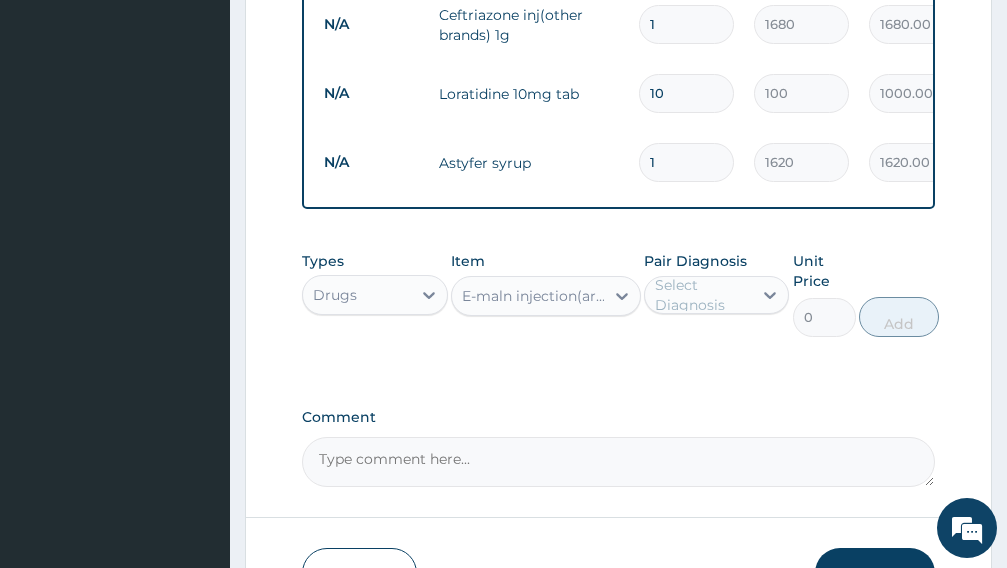 type 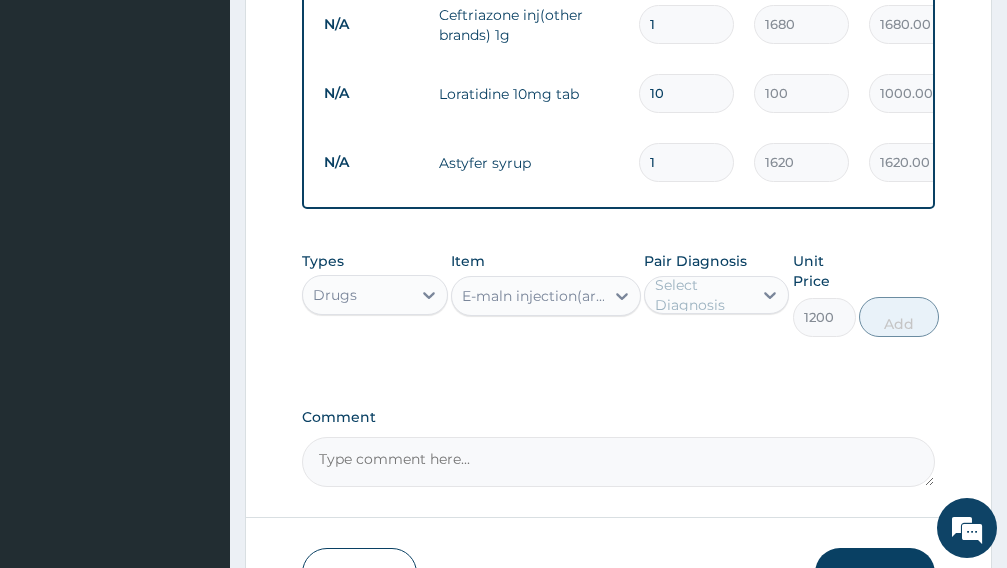 click on "Select Diagnosis" at bounding box center (703, 295) 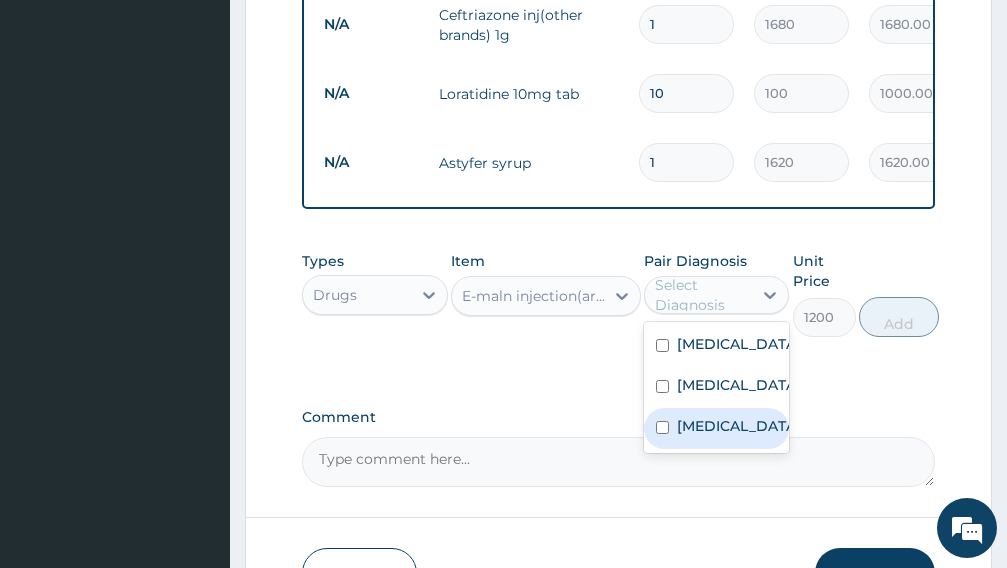 click on "Malaria" at bounding box center (717, 428) 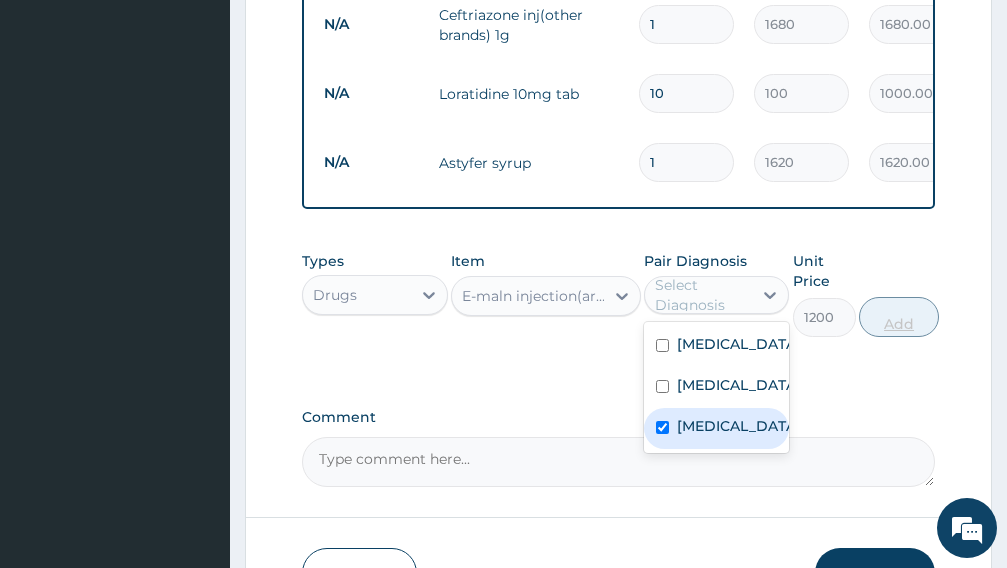 checkbox on "true" 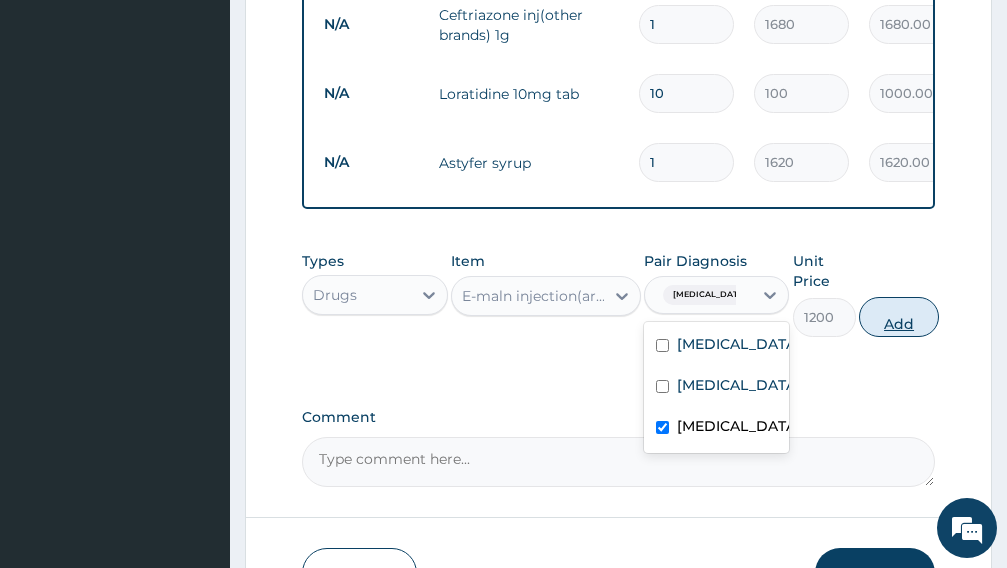 click on "Add" at bounding box center [899, 317] 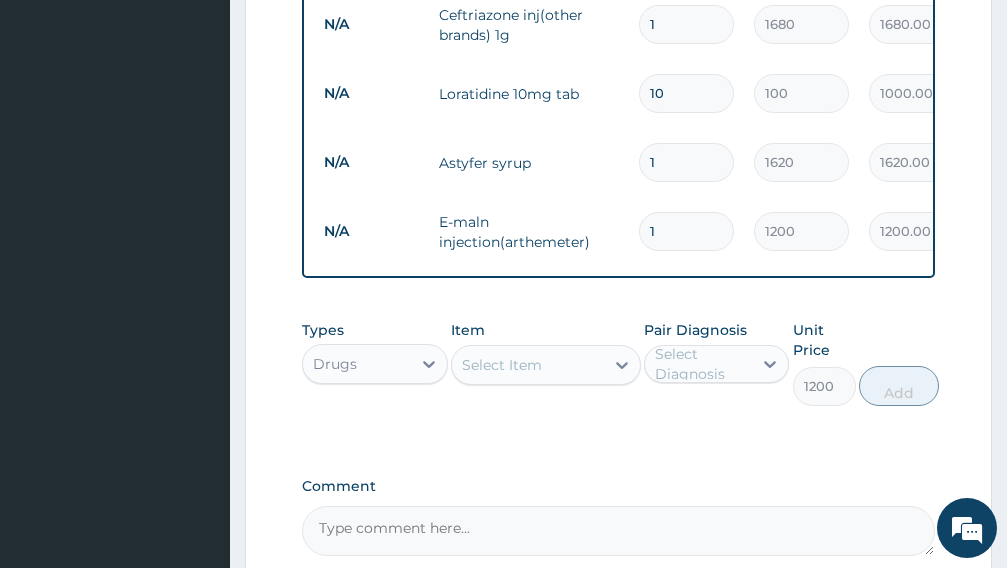 type on "0" 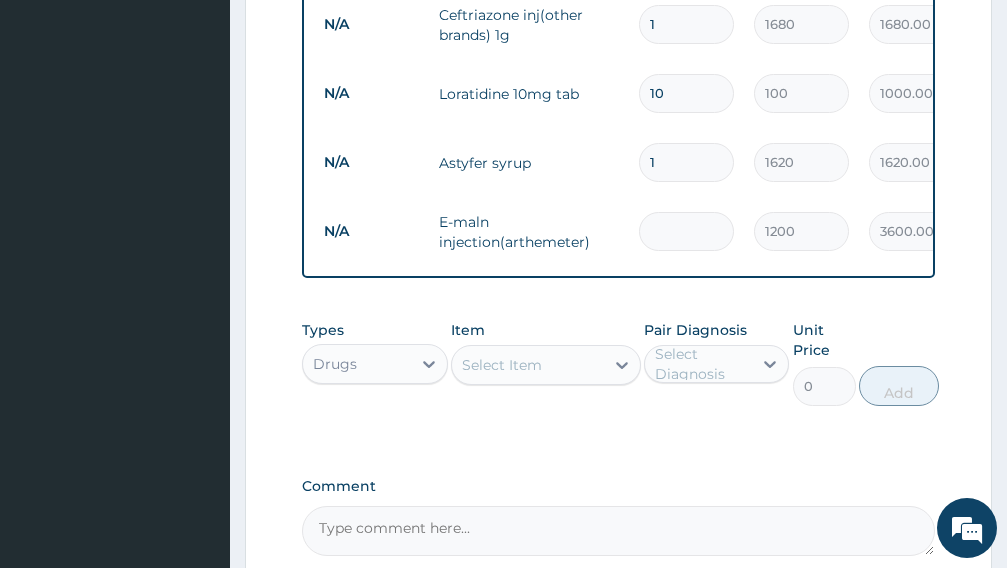 type on "3" 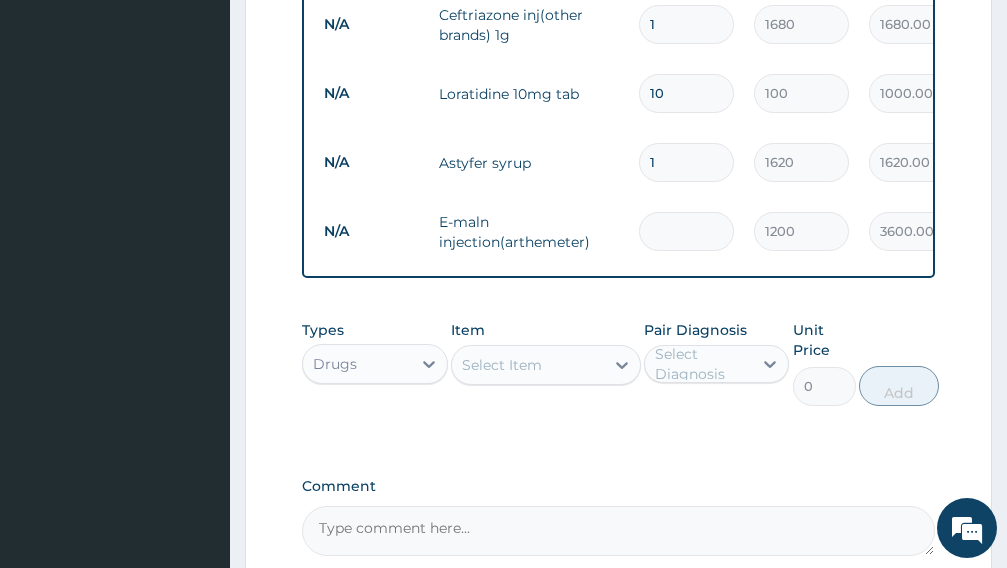 type on "3600.00" 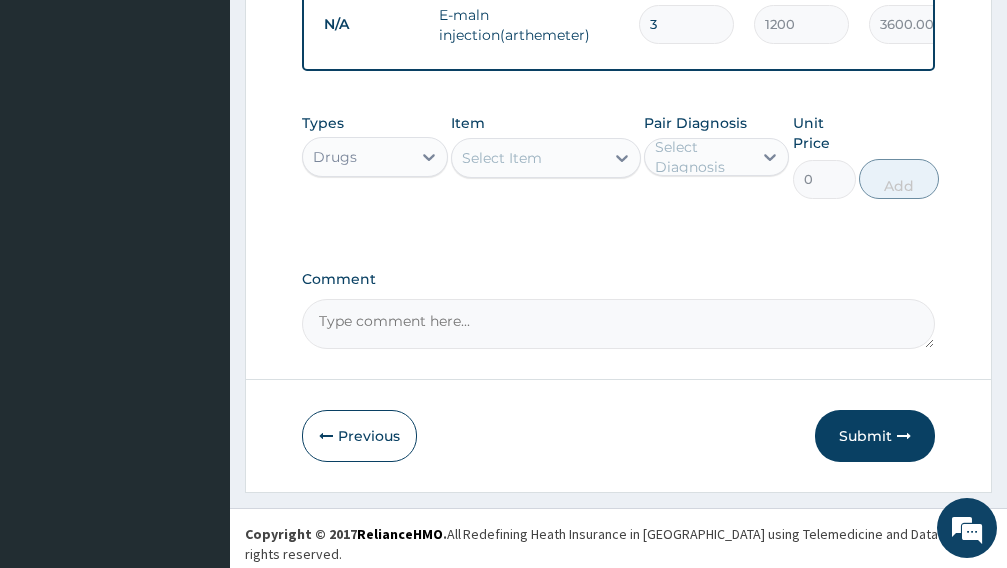 scroll, scrollTop: 645, scrollLeft: 0, axis: vertical 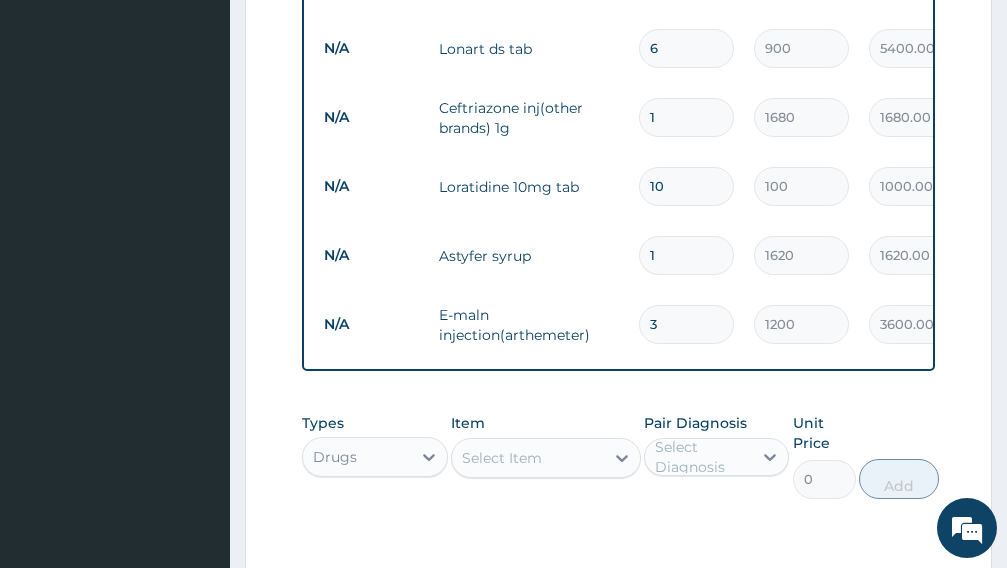 type on "3" 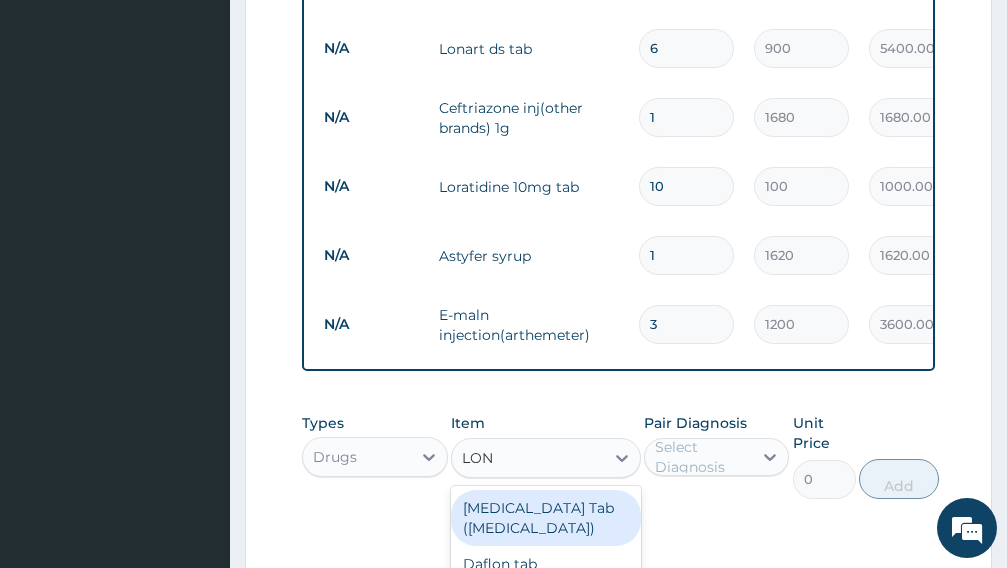 scroll, scrollTop: 945, scrollLeft: 0, axis: vertical 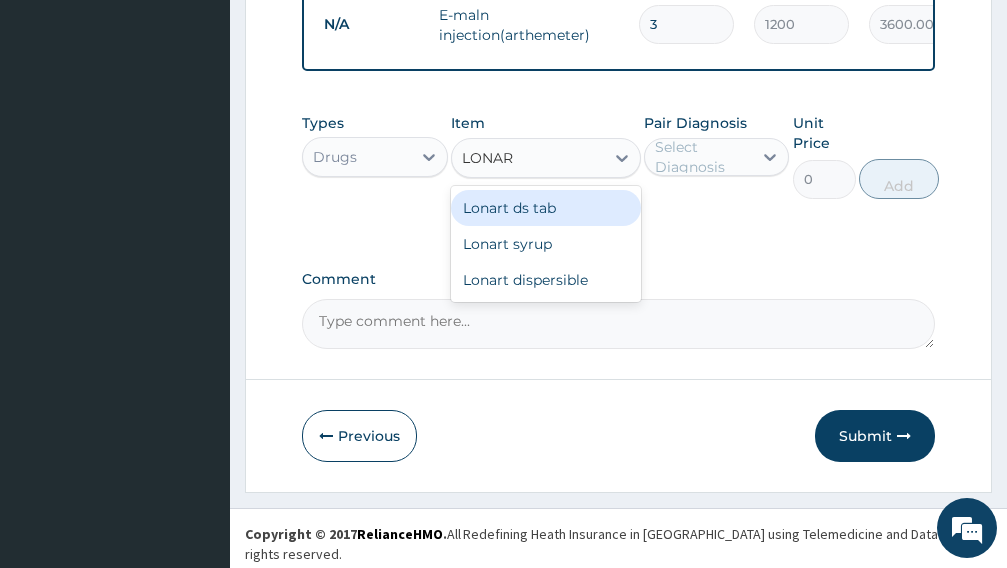 type on "LONART" 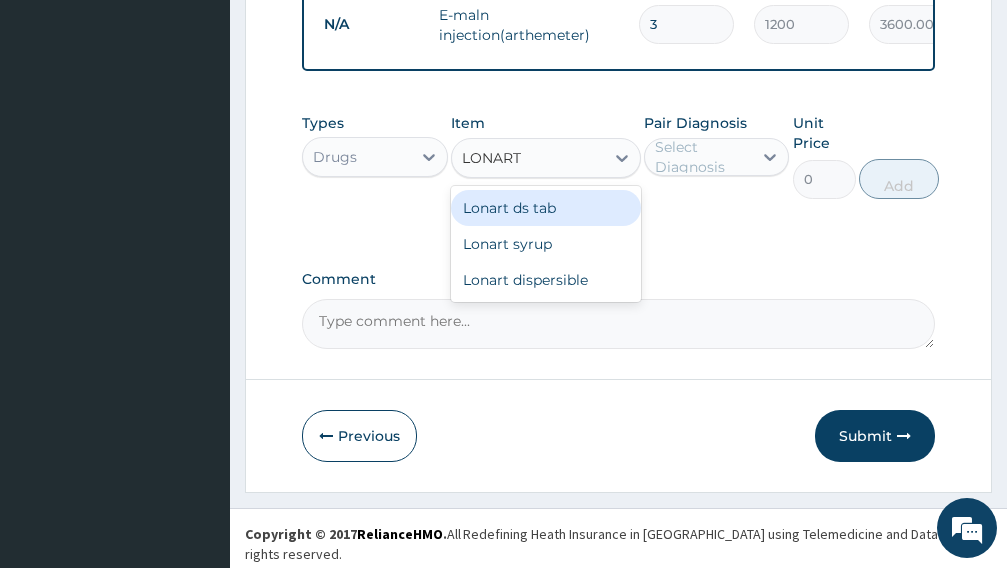click on "Lonart ds tab" at bounding box center (546, 208) 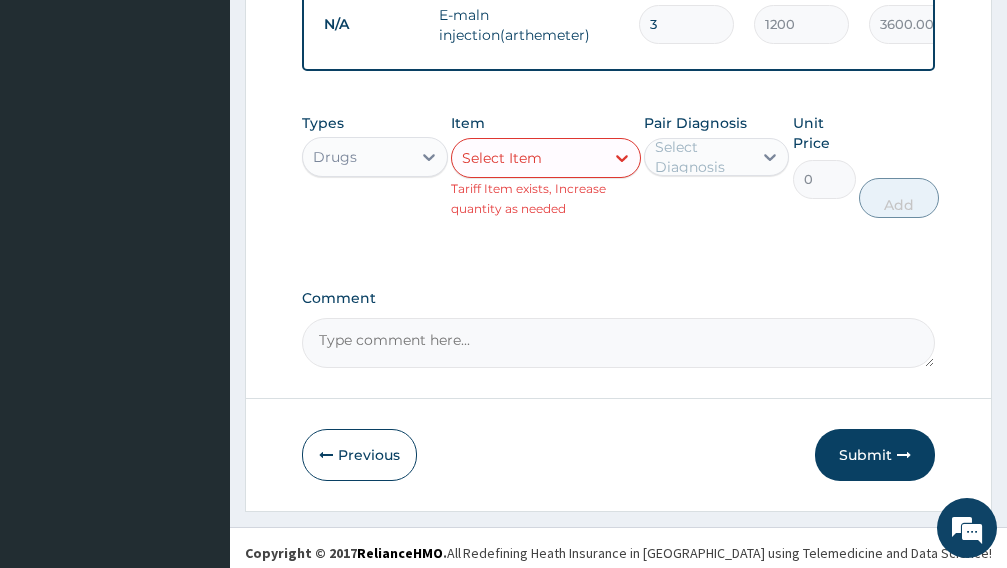 click on "Select Diagnosis" at bounding box center [703, 157] 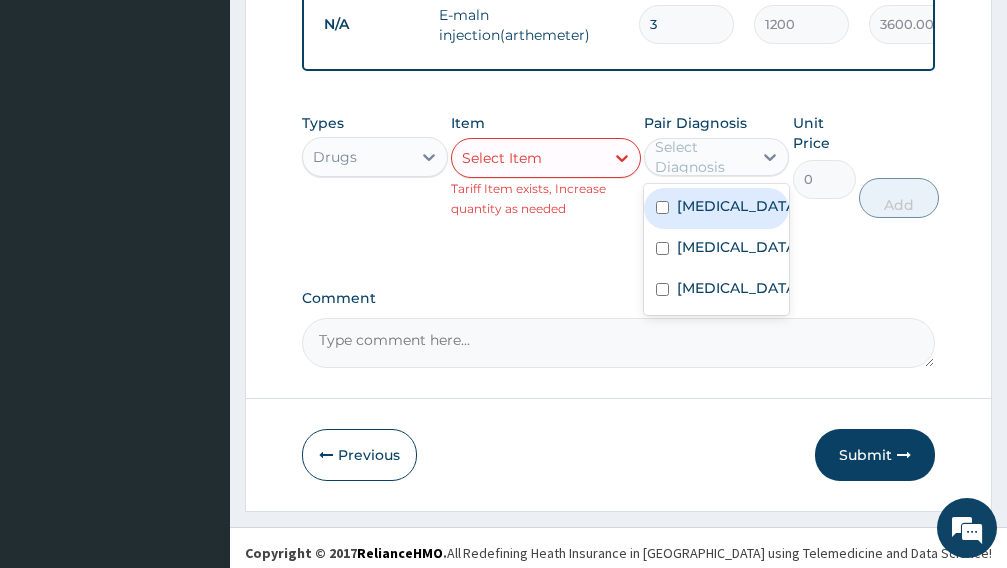 type 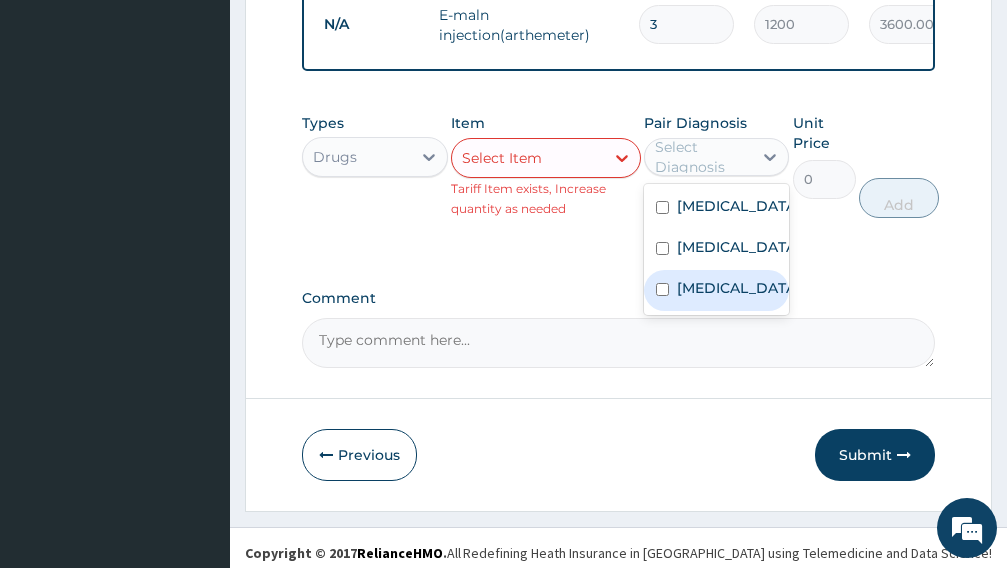 click on "Malaria" at bounding box center [738, 288] 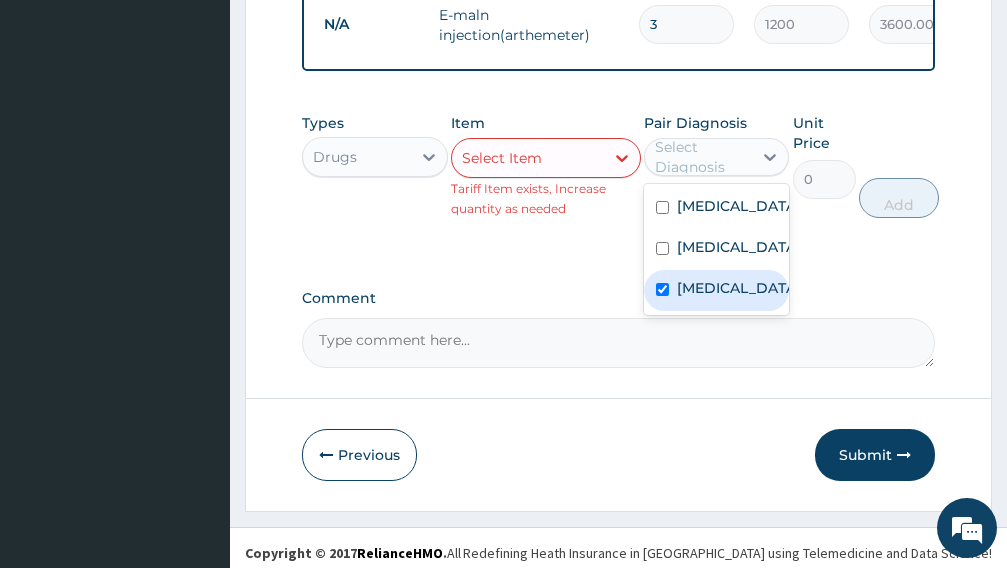 checkbox on "true" 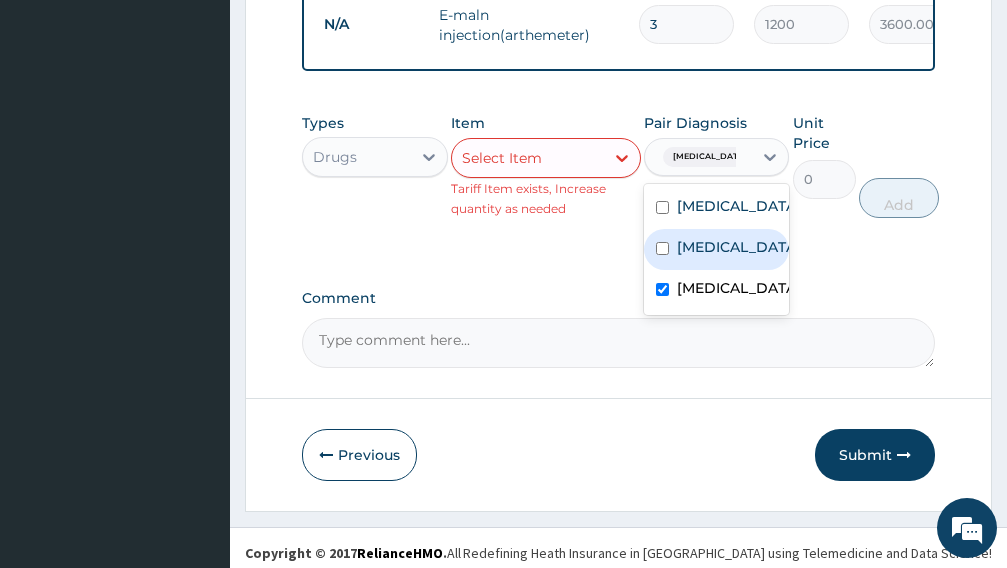 click on "PA Code / Prescription Code Enter Code(Secondary Care Only) Encounter Date 09-07-2025 Diagnosis Sepsis Confirmed Common cold Confirmed Malaria Confirmed NB: All diagnosis must be linked to a claim item Claim Items Type Name Quantity Unit Price Total Price Pair Diagnosis Actions N/A GENERAL CONSULTATION 1 1700 1700.00 Sepsis  + 2 Delete N/A Lonart ds tab 6 900 5400.00 Malaria Delete N/A Ceftriazone inj(other brands) 1g 1 1680 1680.00 Sepsis Delete N/A Loratidine 10mg tab 10 100 1000.00 Common cold Delete N/A Astyfer syrup 1 1620 1620.00 Malaria Delete N/A E-maln injection(arthemeter) 3 1200 3600.00 Malaria Delete Types Drugs Item Select Item Tariff Item exists, Increase quantity as needed Pair Diagnosis option Malaria, selected. option Common cold focused, 2 of 3. 3 results available. Use Up and Down to choose options, press Enter to select the currently focused option, press Escape to exit the menu, press Tab to select the option and exit the menu. Malaria Sepsis Common cold Malaria Unit Price 0 Add Comment" at bounding box center (618, -193) 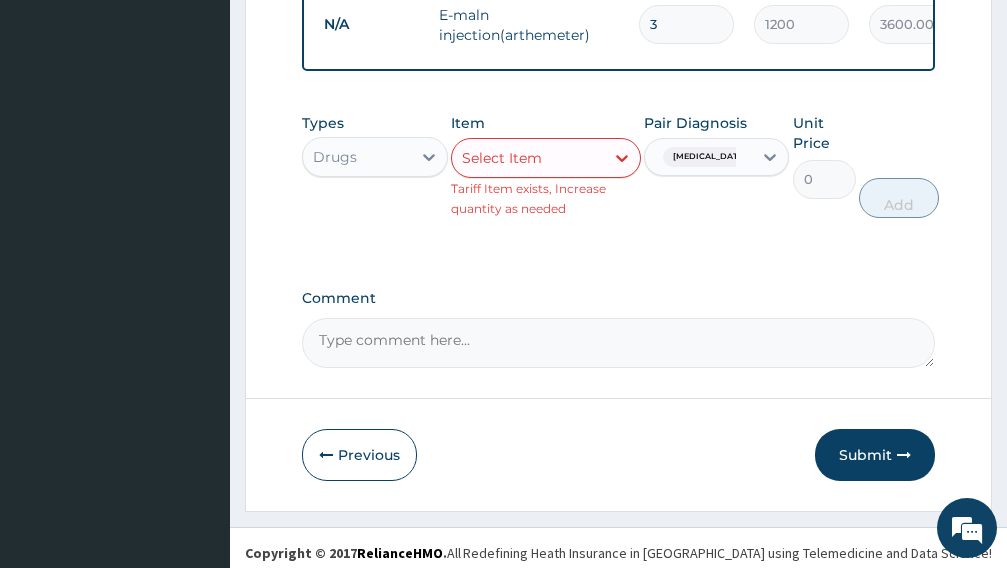click on "Select Item" at bounding box center [528, 158] 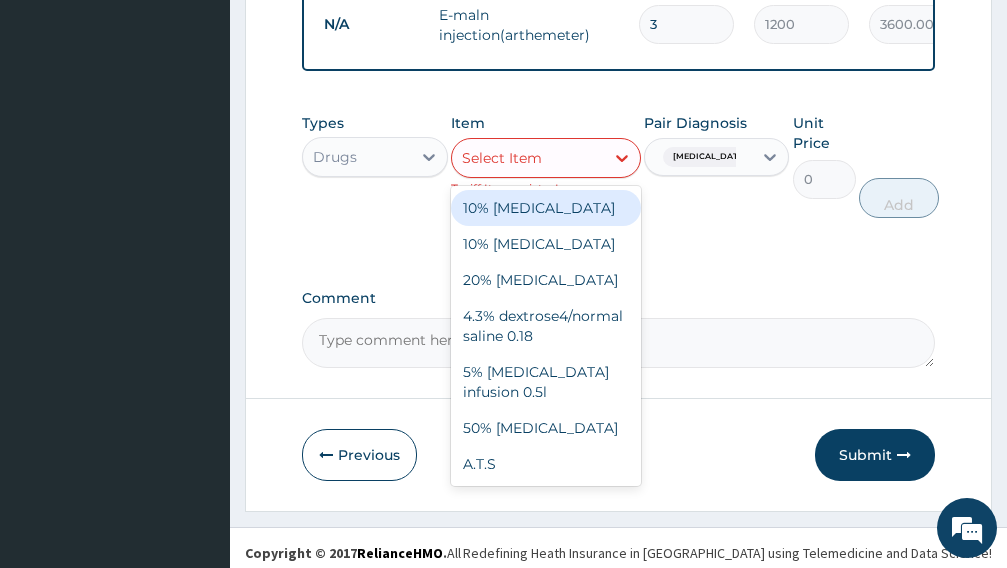 scroll, scrollTop: 845, scrollLeft: 0, axis: vertical 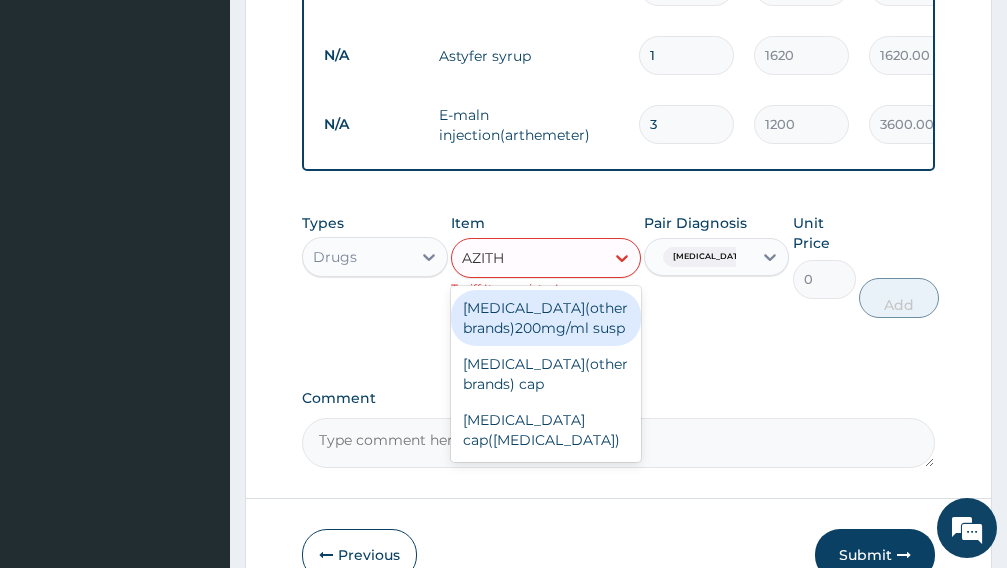 type on "AZITHR" 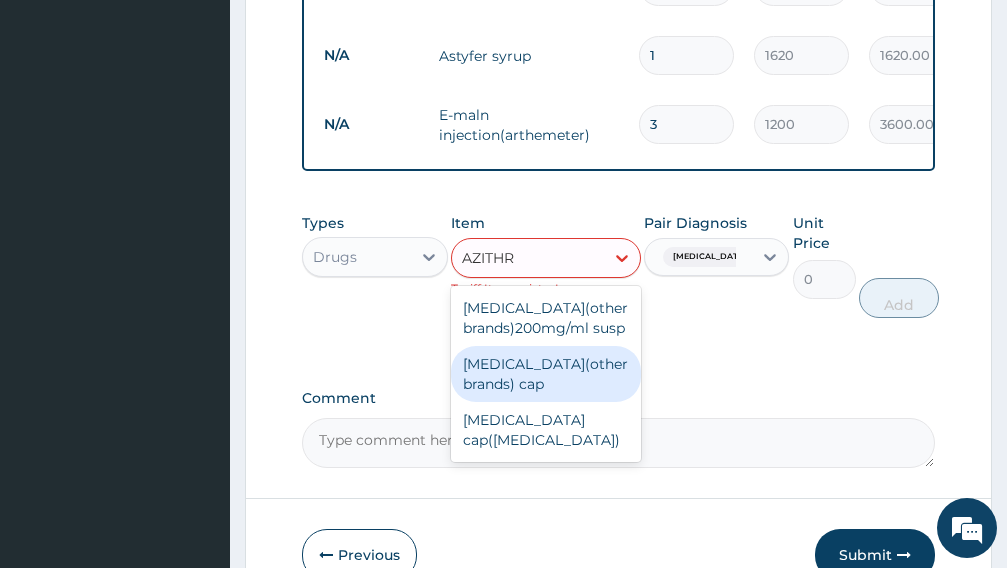 click on "Azithromycin(other brands) cap" at bounding box center [546, 374] 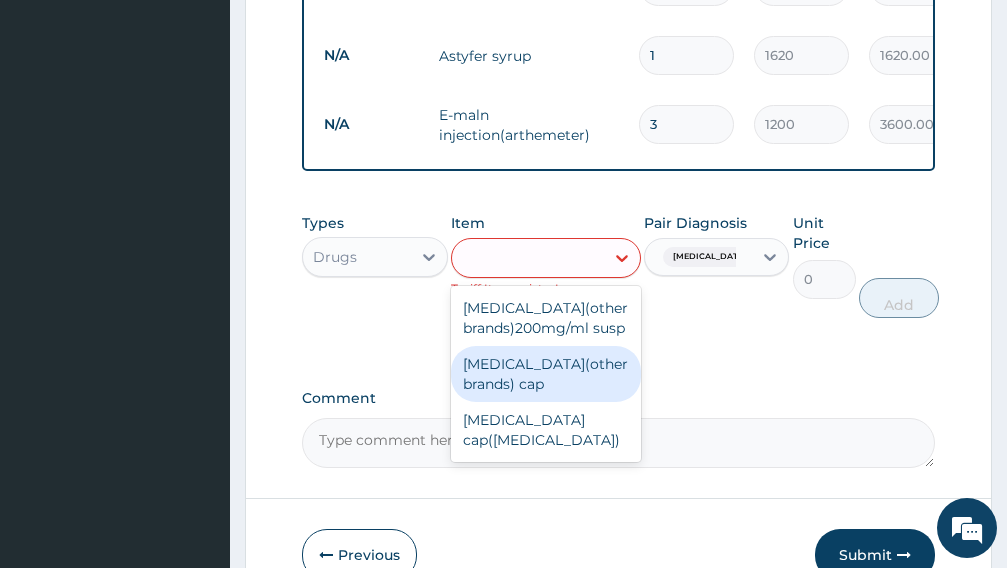 type on "280" 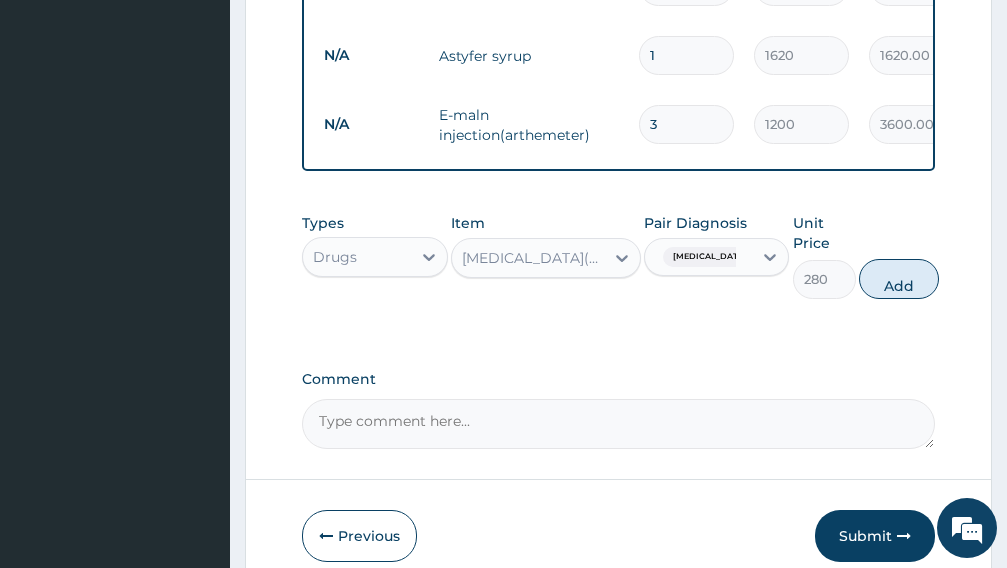 click on "Malaria" at bounding box center [699, 257] 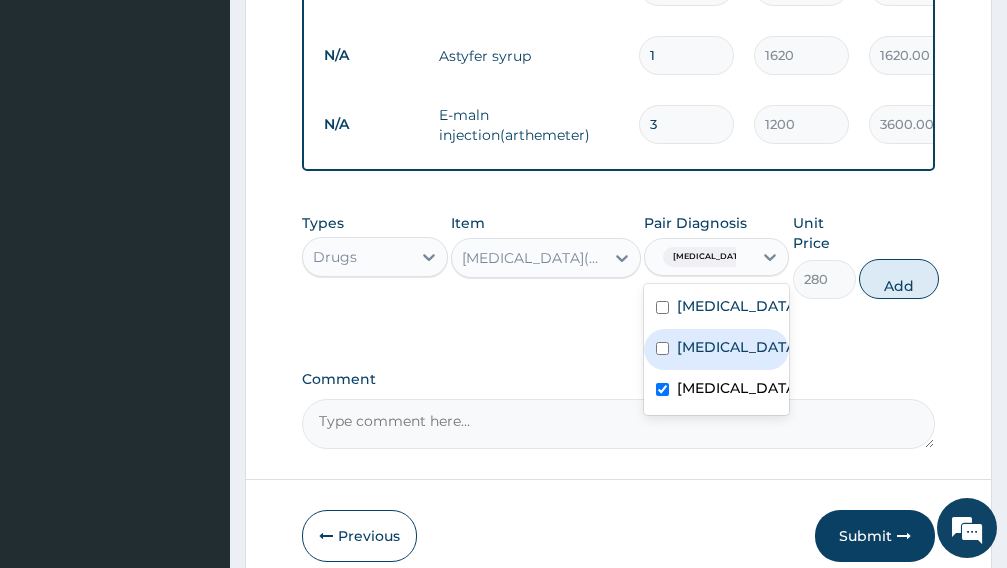 click on "Common cold" at bounding box center [738, 347] 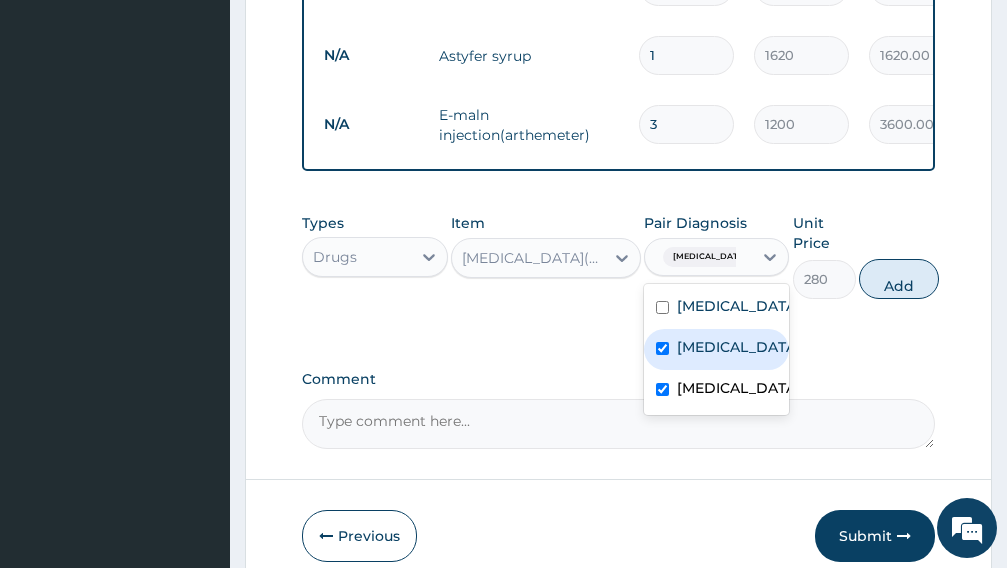 checkbox on "true" 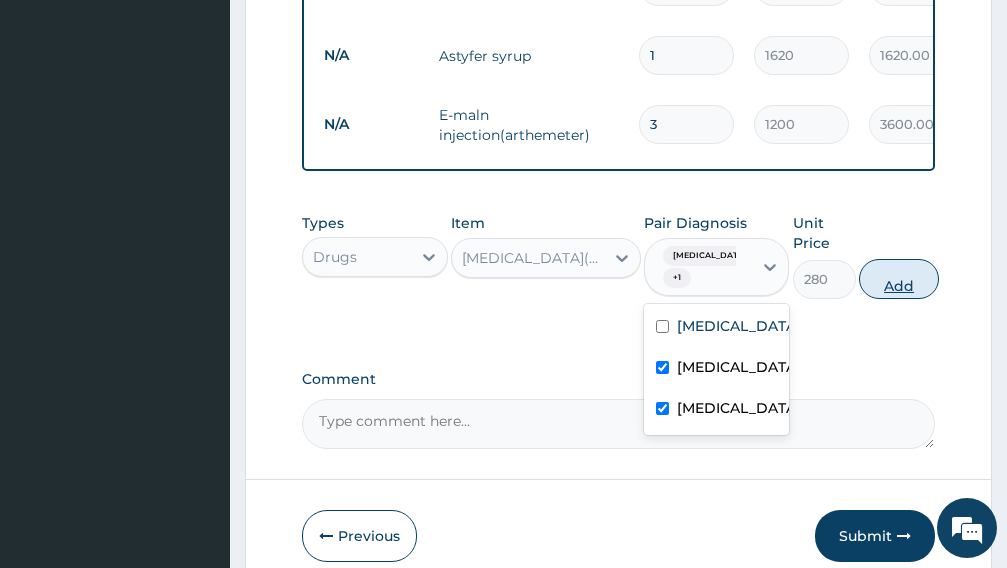 click on "Add" at bounding box center (899, 279) 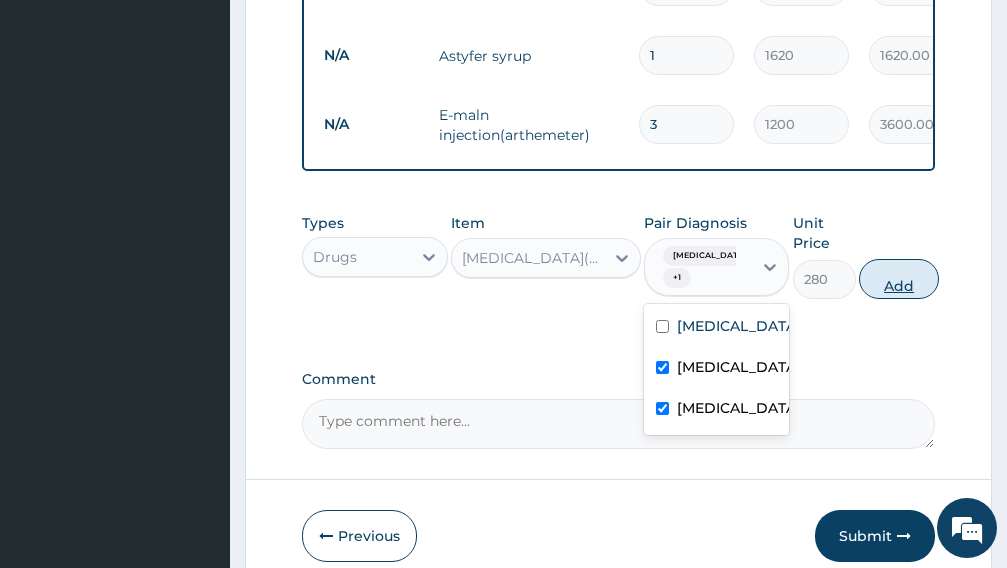 type on "0" 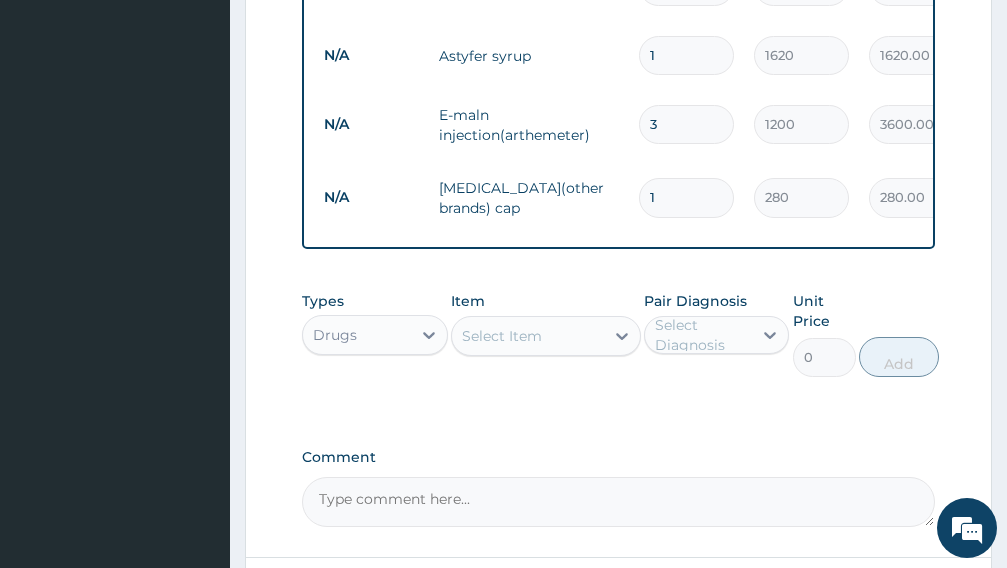 drag, startPoint x: 789, startPoint y: 513, endPoint x: 655, endPoint y: 214, distance: 327.65378 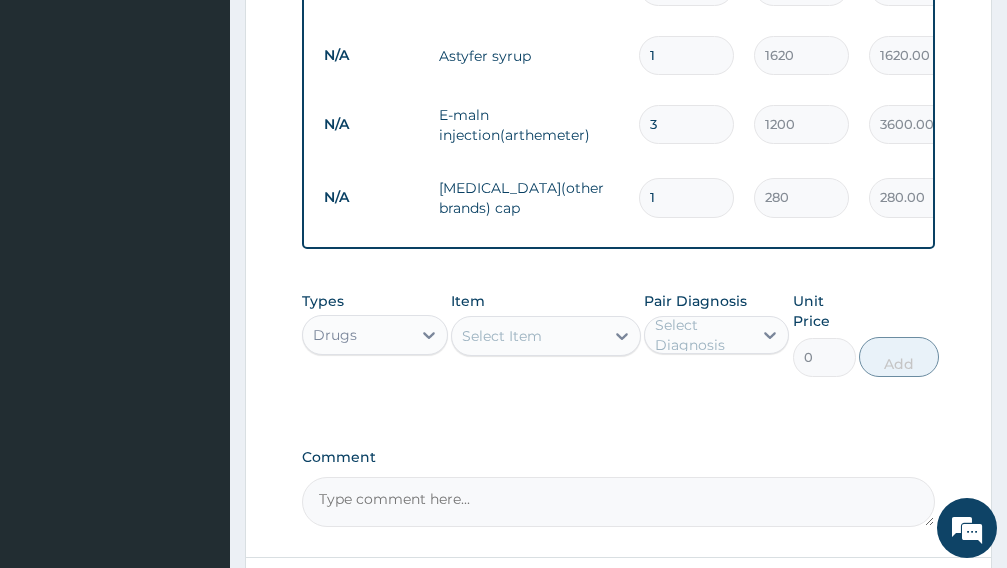 type on "10" 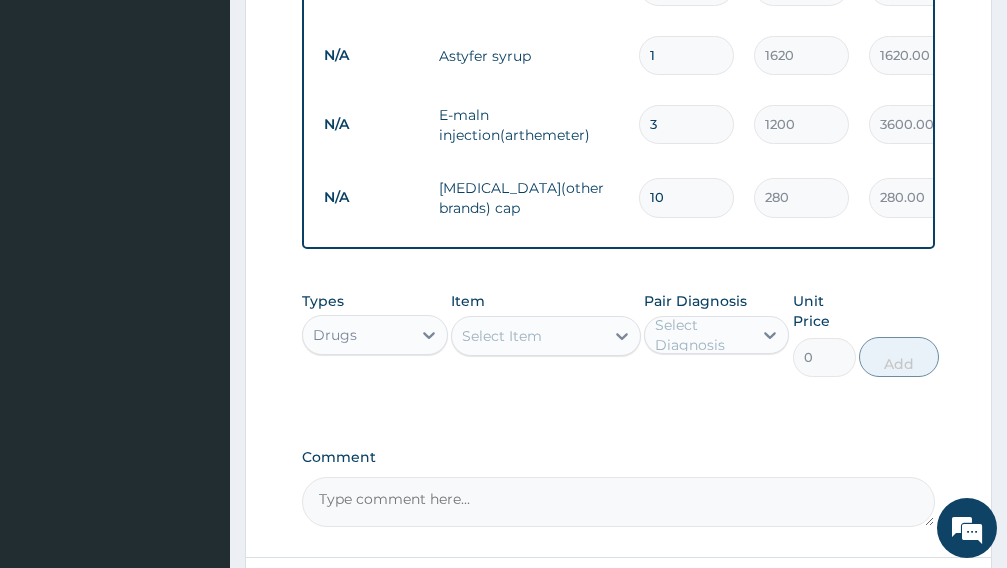 type on "2800.00" 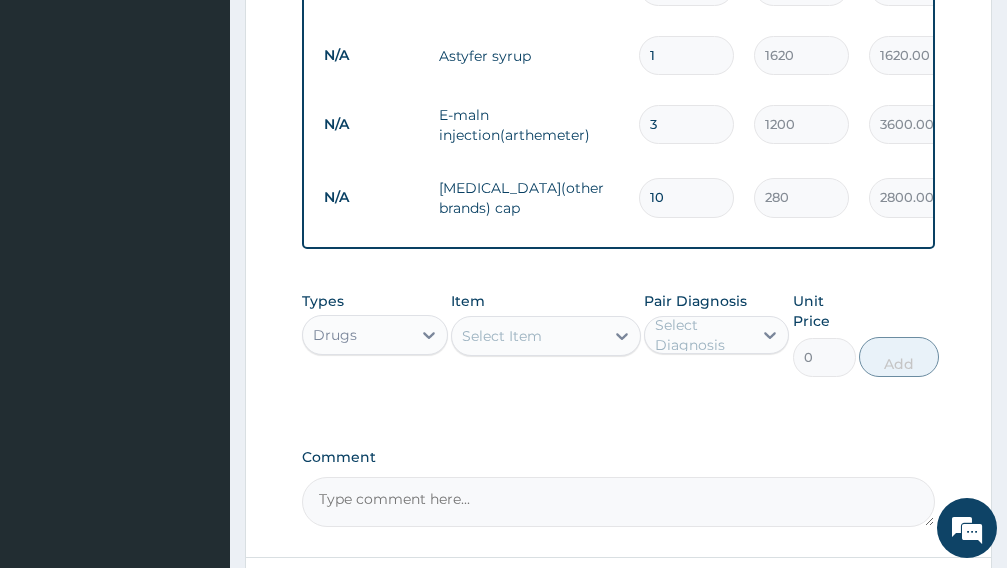 type on "10" 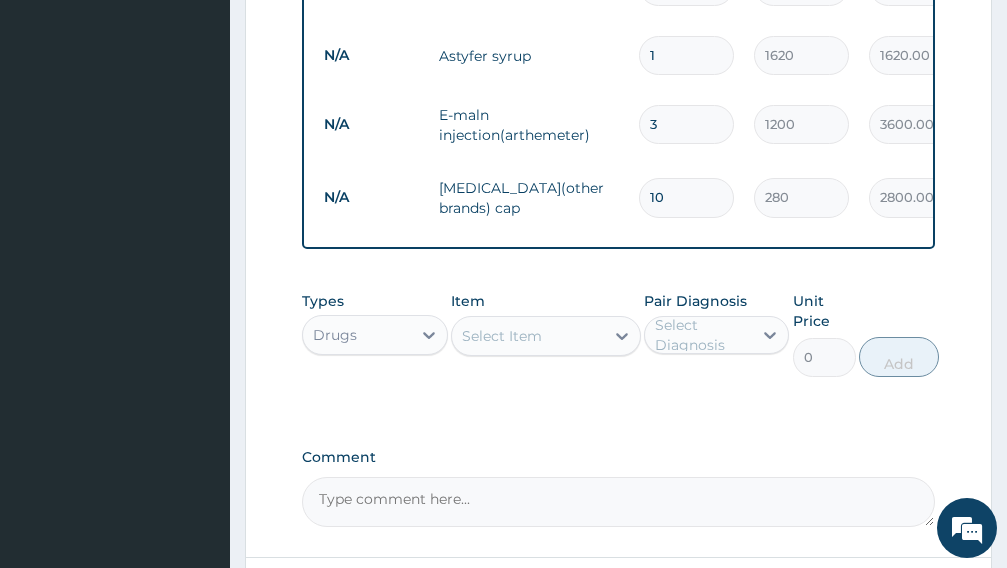 type on "VITAMIN" 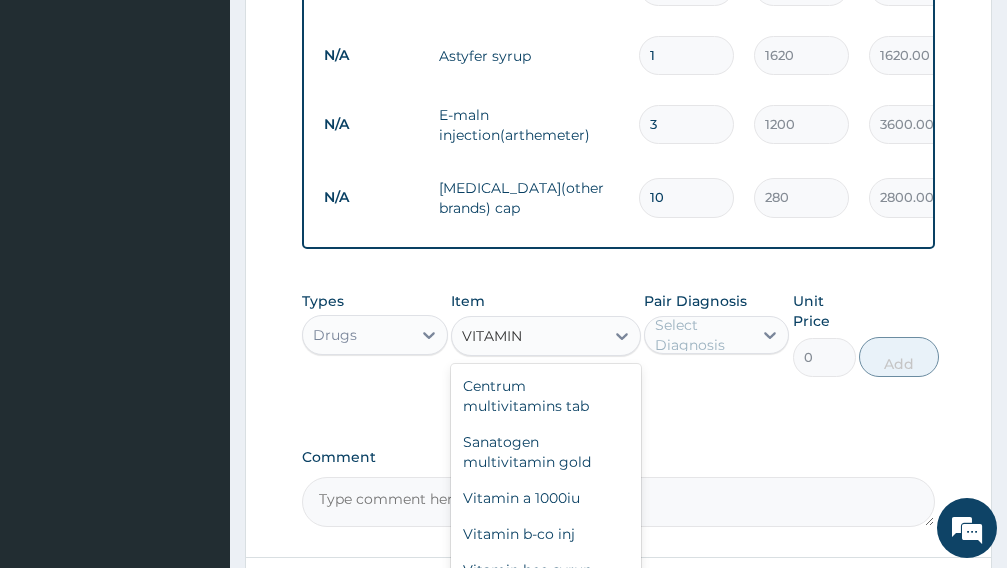 scroll, scrollTop: 1014, scrollLeft: 0, axis: vertical 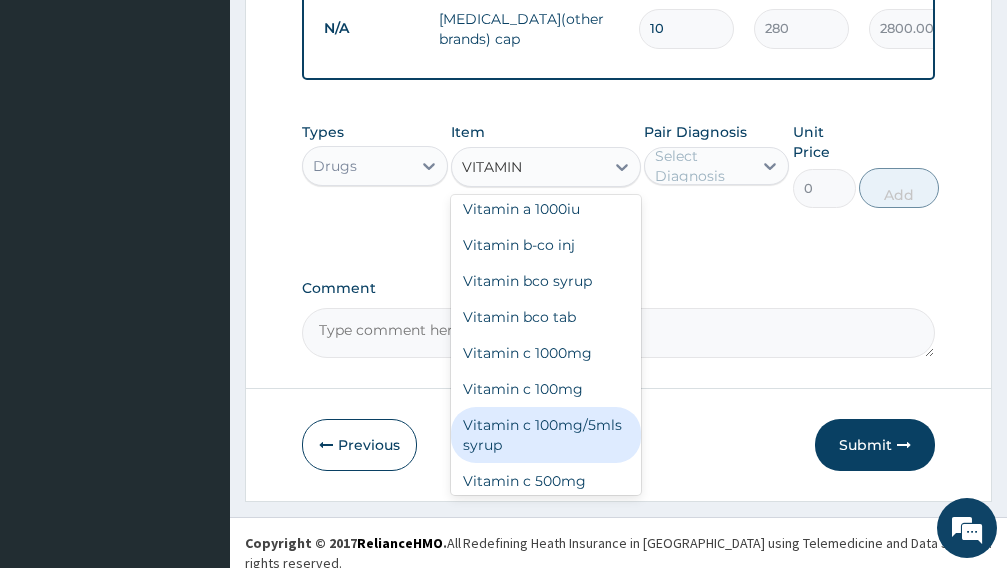 click on "Vitamin c 100mg" at bounding box center (546, 389) 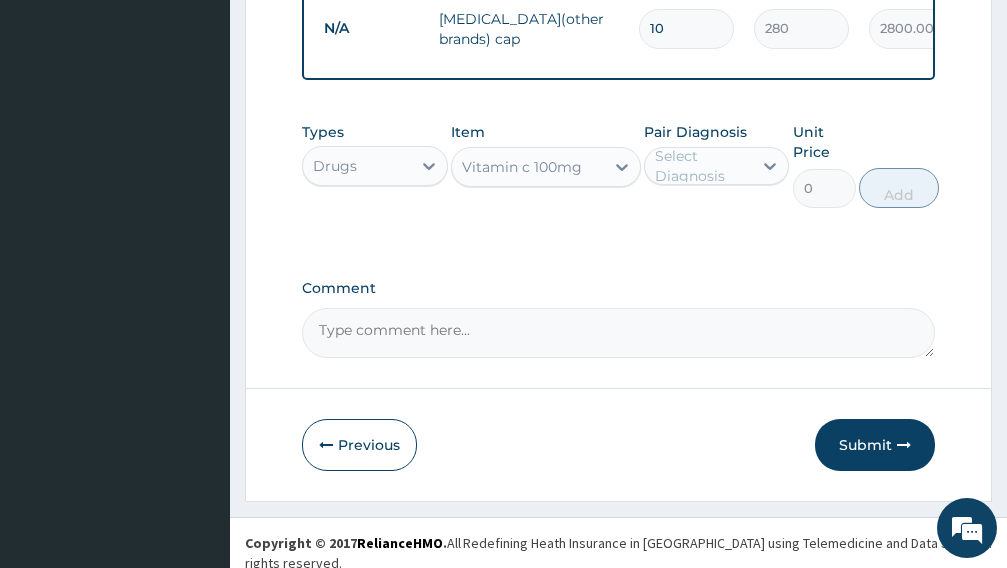 type 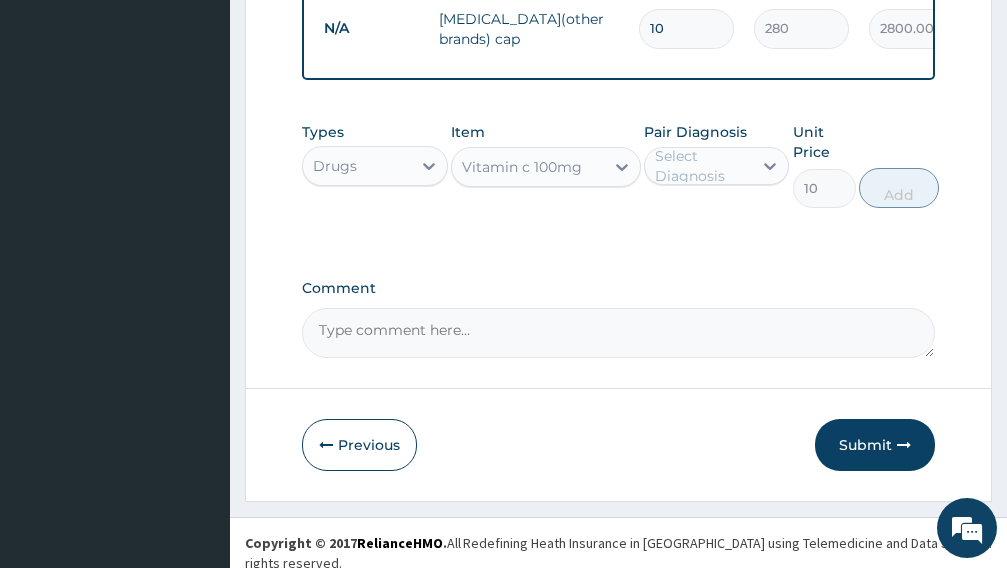 click on "Select Diagnosis" at bounding box center (699, 166) 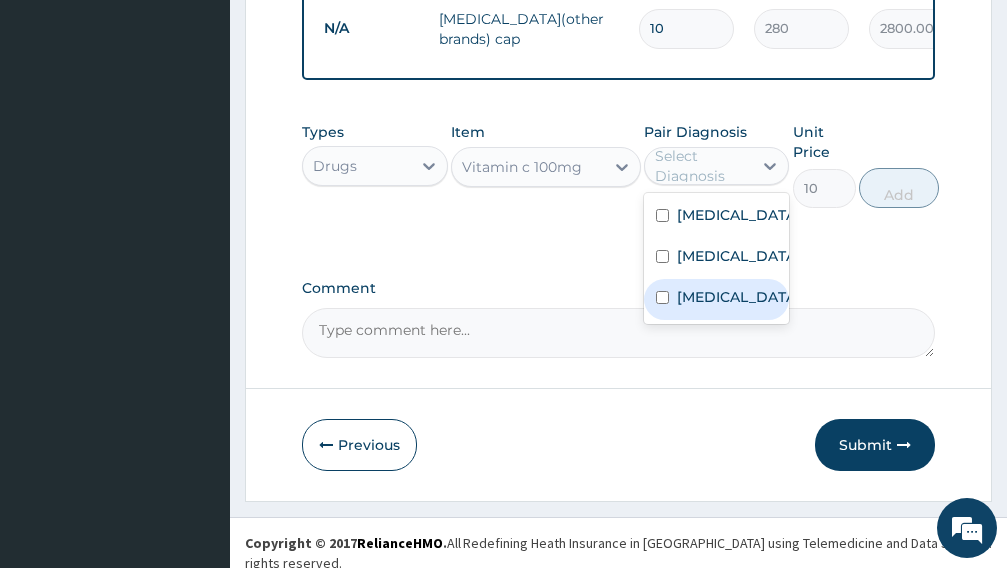 click on "Malaria" at bounding box center (738, 297) 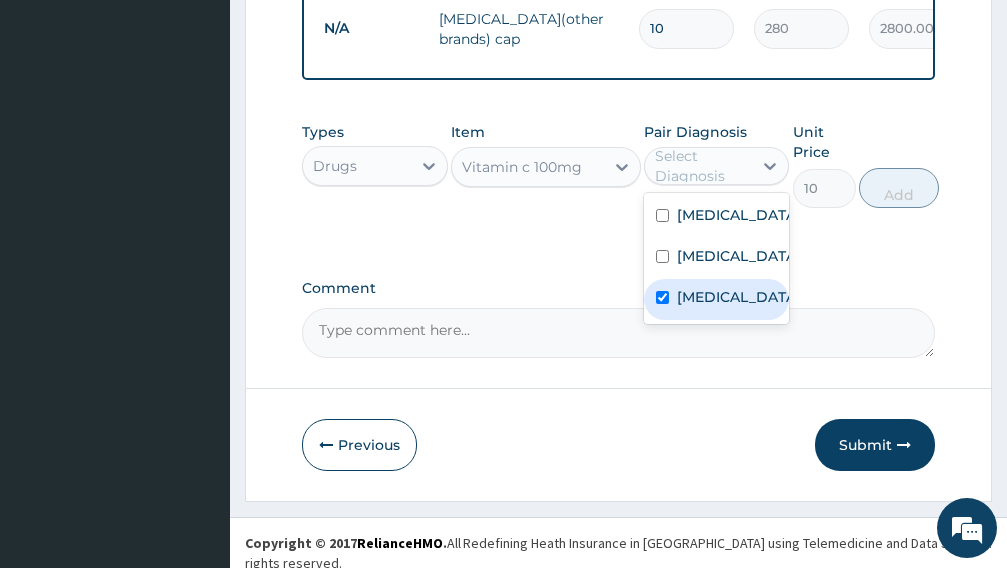 checkbox on "true" 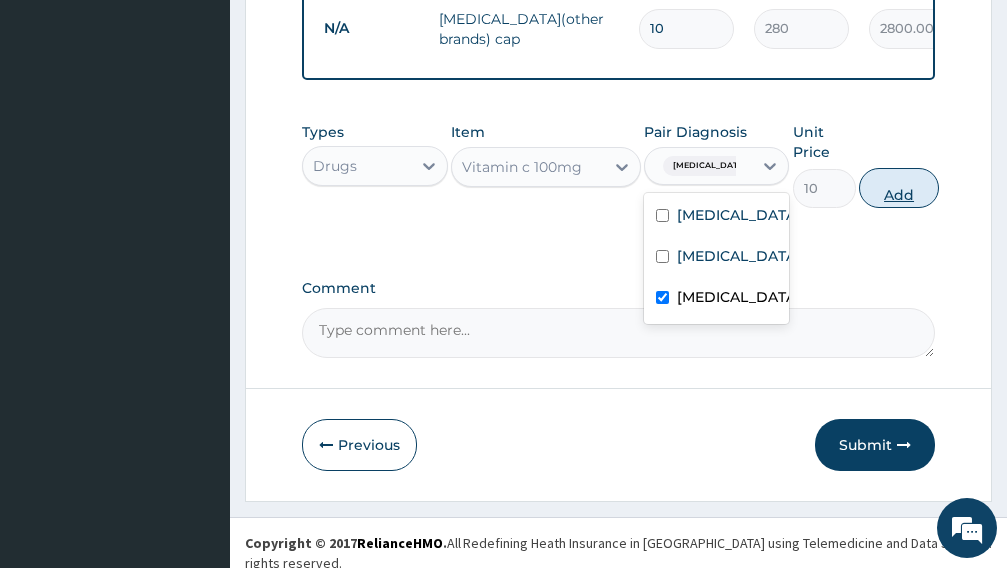click on "Add" at bounding box center [899, 188] 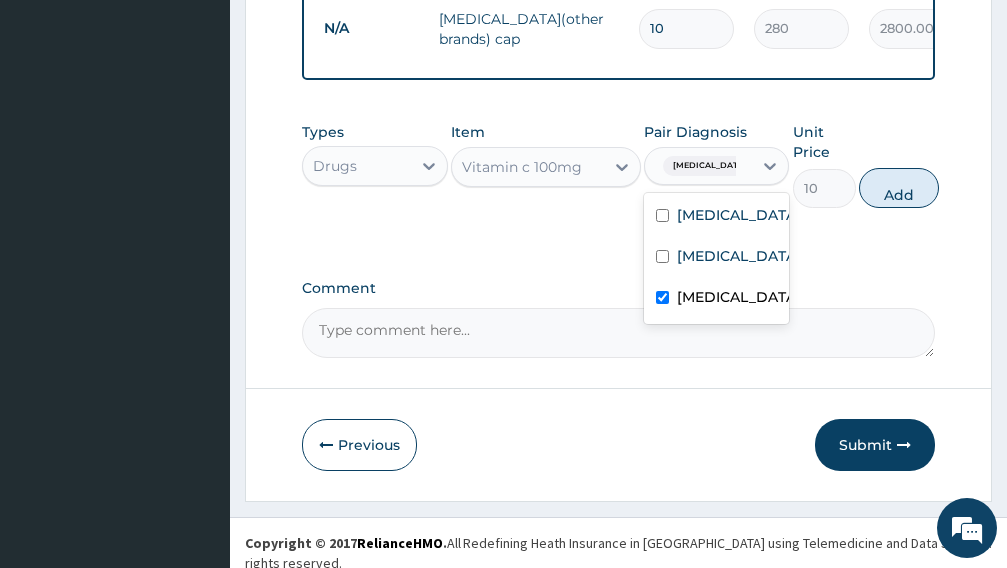 type on "0" 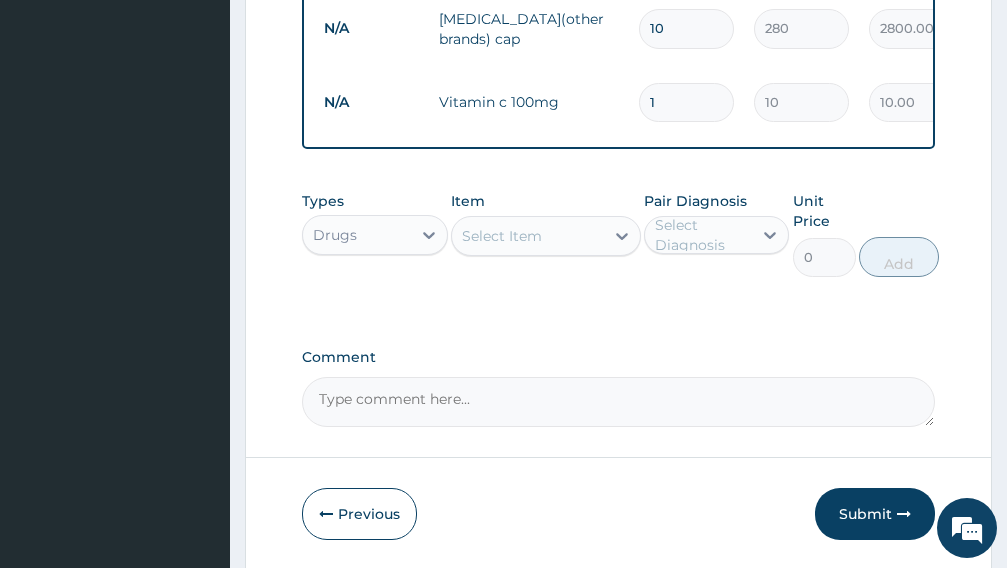type 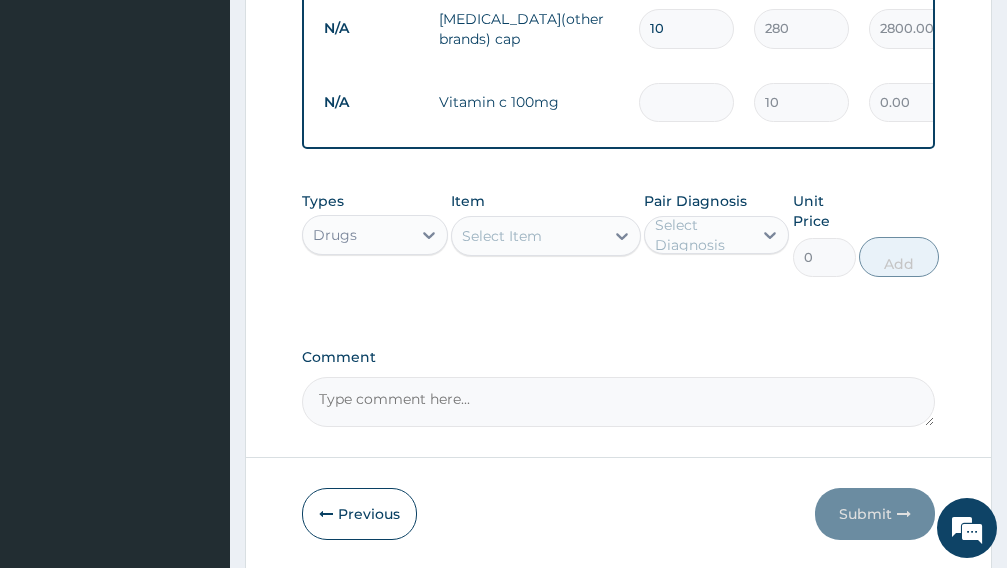 type on "0.00" 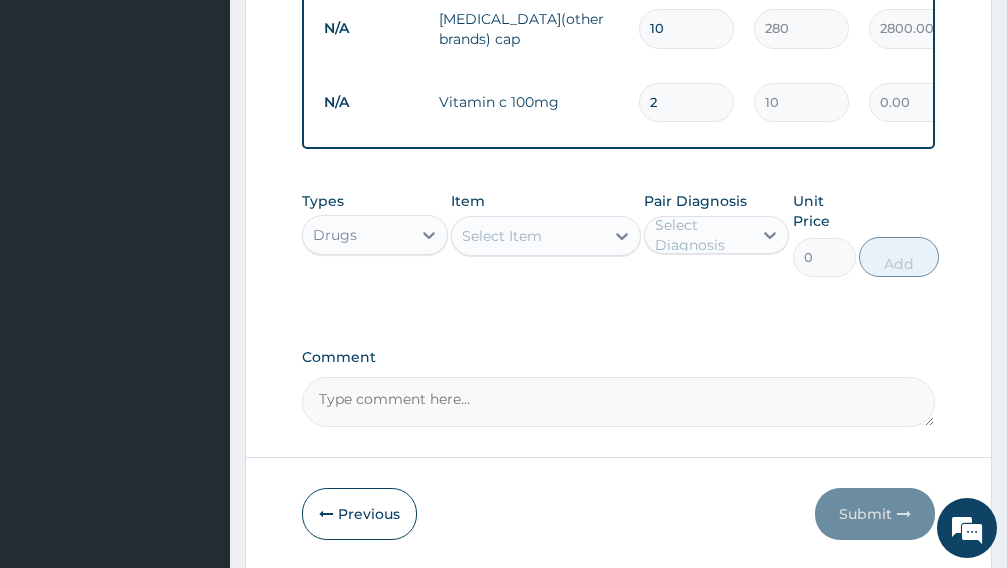 type on "20" 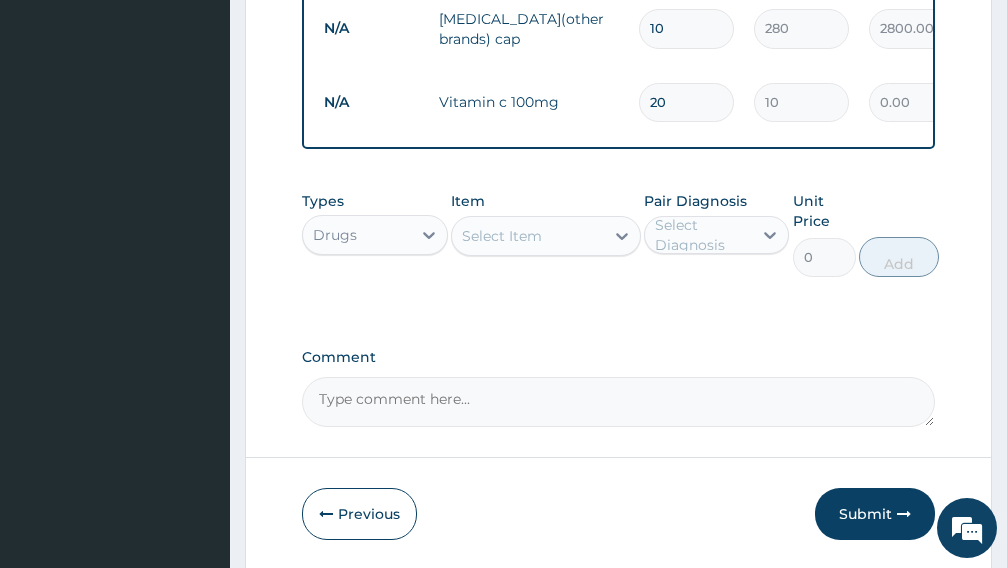 type on "200.00" 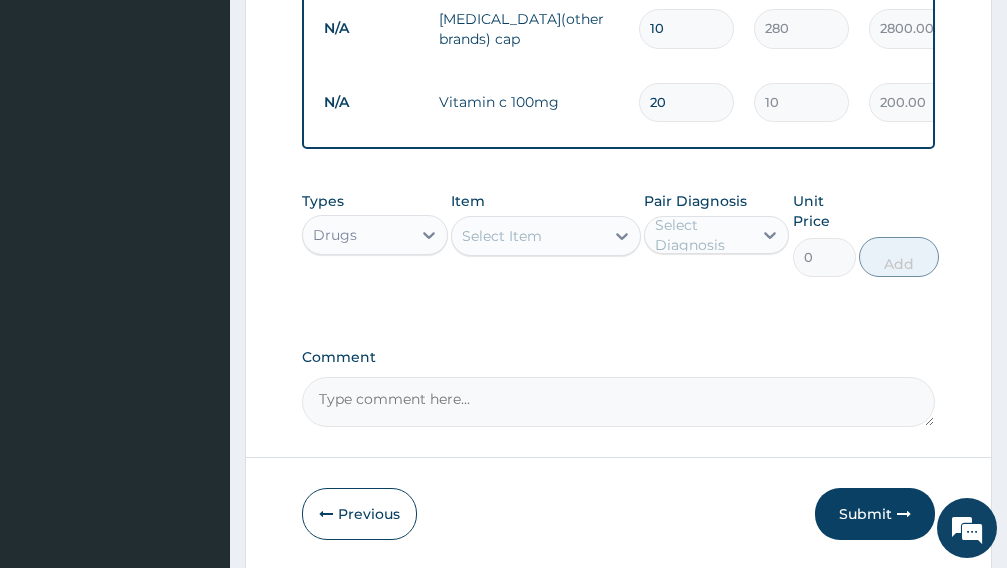 scroll, scrollTop: 1083, scrollLeft: 0, axis: vertical 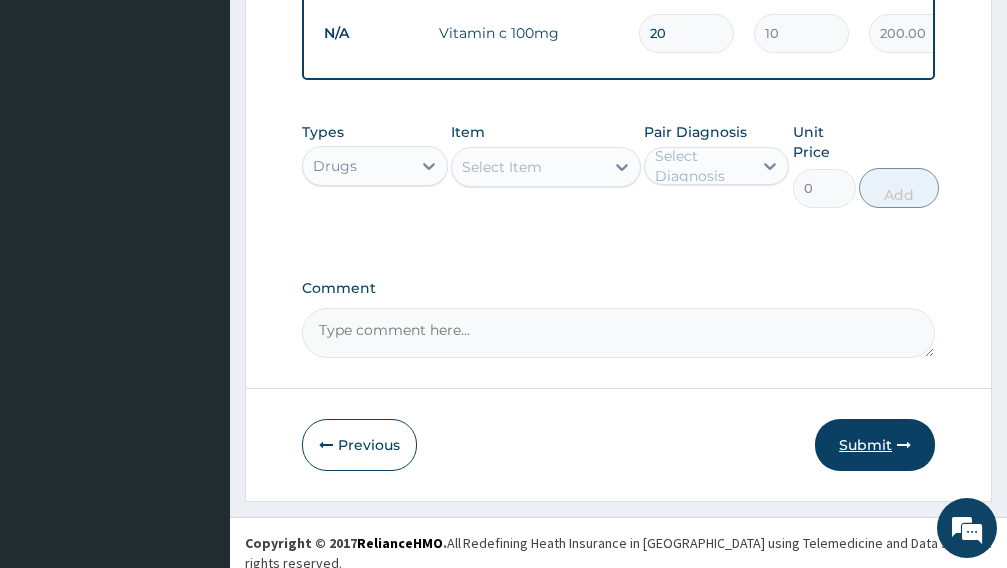 click on "Submit" at bounding box center (875, 445) 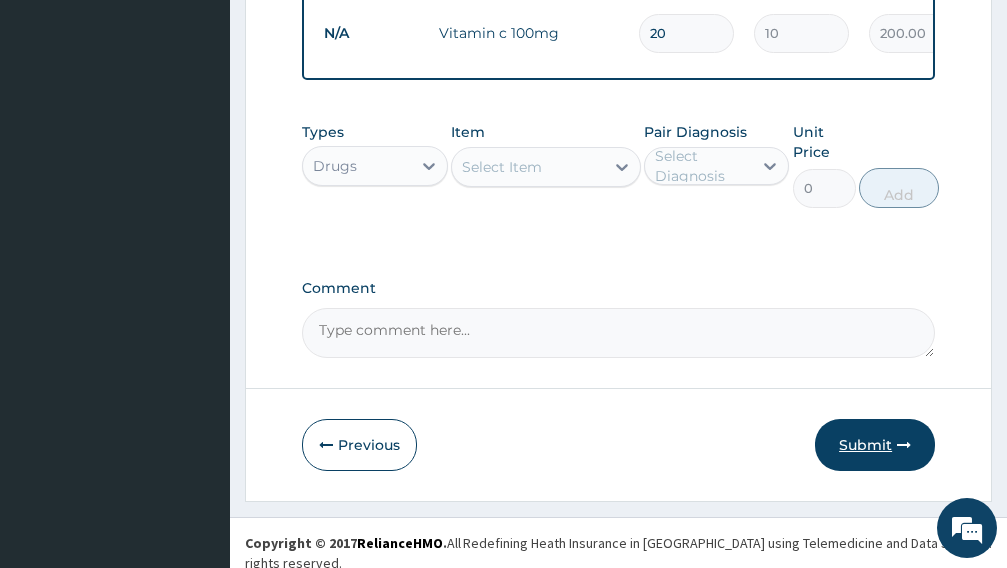 scroll, scrollTop: 87, scrollLeft: 0, axis: vertical 